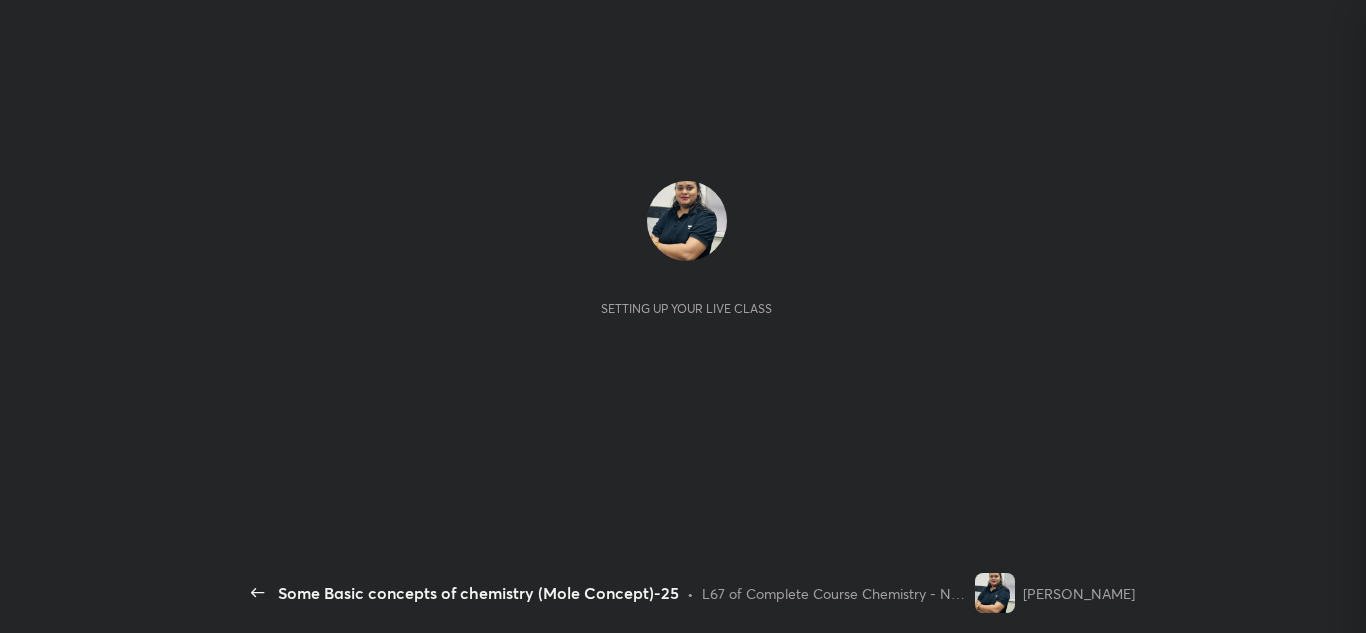 scroll, scrollTop: 0, scrollLeft: 0, axis: both 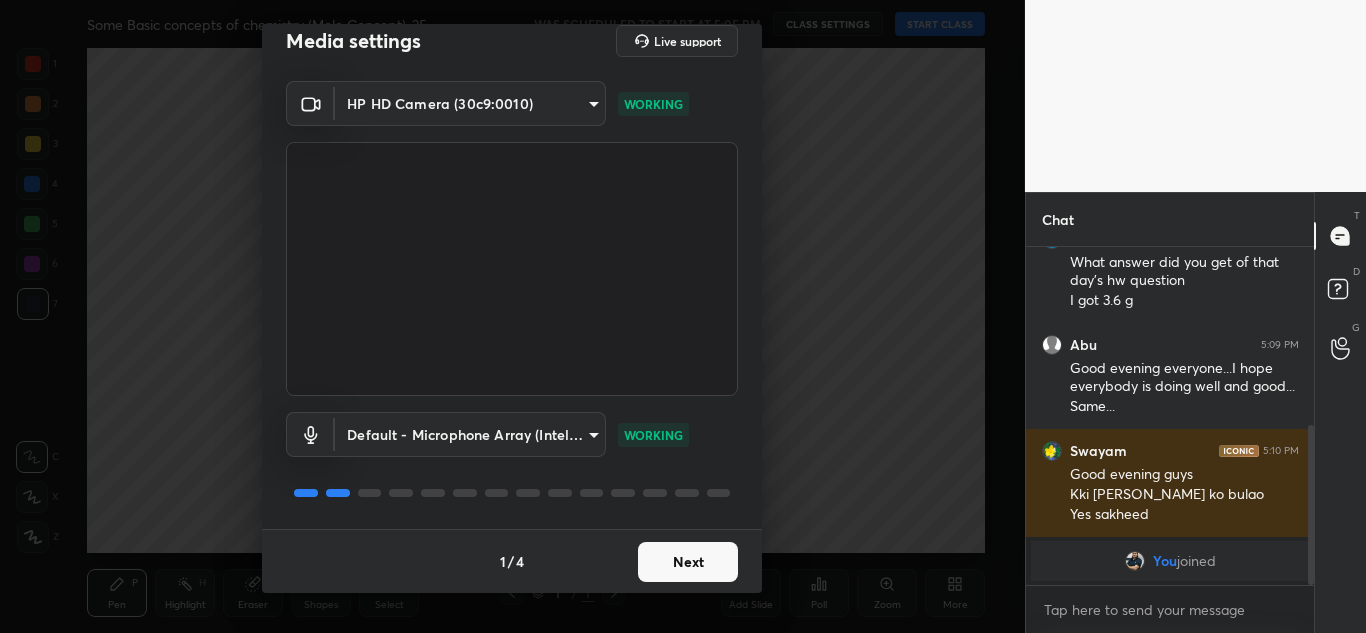 click on "Next" at bounding box center [688, 562] 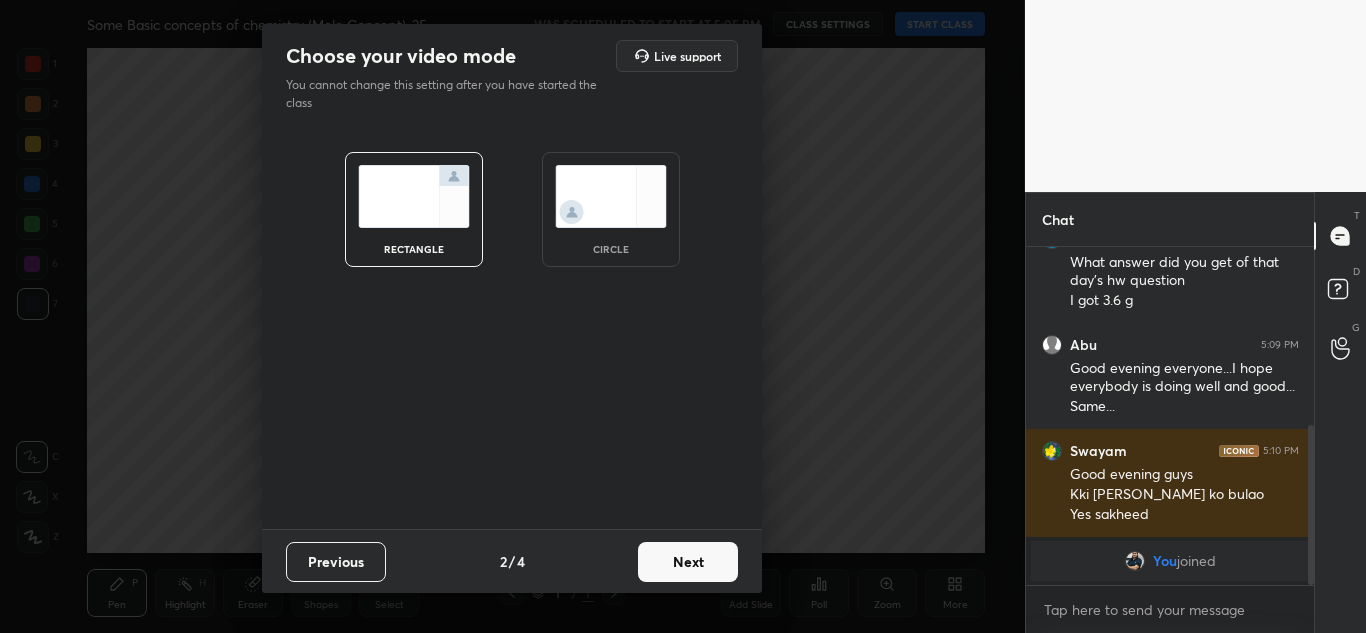click on "Next" at bounding box center (688, 562) 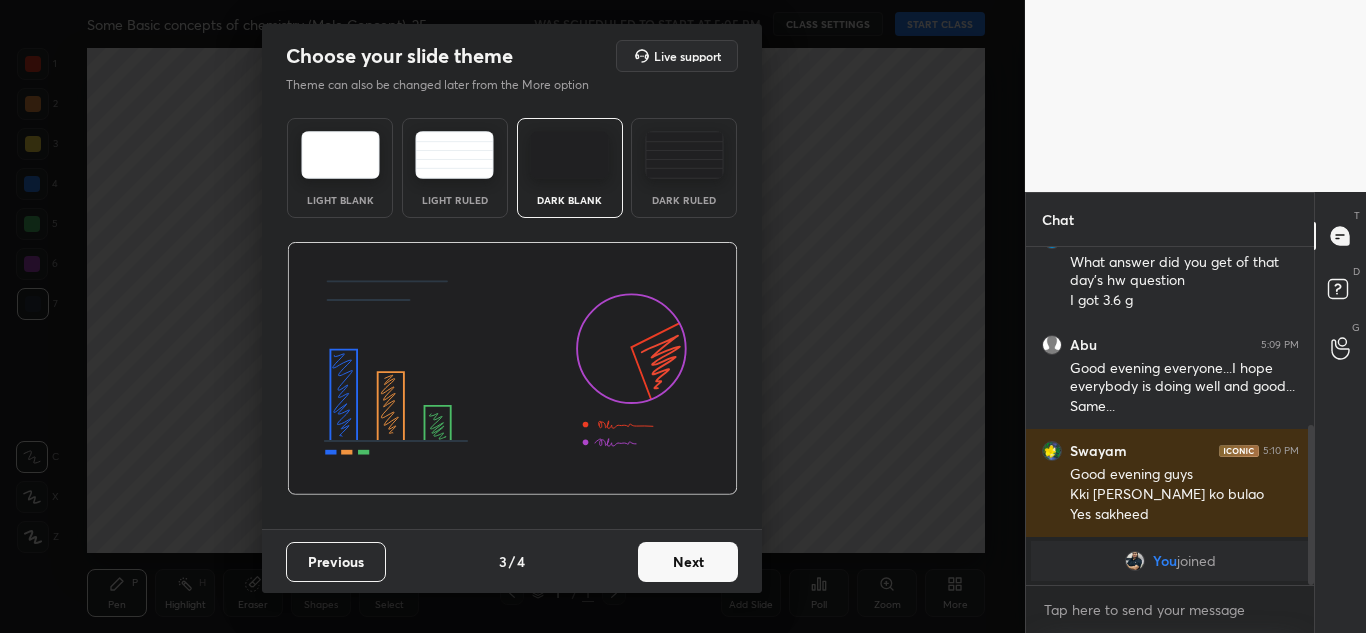 click on "Next" at bounding box center (688, 562) 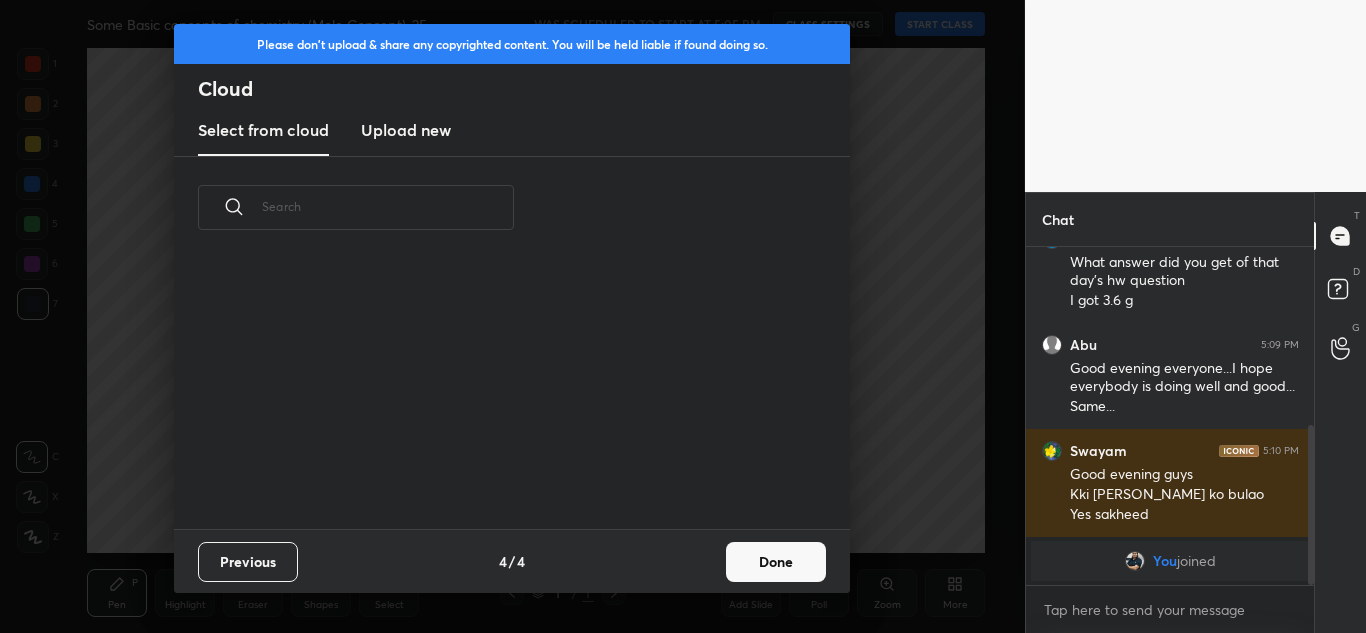 scroll, scrollTop: 7, scrollLeft: 11, axis: both 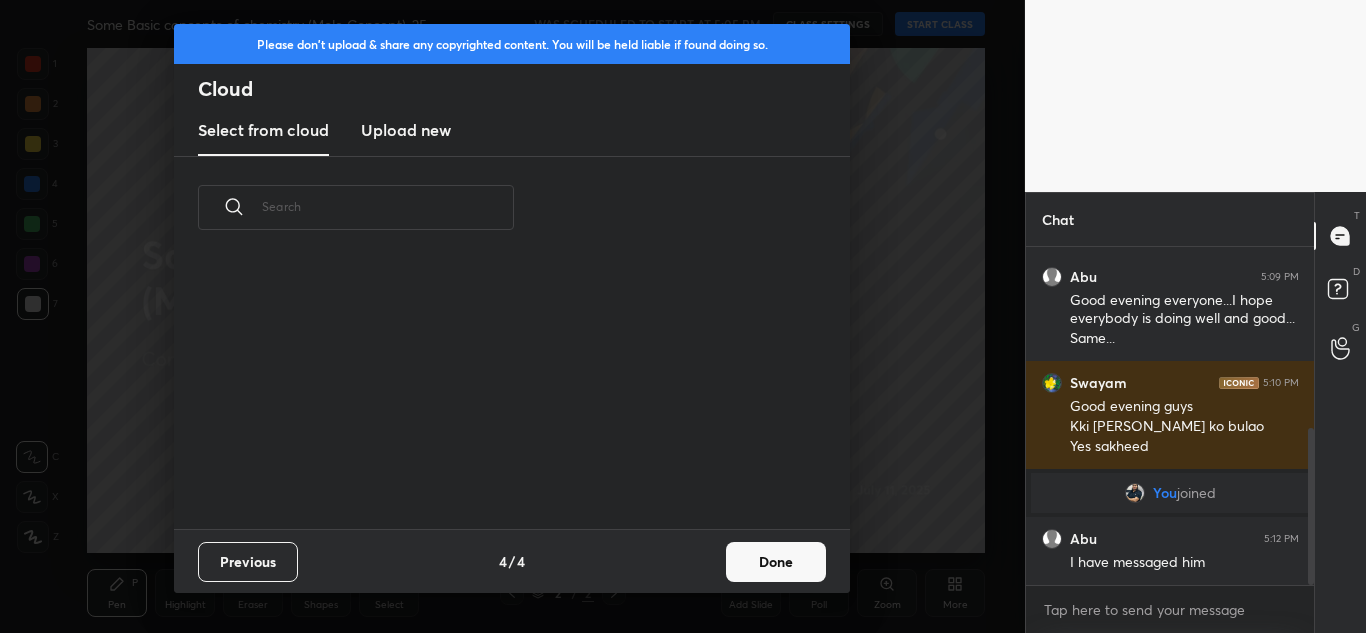 click on "Done" at bounding box center (776, 562) 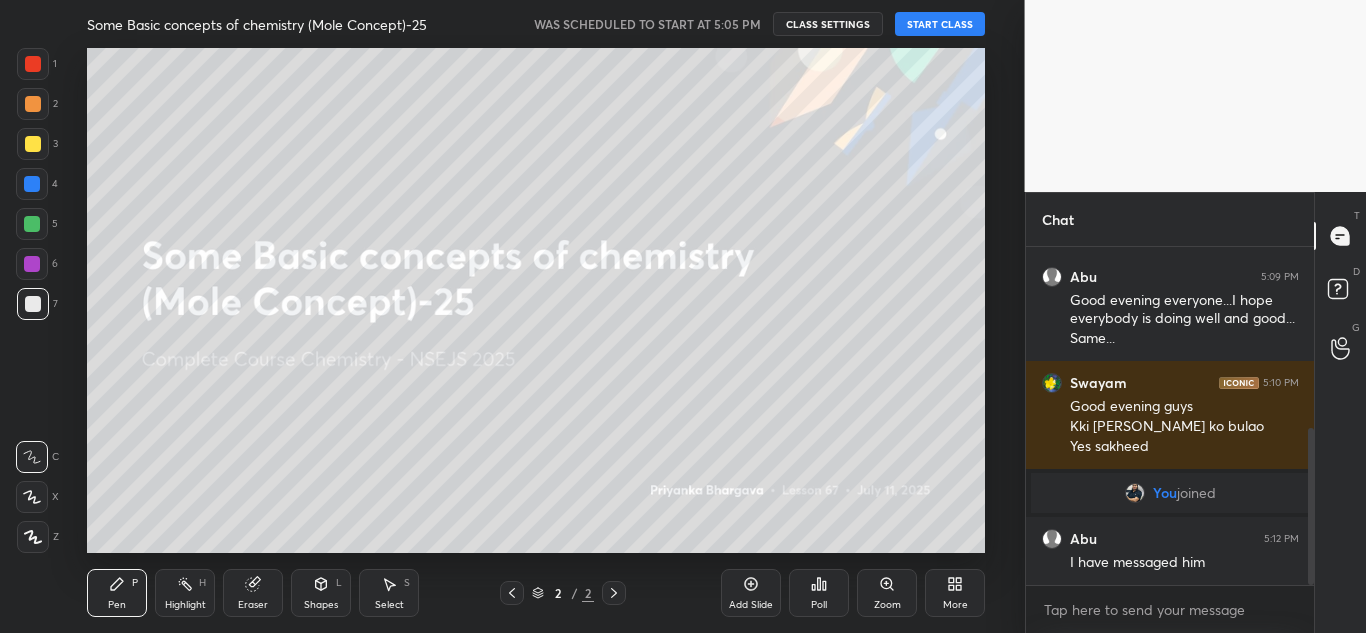 click on "START CLASS" at bounding box center [940, 24] 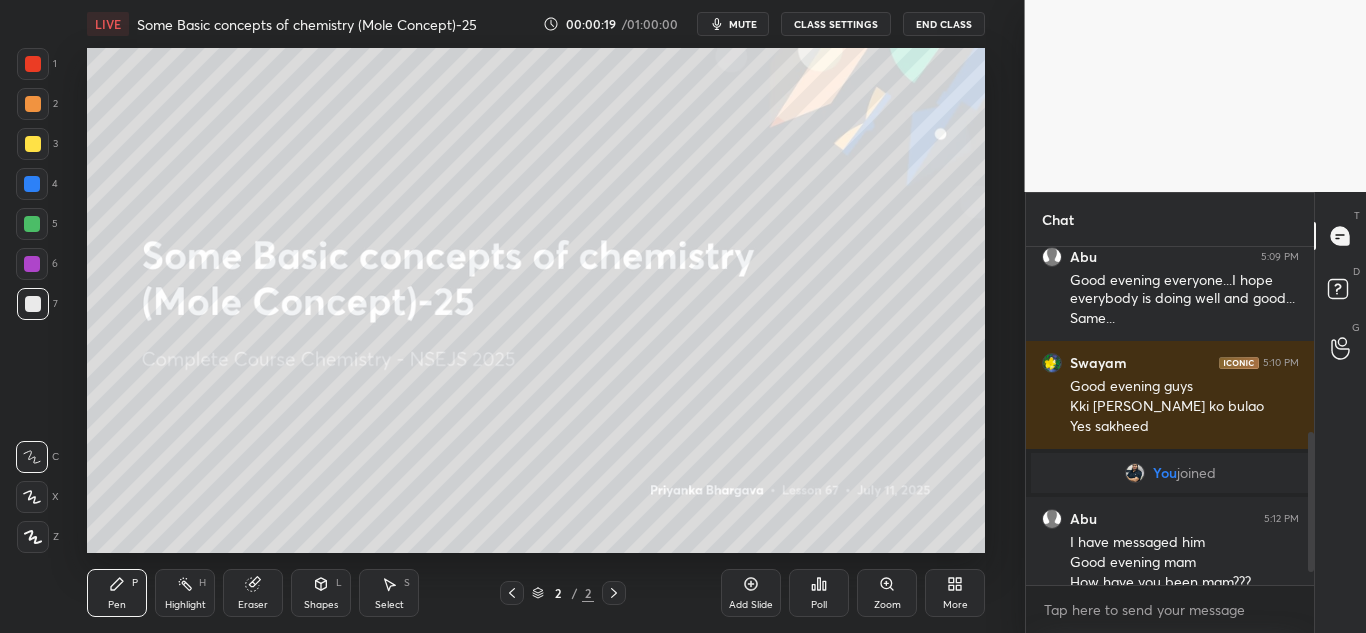 scroll, scrollTop: 500, scrollLeft: 0, axis: vertical 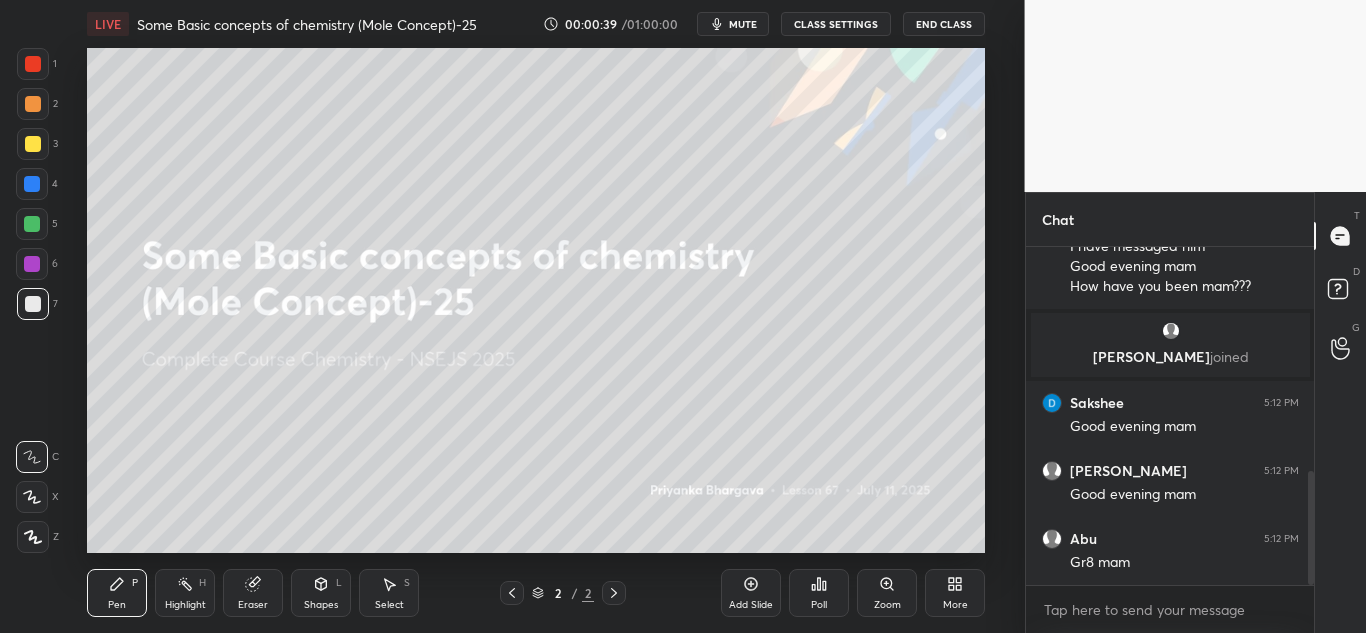 drag, startPoint x: 1314, startPoint y: 517, endPoint x: 1309, endPoint y: 550, distance: 33.37664 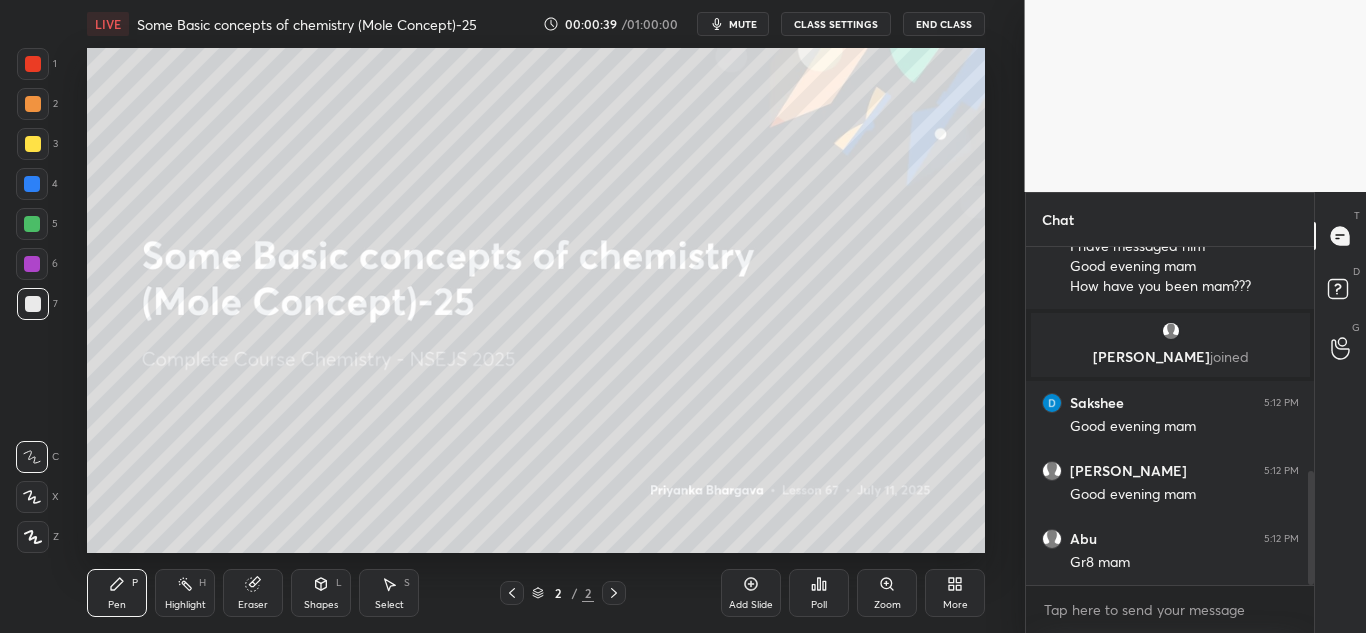 click on "Chat You  joined Abu 5:12 PM I have messaged him Good evening mam How have you been mam??? Jashan  joined Sakshee 5:12 PM Good evening mam Jashan 5:12 PM Good evening mam Abu 5:12 PM Gr8 mam JUMP TO LATEST Enable hand raising Enable raise hand to speak to learners. Once enabled, chat will be turned off temporarily. Enable x   introducing Raise a hand with a doubt Now learners can raise their hand along with a doubt  How it works? Doubts asked by learners will show up here NEW DOUBTS ASKED No one has raised a hand yet Can't raise hand Looks like educator just invited you to speak. Please wait before you can raise your hand again. Got it T Messages (T) D Doubts (D) G Raise Hand (G)" at bounding box center [1196, 412] 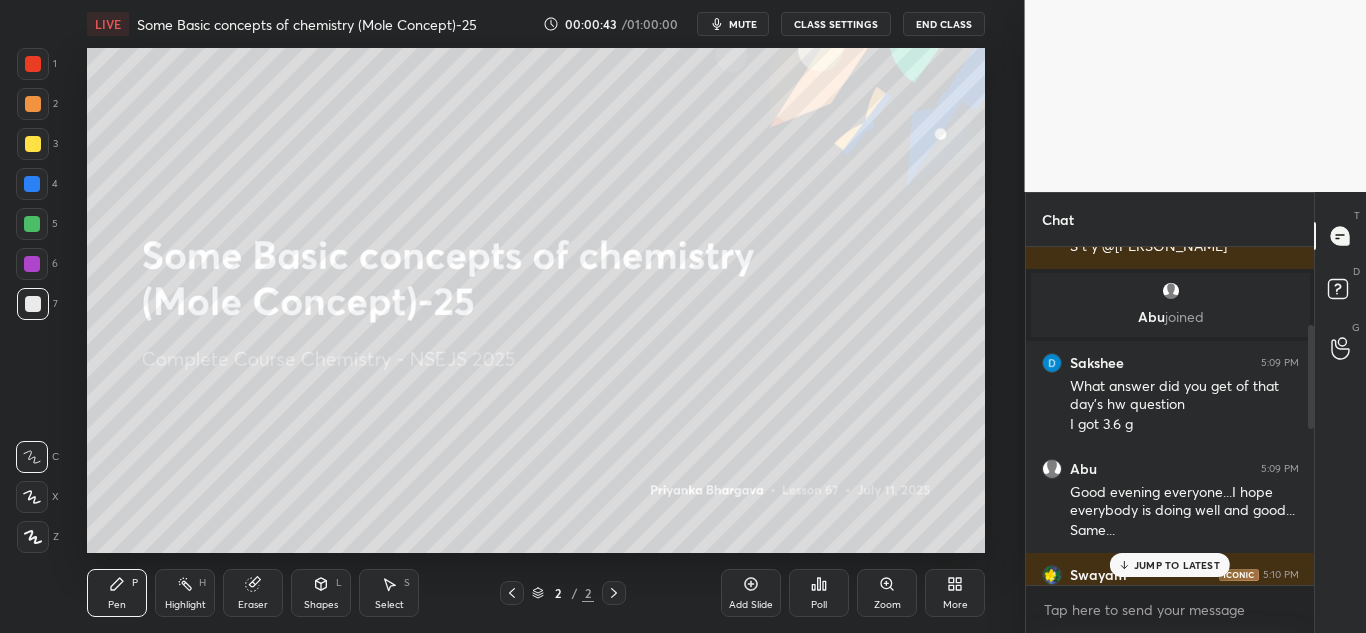scroll, scrollTop: 33, scrollLeft: 0, axis: vertical 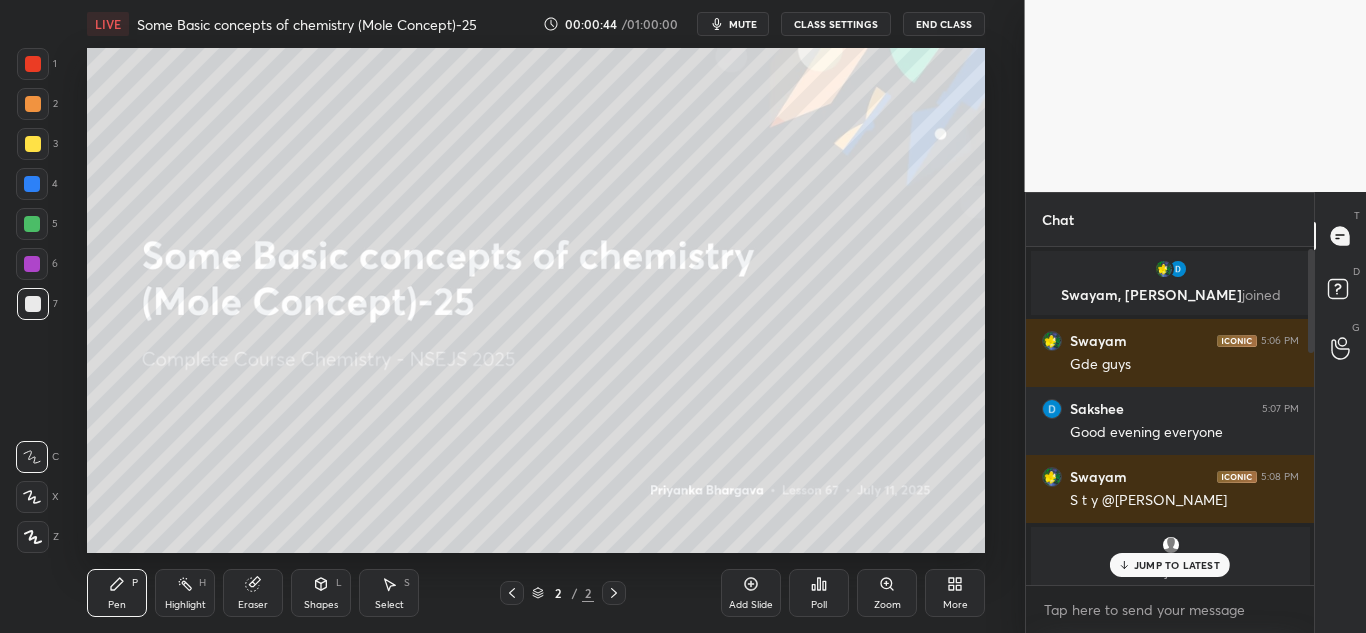 drag, startPoint x: 1309, startPoint y: 550, endPoint x: 1307, endPoint y: 305, distance: 245.00816 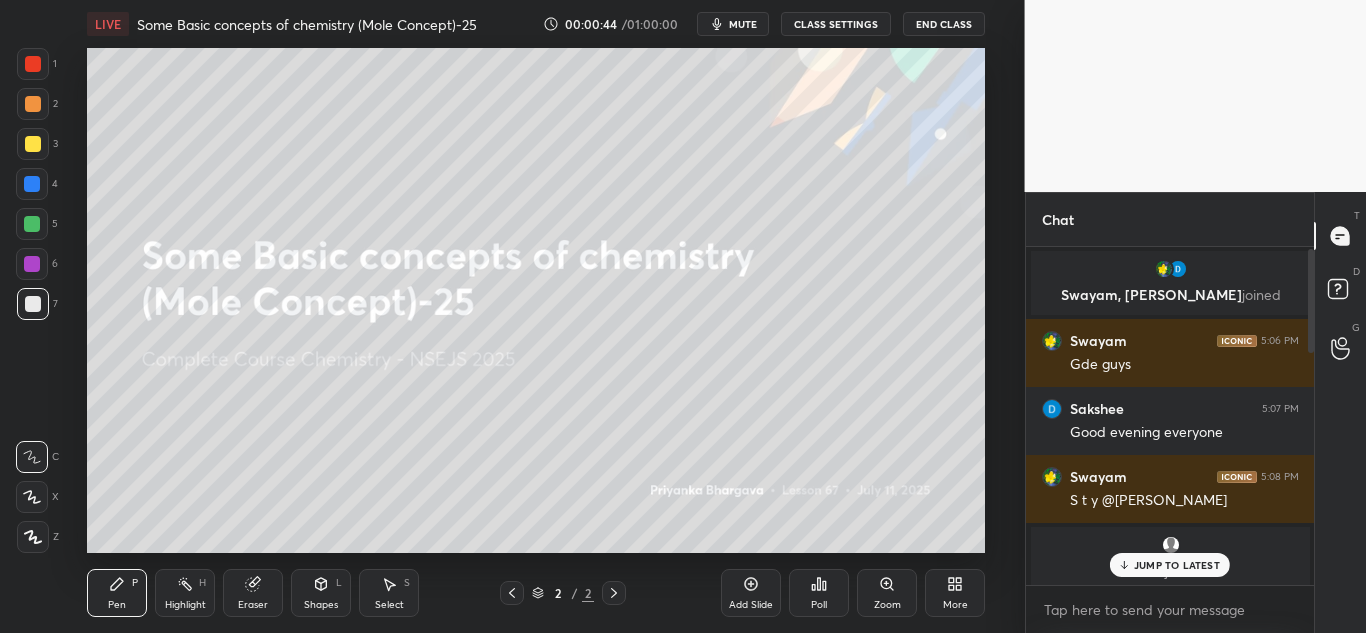 click at bounding box center (1308, 416) 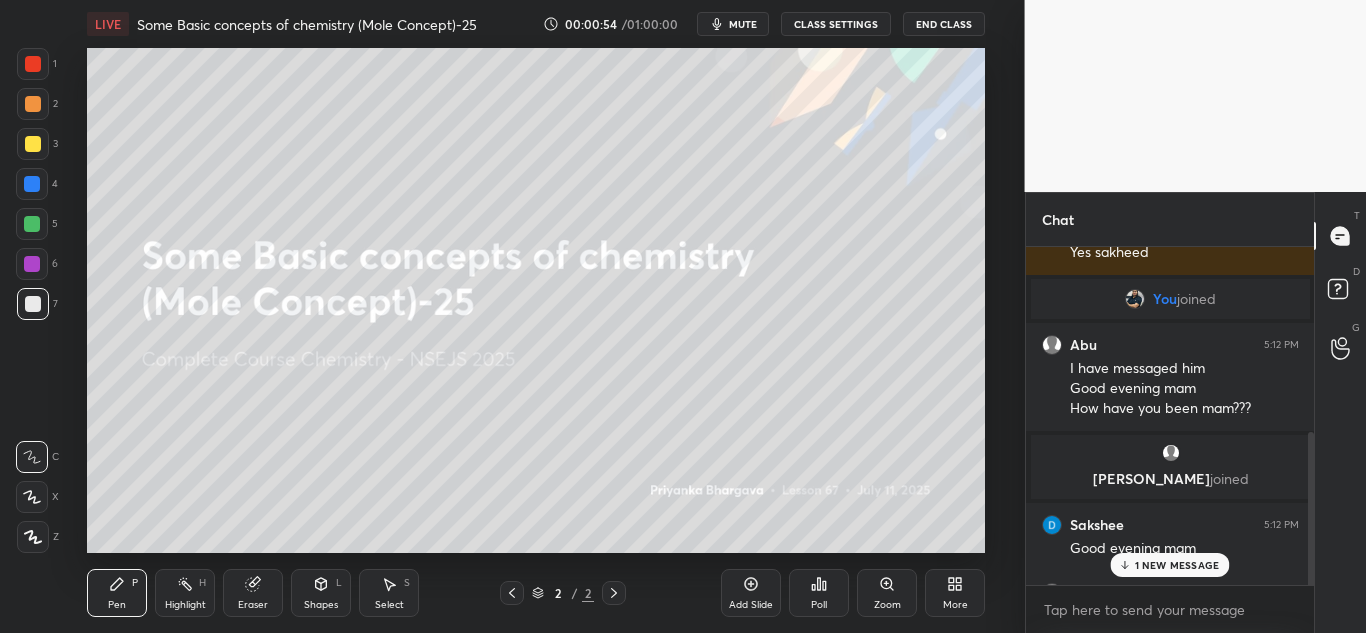 scroll, scrollTop: 830, scrollLeft: 0, axis: vertical 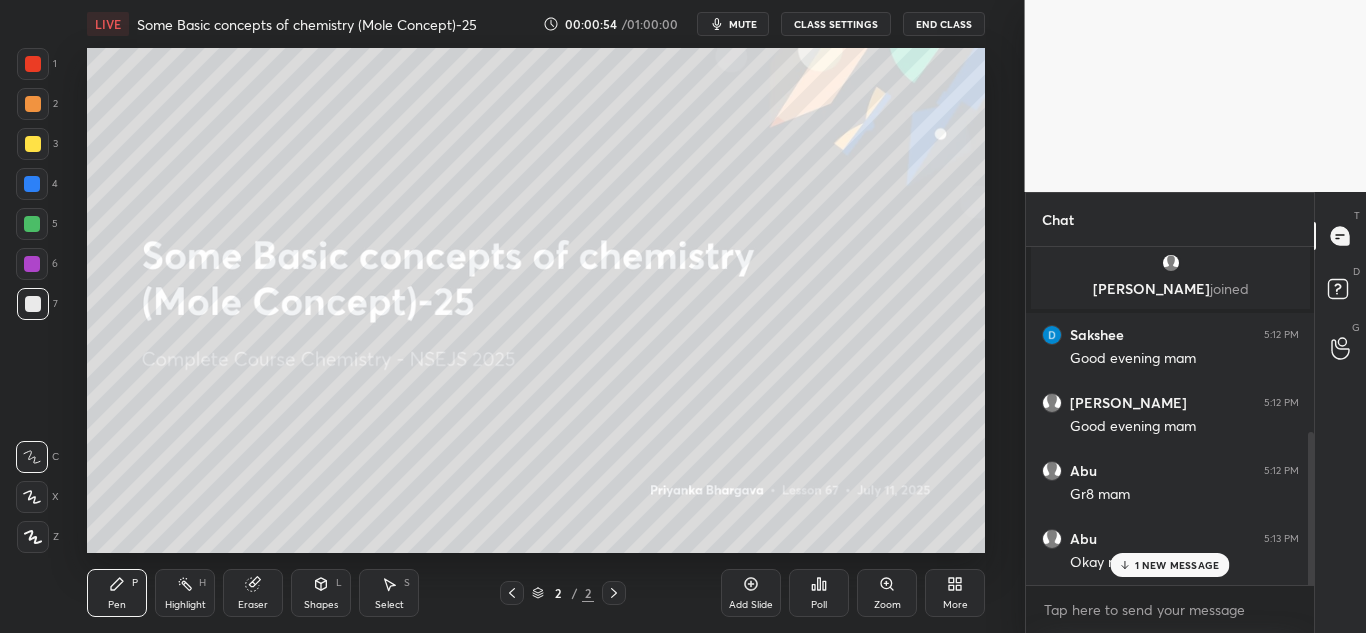 drag, startPoint x: 1308, startPoint y: 327, endPoint x: 1292, endPoint y: 655, distance: 328.39 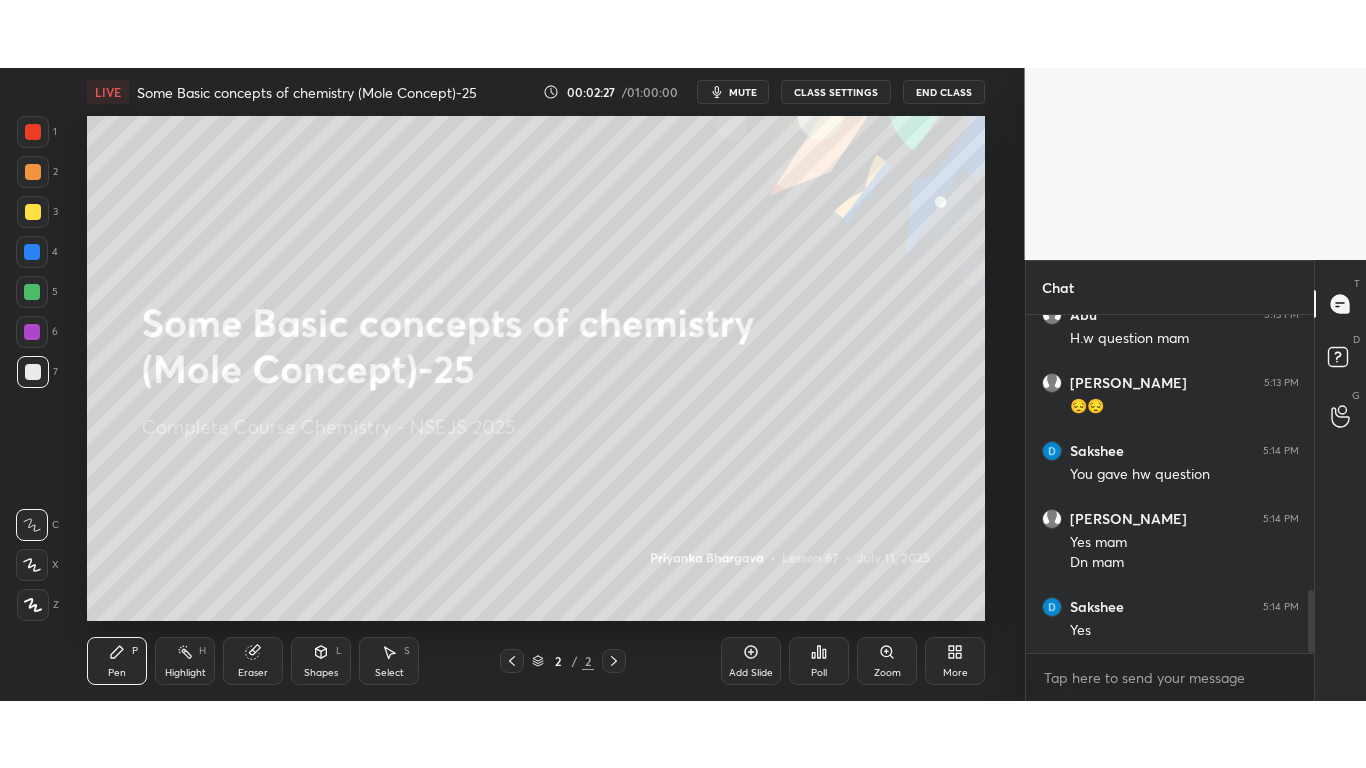 scroll, scrollTop: 1462, scrollLeft: 0, axis: vertical 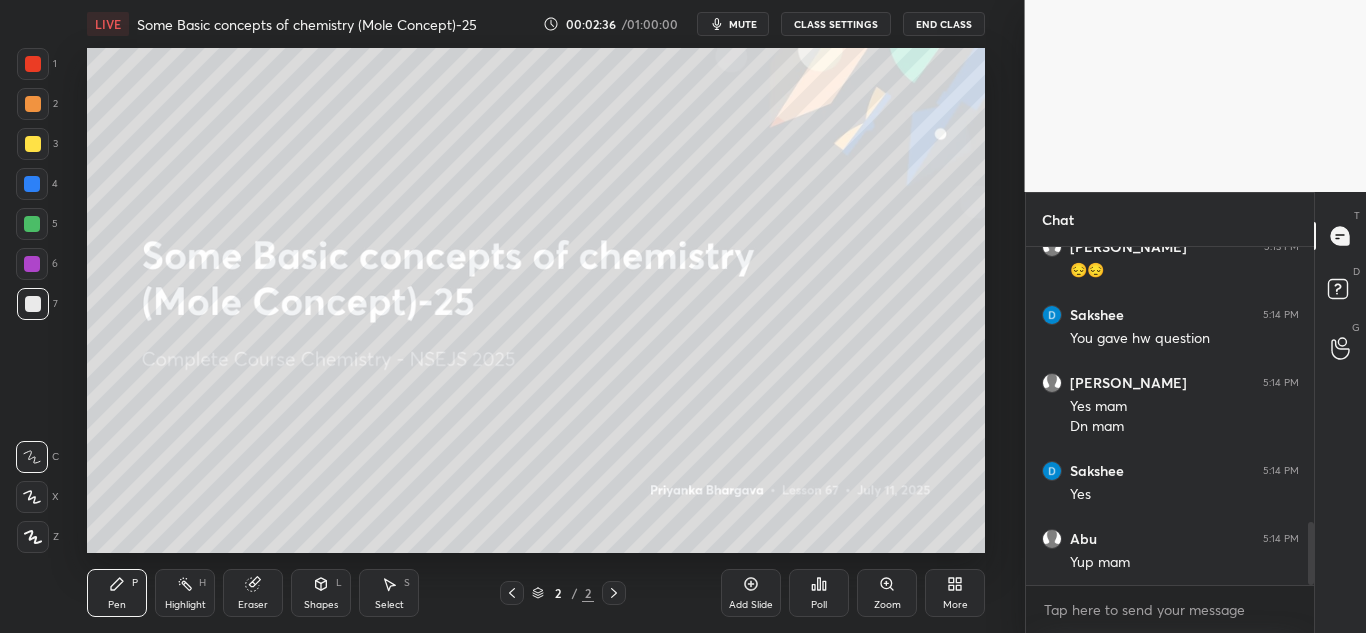 click 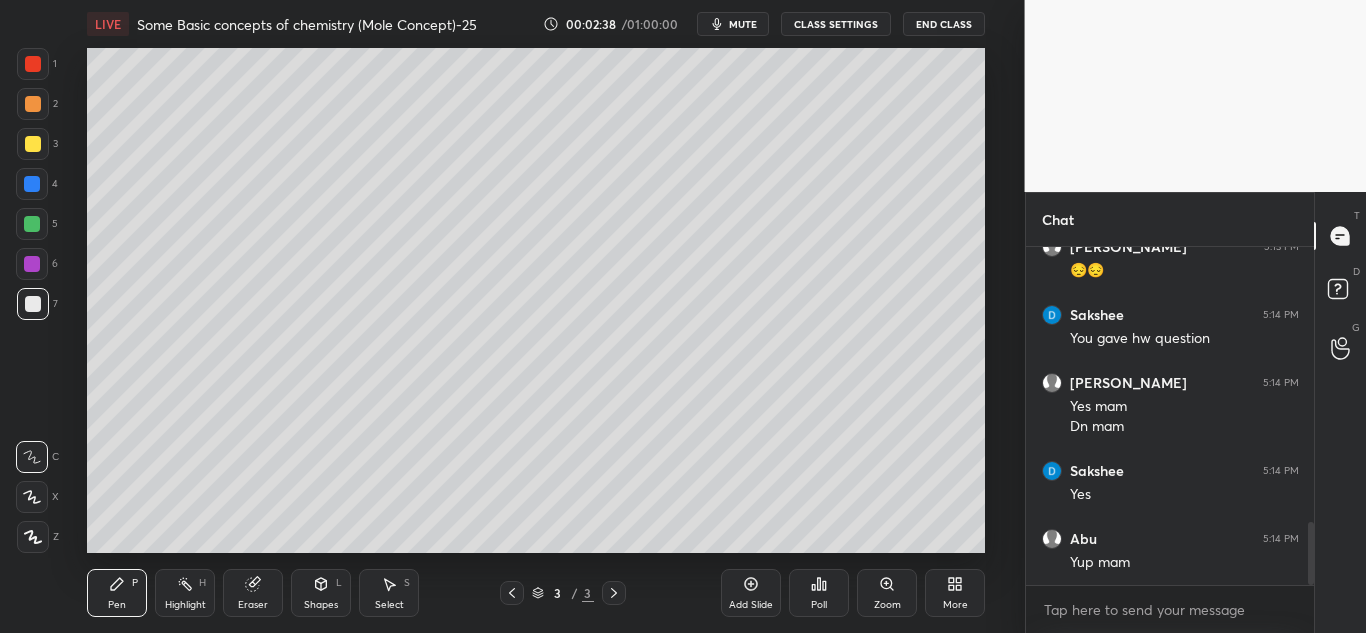 click on "More" at bounding box center [955, 605] 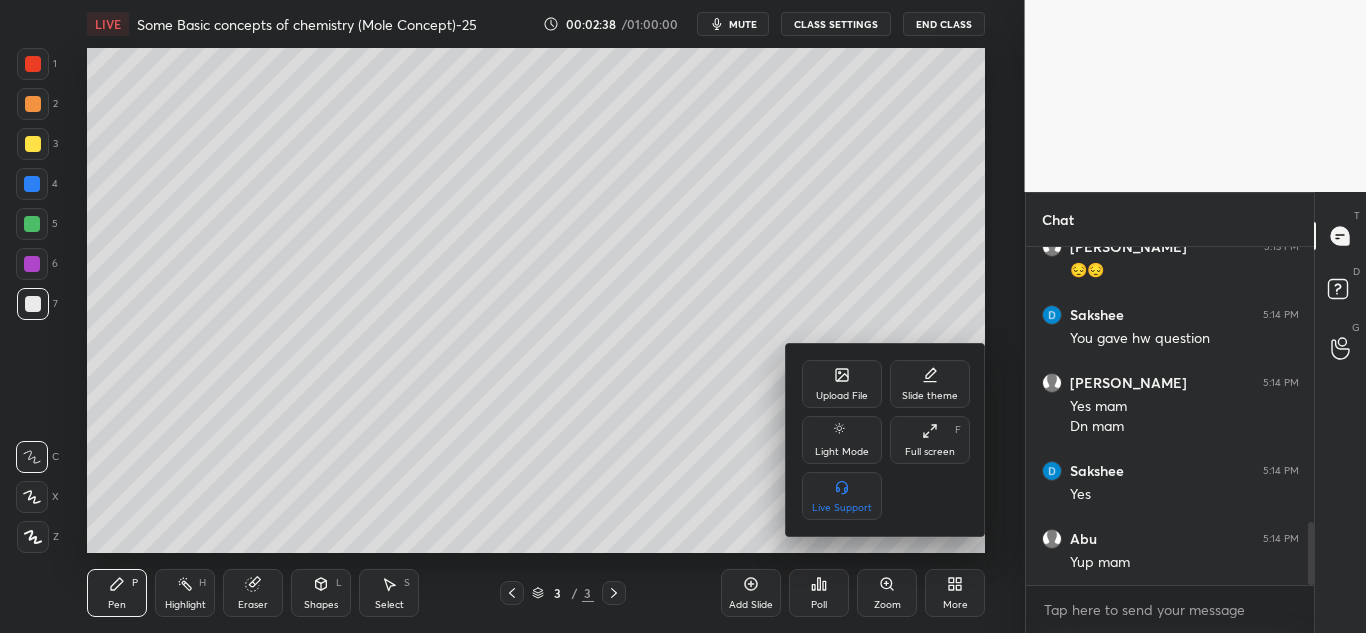 click on "Full screen F" at bounding box center (930, 440) 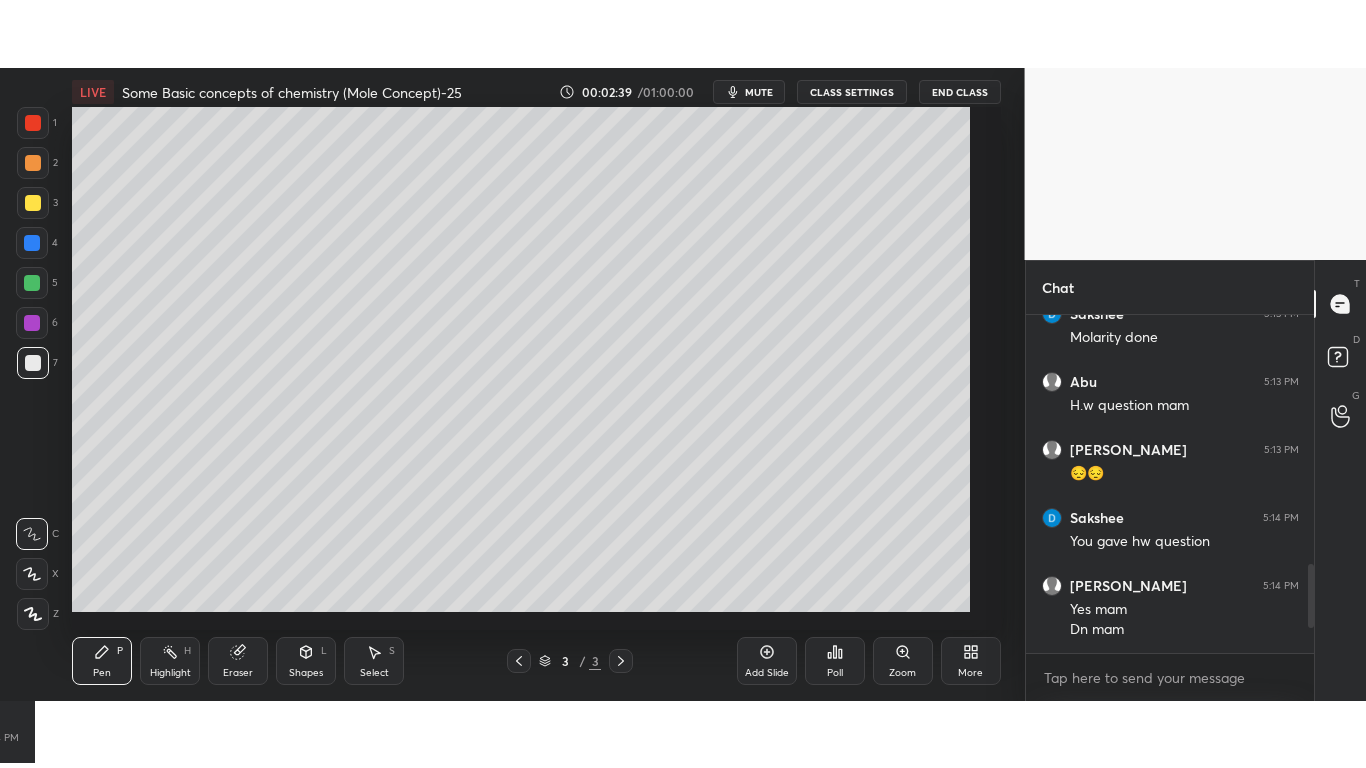 scroll, scrollTop: 99360, scrollLeft: 99055, axis: both 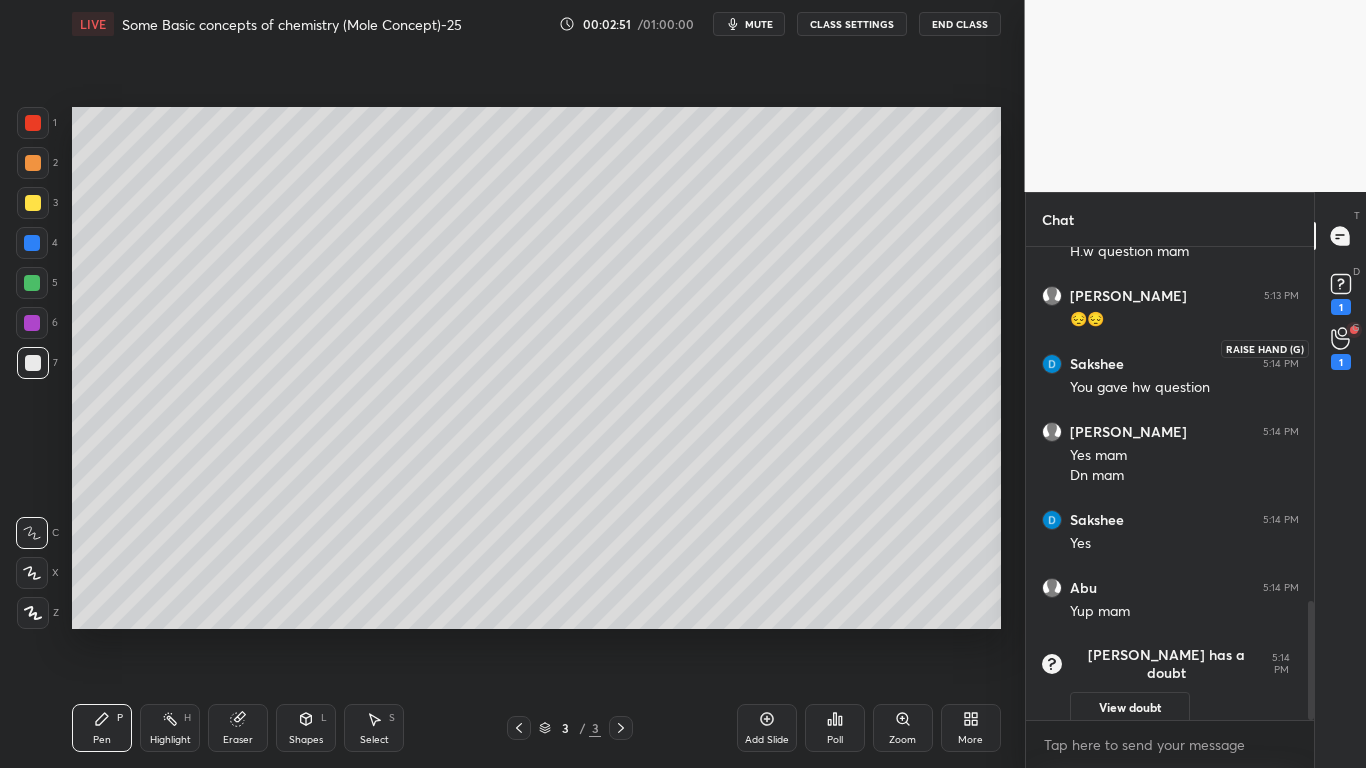 click 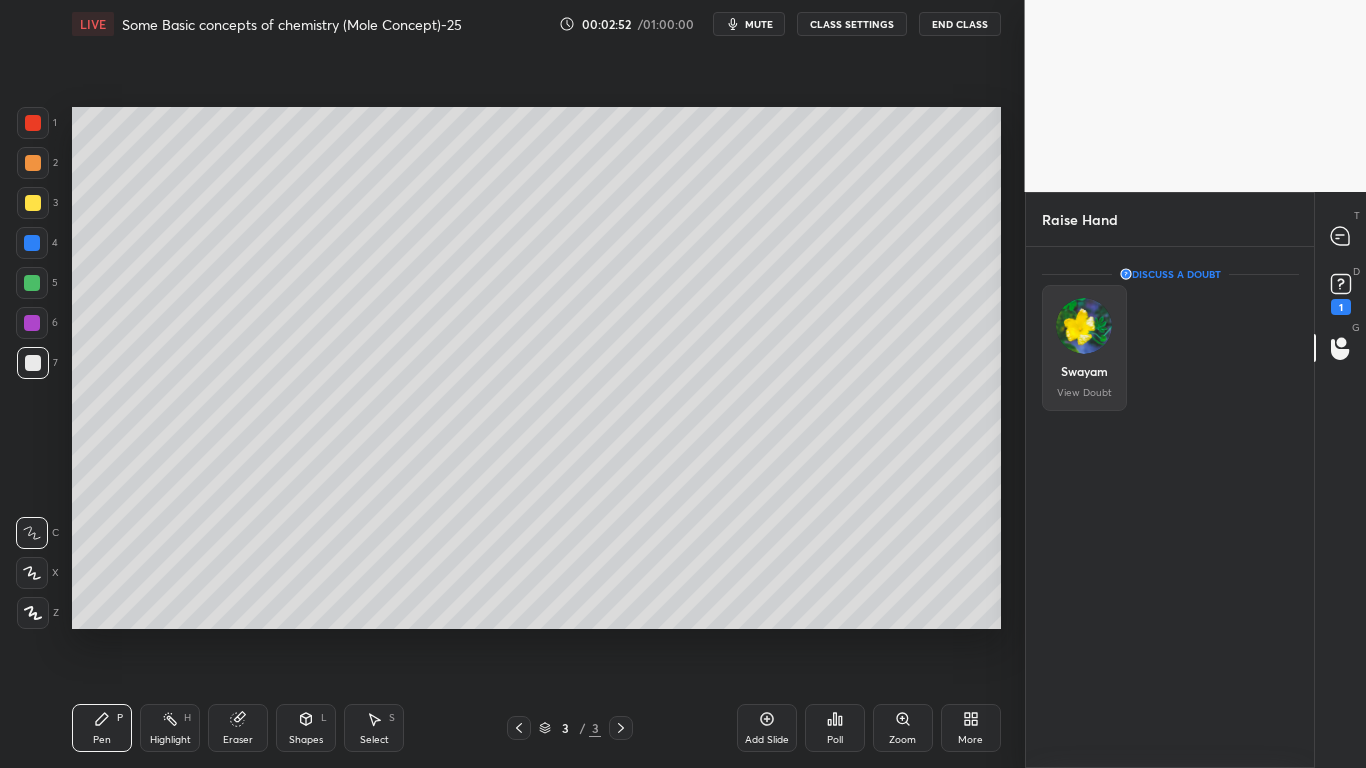 drag, startPoint x: 1082, startPoint y: 337, endPoint x: 1089, endPoint y: 375, distance: 38.63936 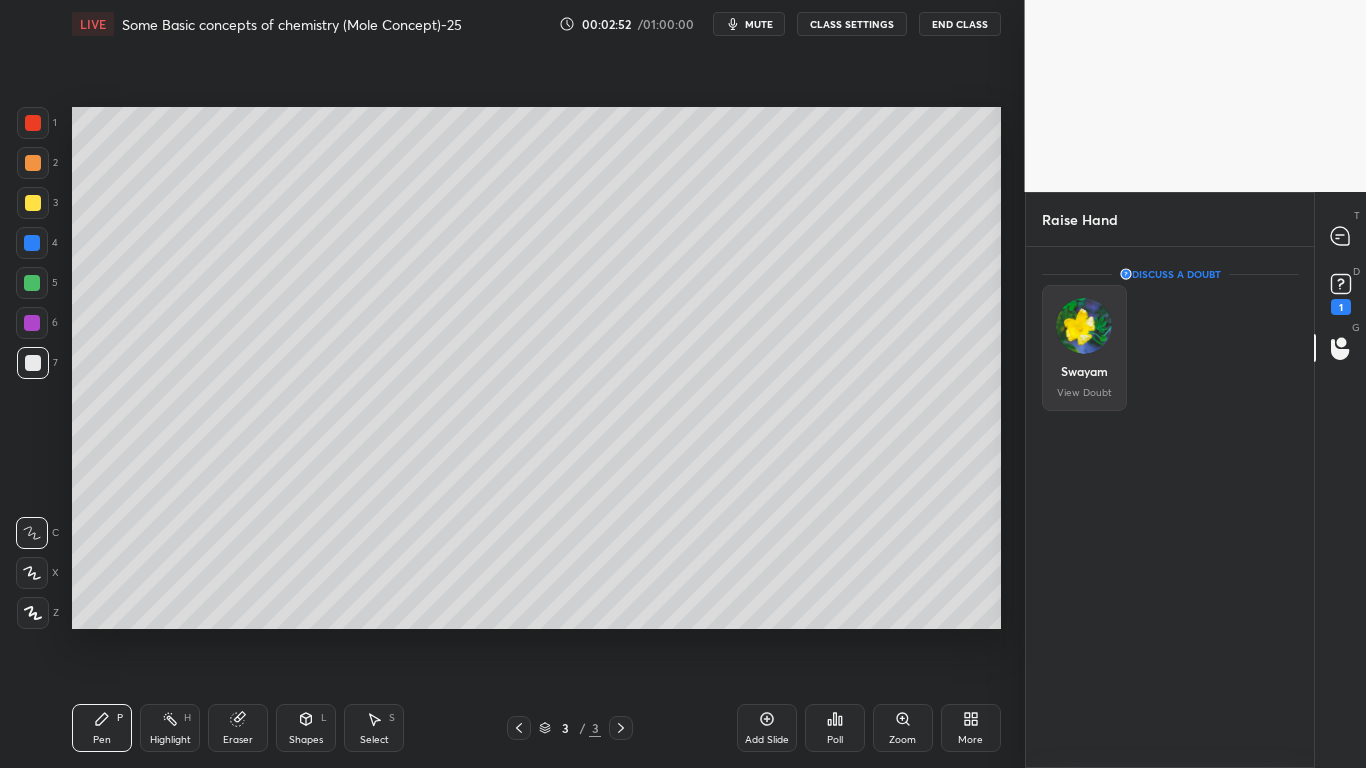 click at bounding box center [1084, 326] 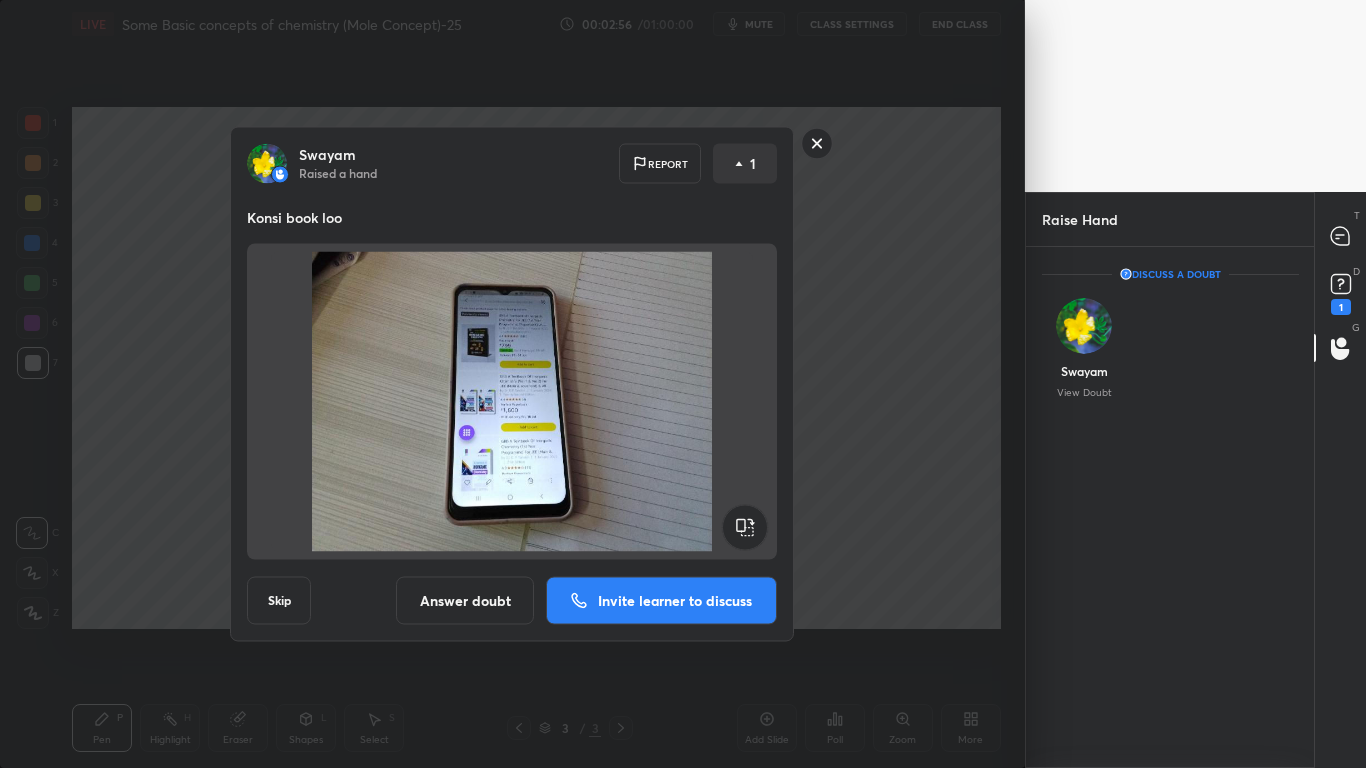 click on "Invite learner to discuss" at bounding box center (675, 601) 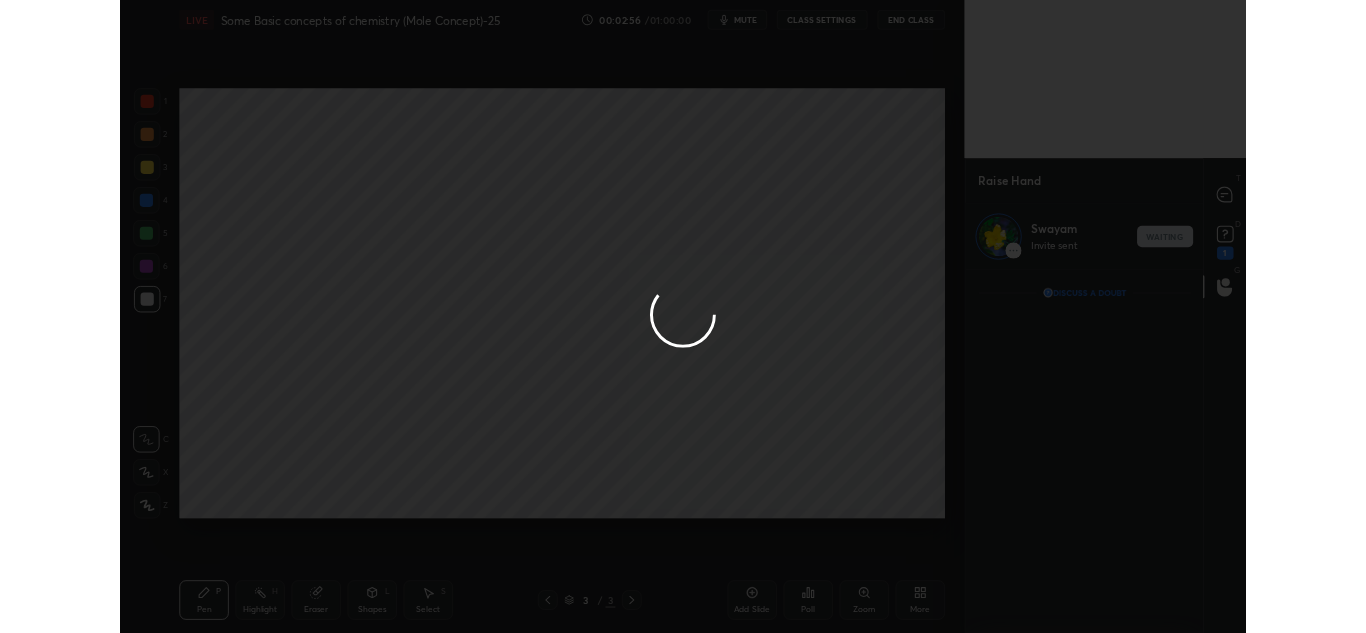 scroll, scrollTop: 434, scrollLeft: 282, axis: both 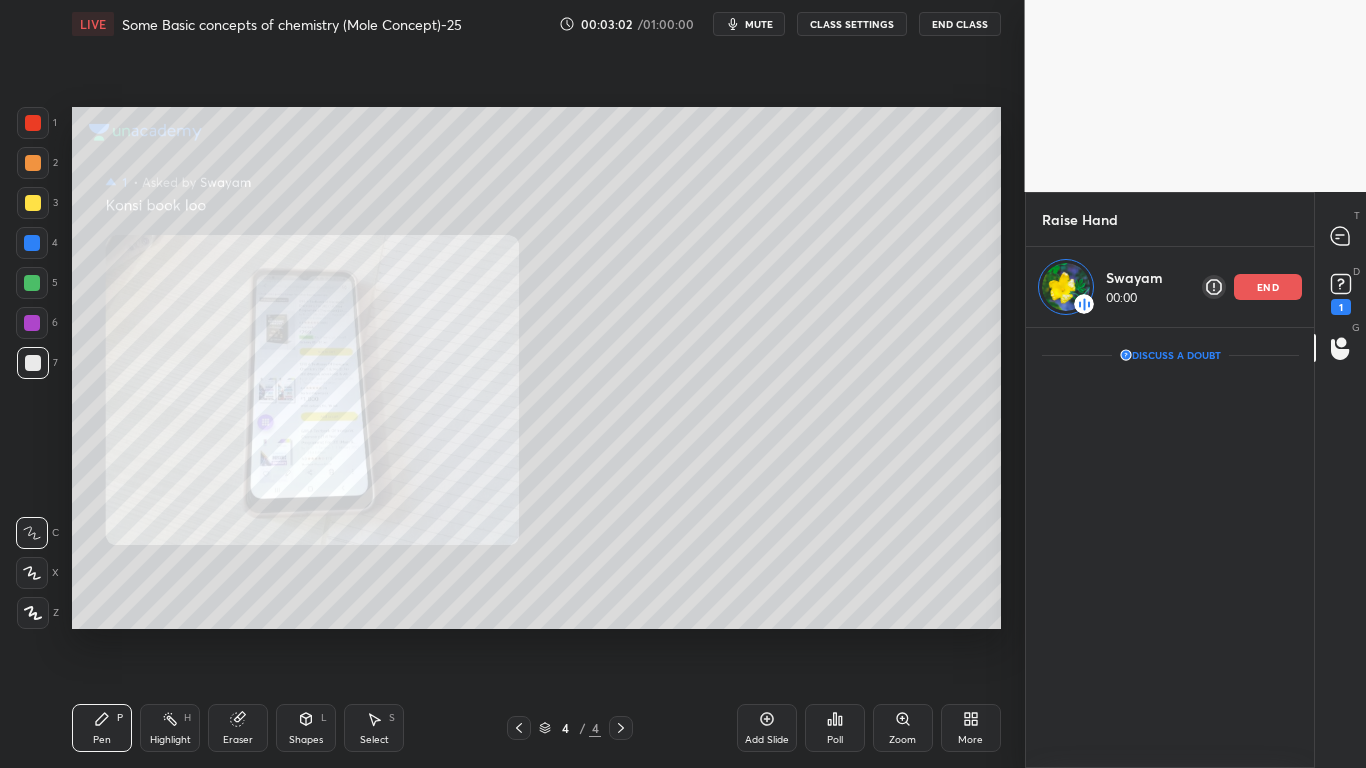 click on "Zoom" at bounding box center [903, 728] 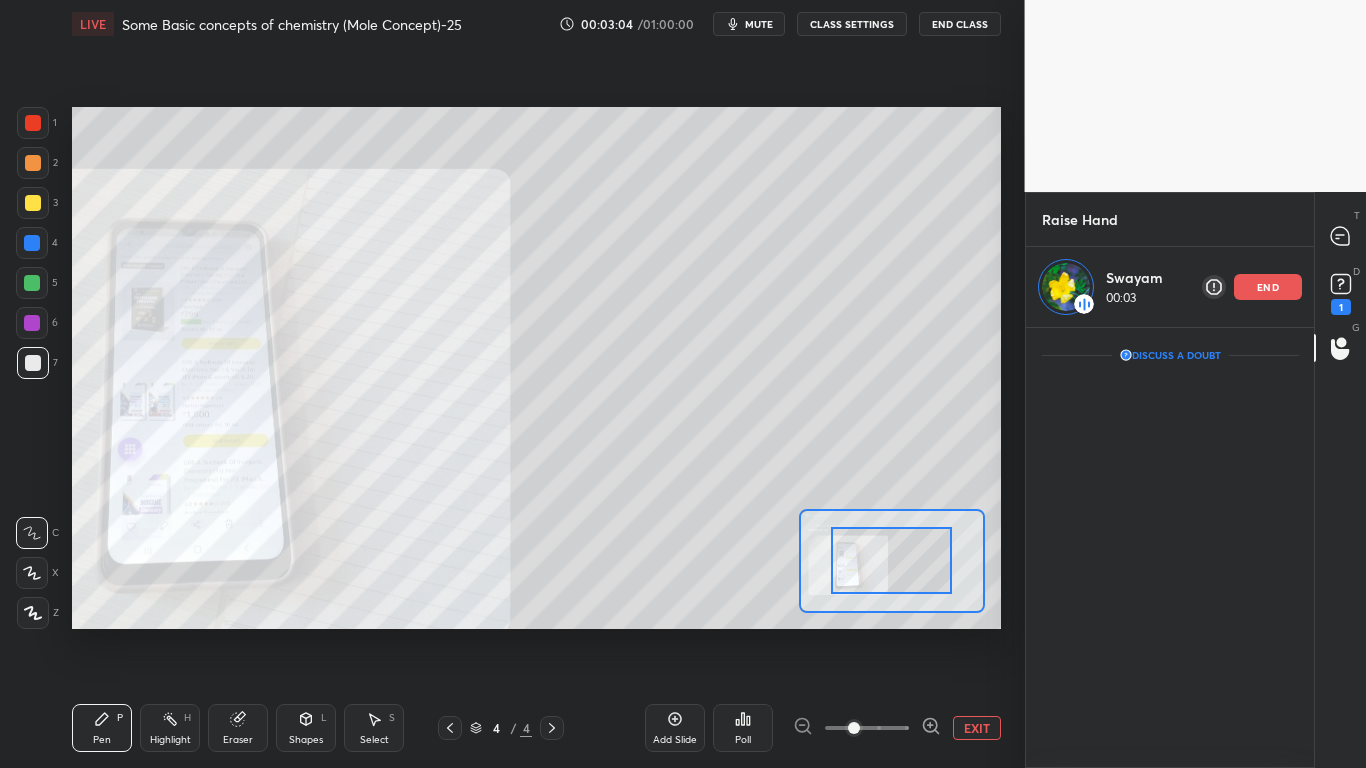 click 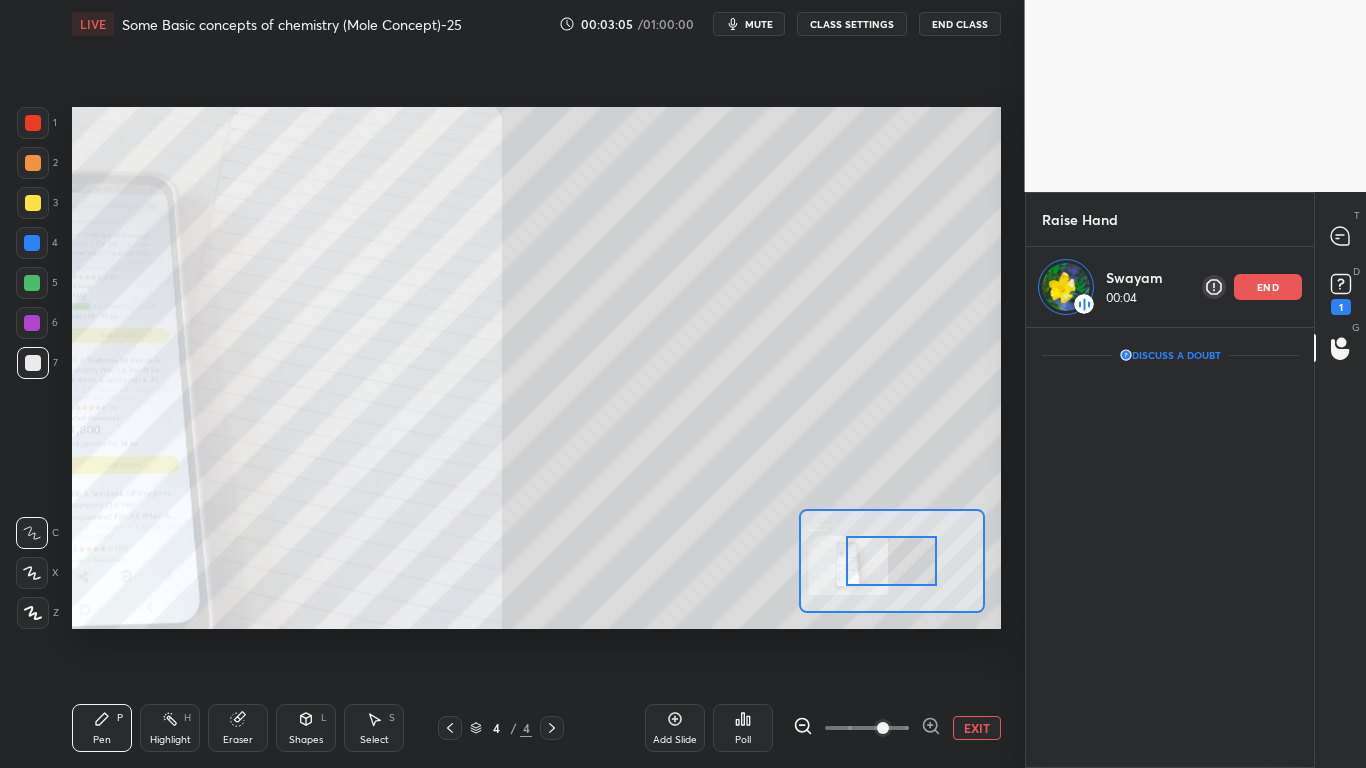 click 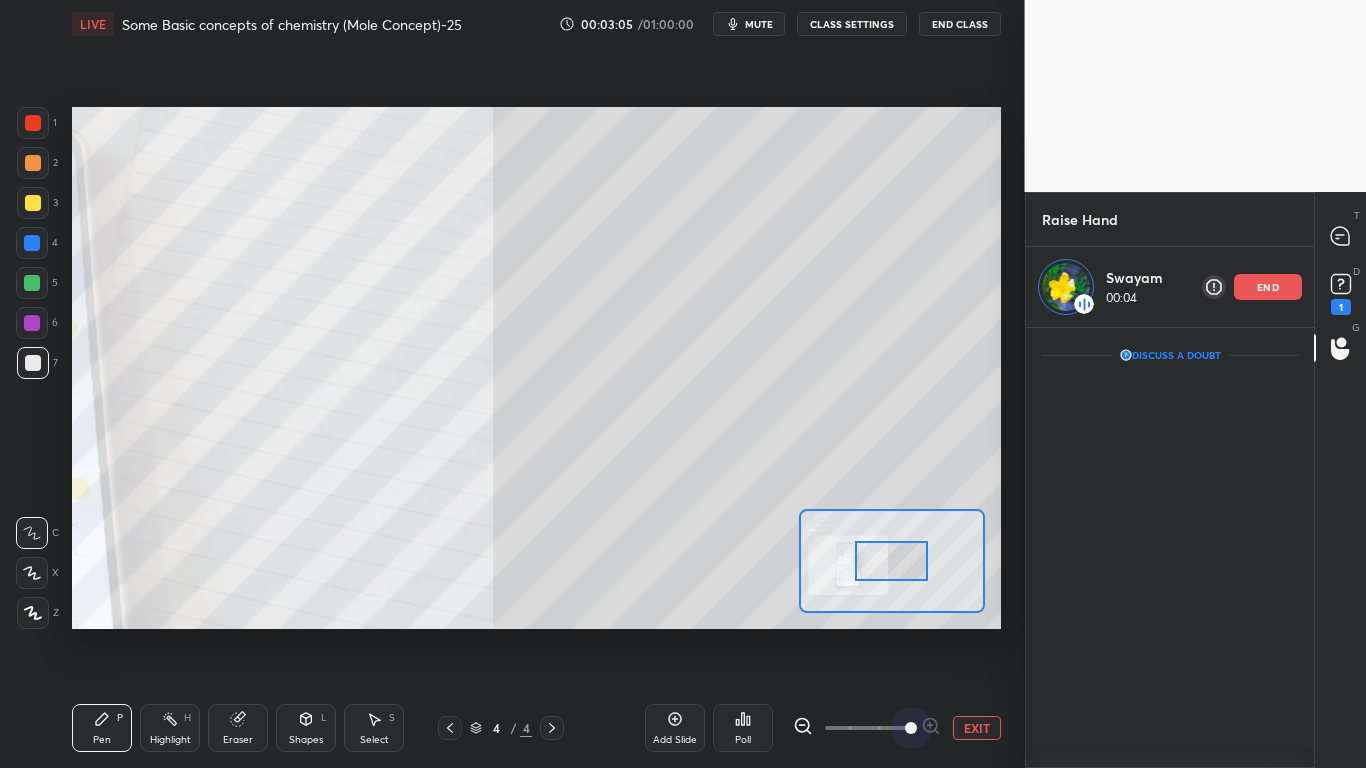 click at bounding box center [867, 728] 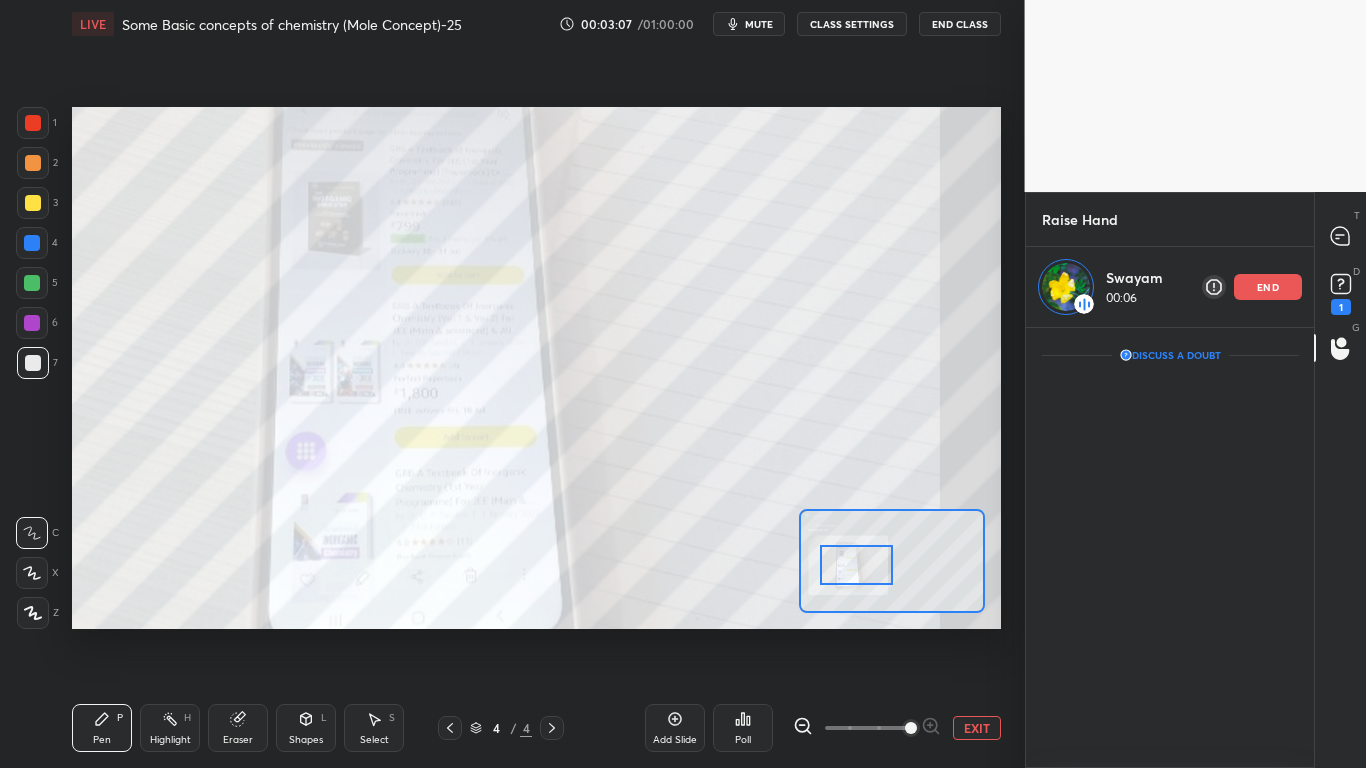 drag, startPoint x: 889, startPoint y: 567, endPoint x: 858, endPoint y: 571, distance: 31.257 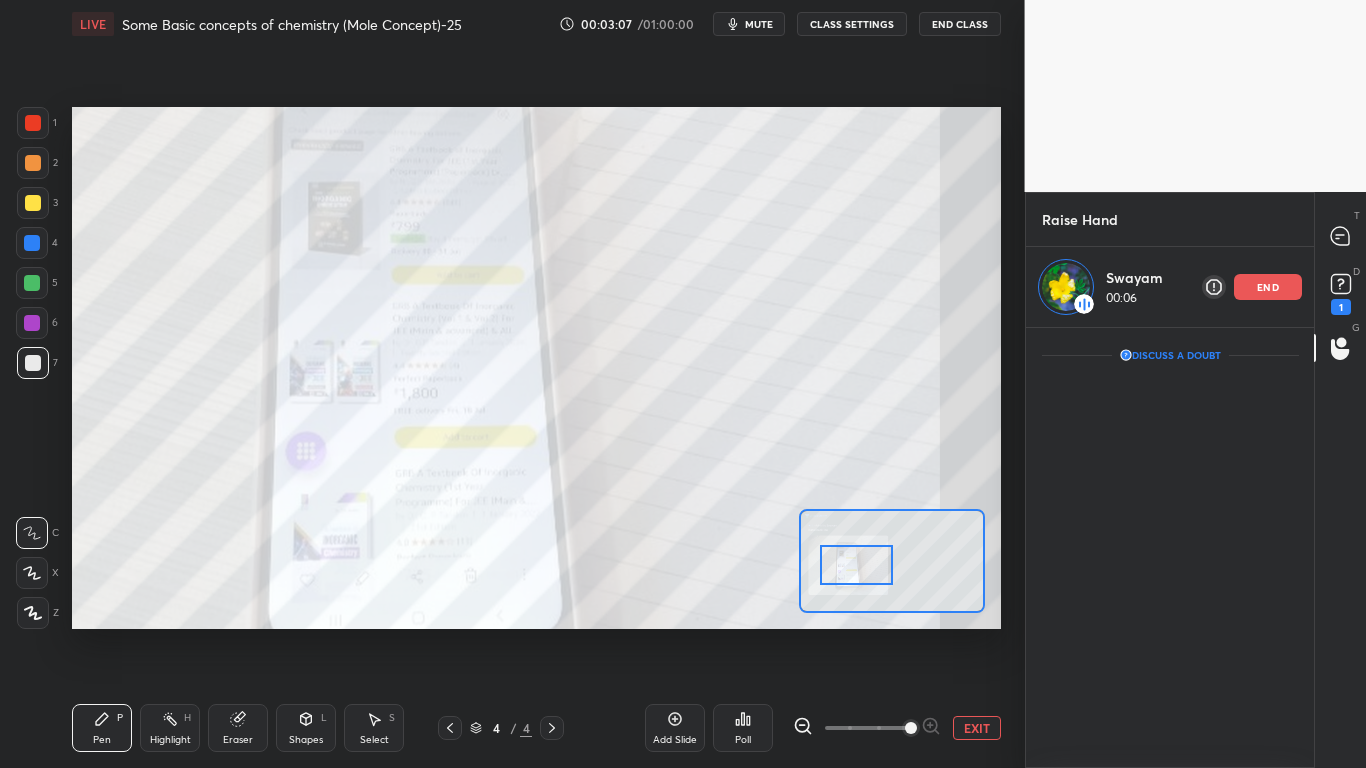 click at bounding box center [856, 565] 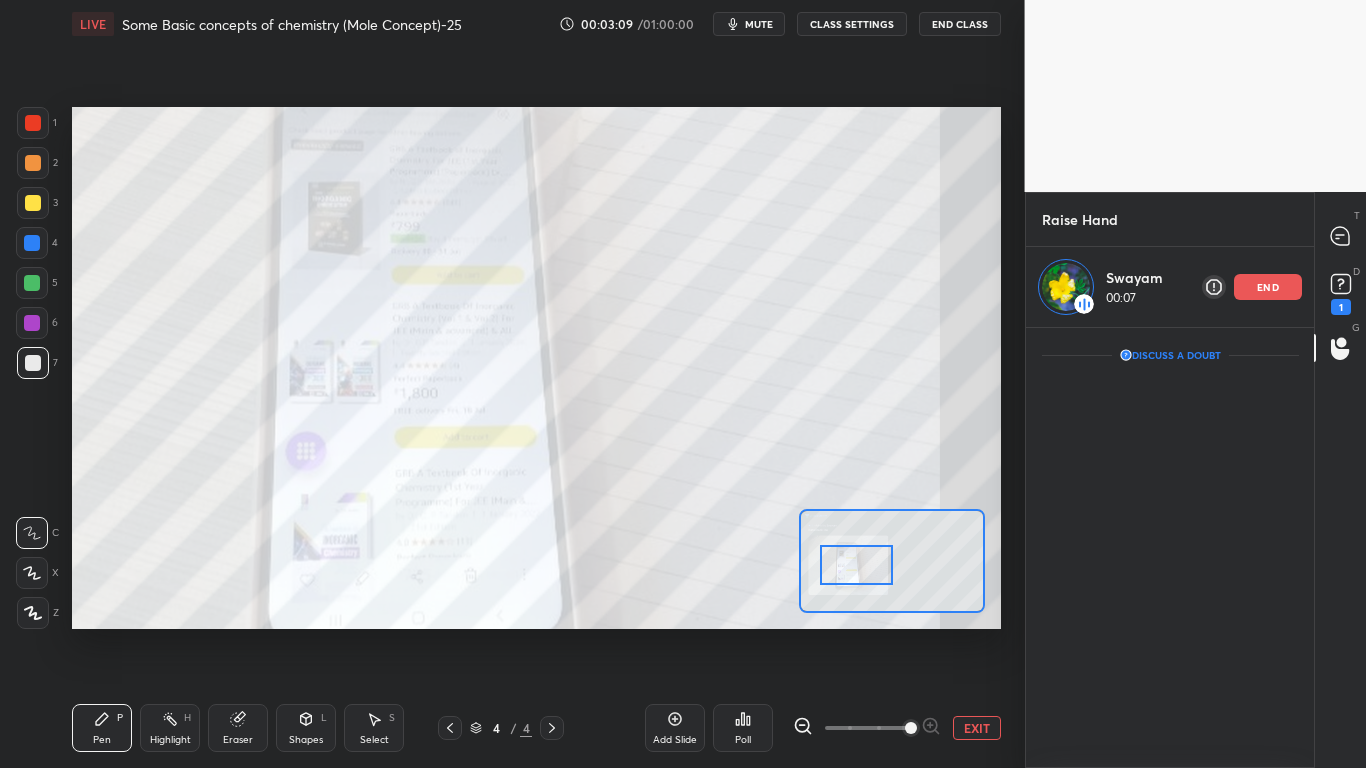 click at bounding box center [911, 728] 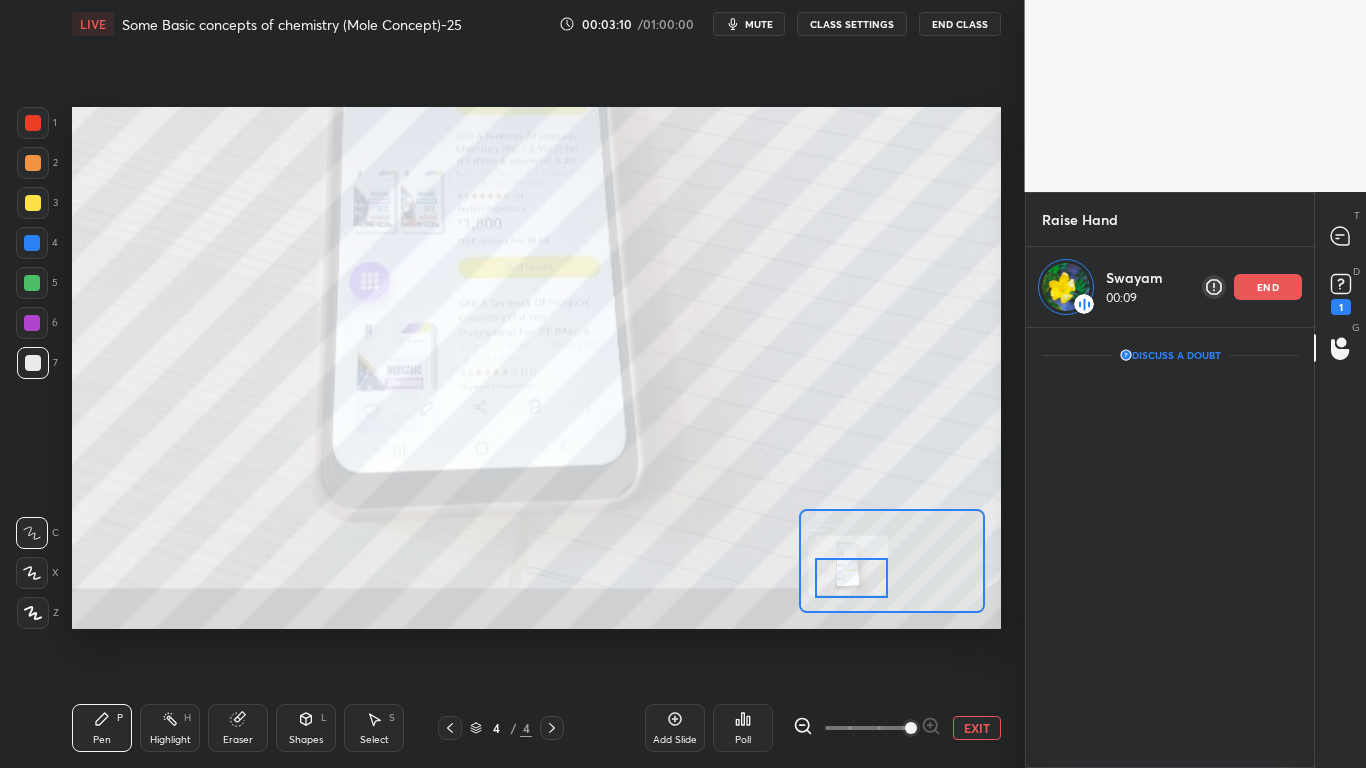 click at bounding box center (851, 578) 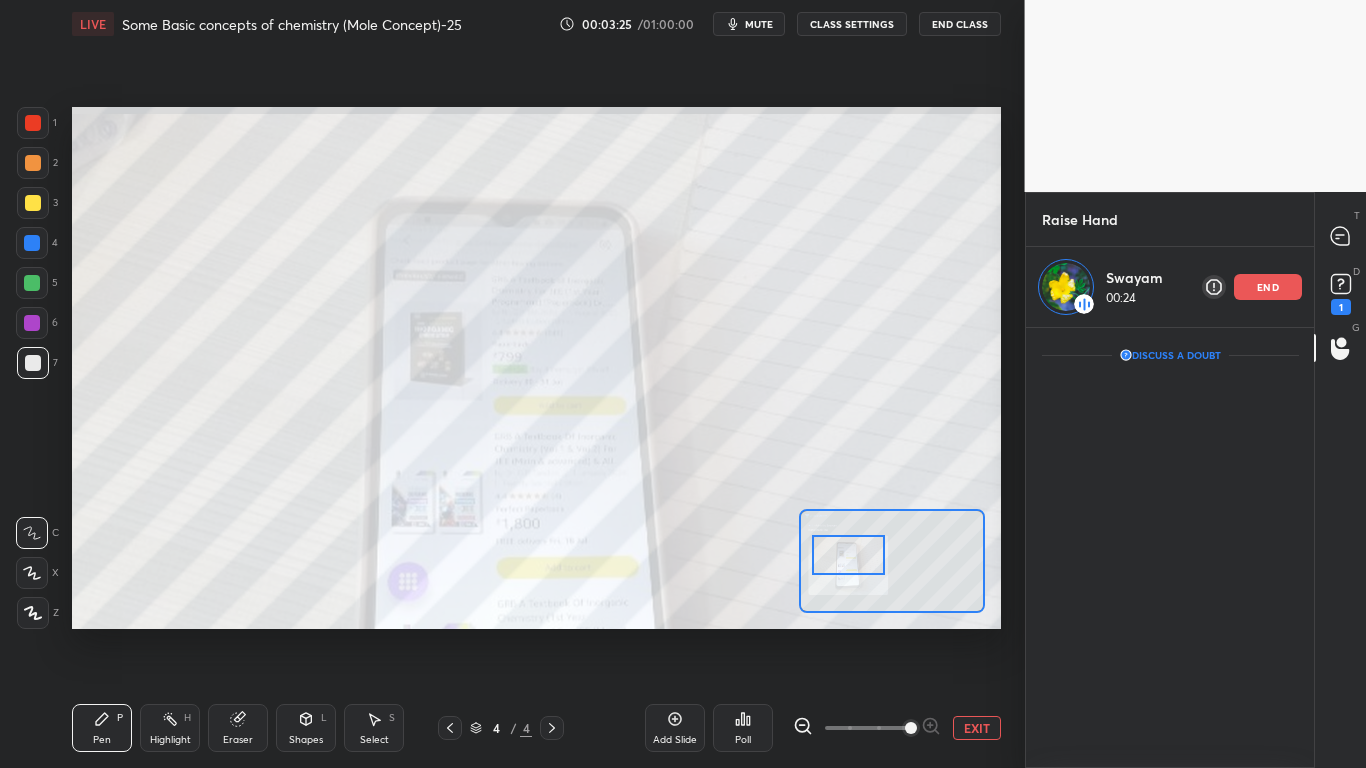 drag, startPoint x: 840, startPoint y: 577, endPoint x: 834, endPoint y: 557, distance: 20.880613 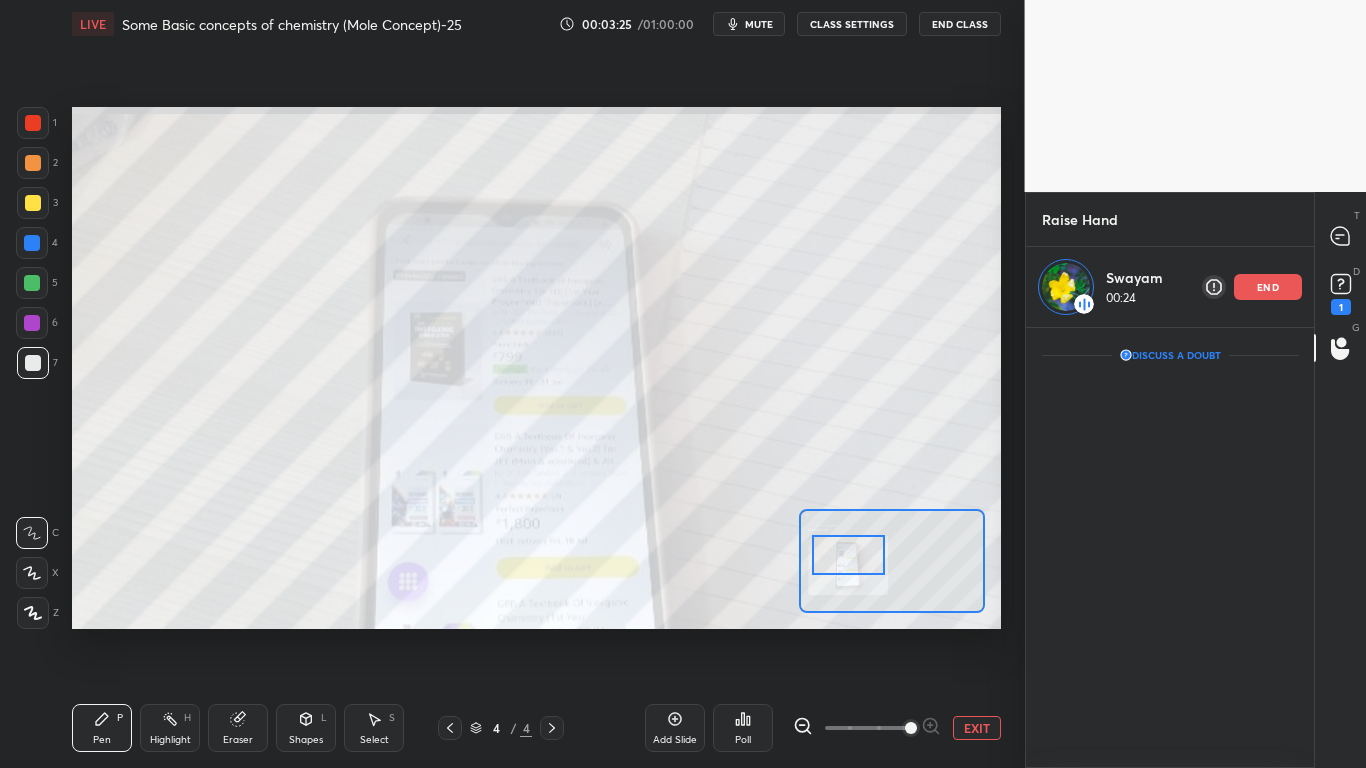 click at bounding box center (848, 555) 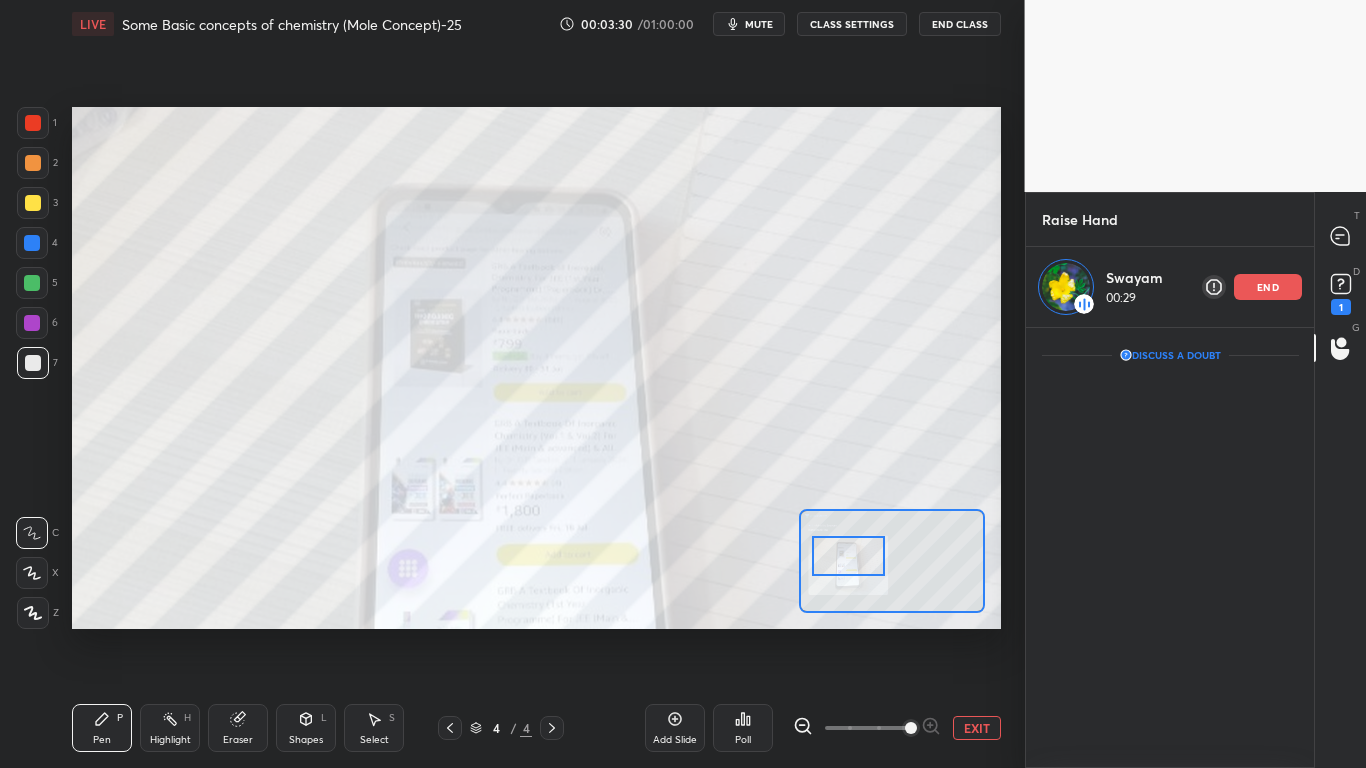 drag, startPoint x: 906, startPoint y: 722, endPoint x: 917, endPoint y: 720, distance: 11.18034 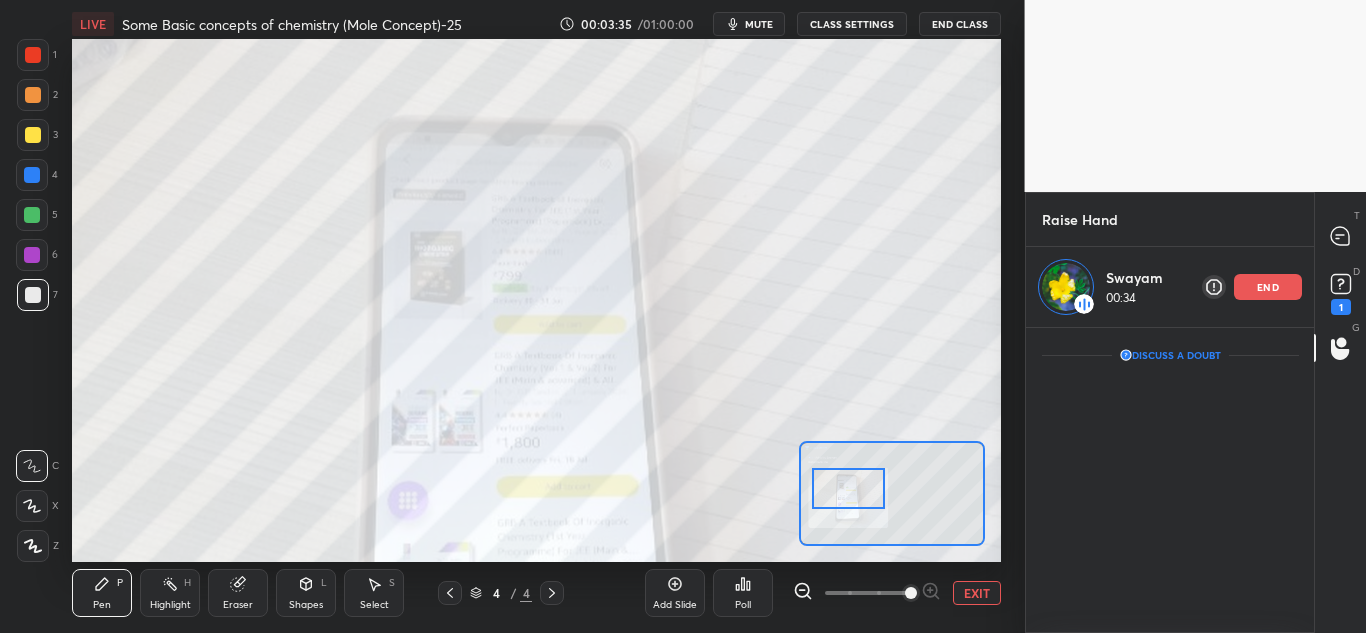 scroll, scrollTop: 505, scrollLeft: 944, axis: both 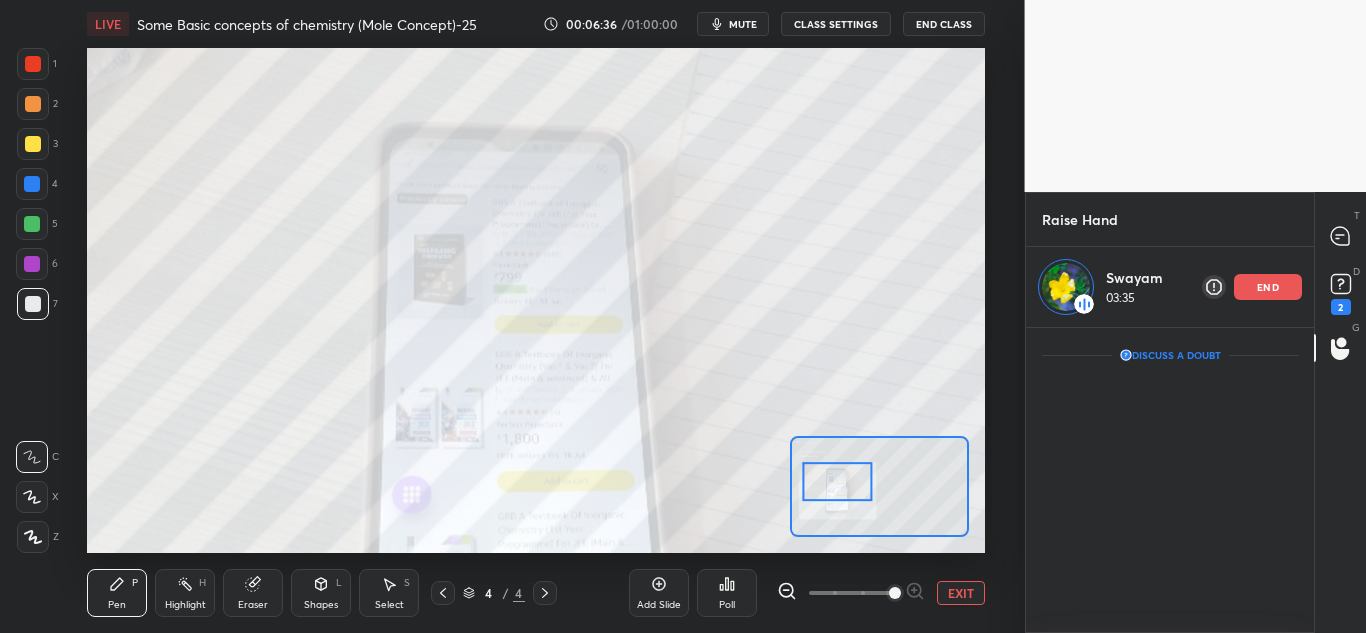click on "EXIT" at bounding box center (961, 593) 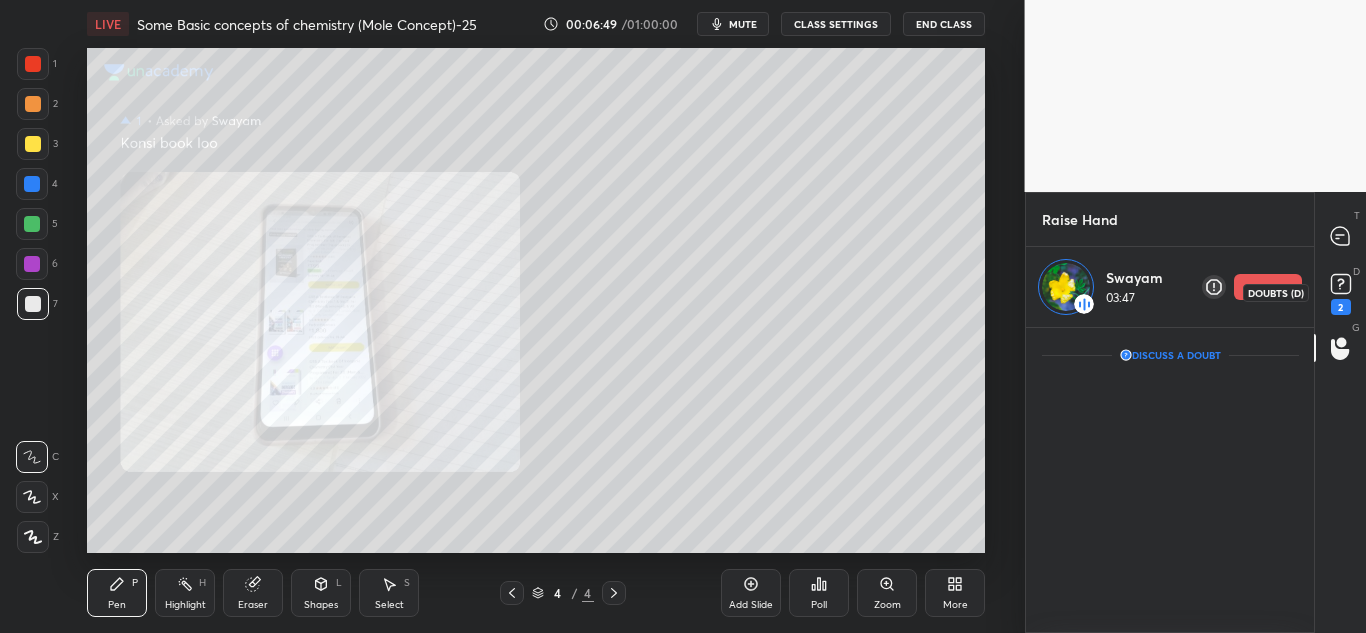 click 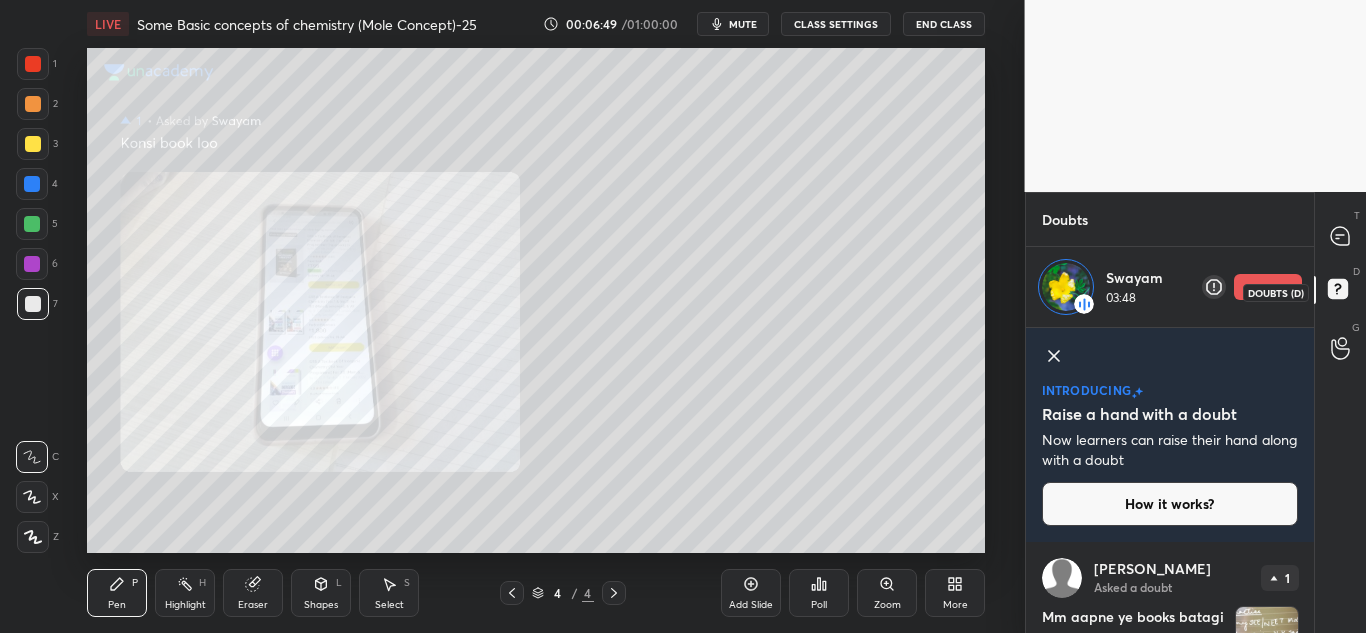 scroll, scrollTop: 85, scrollLeft: 282, axis: both 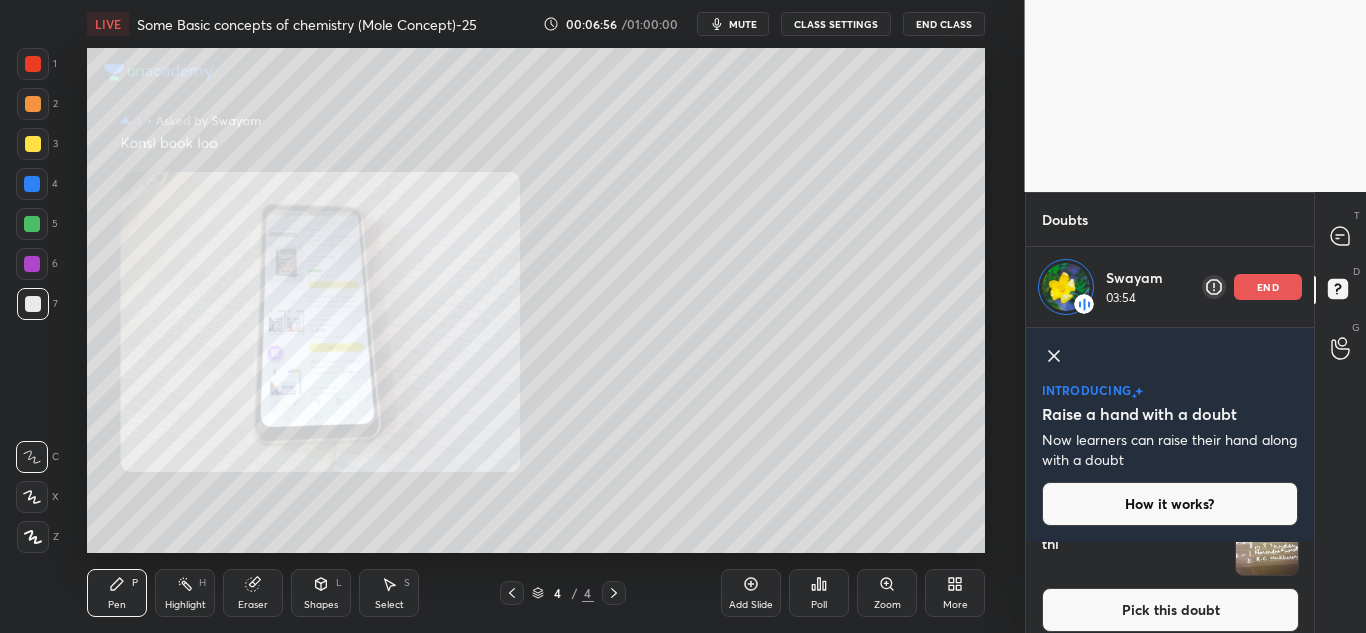 click at bounding box center [1267, 544] 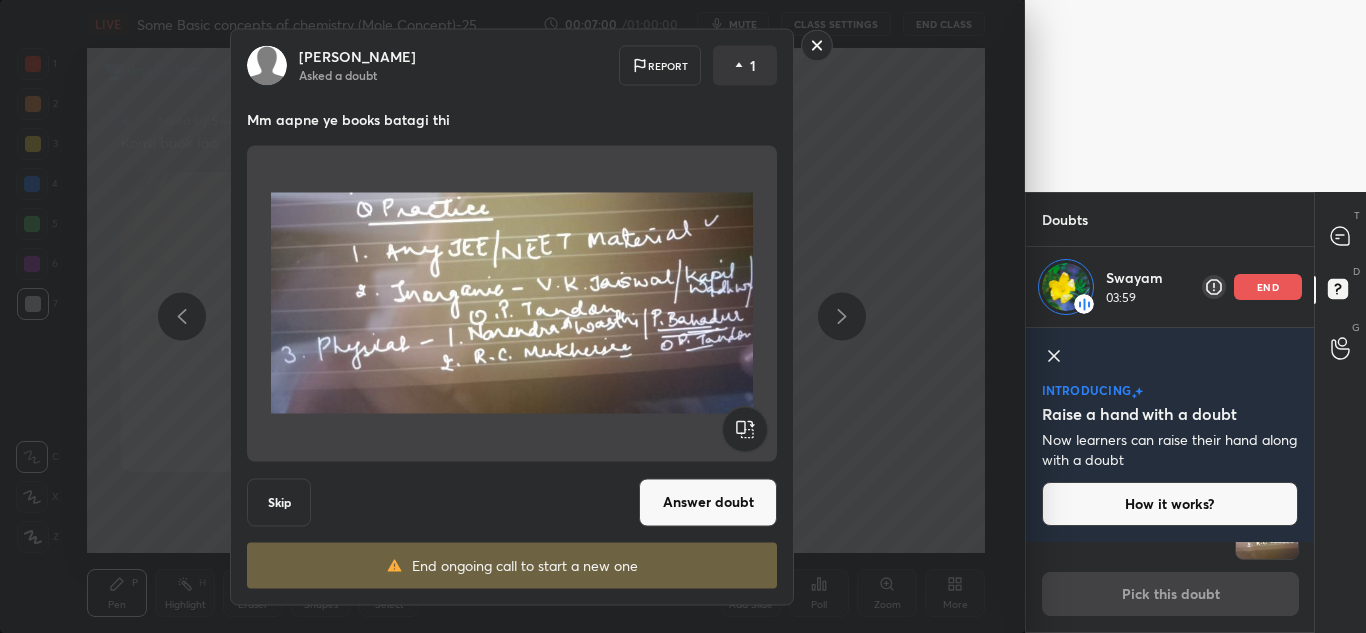 click on "Answer doubt" at bounding box center (708, 502) 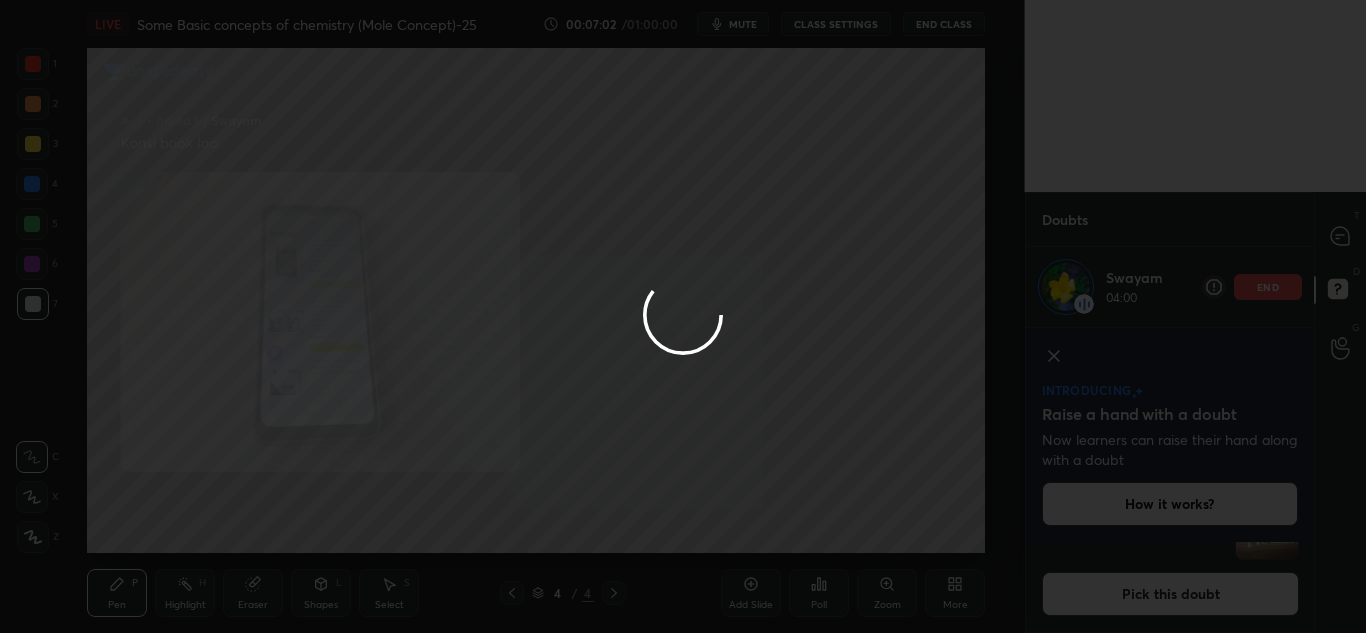 scroll, scrollTop: 0, scrollLeft: 0, axis: both 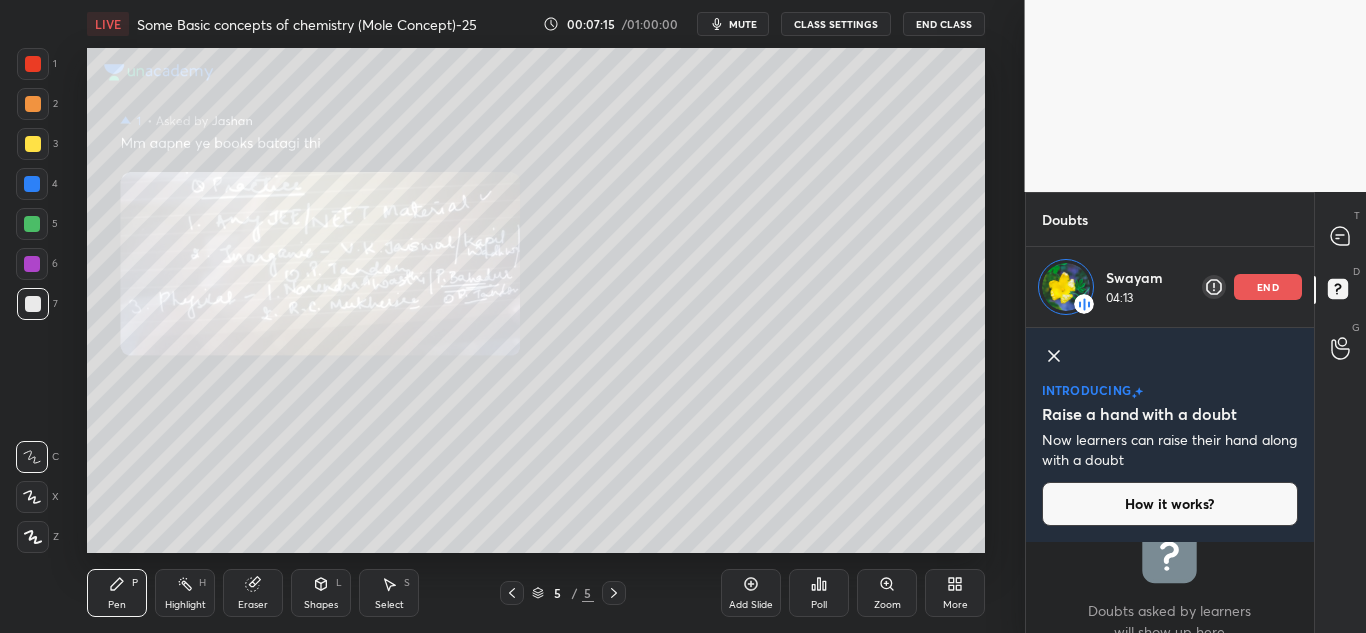 click on "How it works?" at bounding box center [1170, 504] 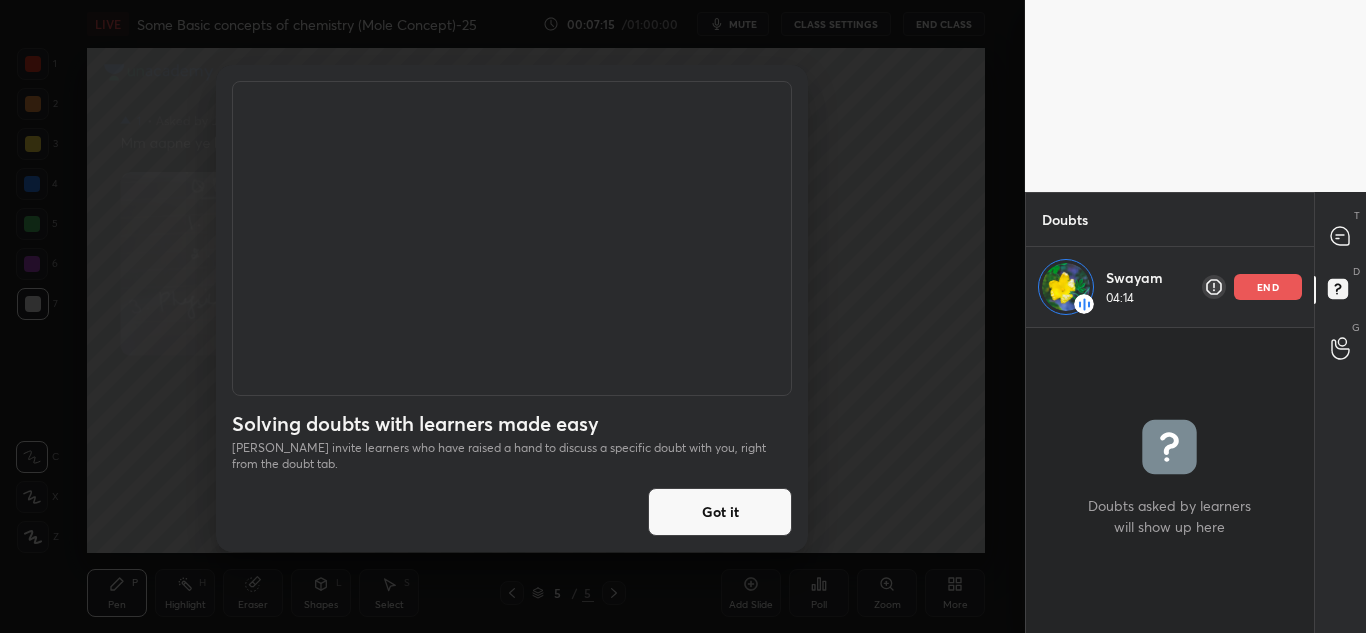 scroll, scrollTop: 7, scrollLeft: 7, axis: both 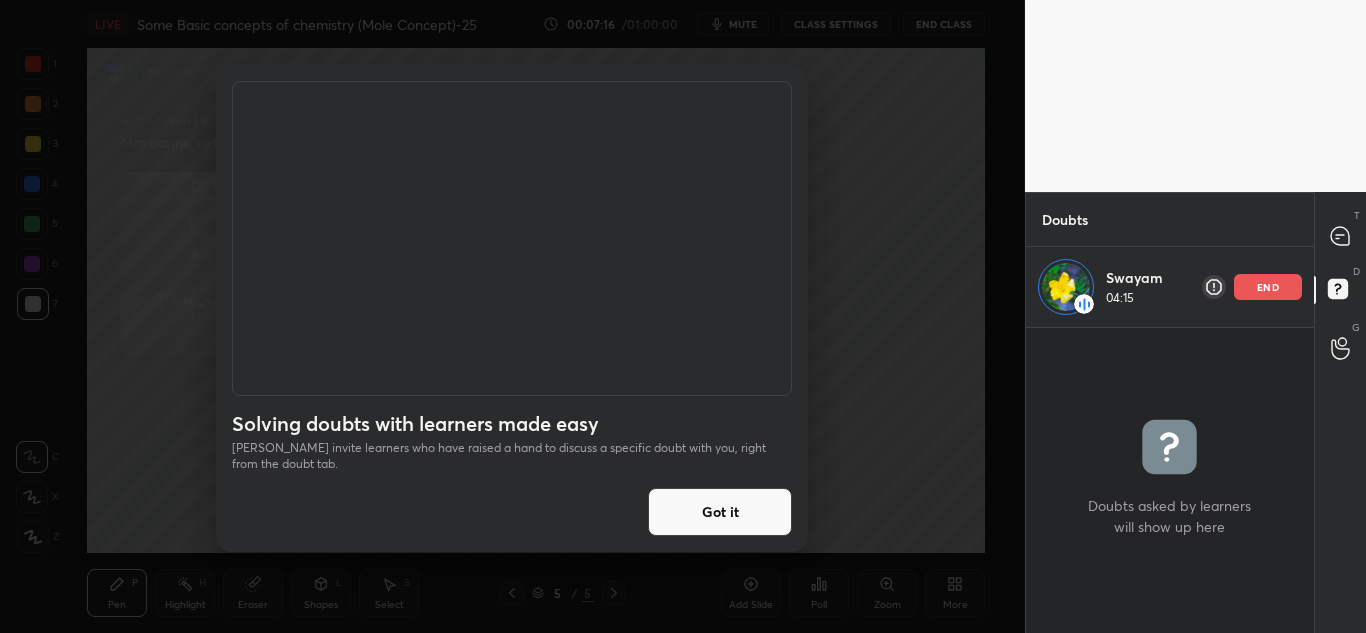 click on "Got it" at bounding box center [720, 512] 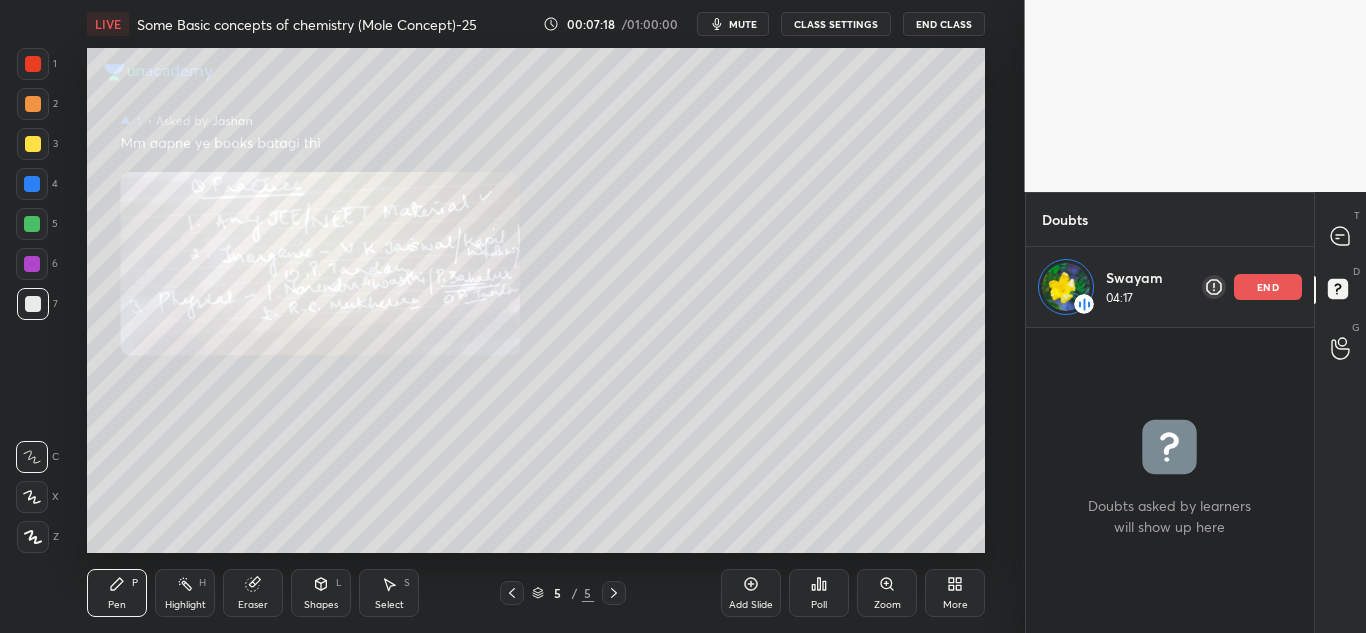click 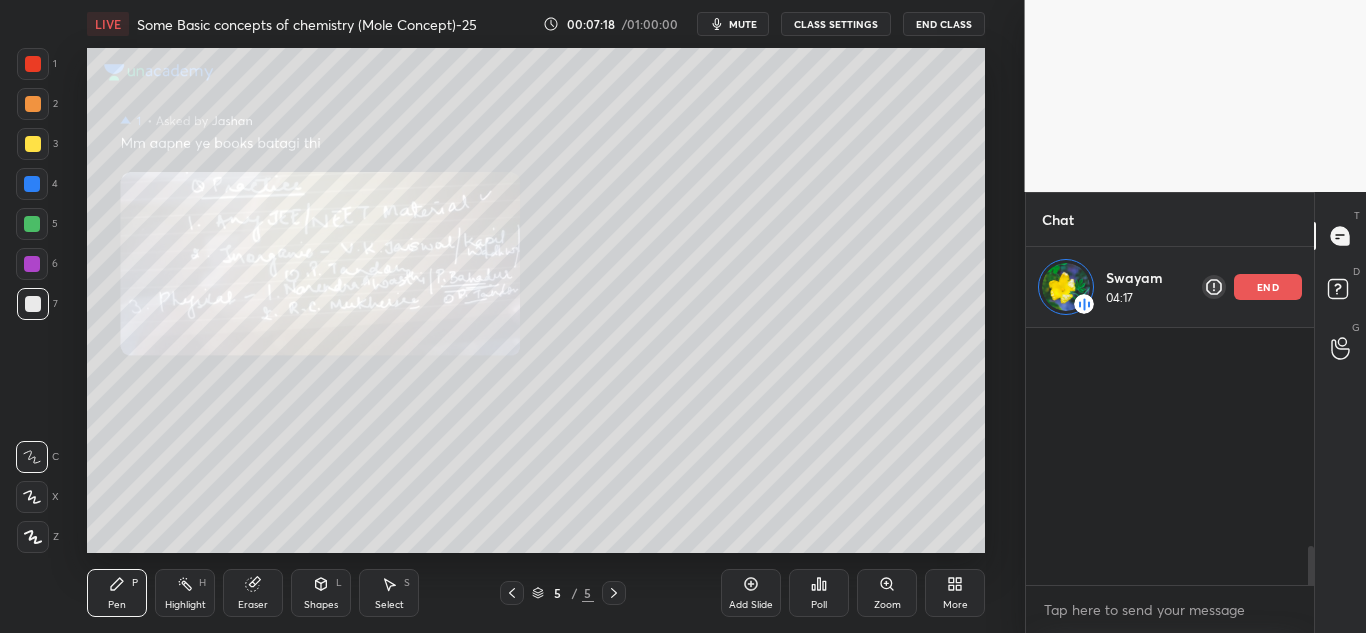 scroll, scrollTop: 1625, scrollLeft: 0, axis: vertical 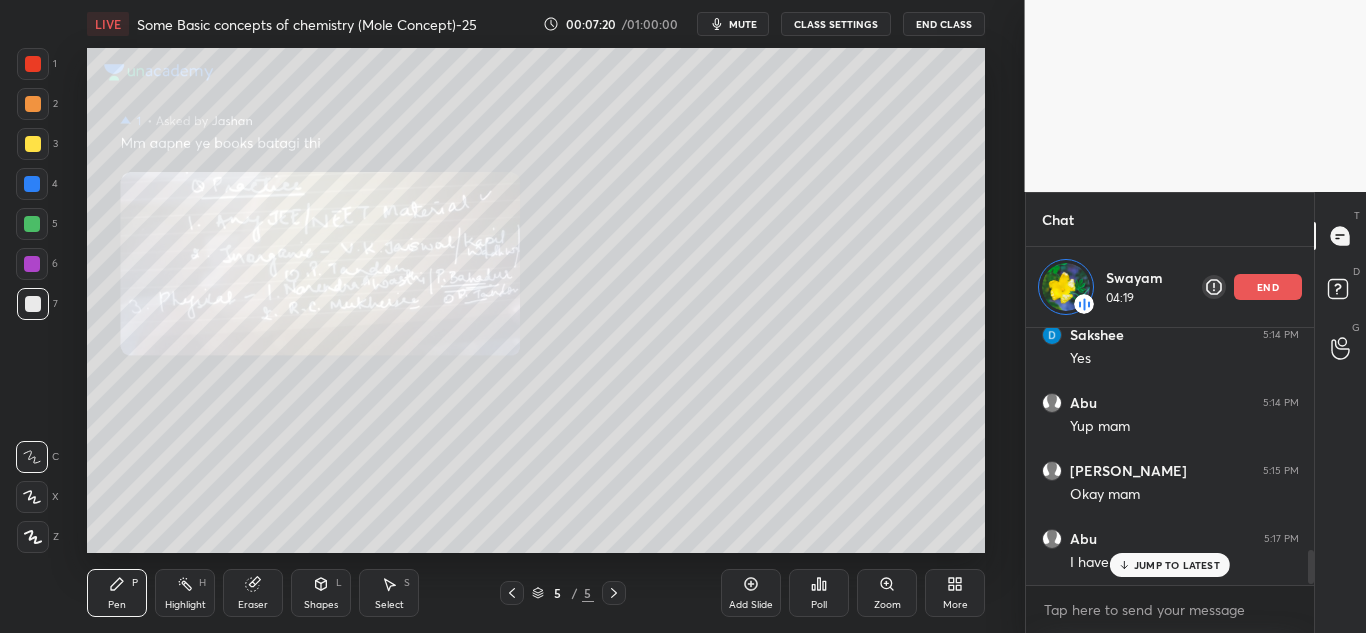 drag, startPoint x: 1312, startPoint y: 552, endPoint x: 1307, endPoint y: 562, distance: 11.18034 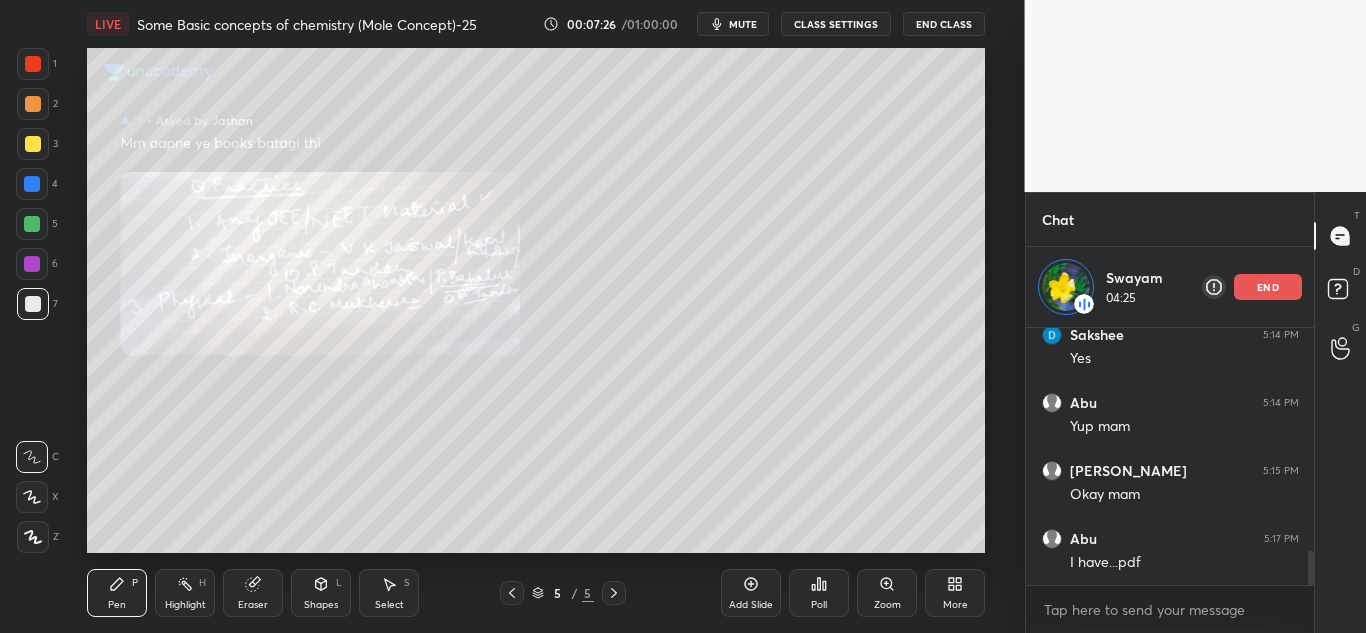click 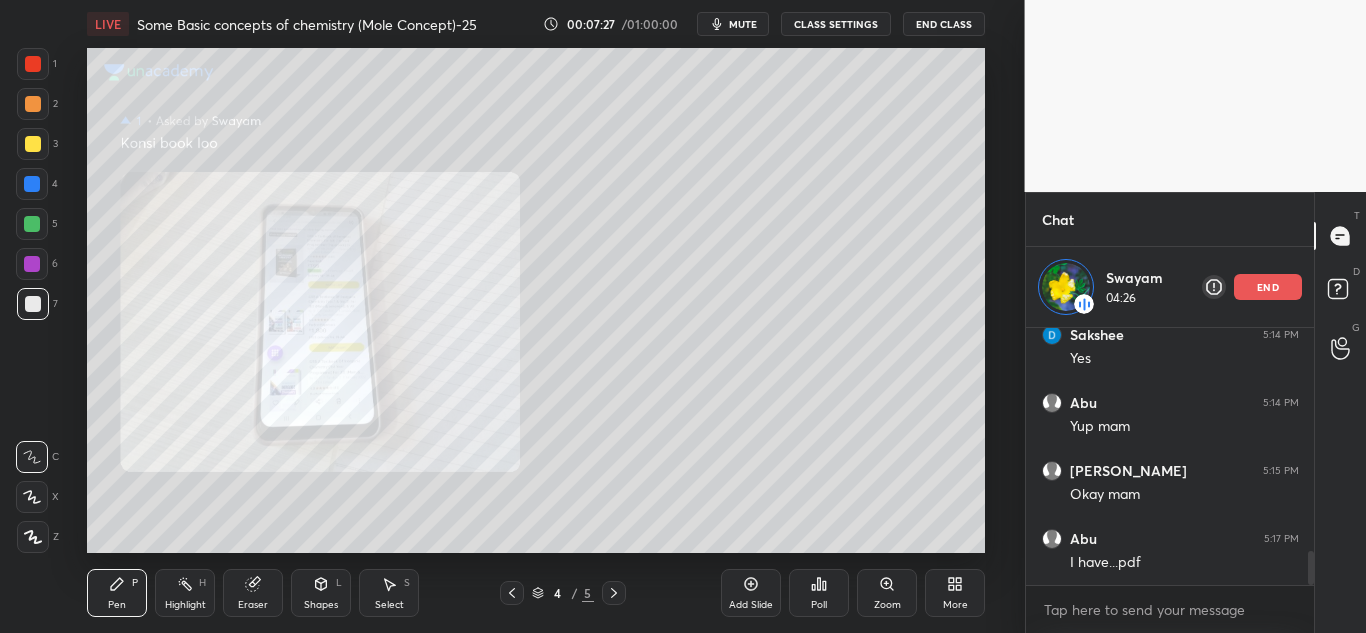 click 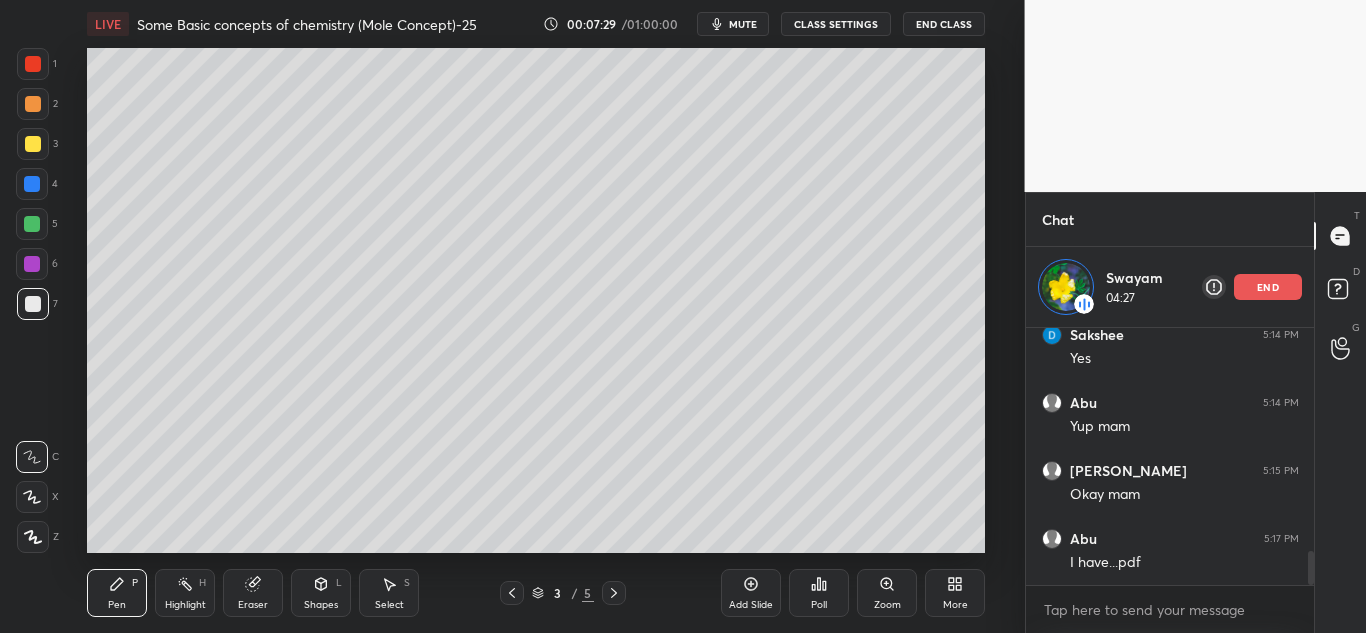 click 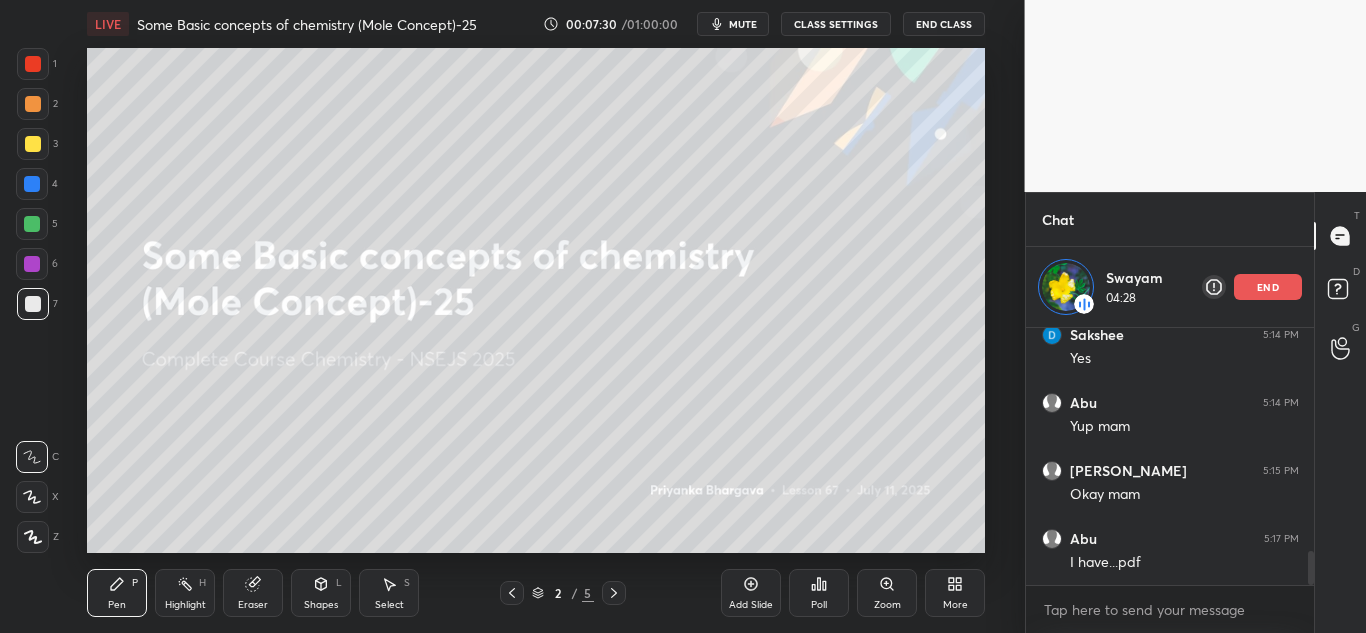 click 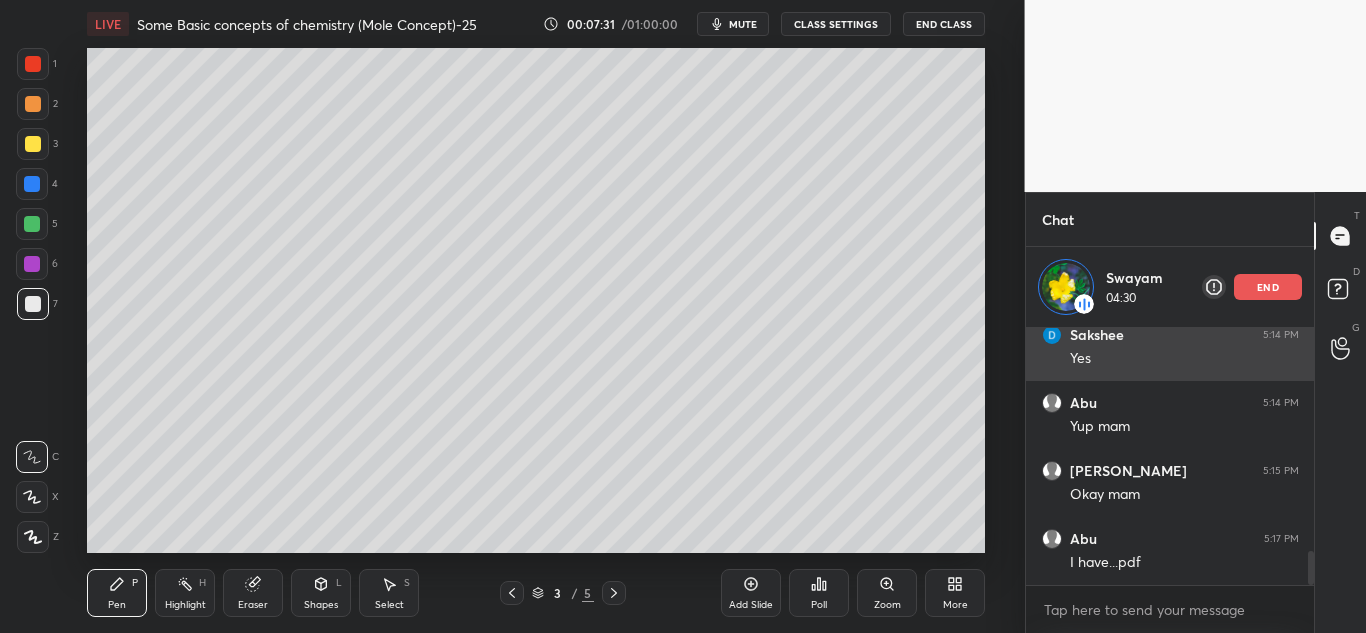 click on "end" at bounding box center [1268, 287] 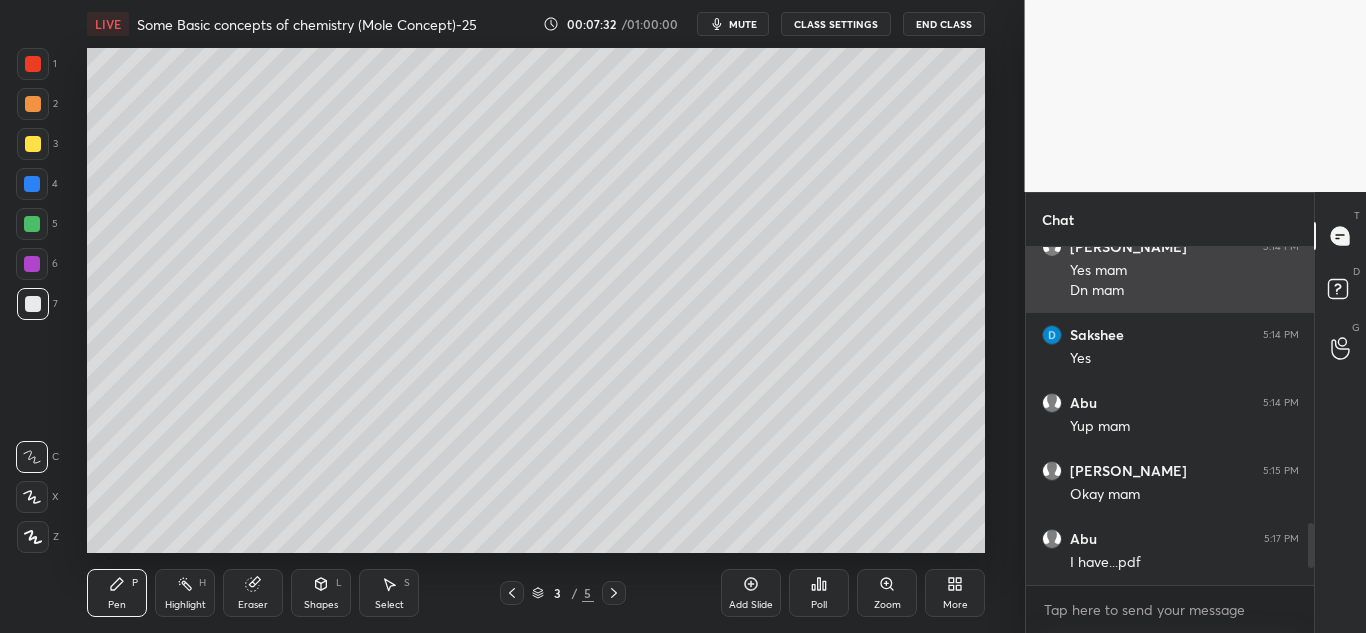 scroll, scrollTop: 7, scrollLeft: 7, axis: both 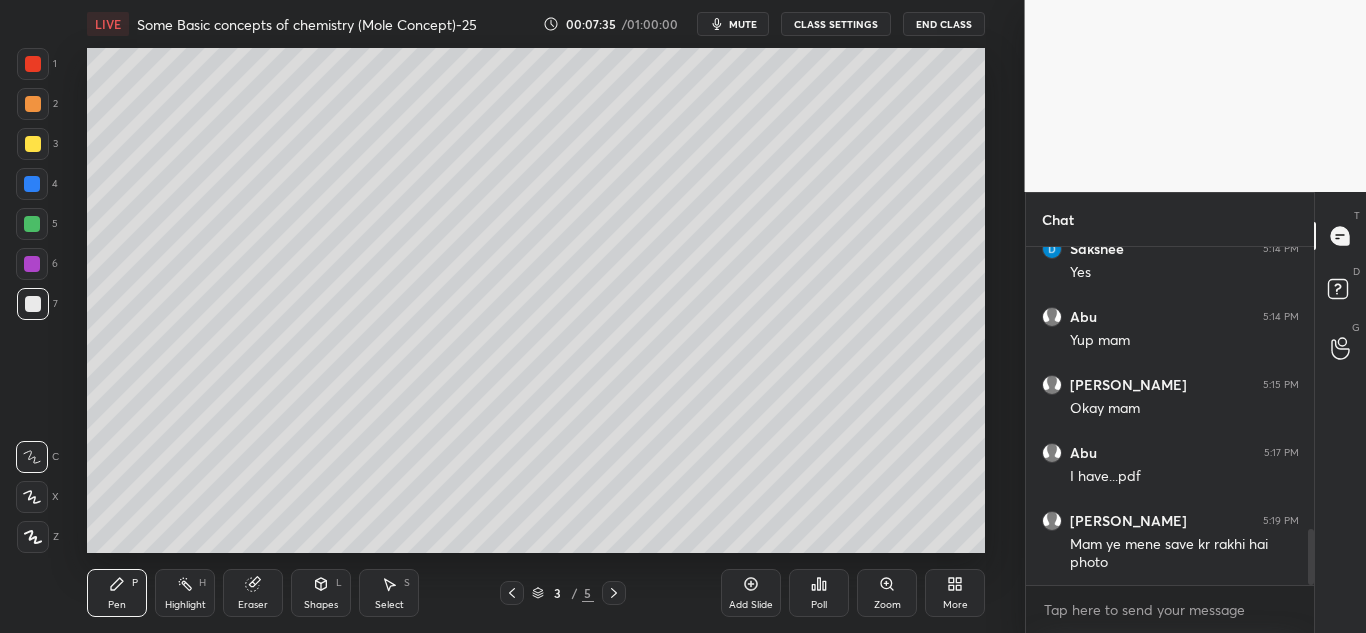click at bounding box center (32, 264) 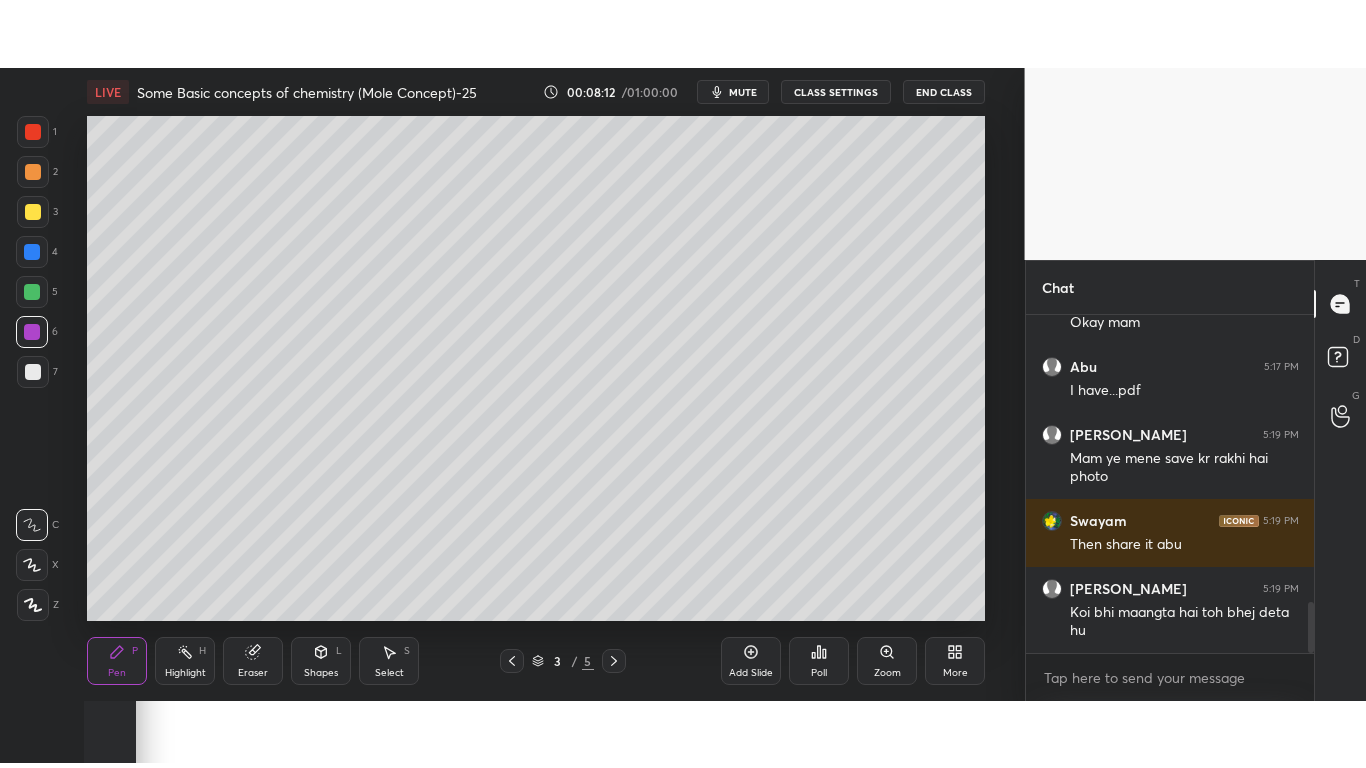 scroll, scrollTop: 1906, scrollLeft: 0, axis: vertical 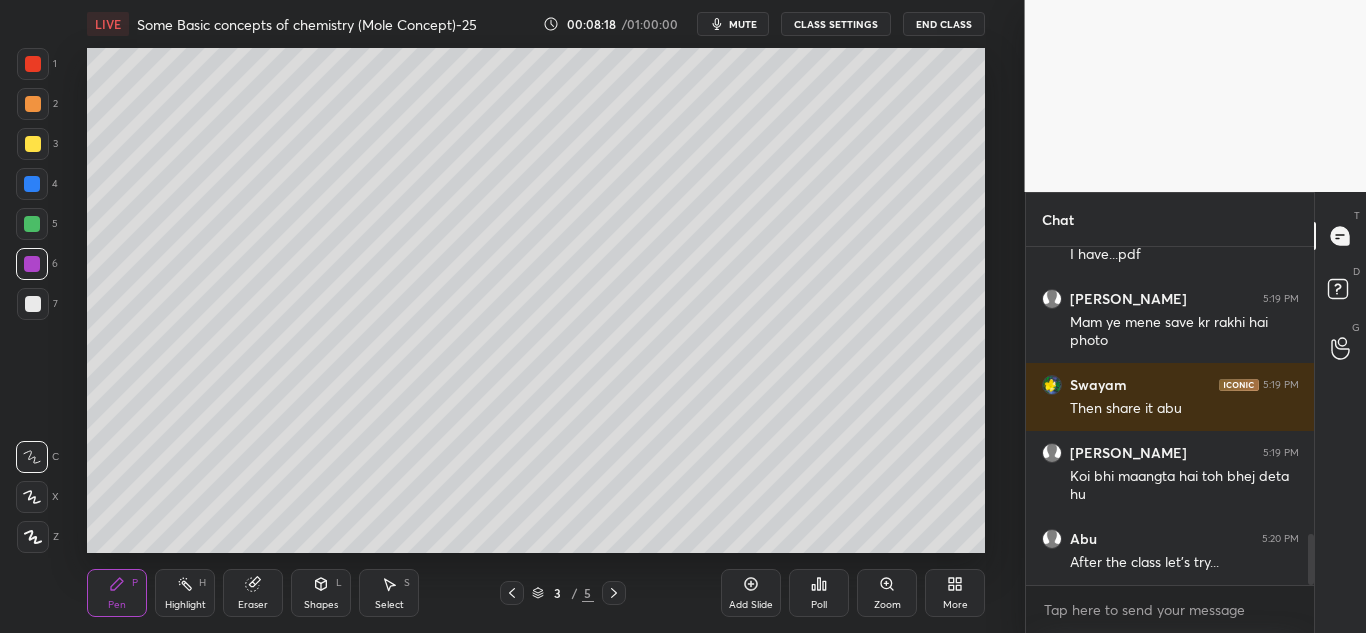 click 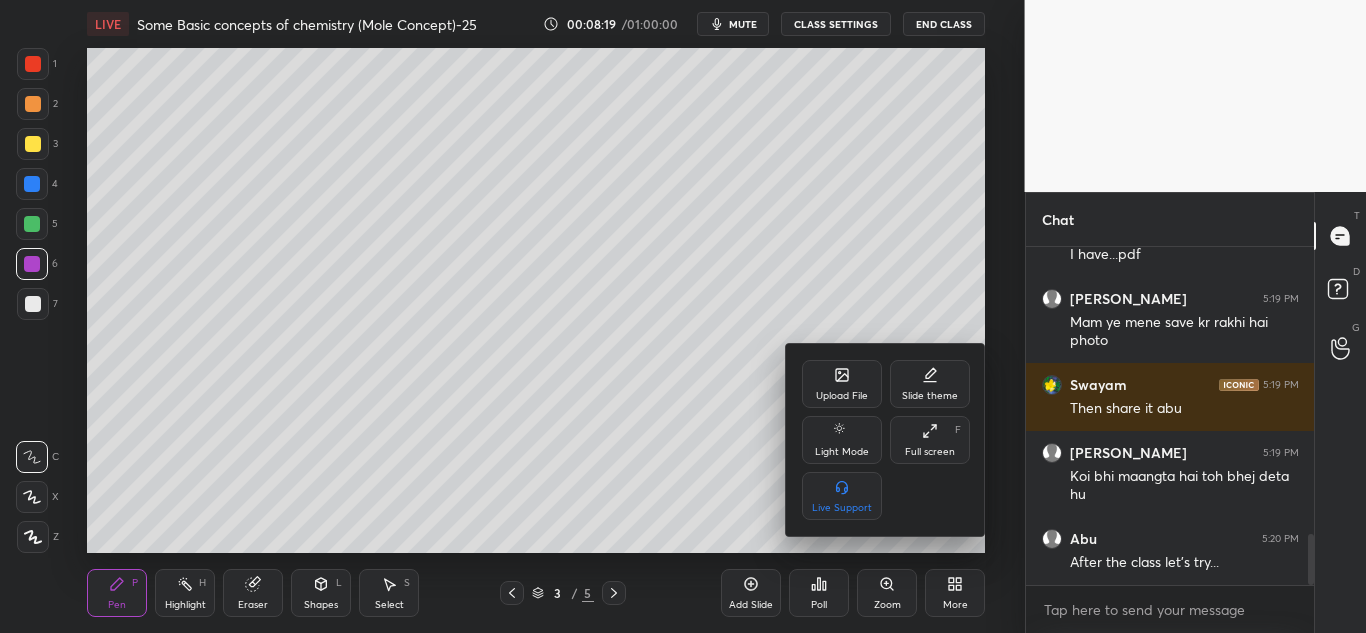 click on "Full screen" at bounding box center (930, 452) 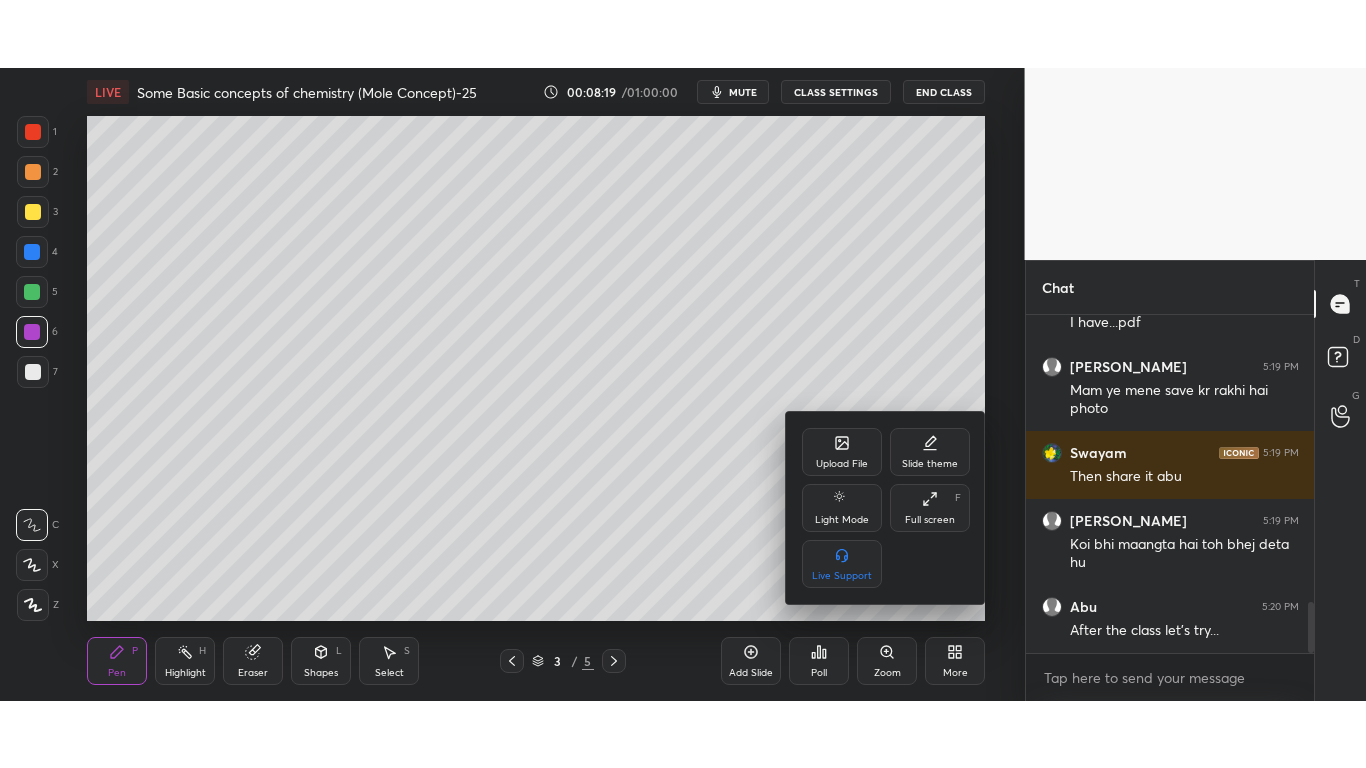 scroll, scrollTop: 99360, scrollLeft: 99055, axis: both 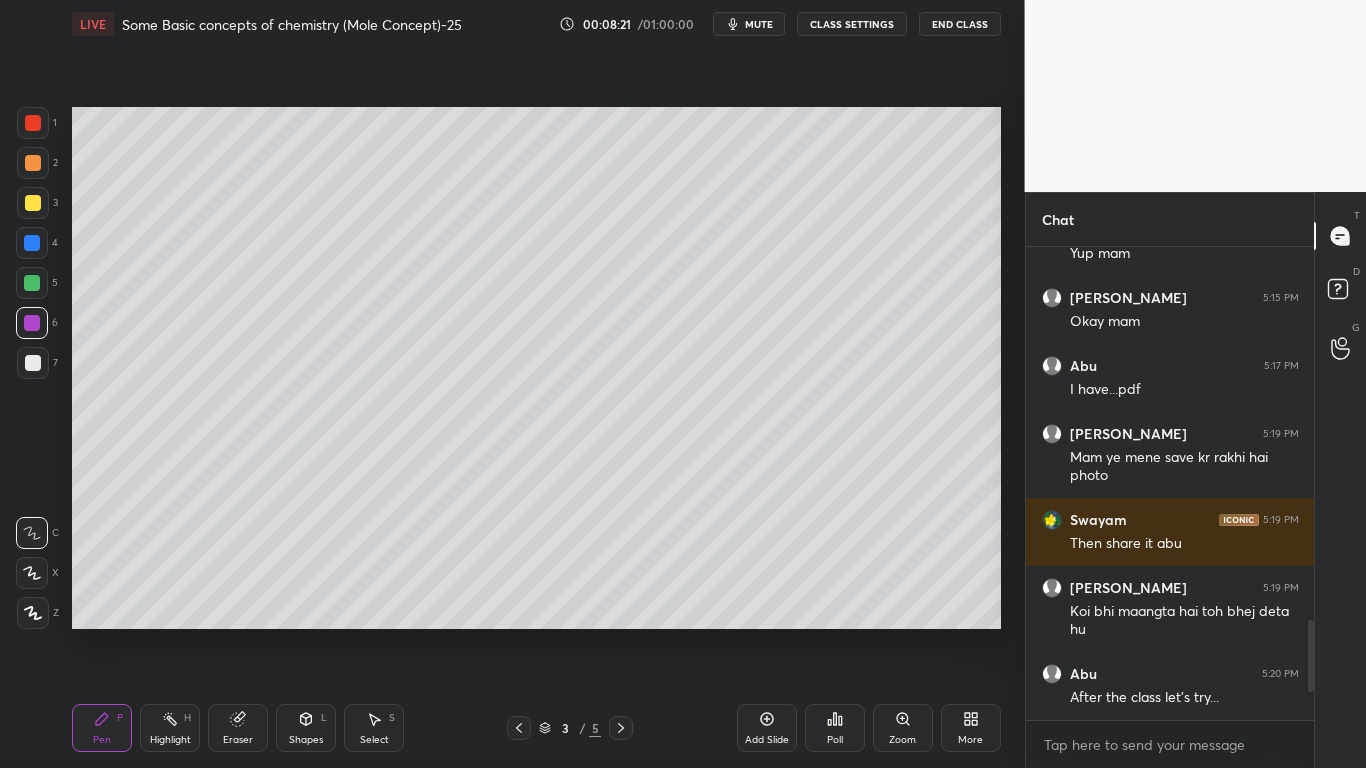 drag, startPoint x: 33, startPoint y: 365, endPoint x: 46, endPoint y: 365, distance: 13 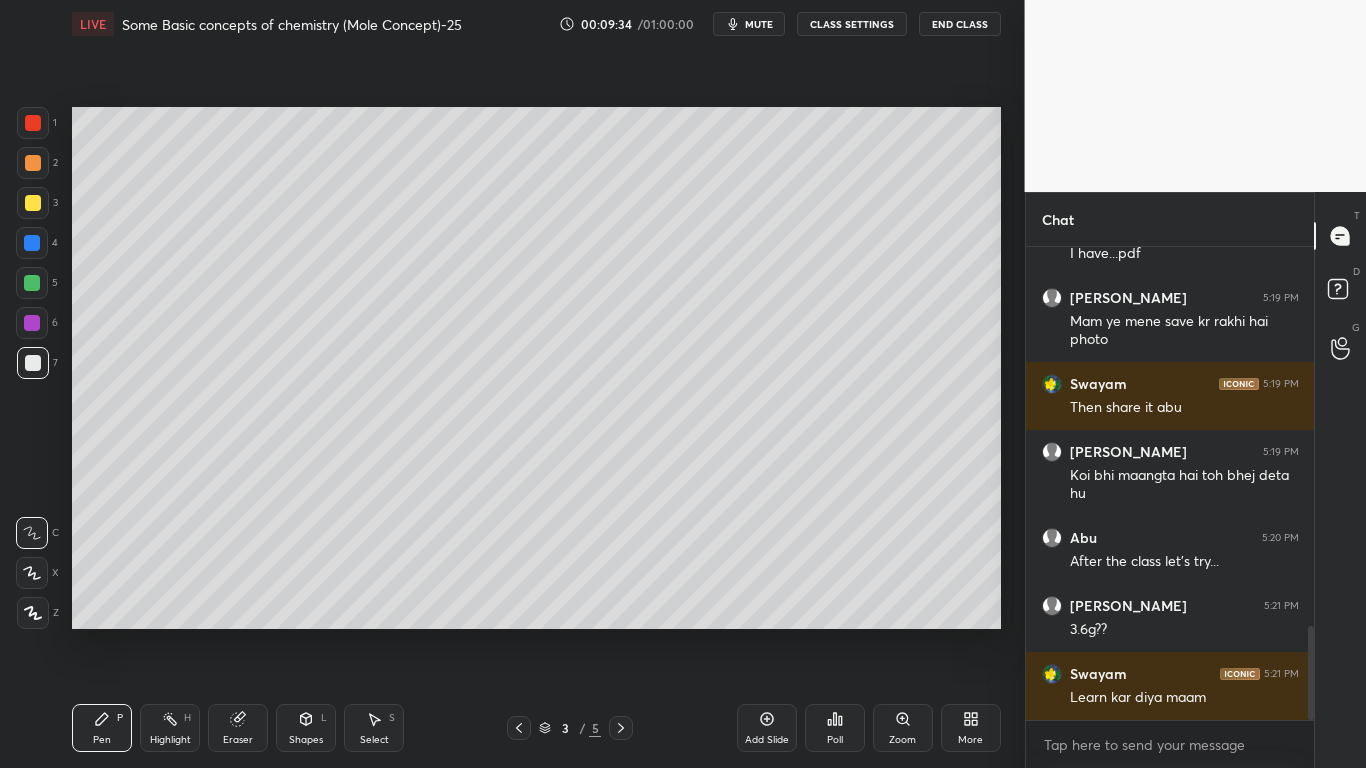 scroll, scrollTop: 1975, scrollLeft: 0, axis: vertical 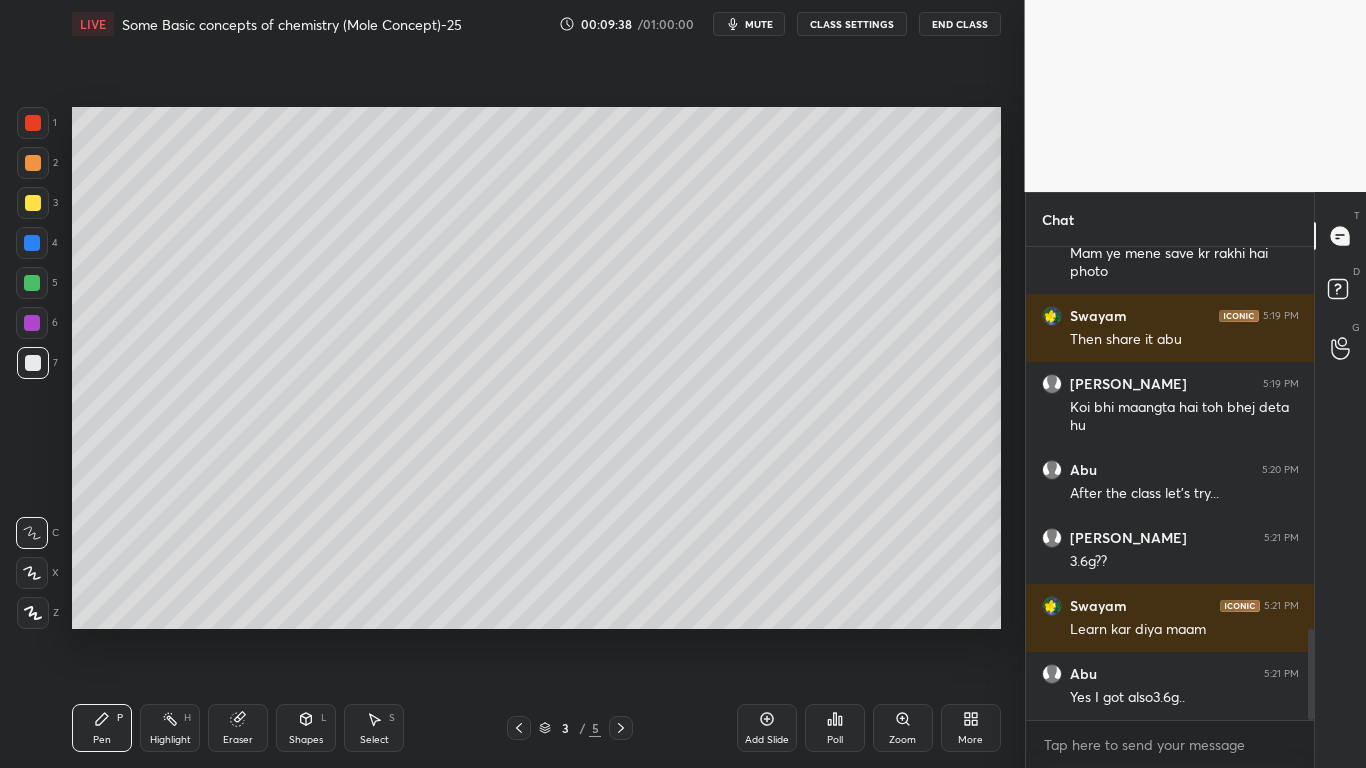 click on "Eraser" at bounding box center [238, 728] 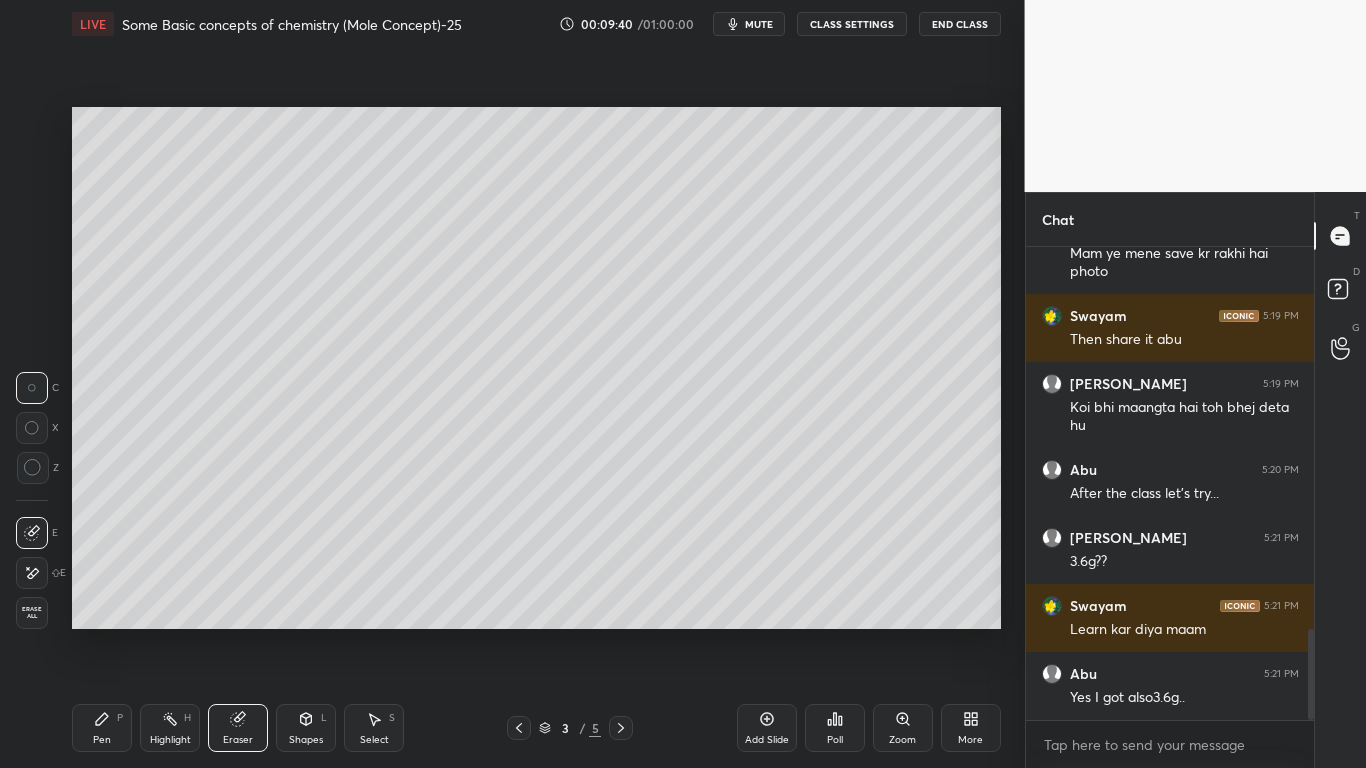 drag, startPoint x: 93, startPoint y: 742, endPoint x: 149, endPoint y: 639, distance: 117.239075 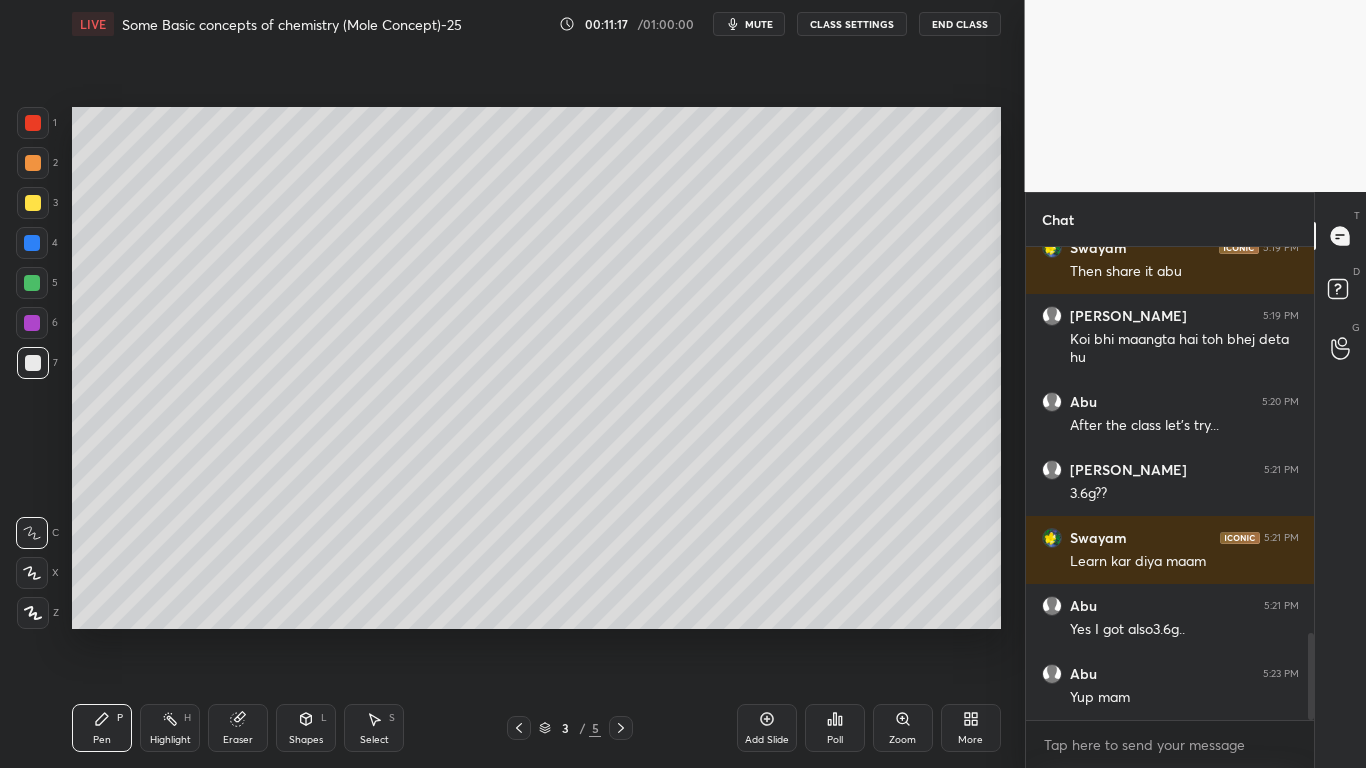 scroll, scrollTop: 2111, scrollLeft: 0, axis: vertical 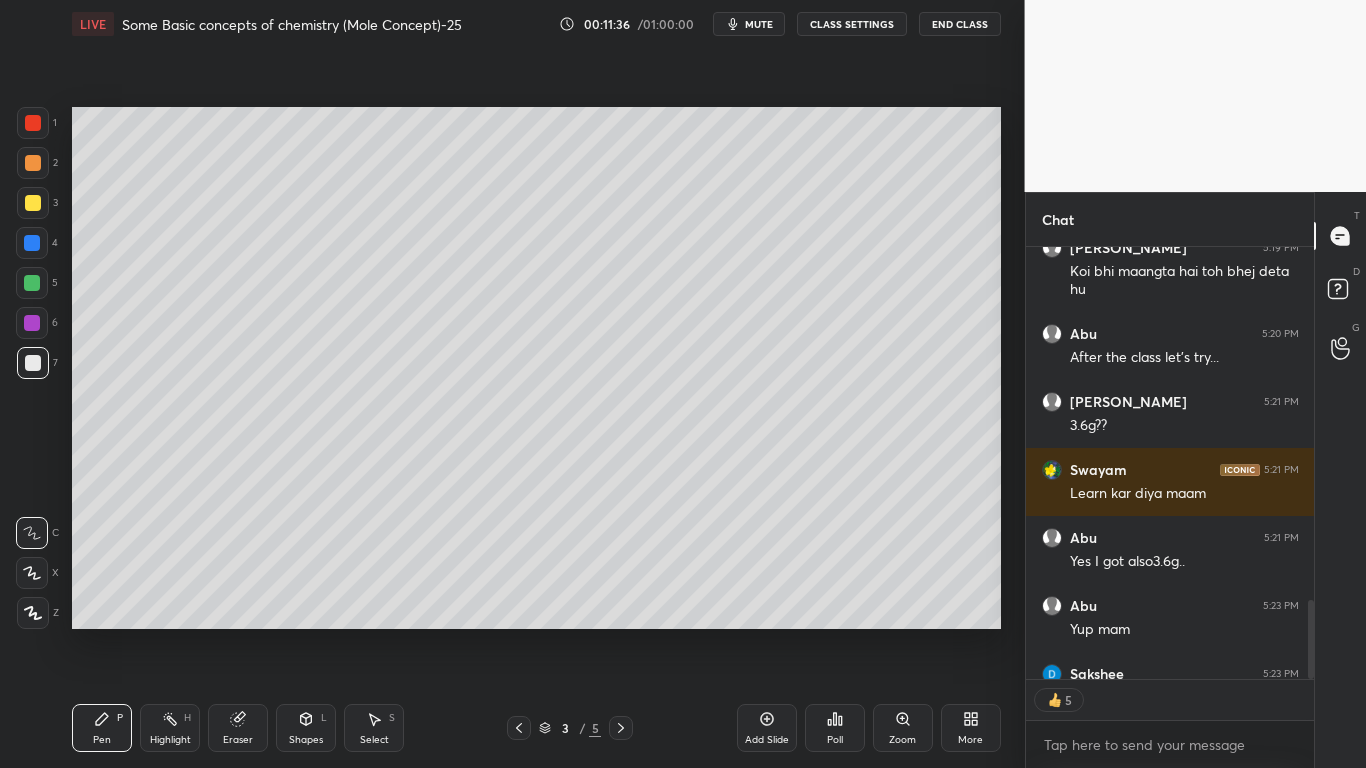 drag, startPoint x: 169, startPoint y: 724, endPoint x: 206, endPoint y: 720, distance: 37.215588 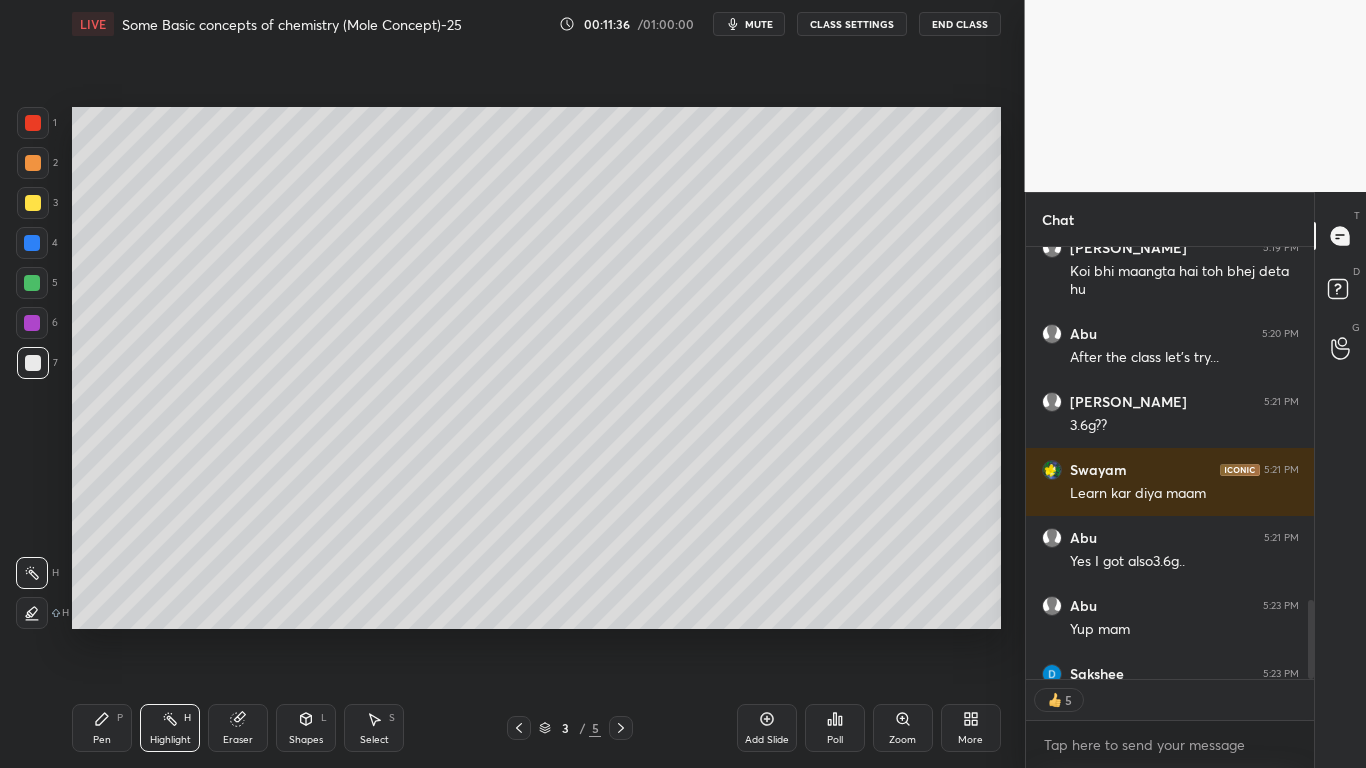 click on "Eraser" at bounding box center (238, 728) 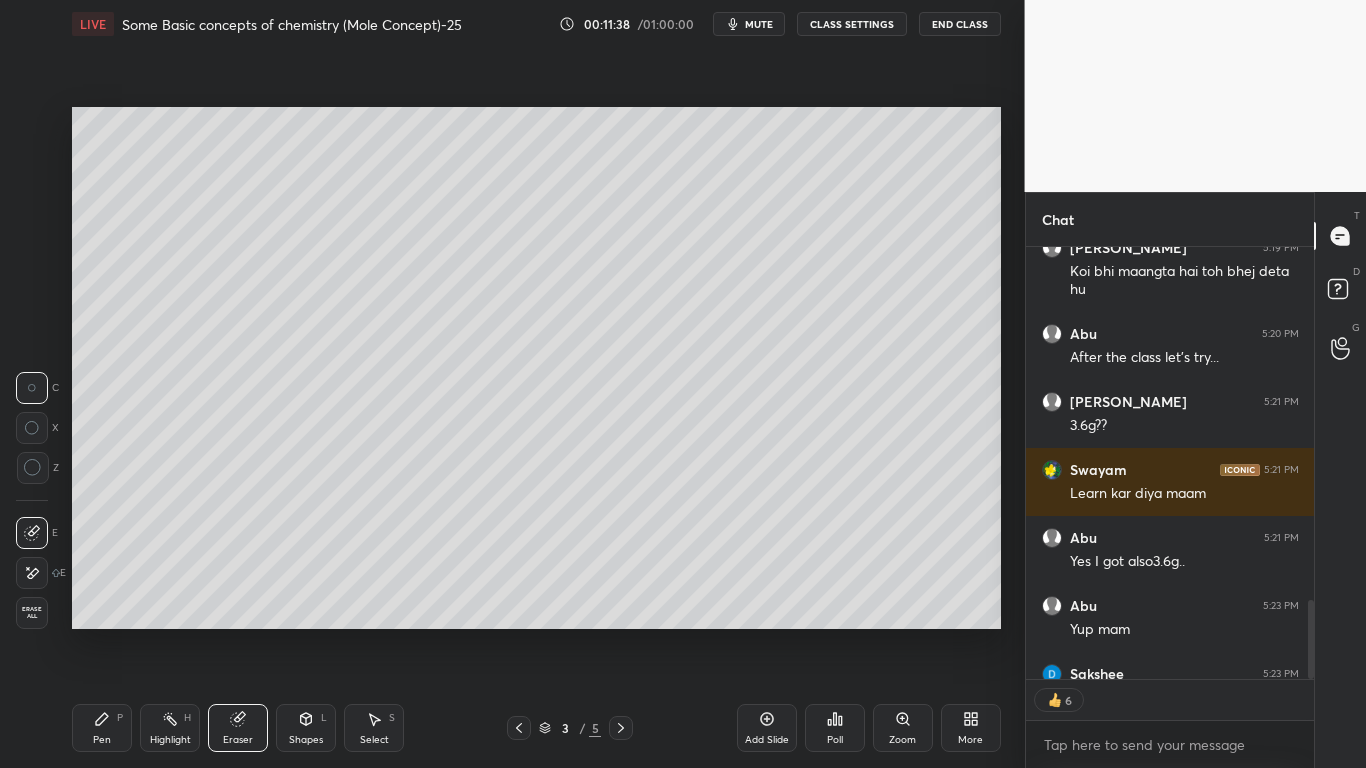 click on "Pen P Highlight H Eraser Shapes L Select S 3 / 5 Add Slide Poll Zoom More" at bounding box center [536, 728] 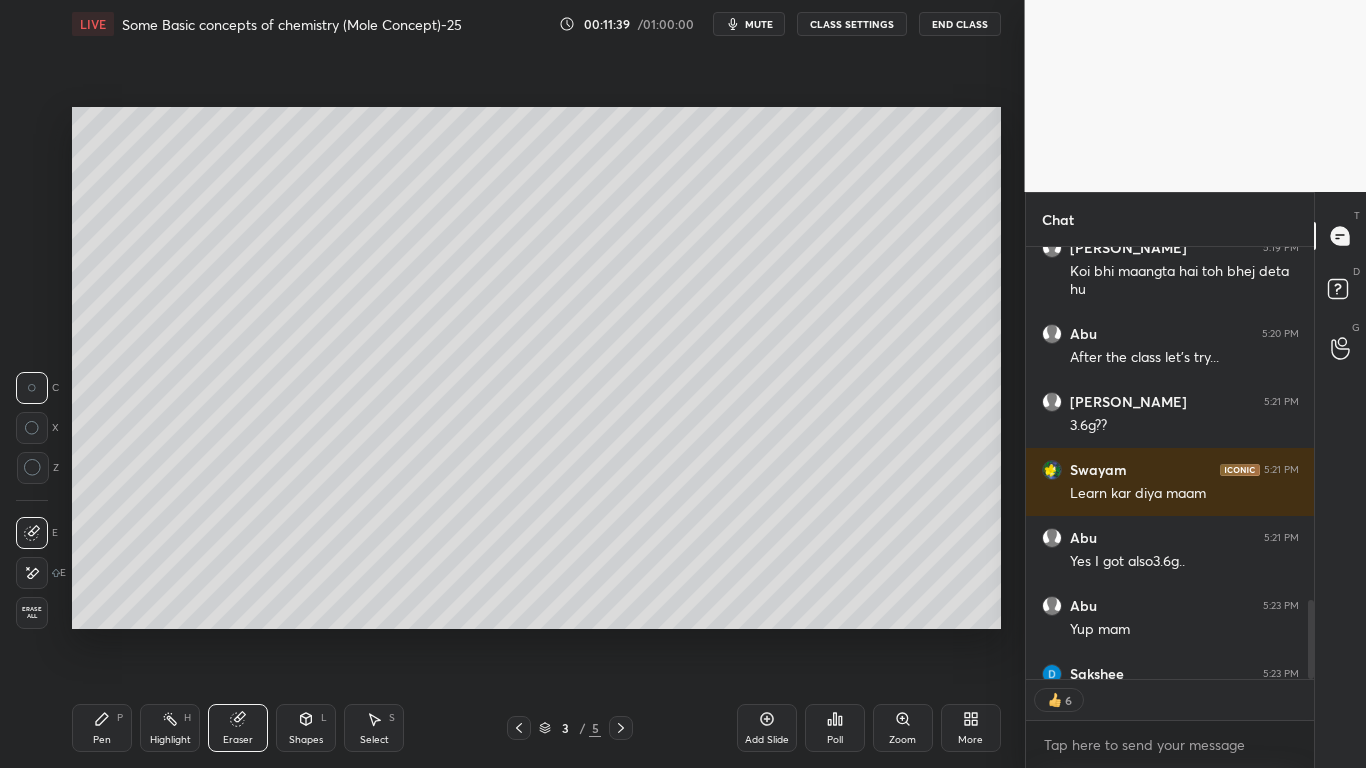 click on "Pen P" at bounding box center (102, 728) 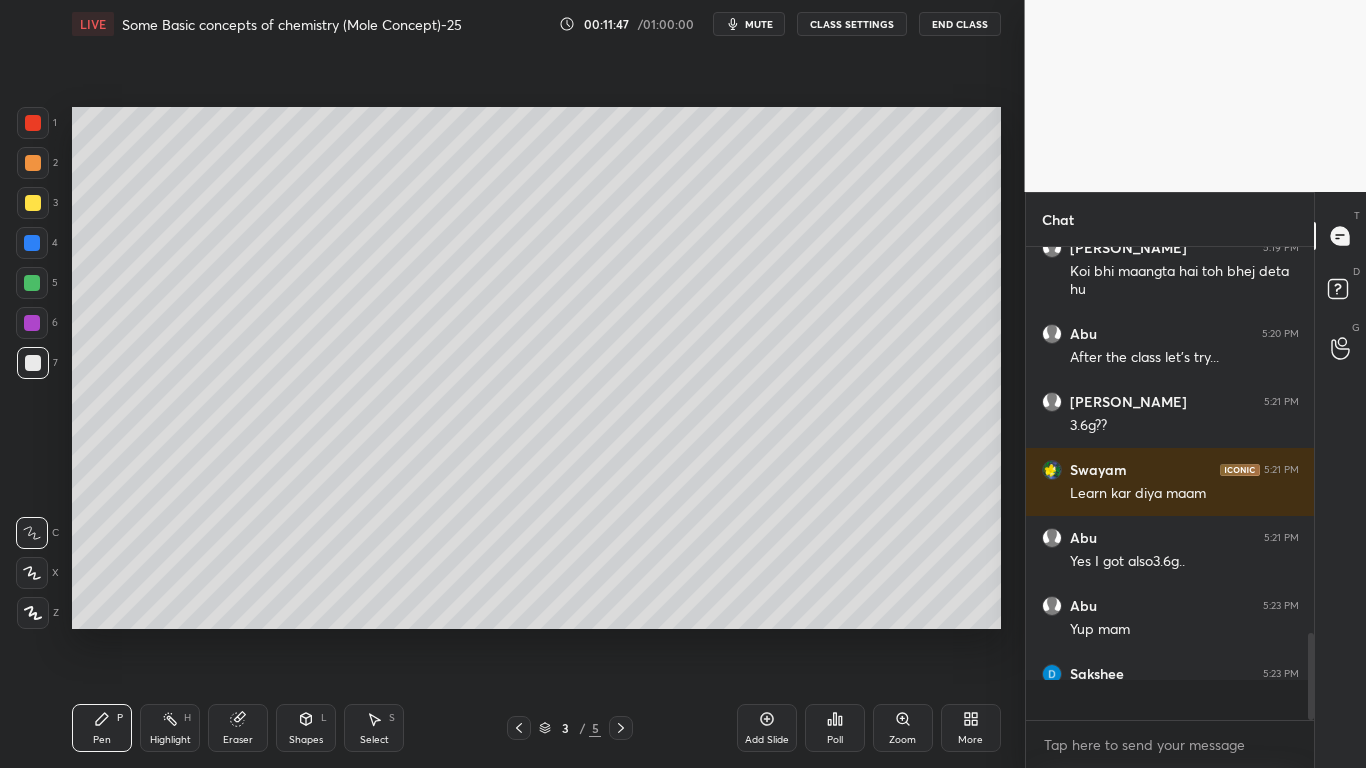 scroll, scrollTop: 7, scrollLeft: 7, axis: both 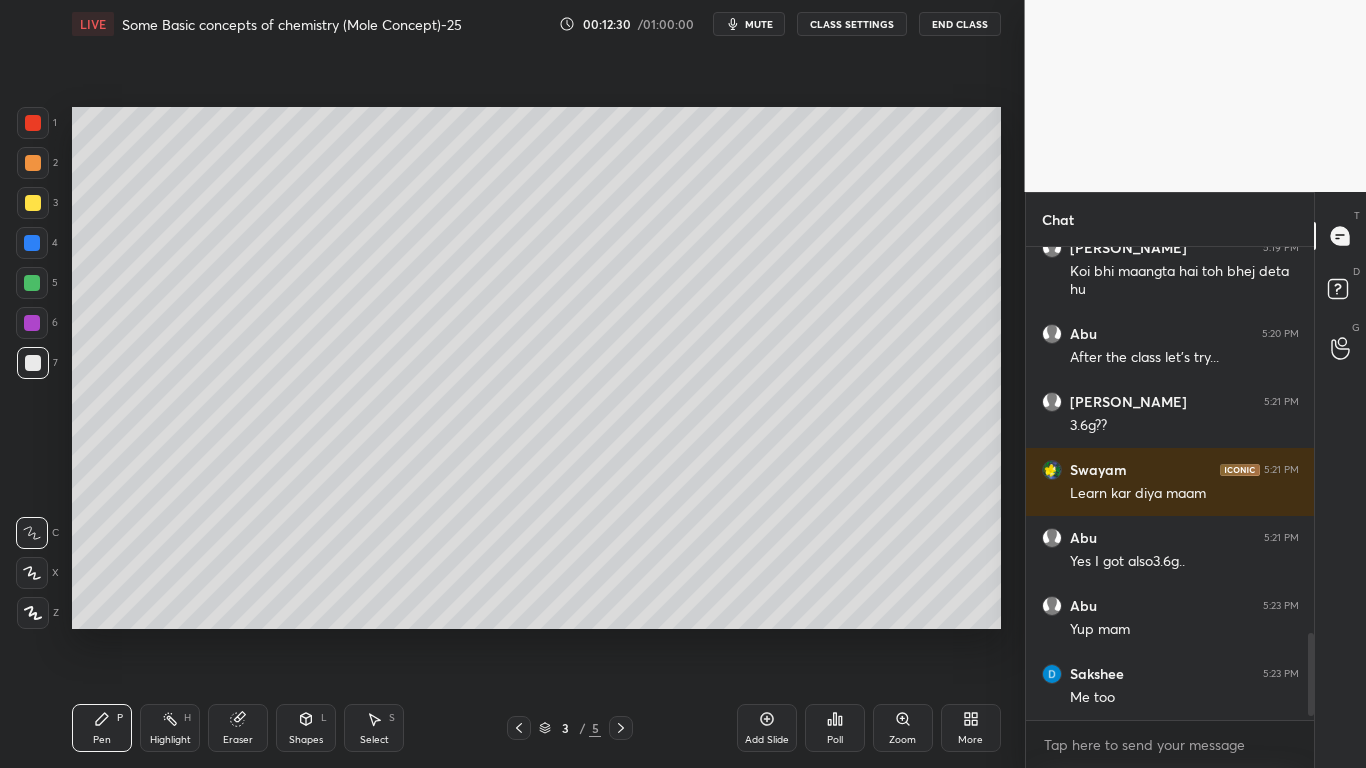 drag, startPoint x: 240, startPoint y: 710, endPoint x: 325, endPoint y: 642, distance: 108.85311 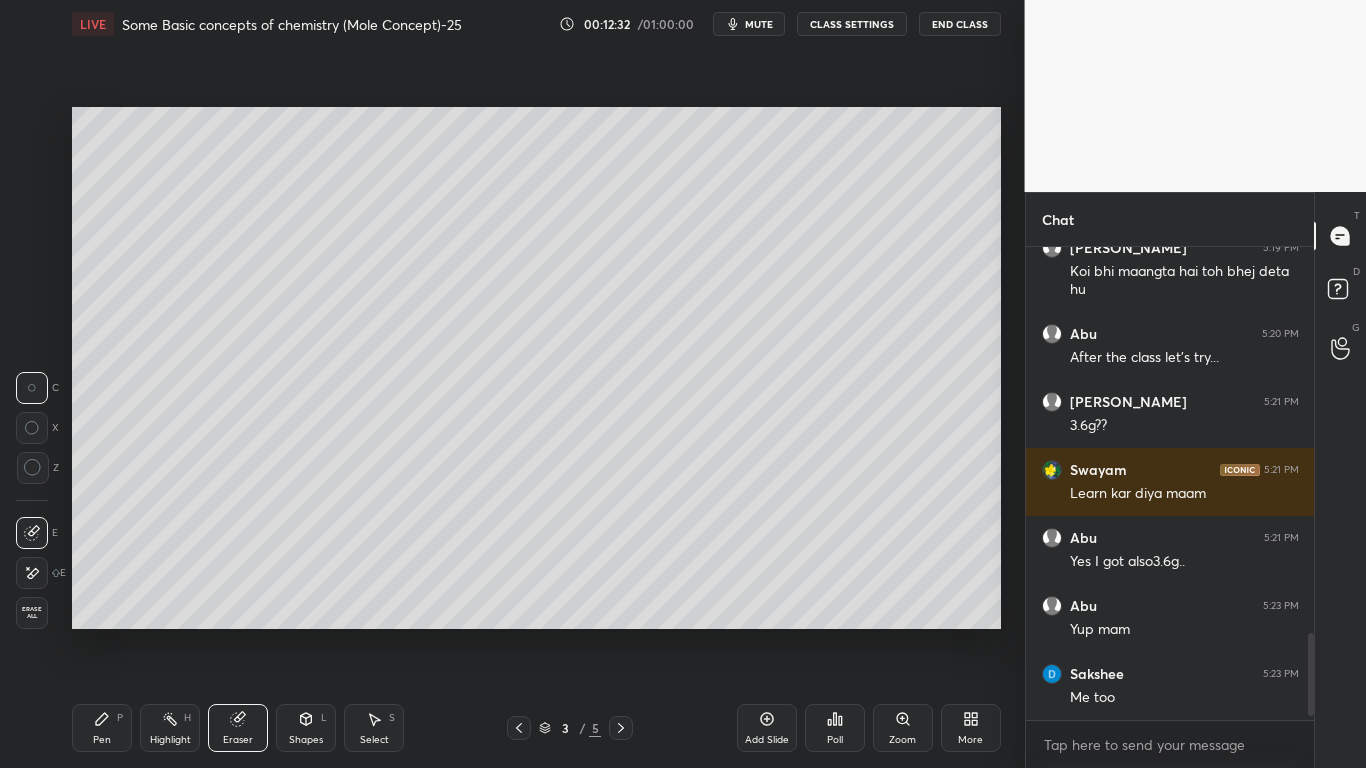 drag, startPoint x: 73, startPoint y: 720, endPoint x: 95, endPoint y: 707, distance: 25.553865 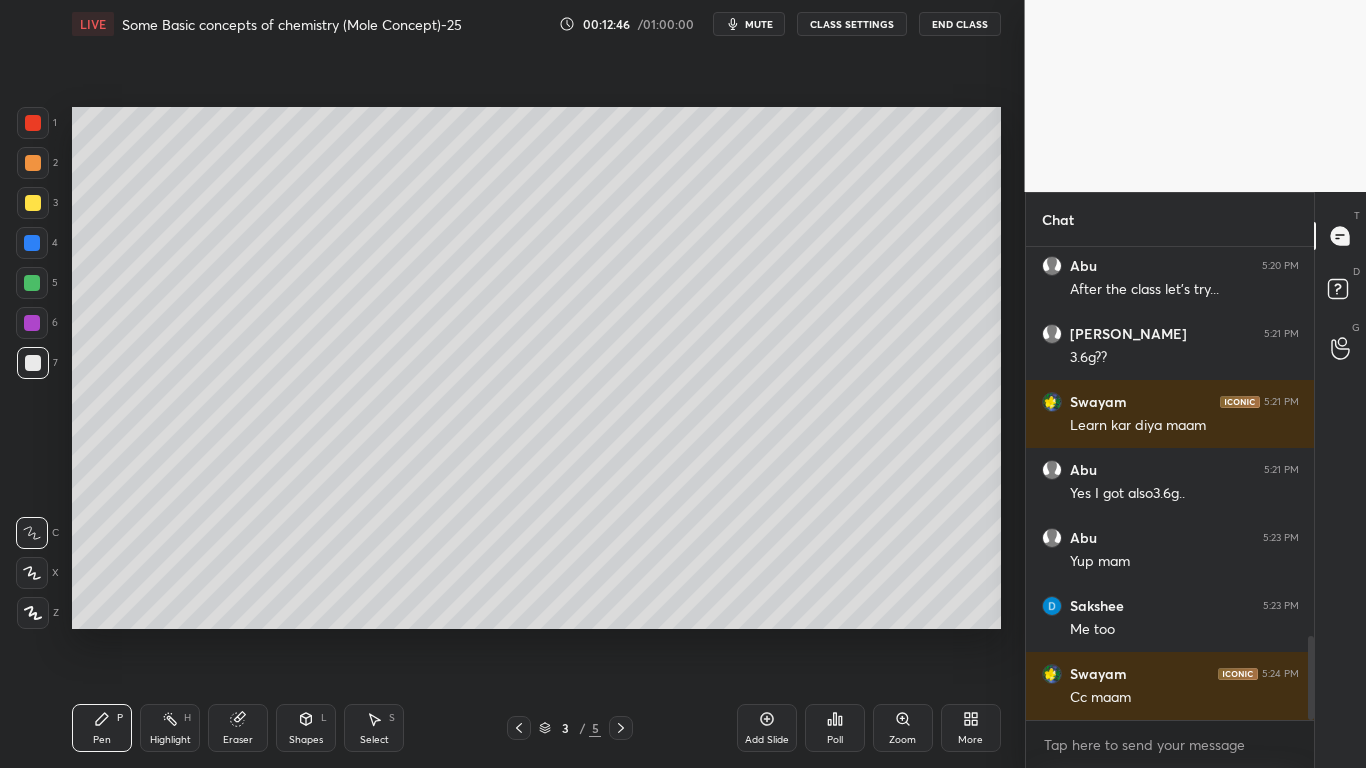scroll, scrollTop: 2247, scrollLeft: 0, axis: vertical 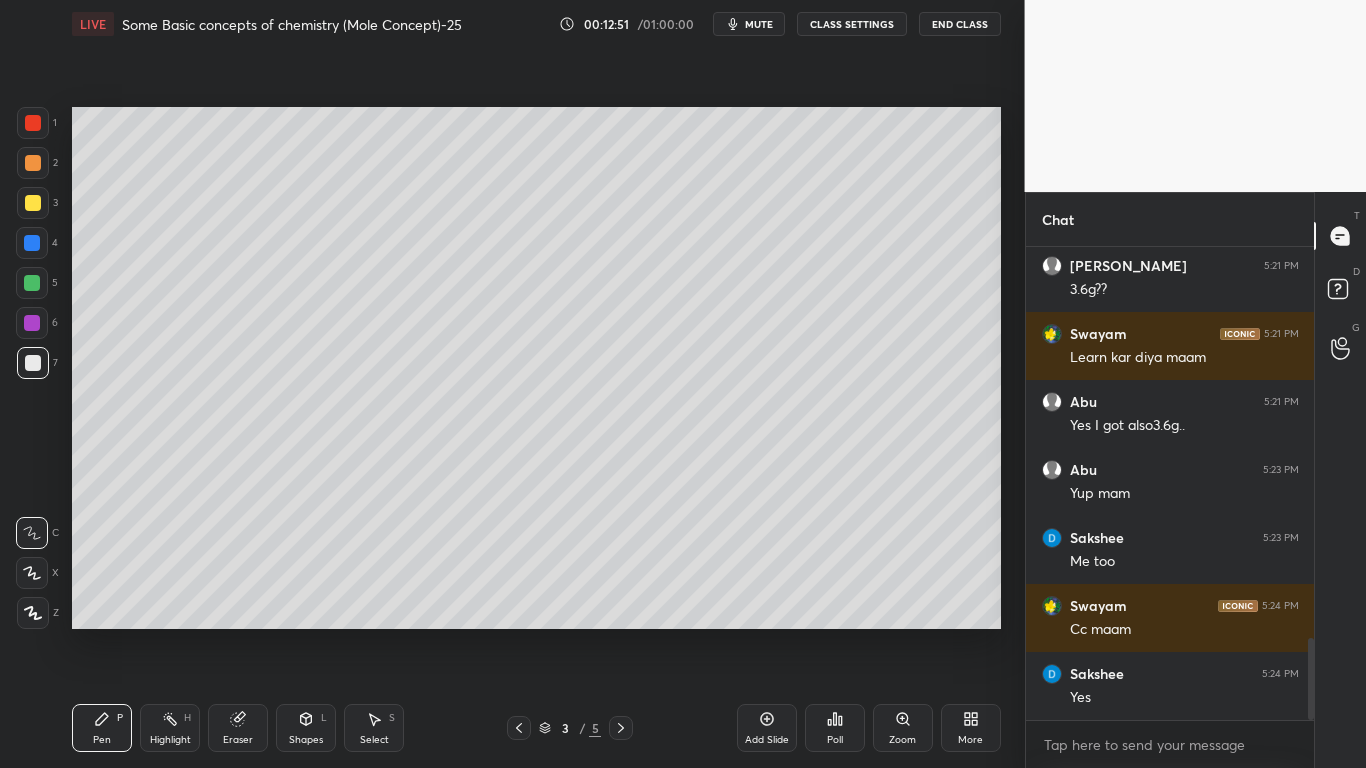 click 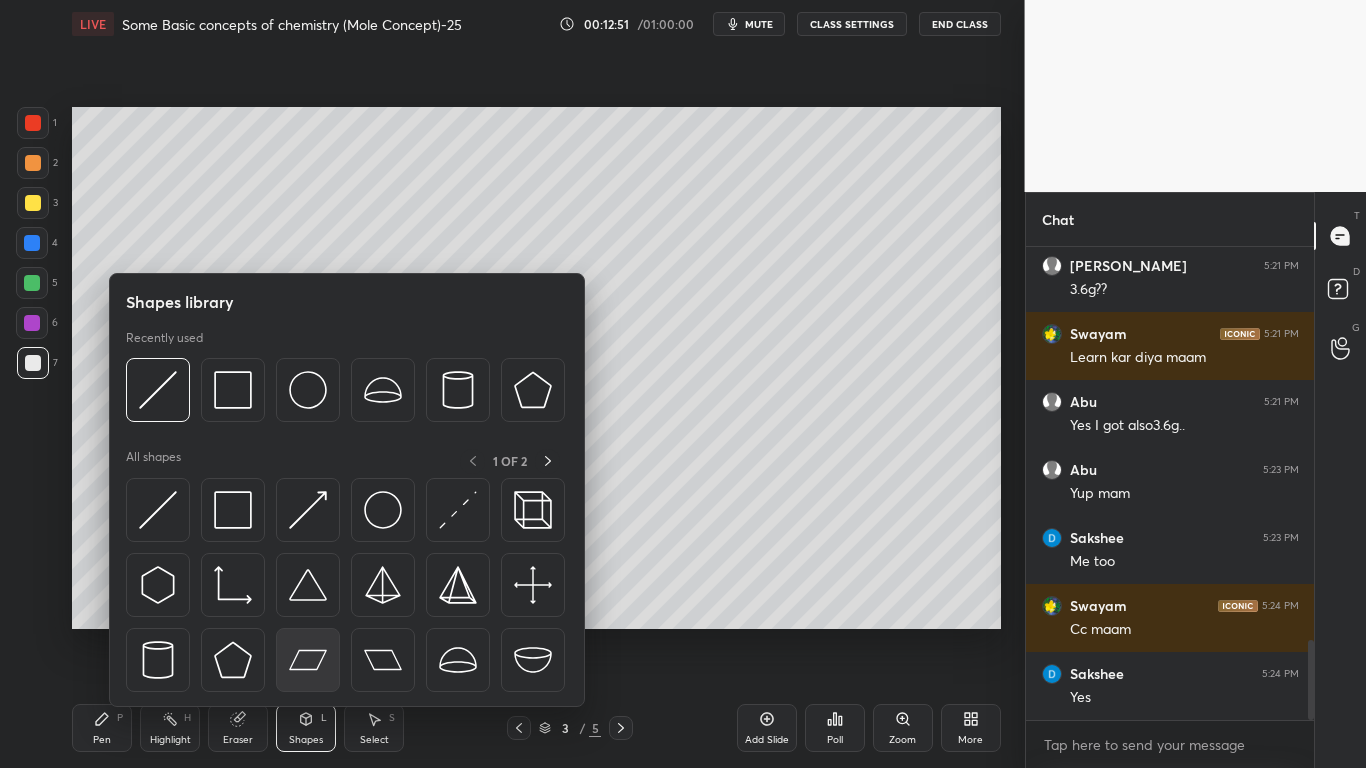 scroll, scrollTop: 2315, scrollLeft: 0, axis: vertical 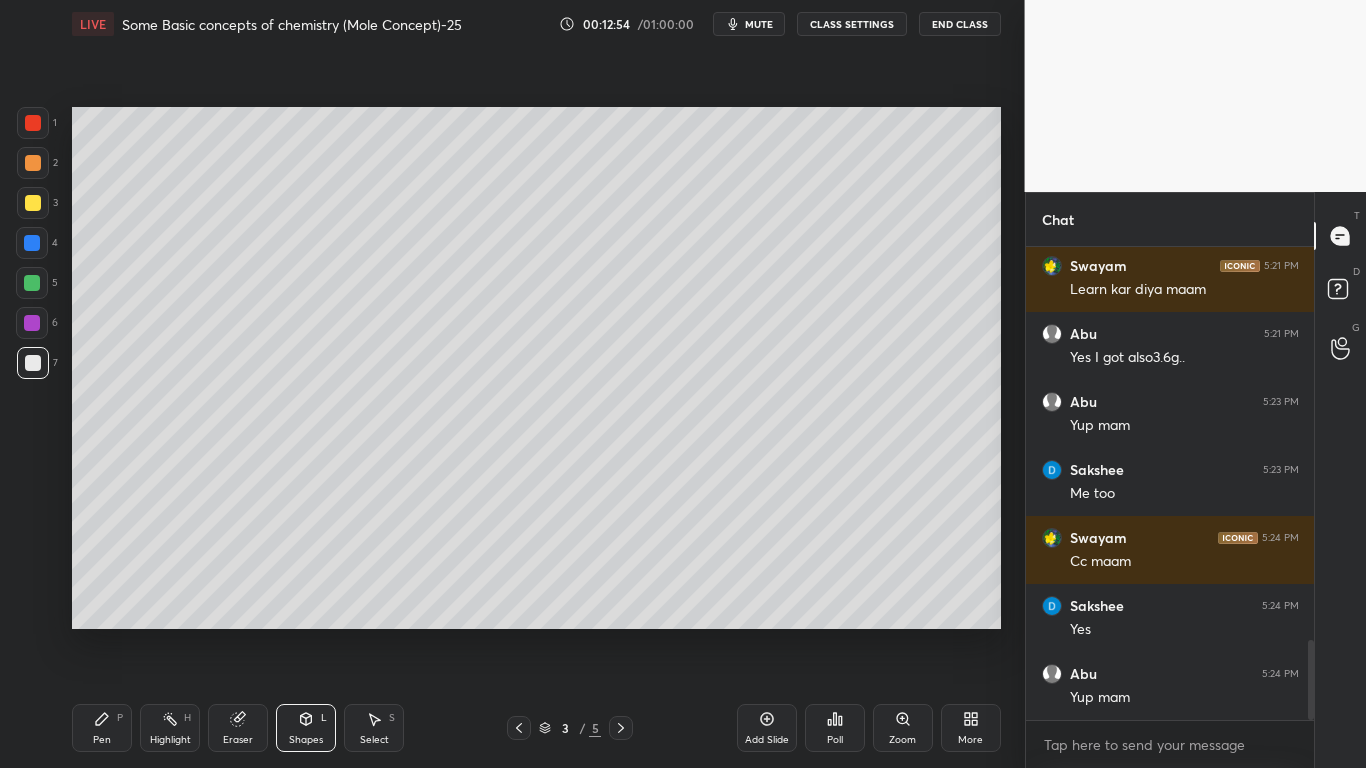 click at bounding box center [32, 283] 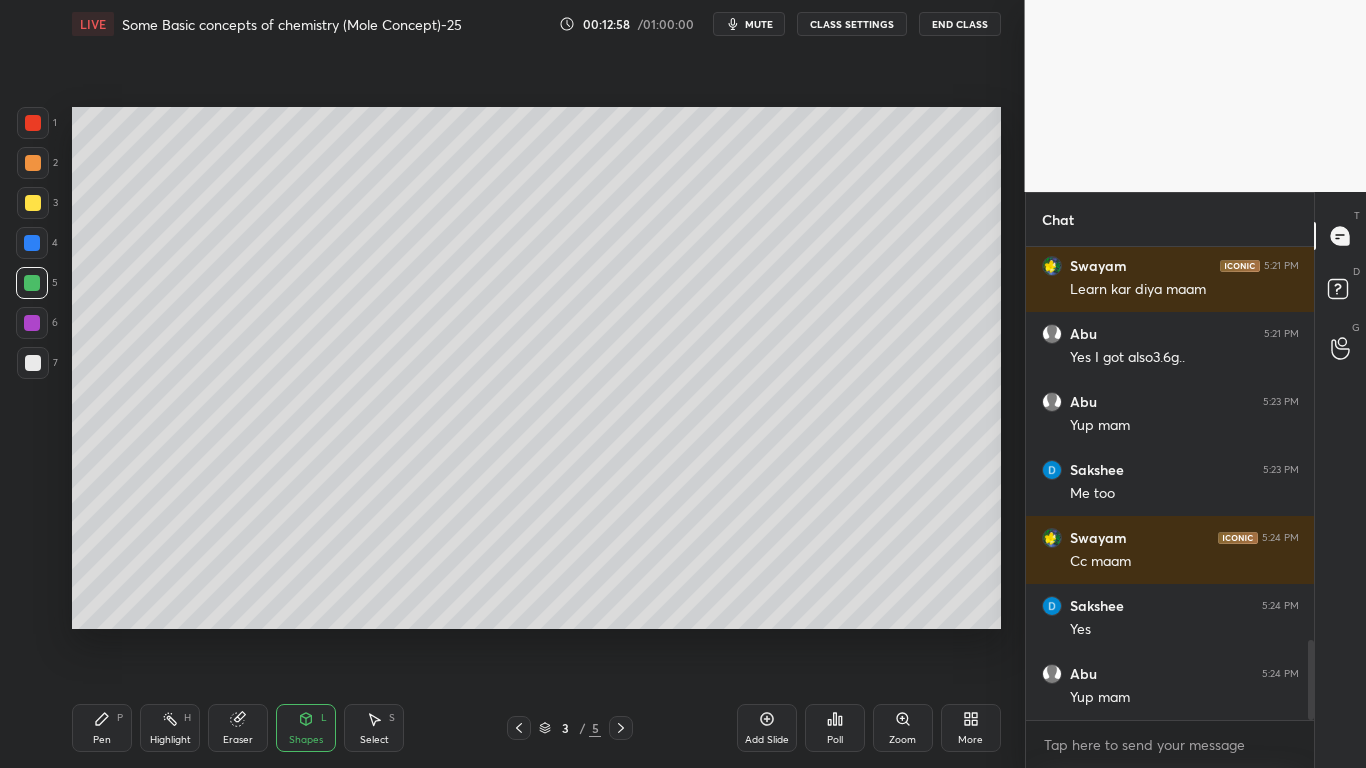 click on "Pen P Highlight H Eraser Shapes L Select S 3 / 5 Add Slide Poll Zoom More" at bounding box center (536, 728) 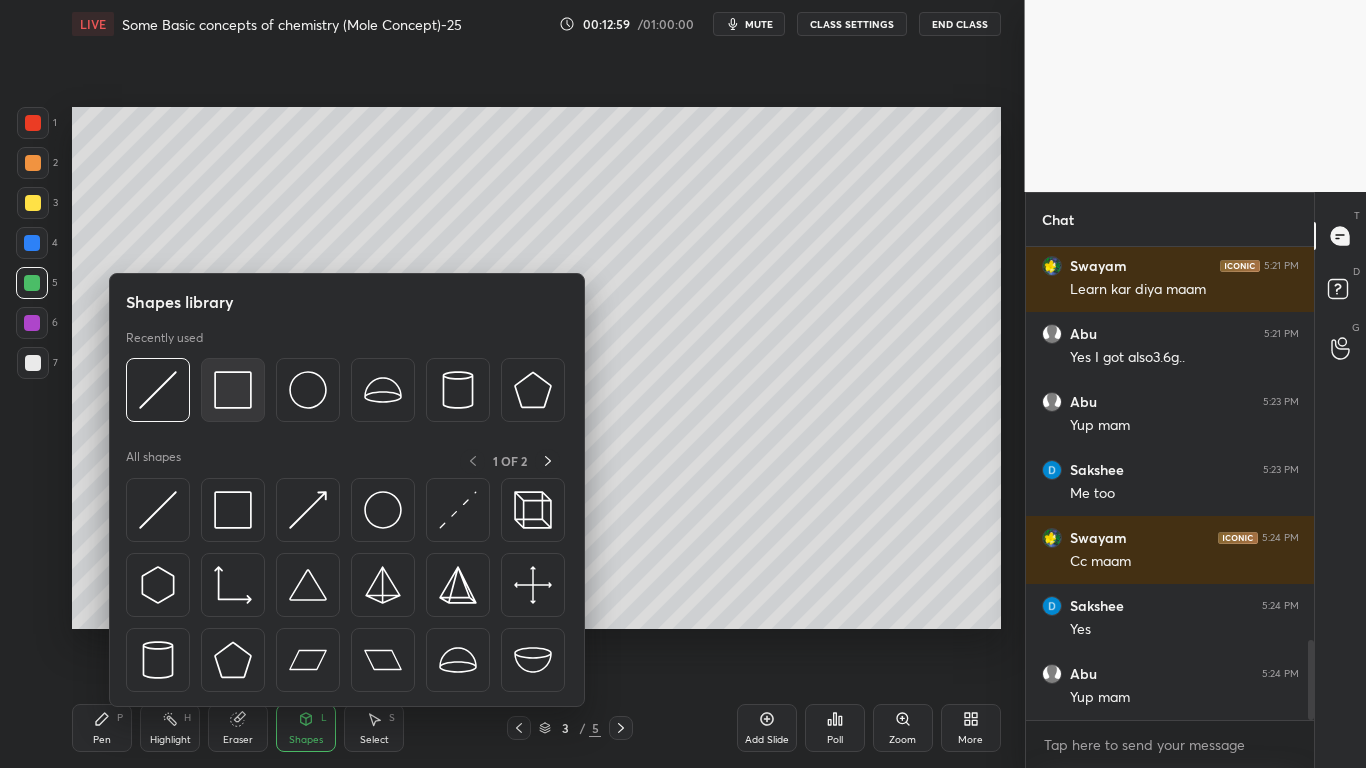 click at bounding box center [233, 390] 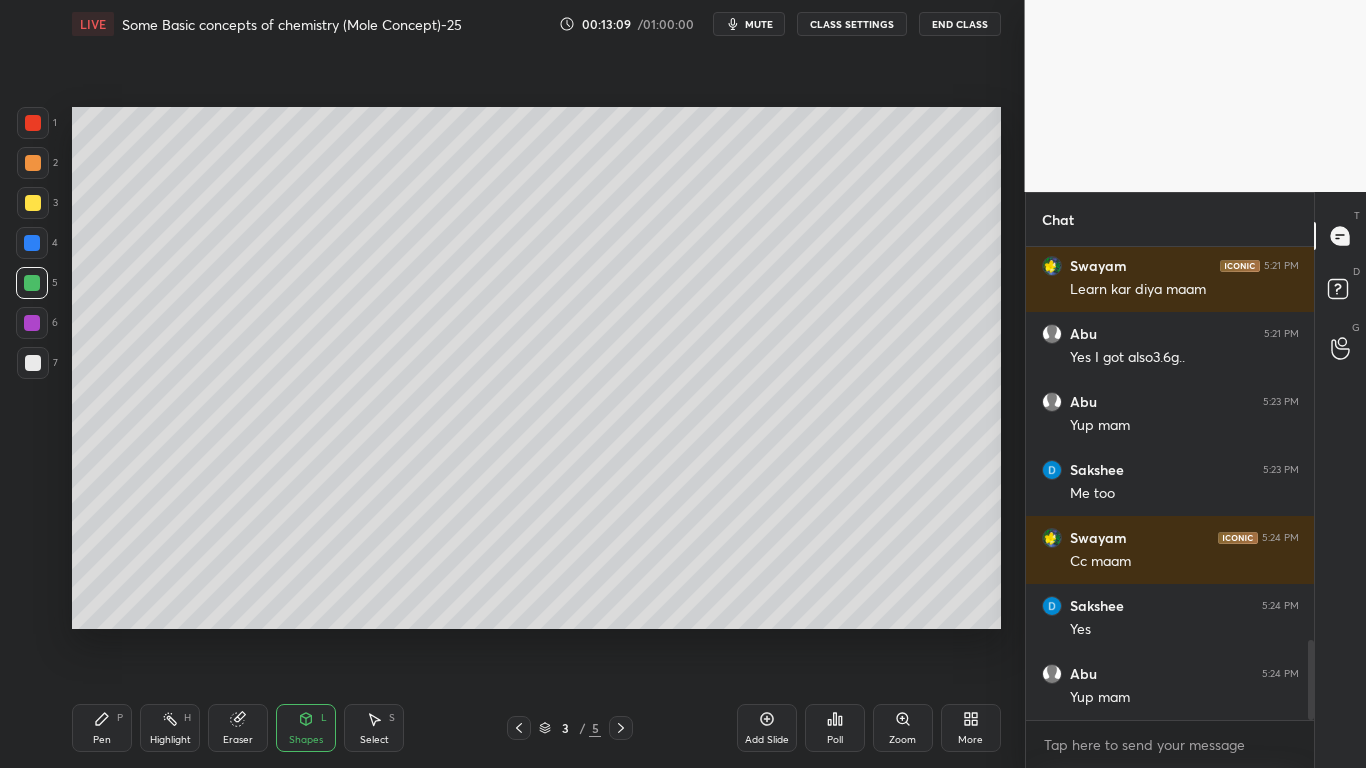click on "Pen P" at bounding box center [102, 728] 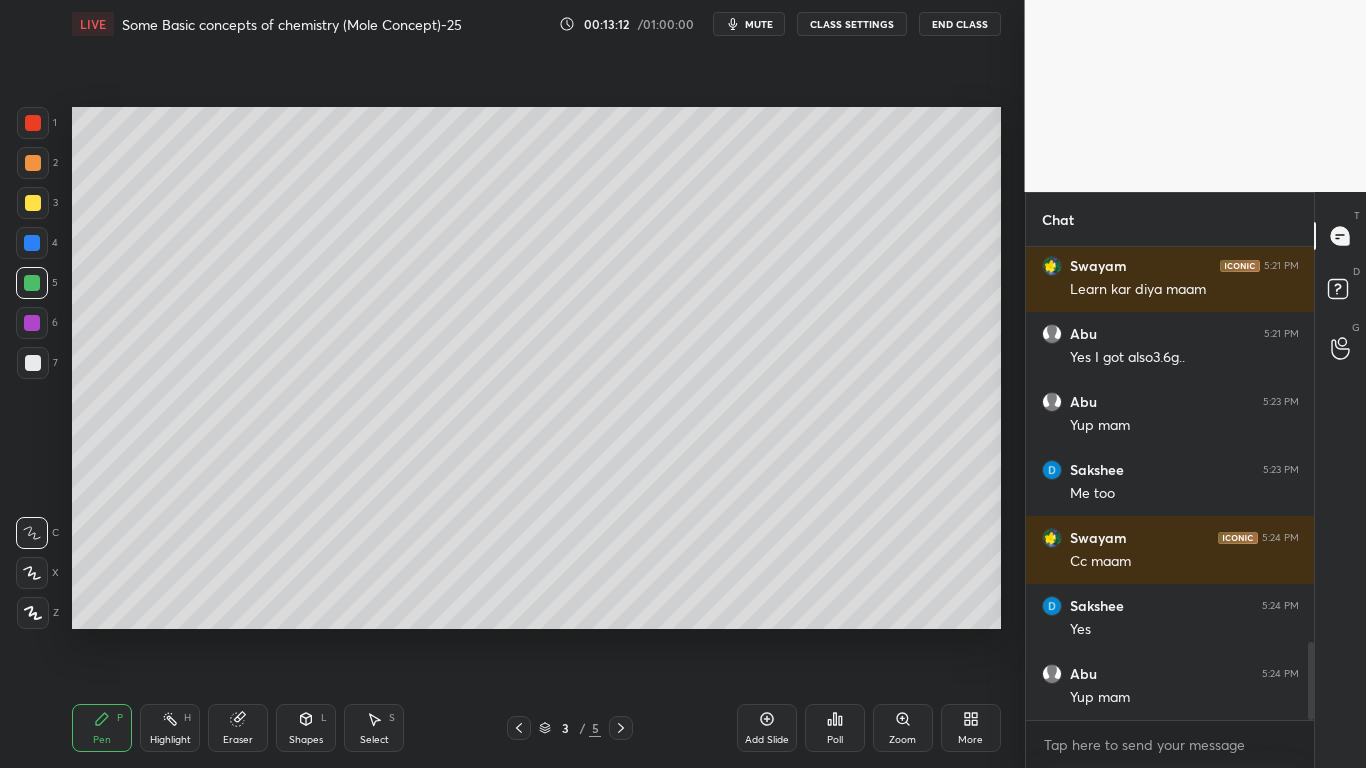 scroll, scrollTop: 2383, scrollLeft: 0, axis: vertical 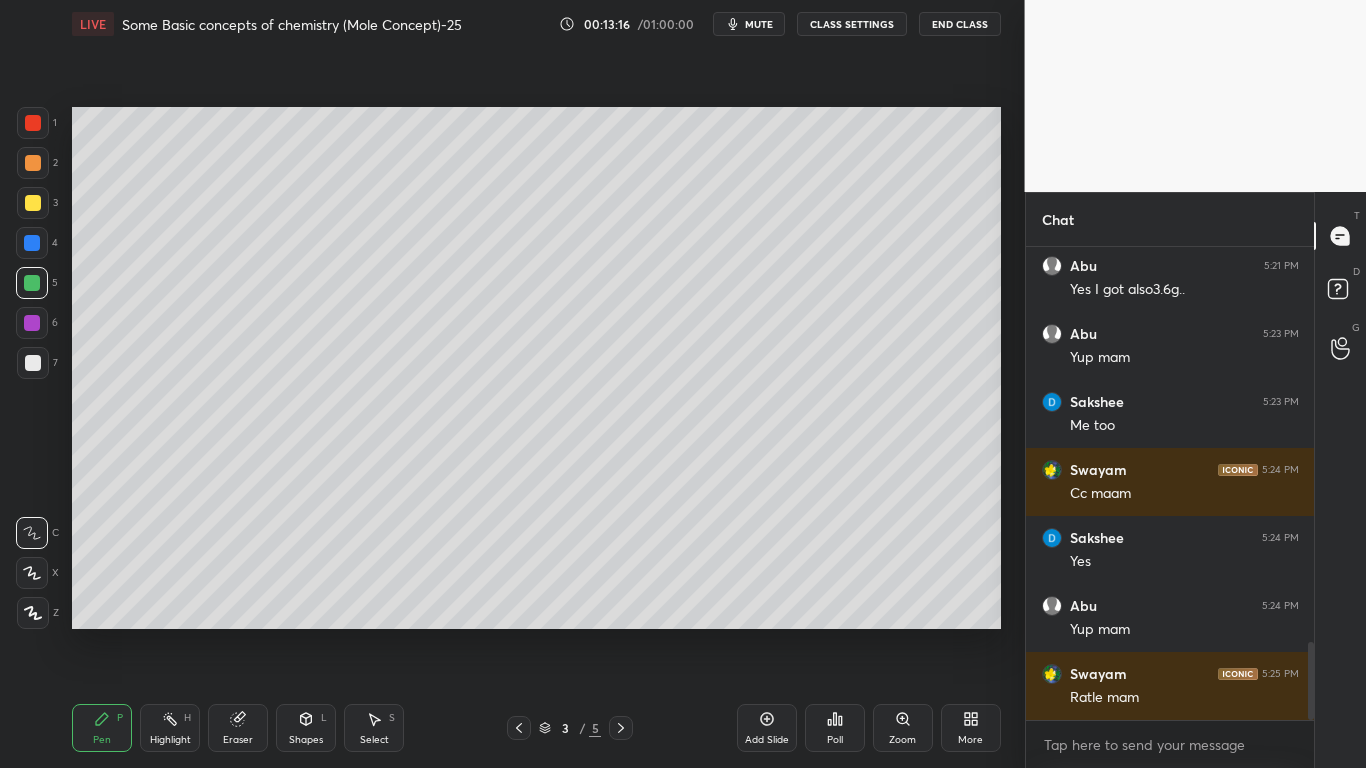 drag, startPoint x: 771, startPoint y: 726, endPoint x: 781, endPoint y: 713, distance: 16.40122 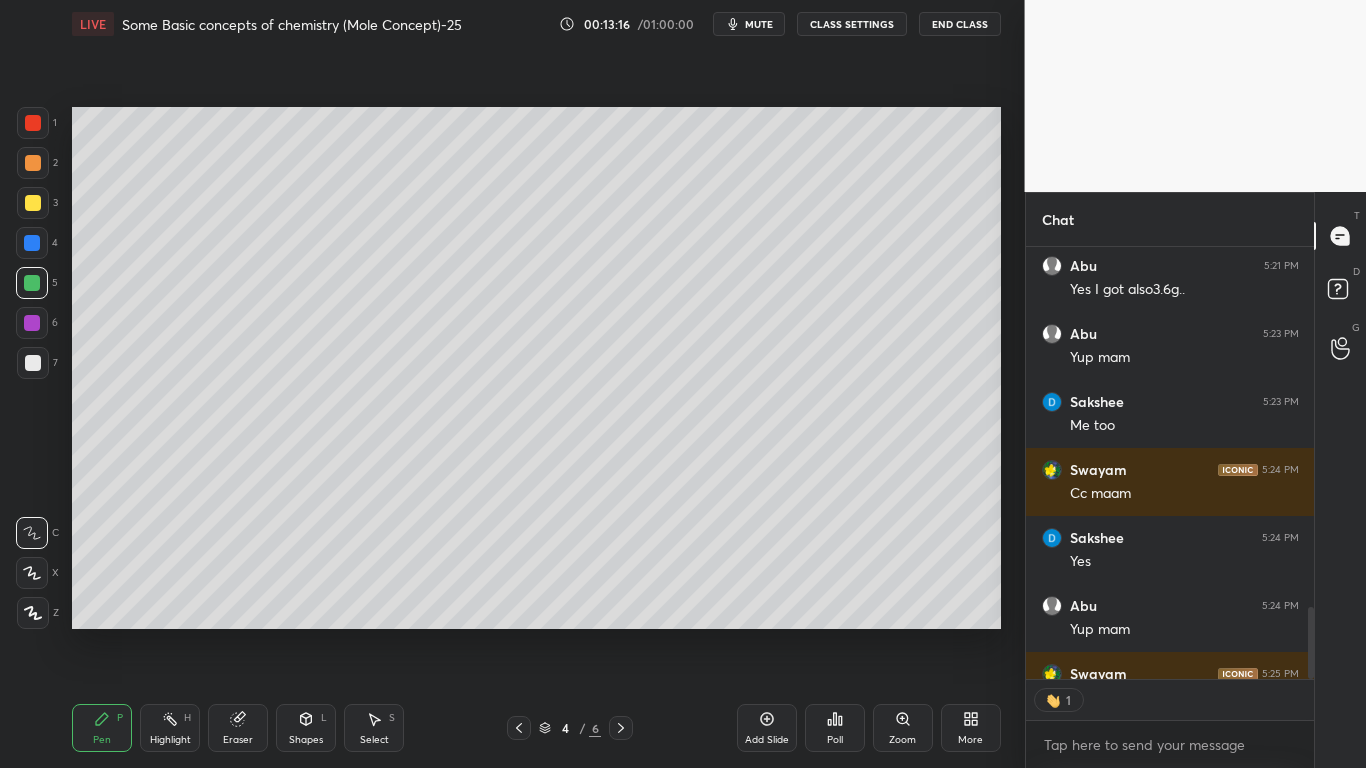 scroll, scrollTop: 426, scrollLeft: 282, axis: both 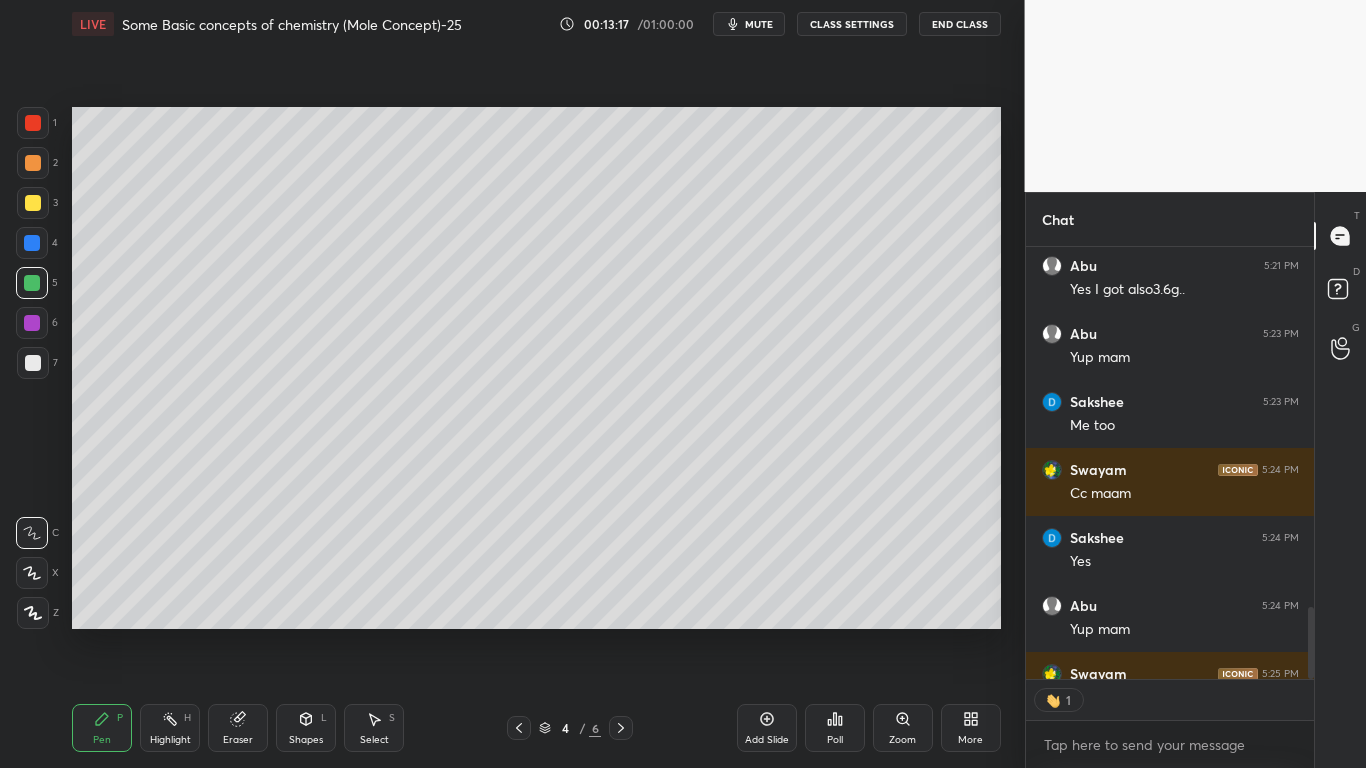 click at bounding box center [32, 243] 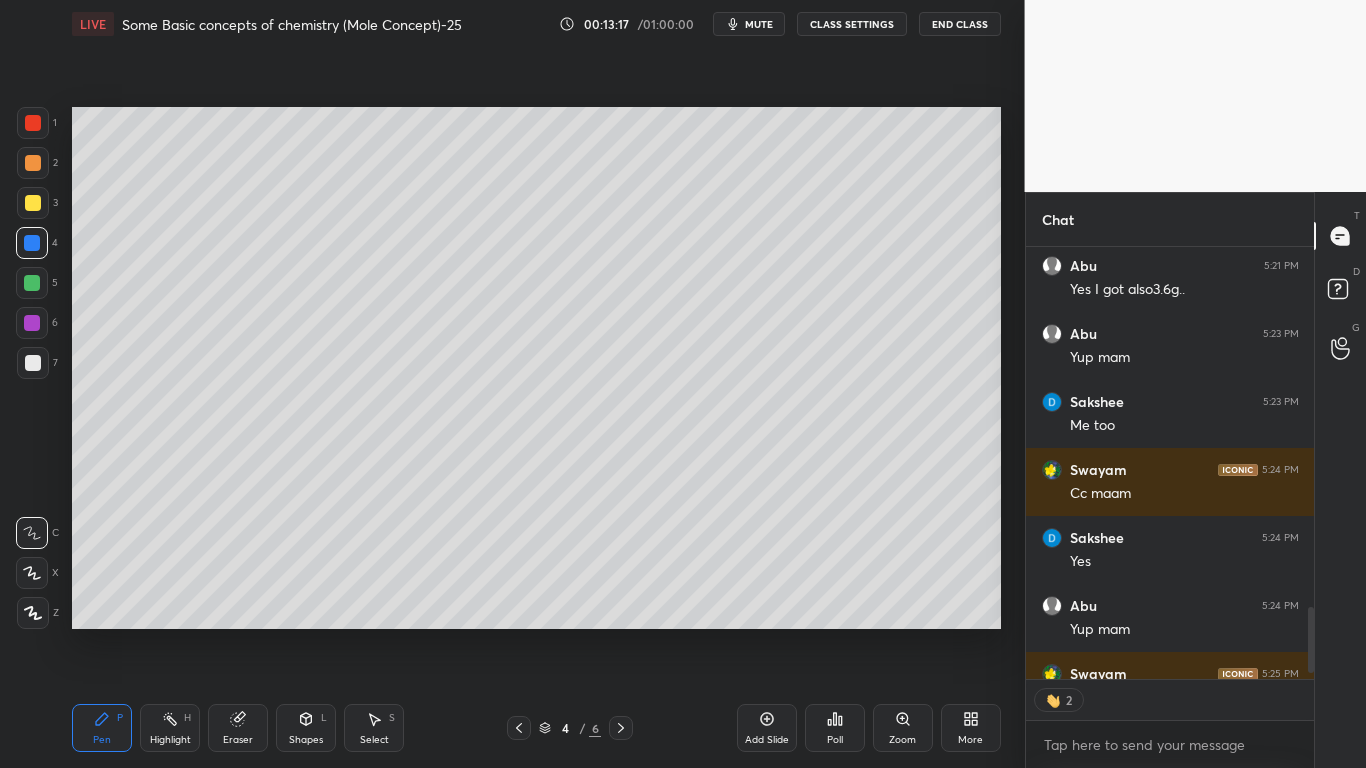 scroll, scrollTop: 2444, scrollLeft: 0, axis: vertical 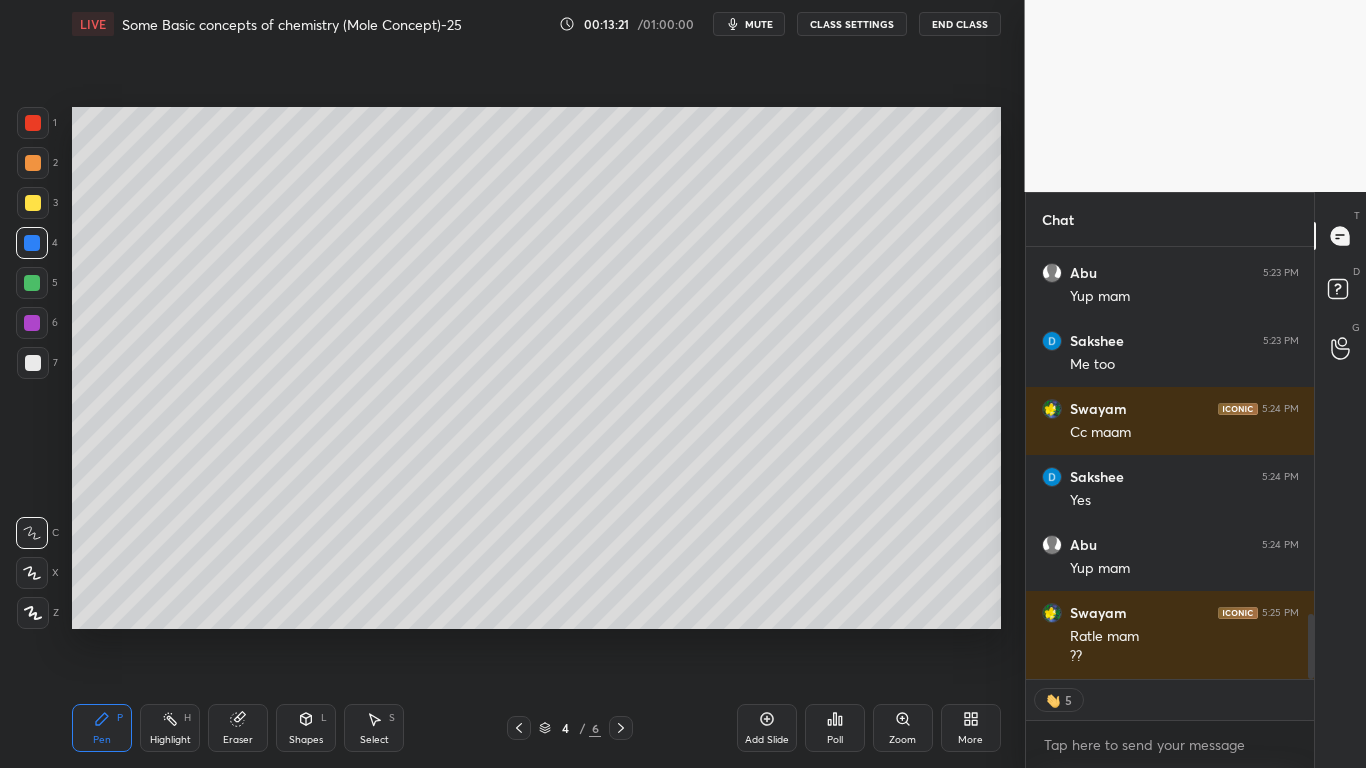 click 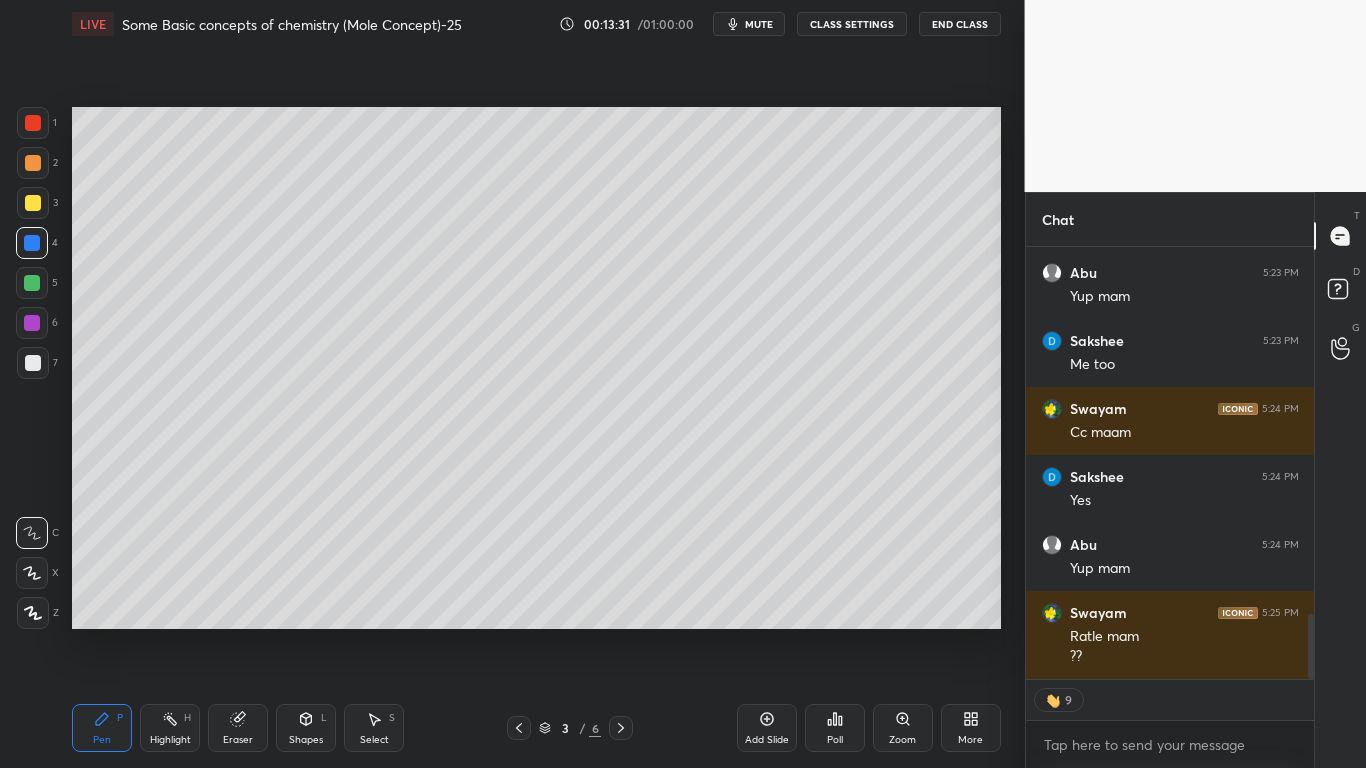 type on "x" 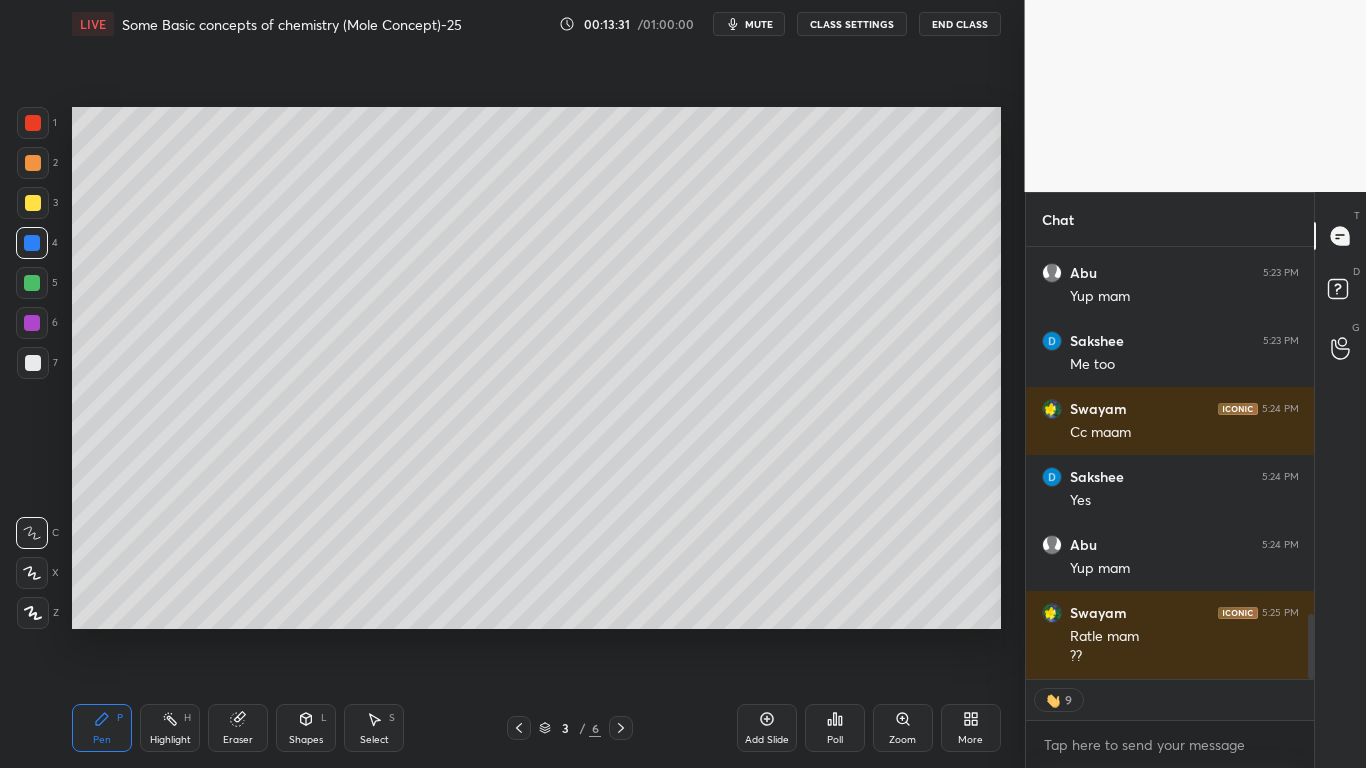 scroll, scrollTop: 7, scrollLeft: 7, axis: both 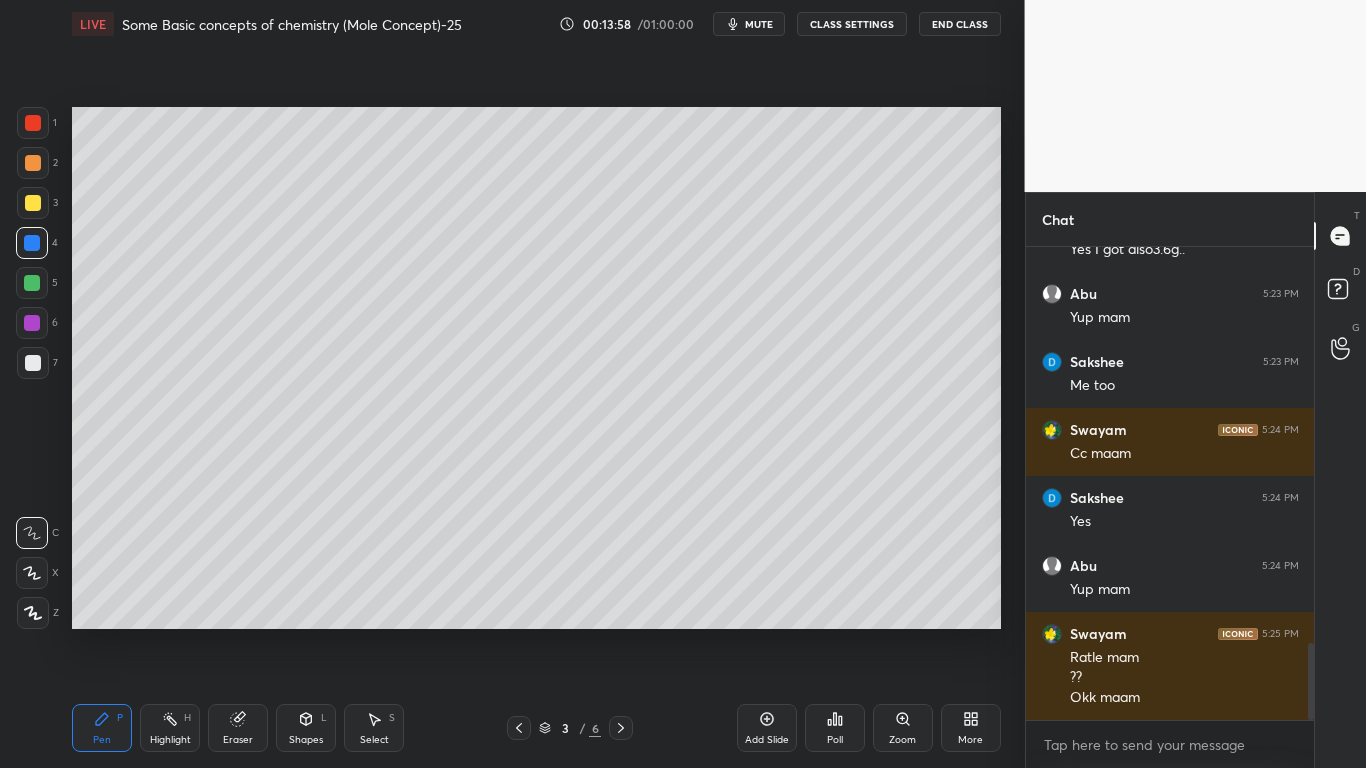click 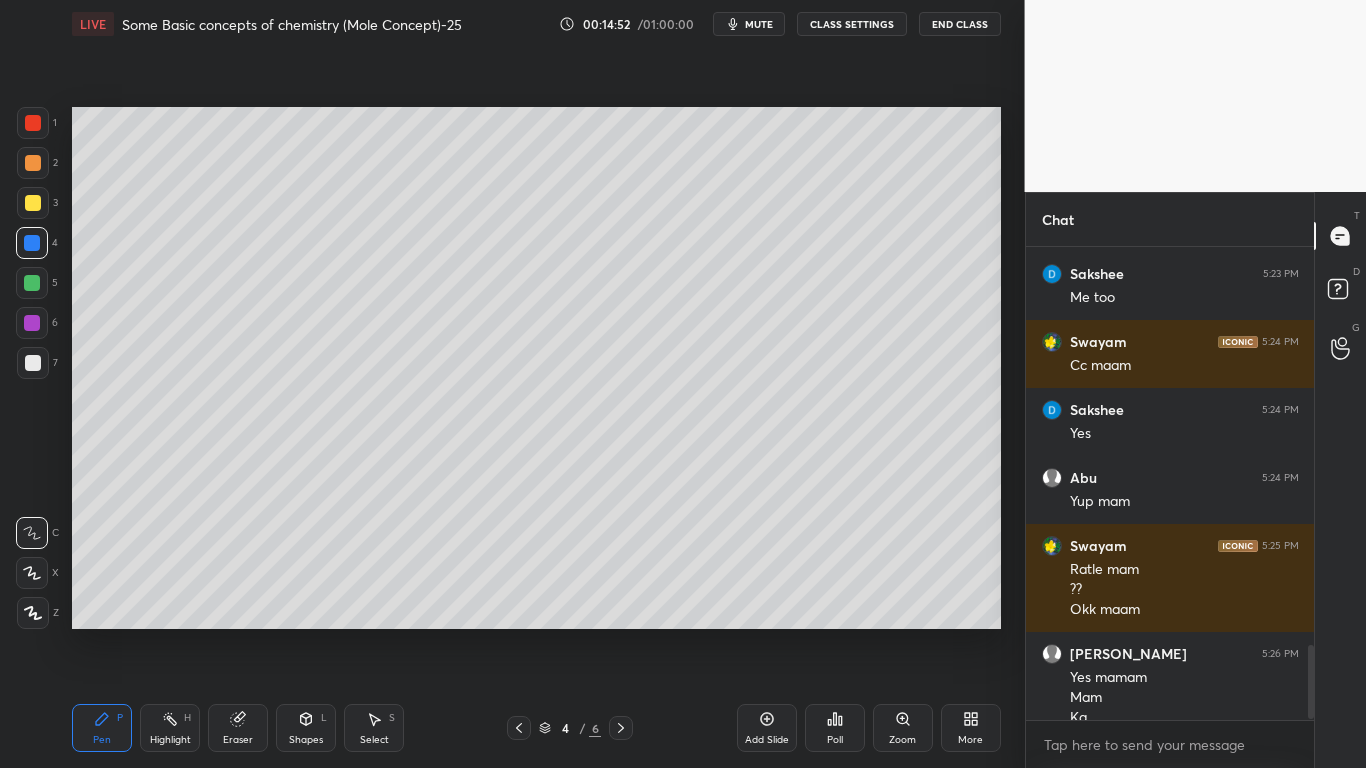 scroll, scrollTop: 2531, scrollLeft: 0, axis: vertical 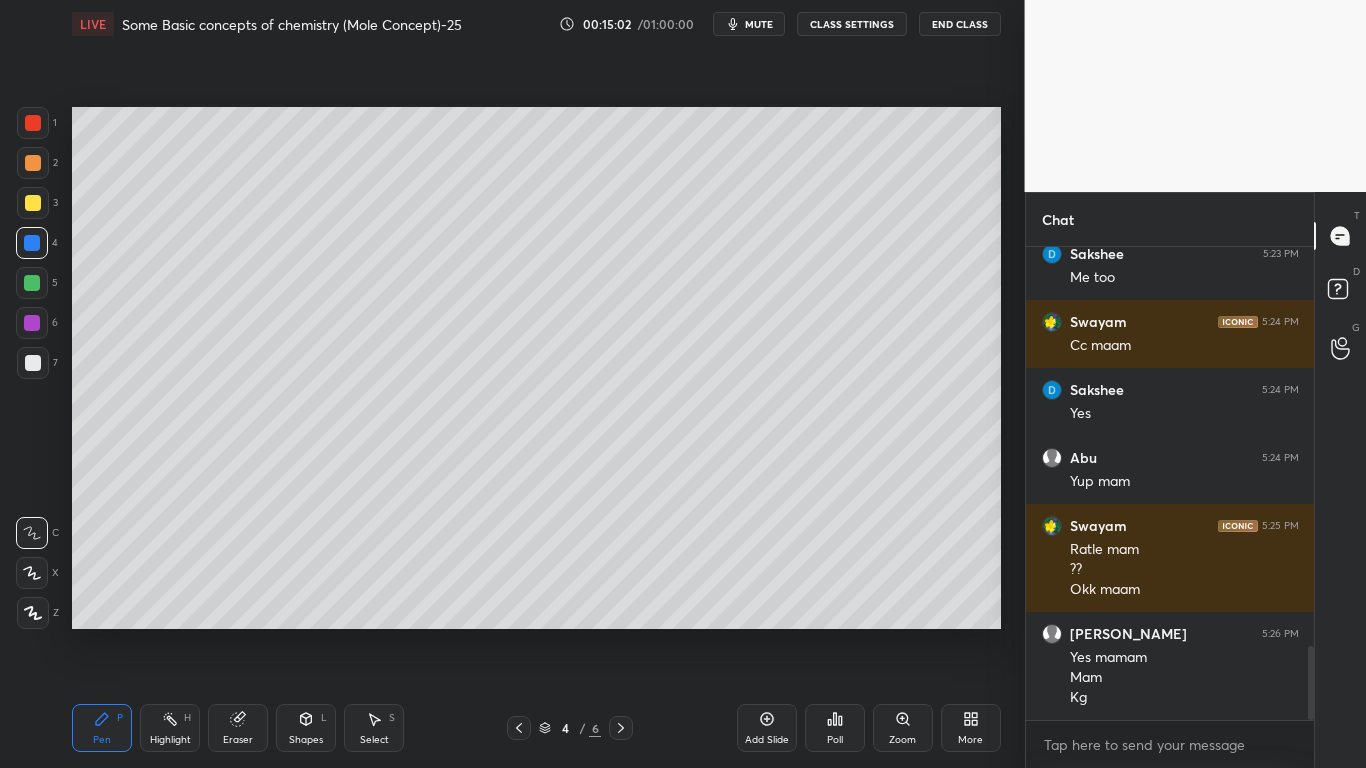 click at bounding box center [33, 203] 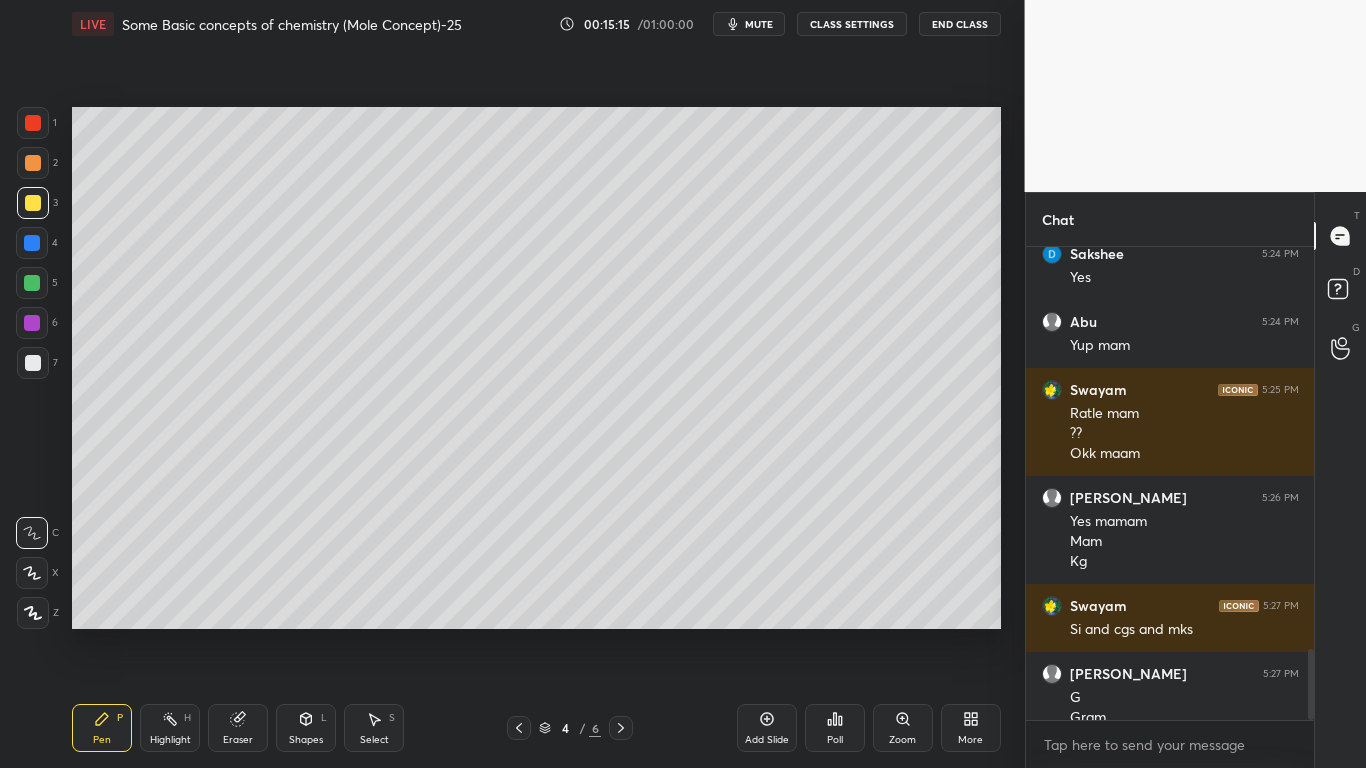 scroll, scrollTop: 2687, scrollLeft: 0, axis: vertical 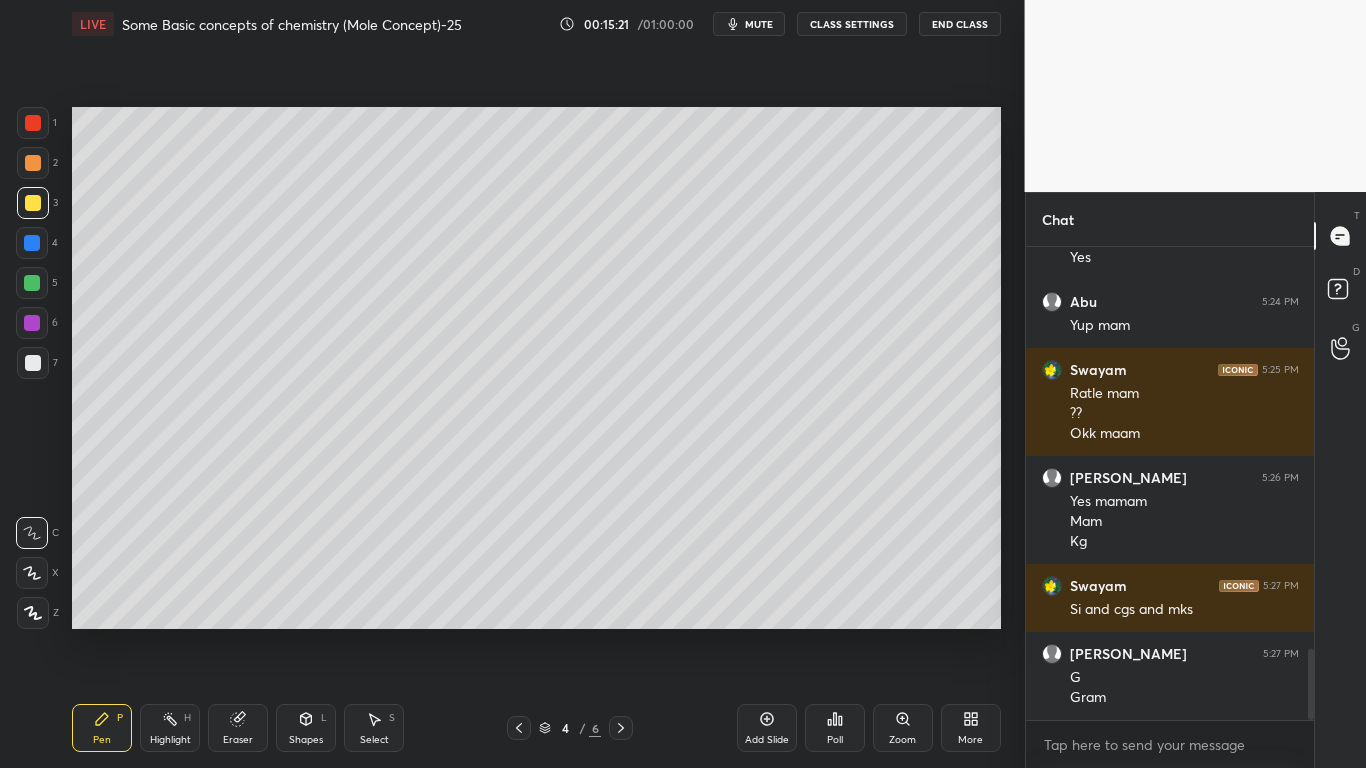 click at bounding box center (32, 283) 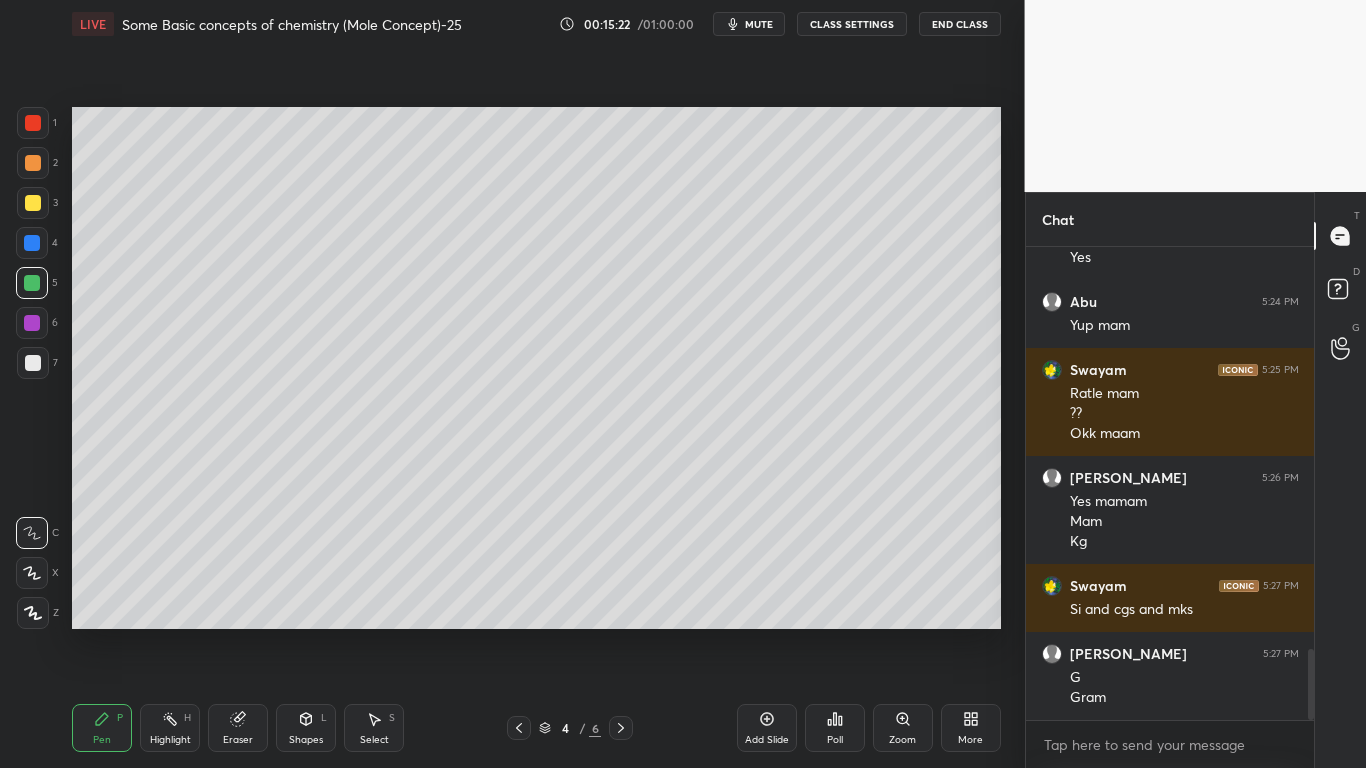 click on "Shapes L" at bounding box center [306, 728] 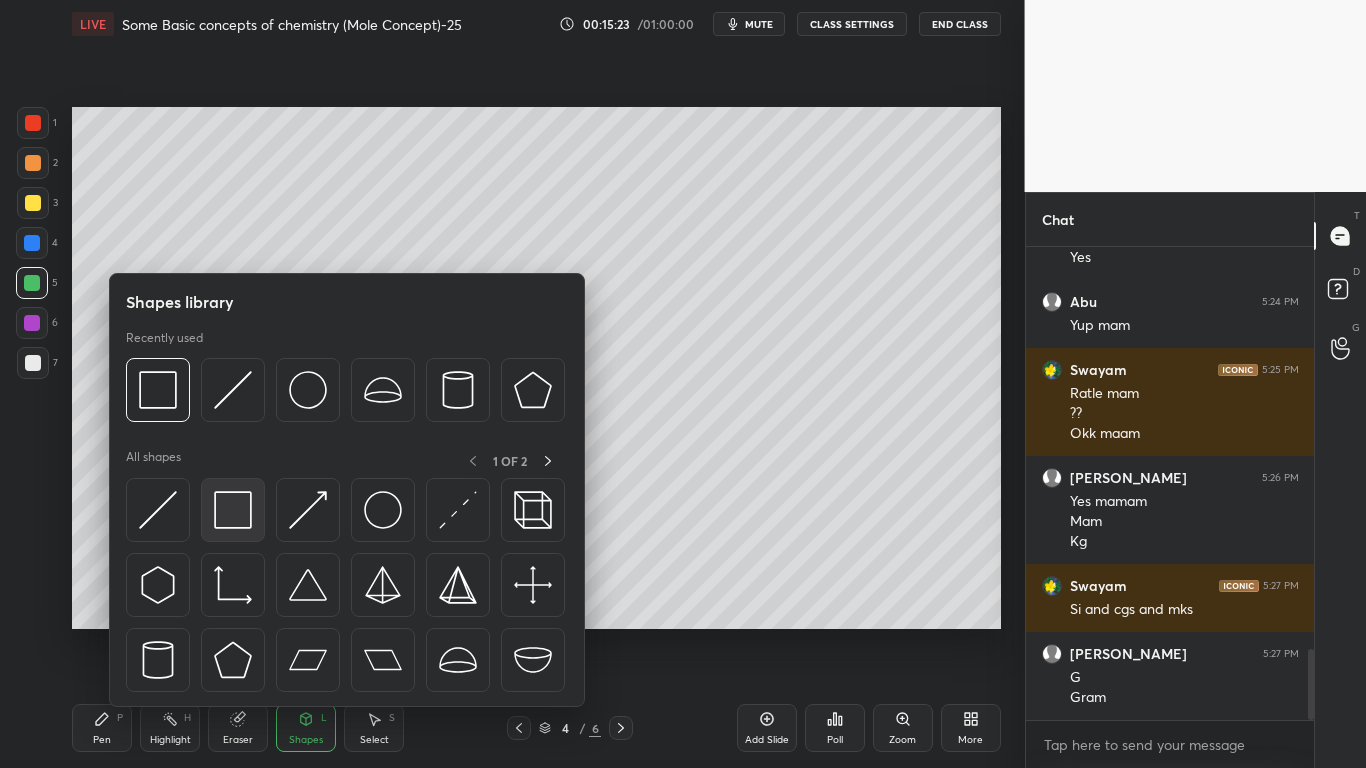 click at bounding box center (233, 510) 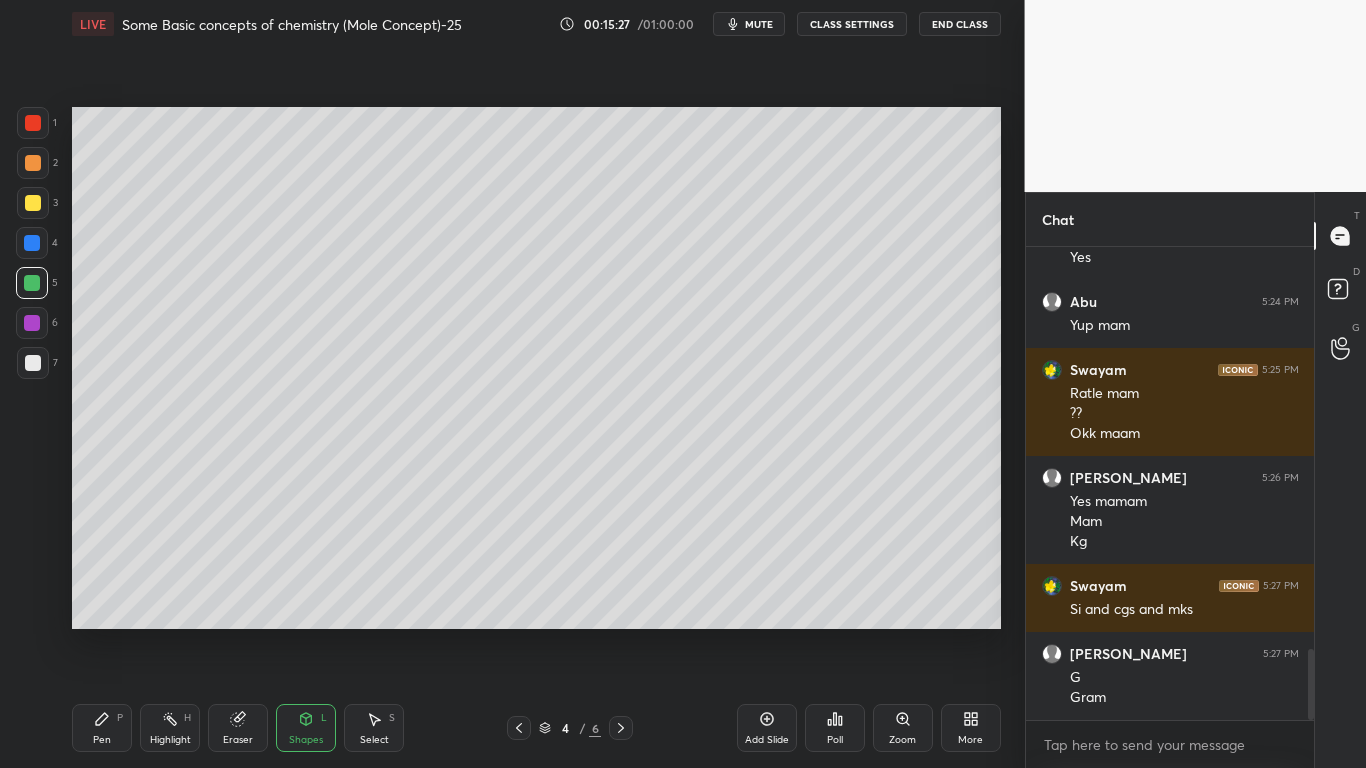 click on "Pen" at bounding box center (102, 740) 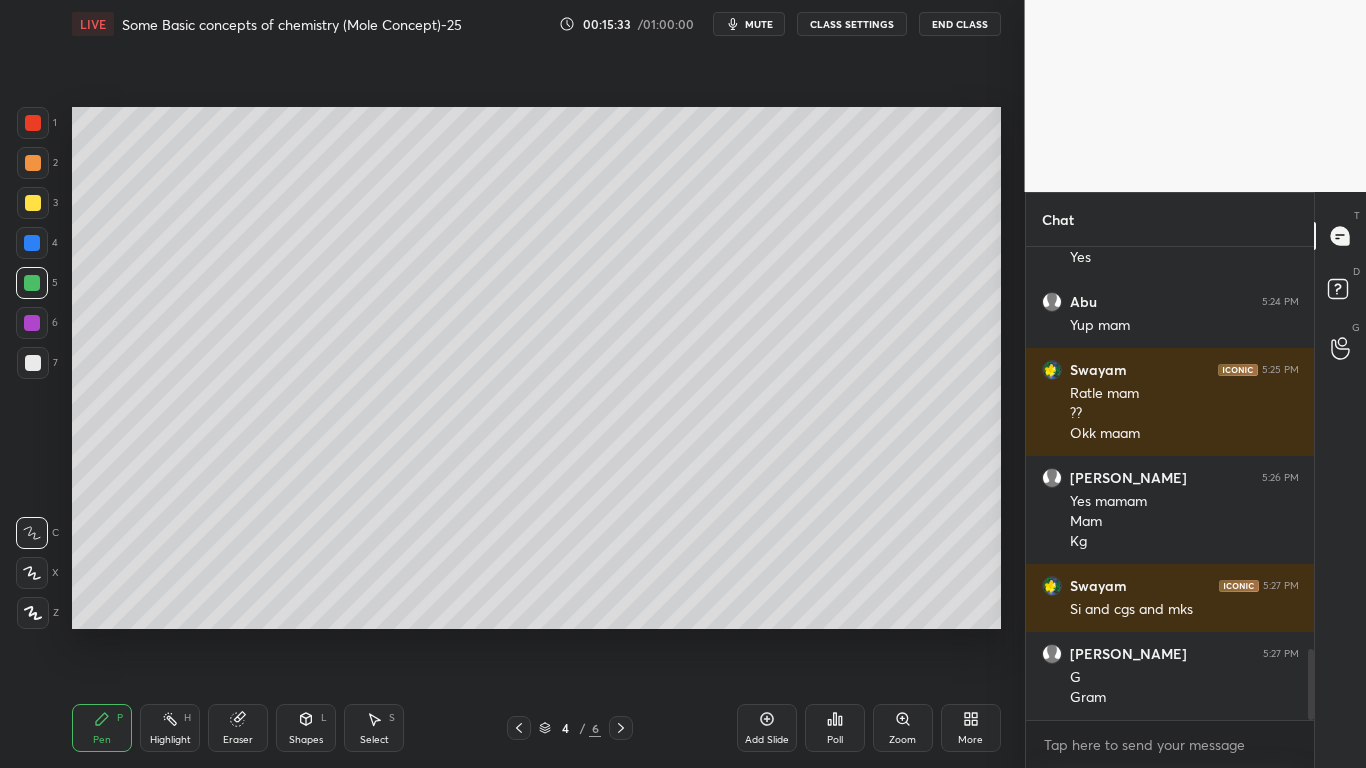 scroll, scrollTop: 2707, scrollLeft: 0, axis: vertical 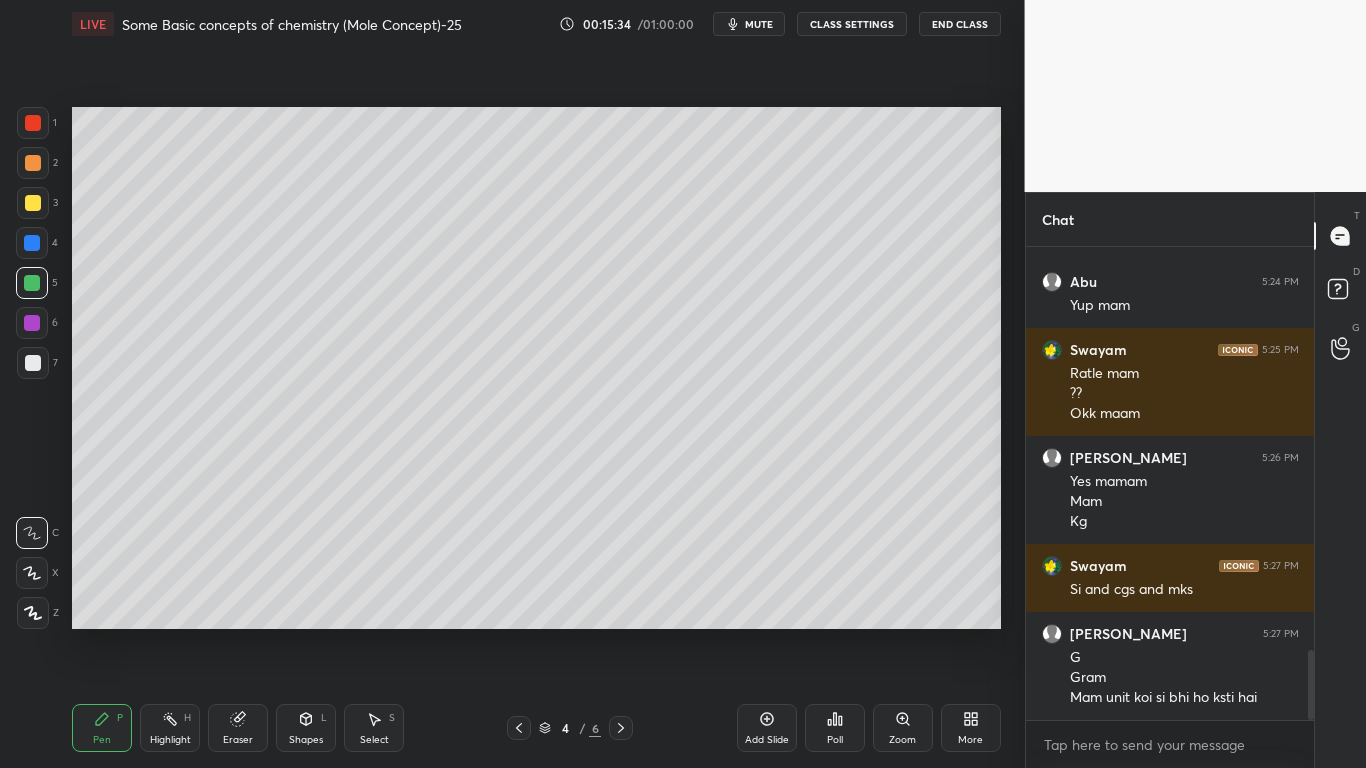 click at bounding box center (33, 123) 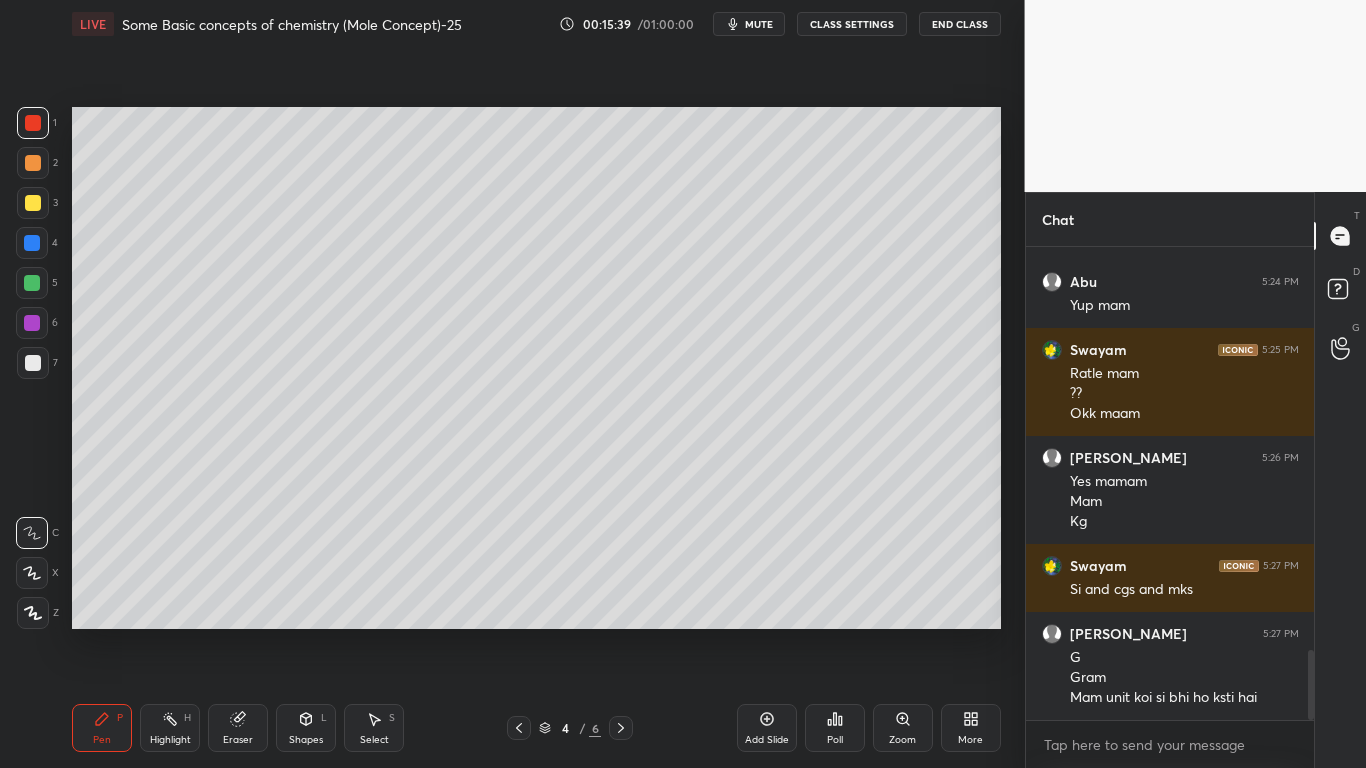 click 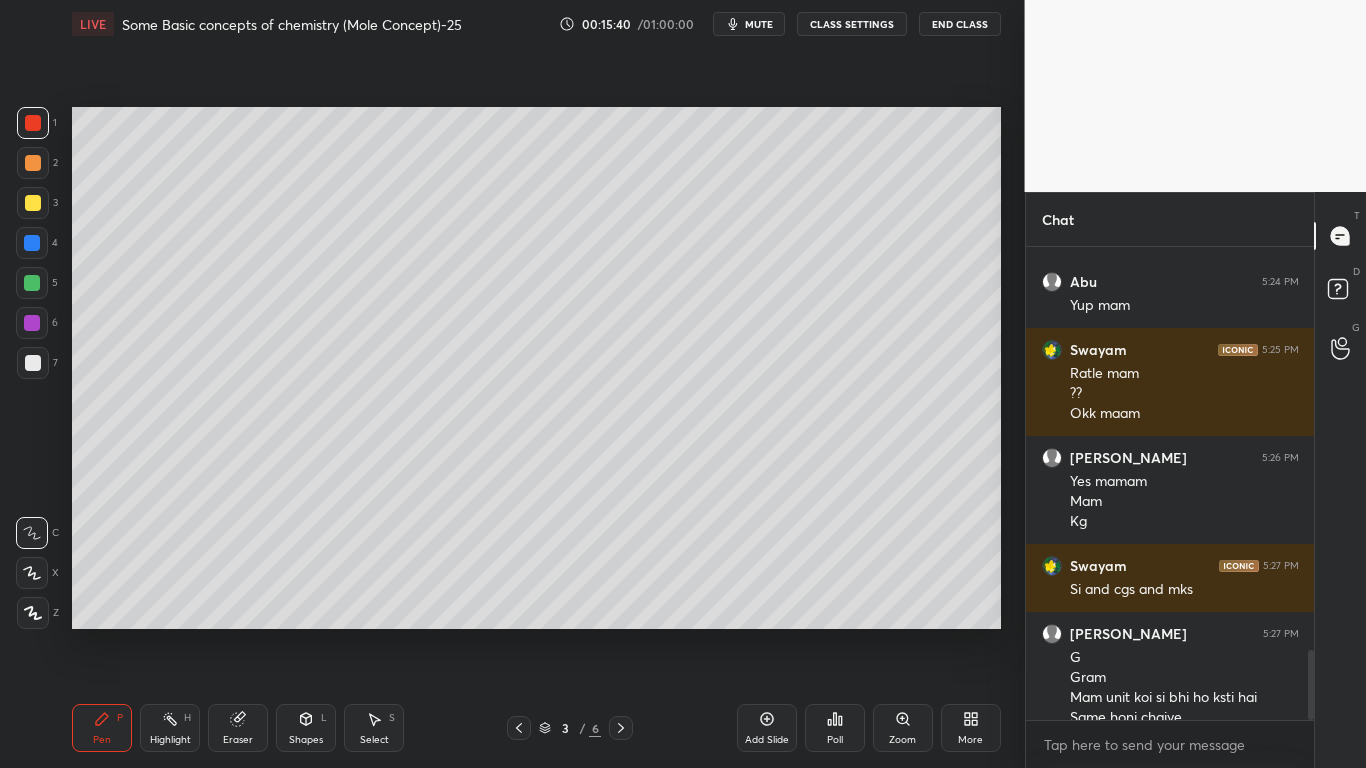 scroll, scrollTop: 2727, scrollLeft: 0, axis: vertical 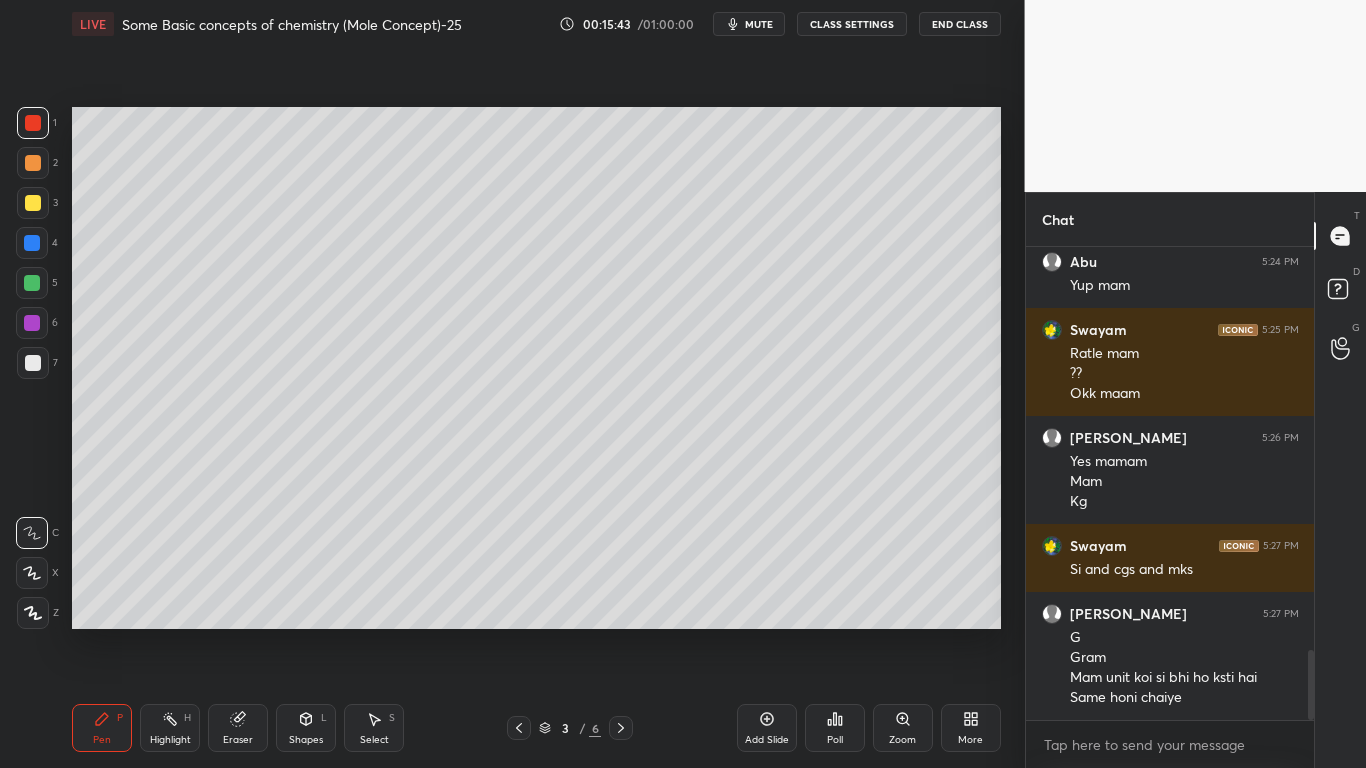 click 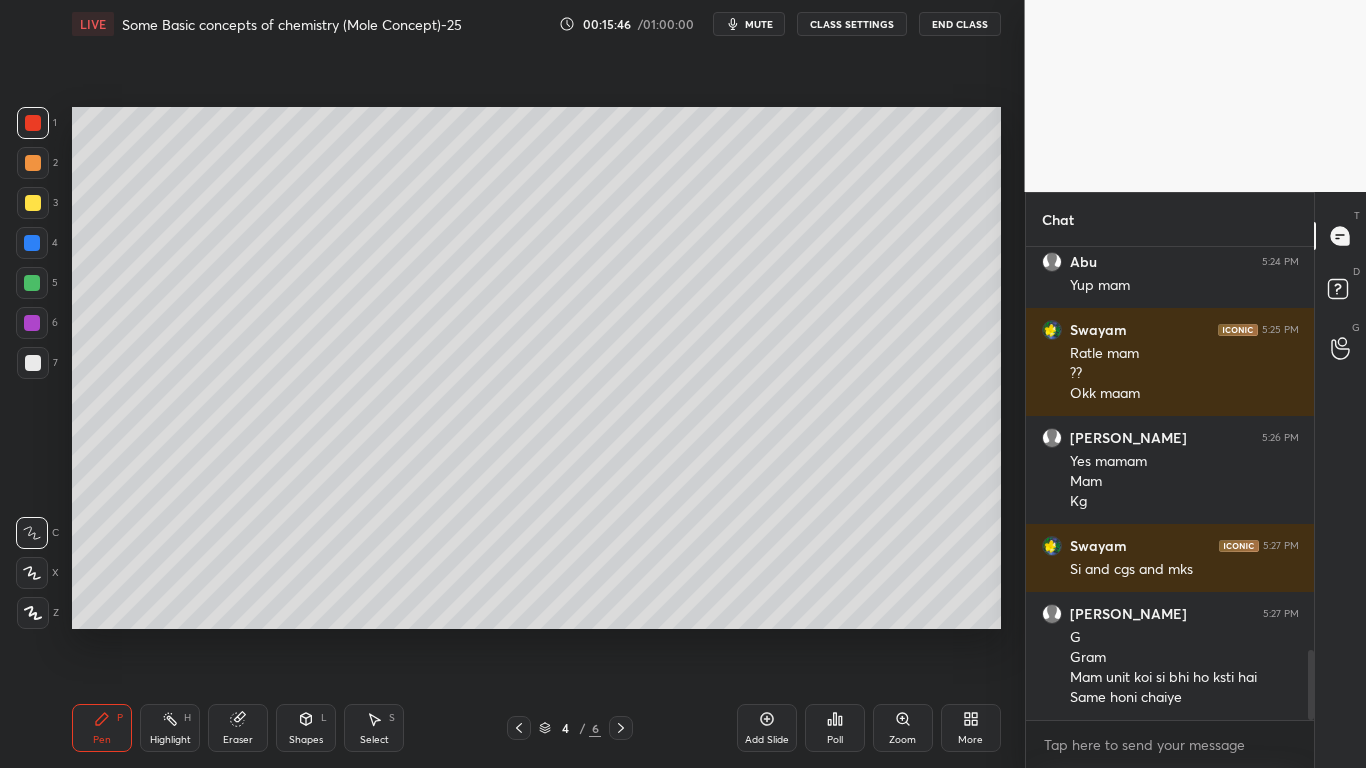 scroll, scrollTop: 2795, scrollLeft: 0, axis: vertical 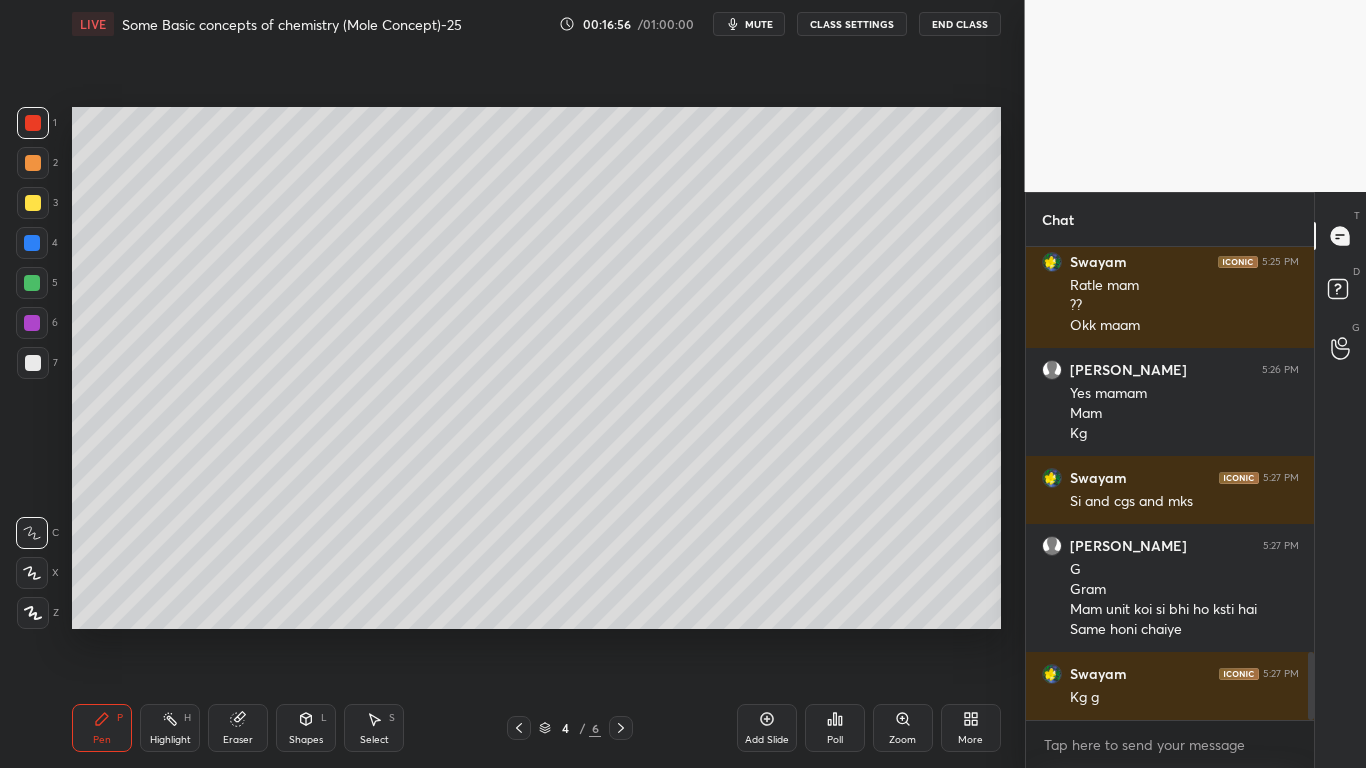 click at bounding box center (32, 283) 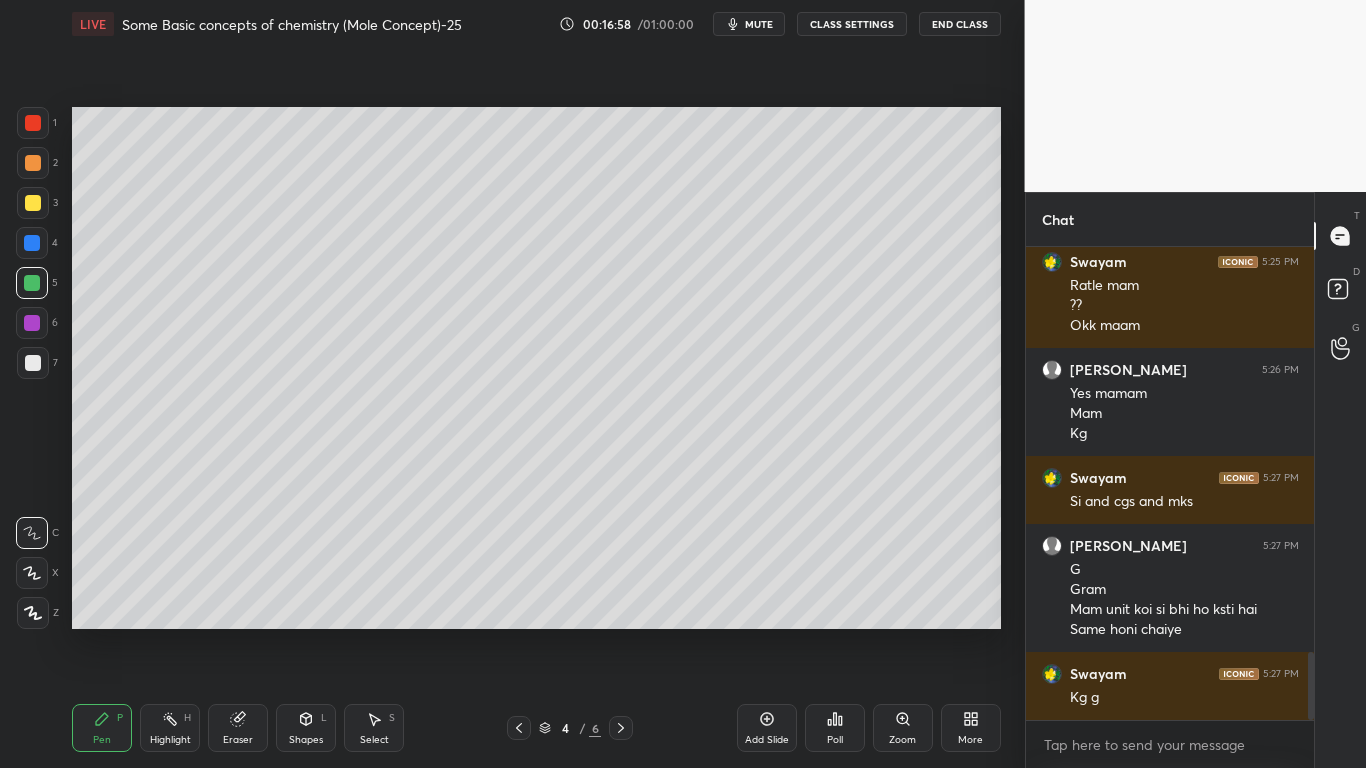 click at bounding box center (33, 163) 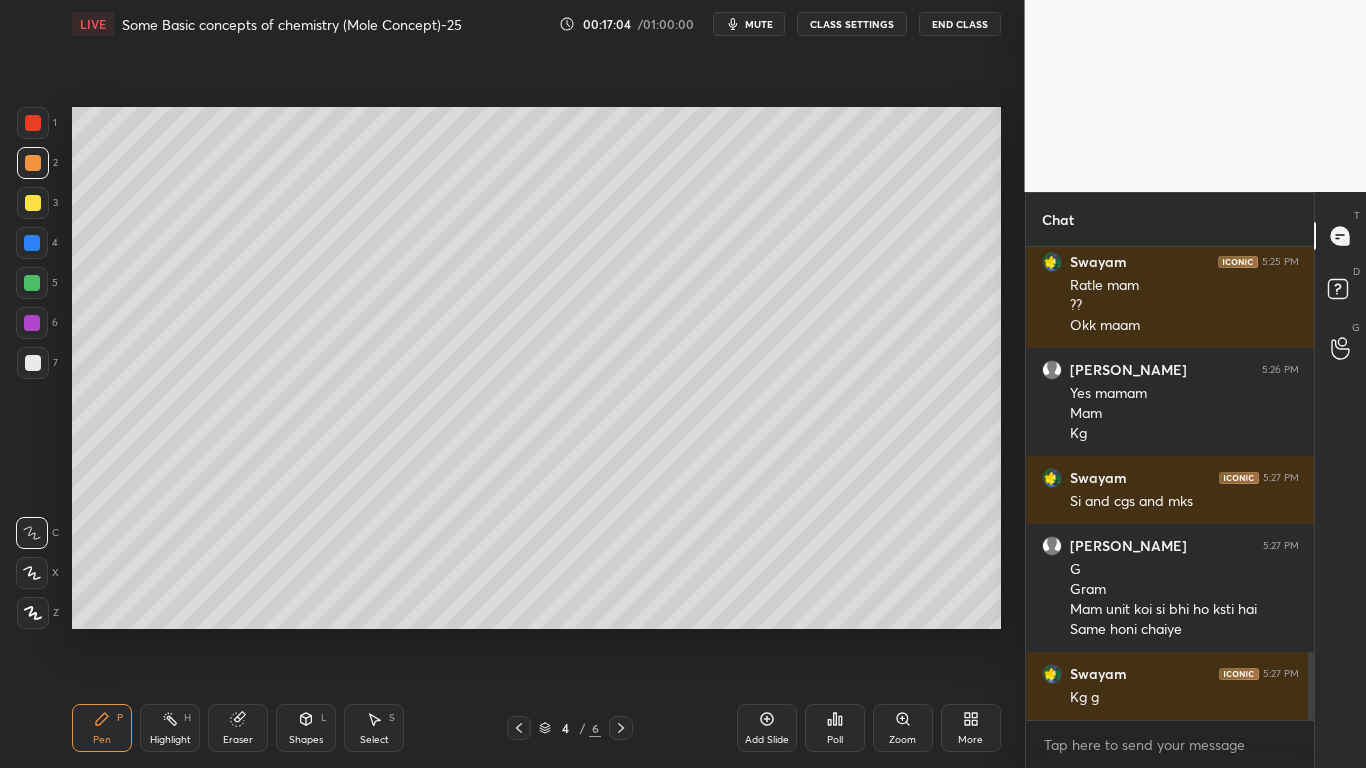 scroll, scrollTop: 2881, scrollLeft: 0, axis: vertical 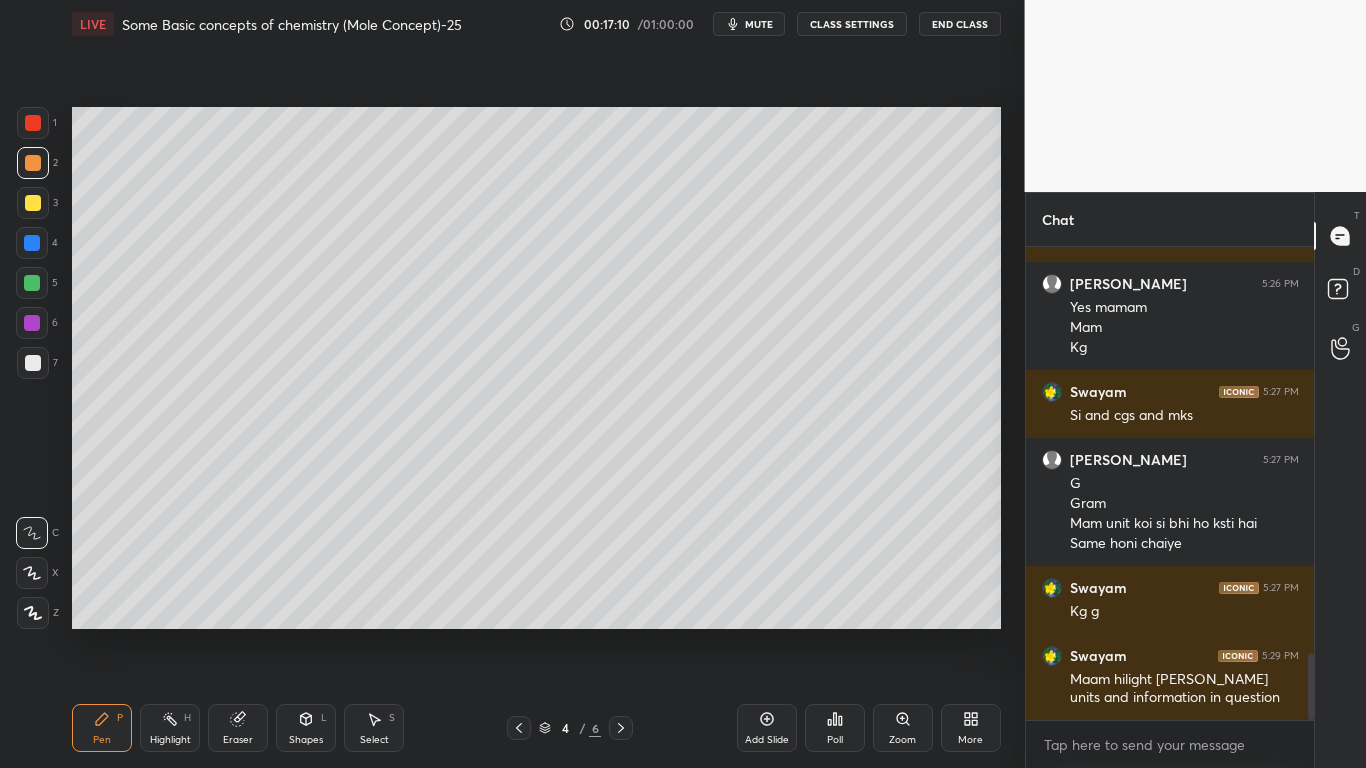 click on "Highlight H" at bounding box center [170, 728] 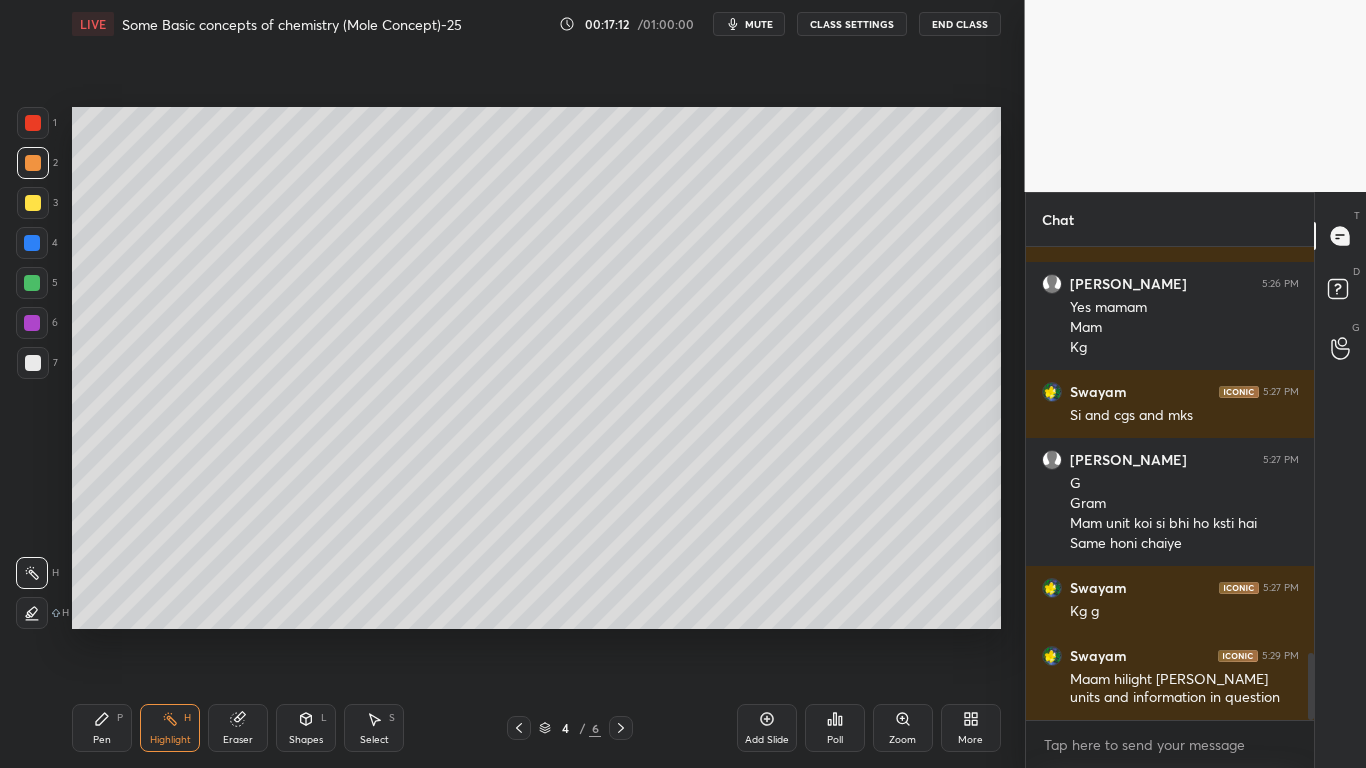 drag, startPoint x: 33, startPoint y: 617, endPoint x: 42, endPoint y: 608, distance: 12.727922 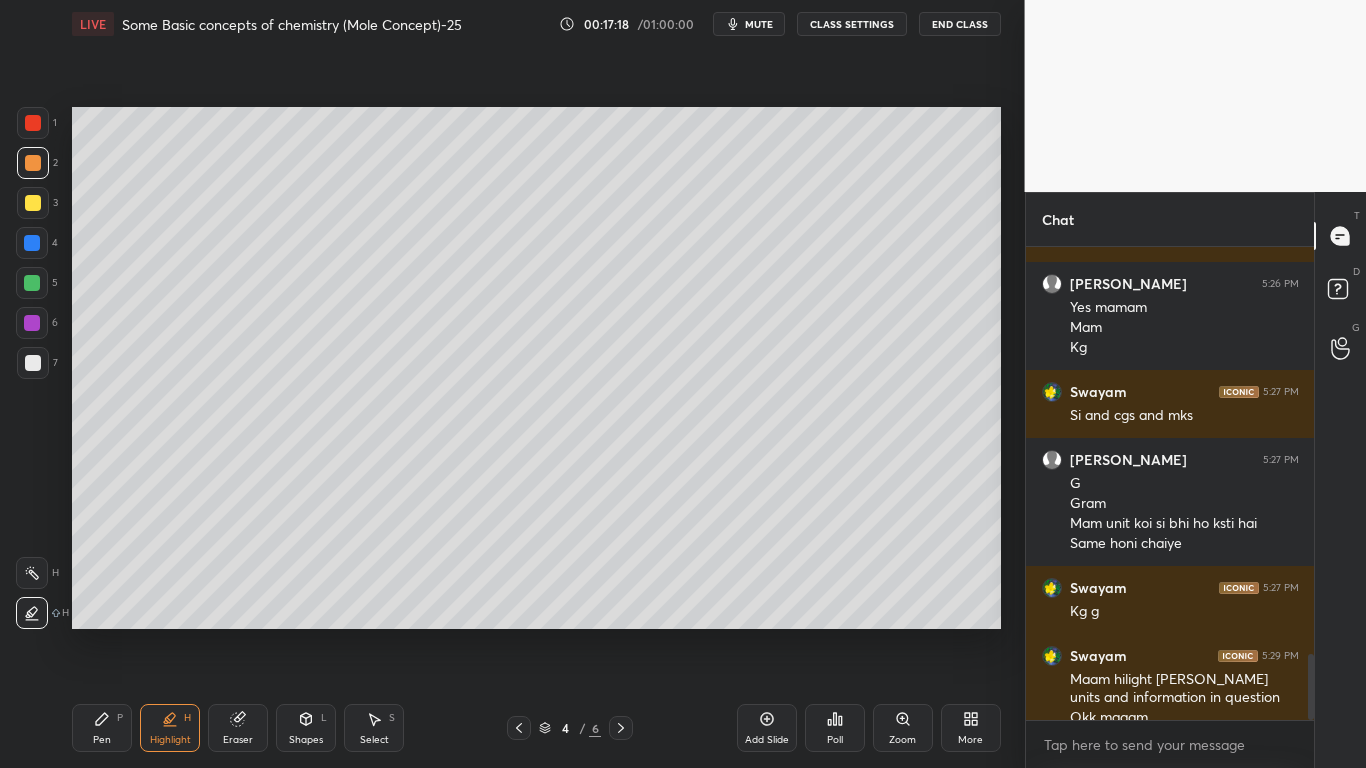 scroll, scrollTop: 2901, scrollLeft: 0, axis: vertical 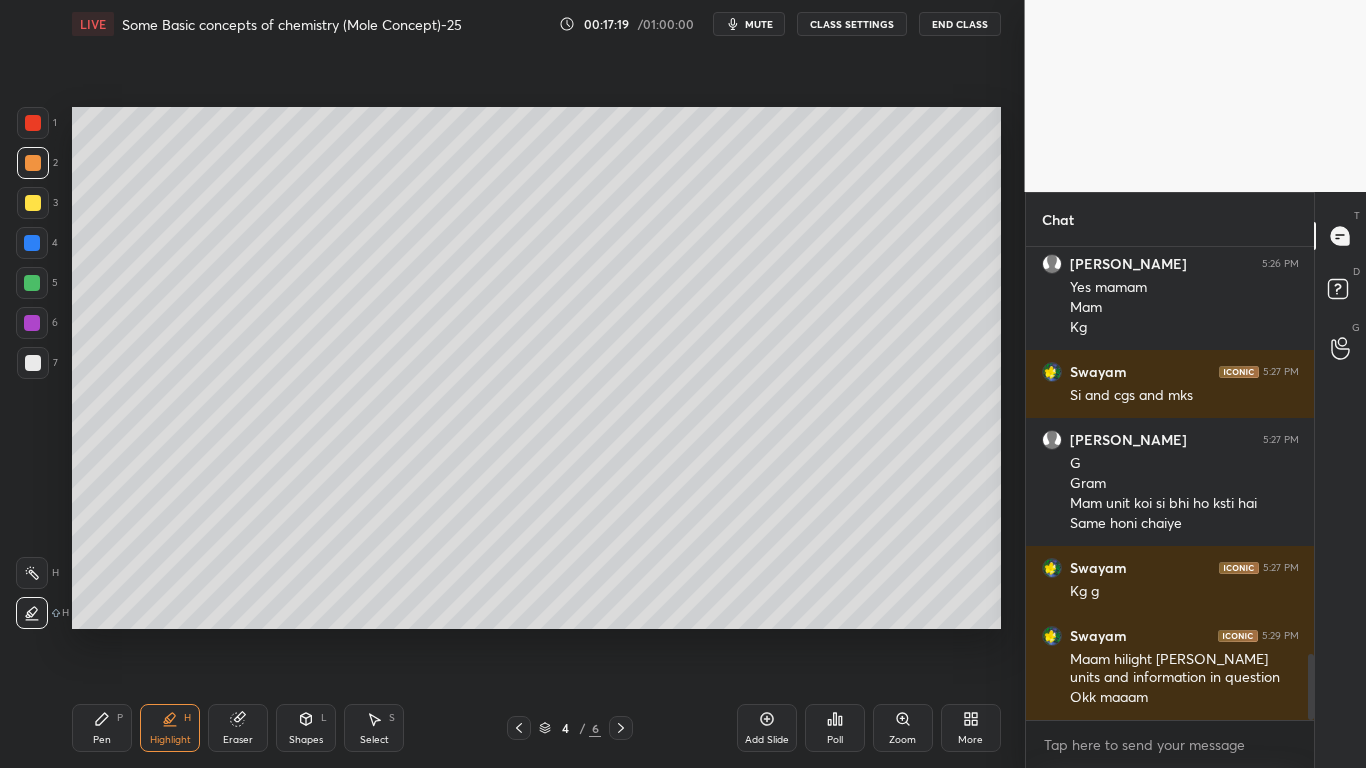 click on "Pen" at bounding box center (102, 740) 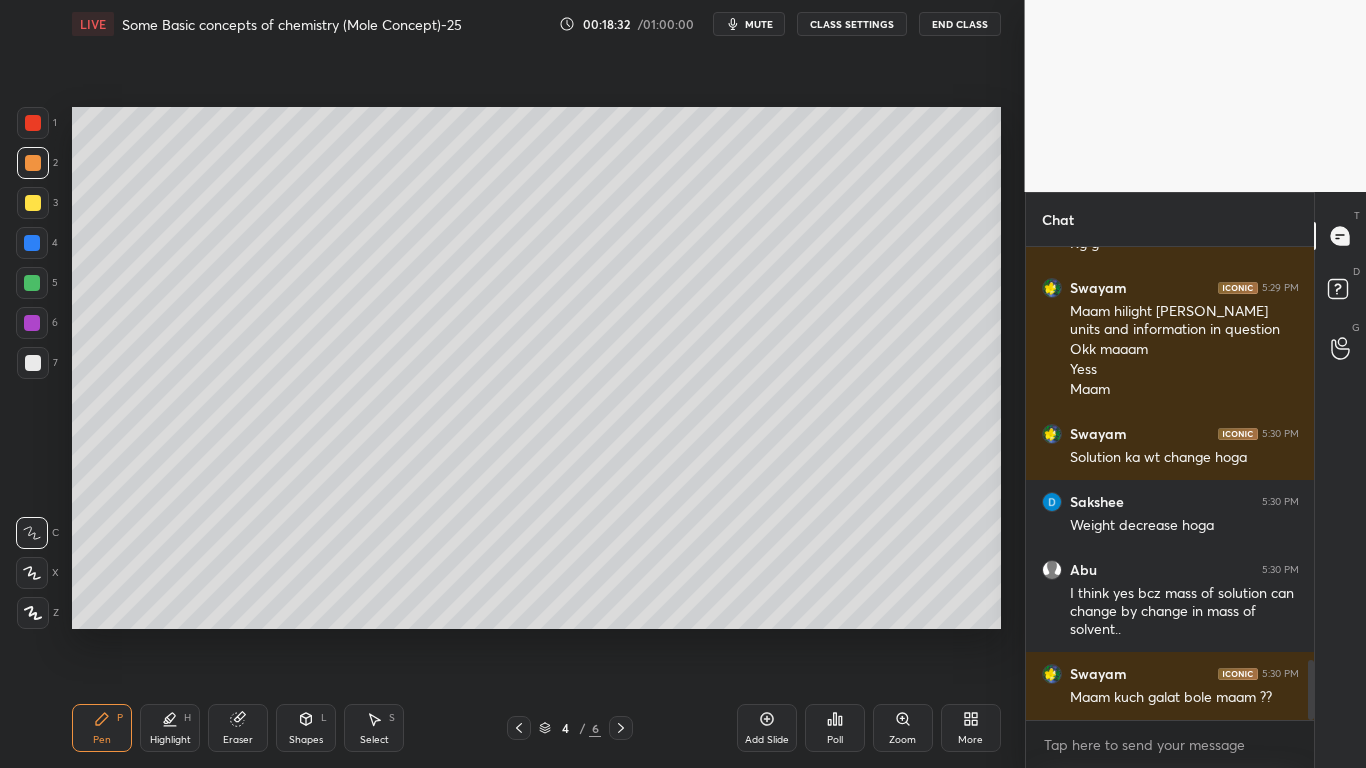 scroll, scrollTop: 3317, scrollLeft: 0, axis: vertical 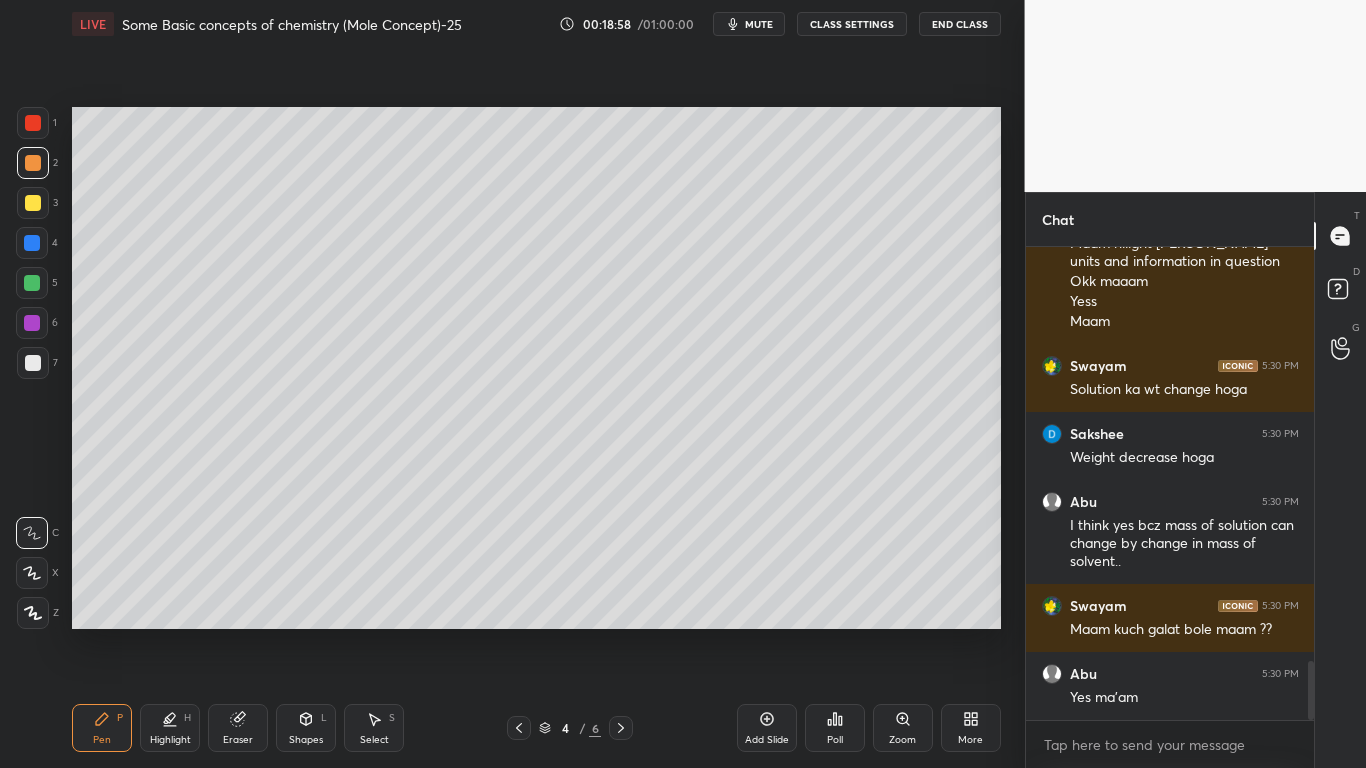 click at bounding box center [32, 243] 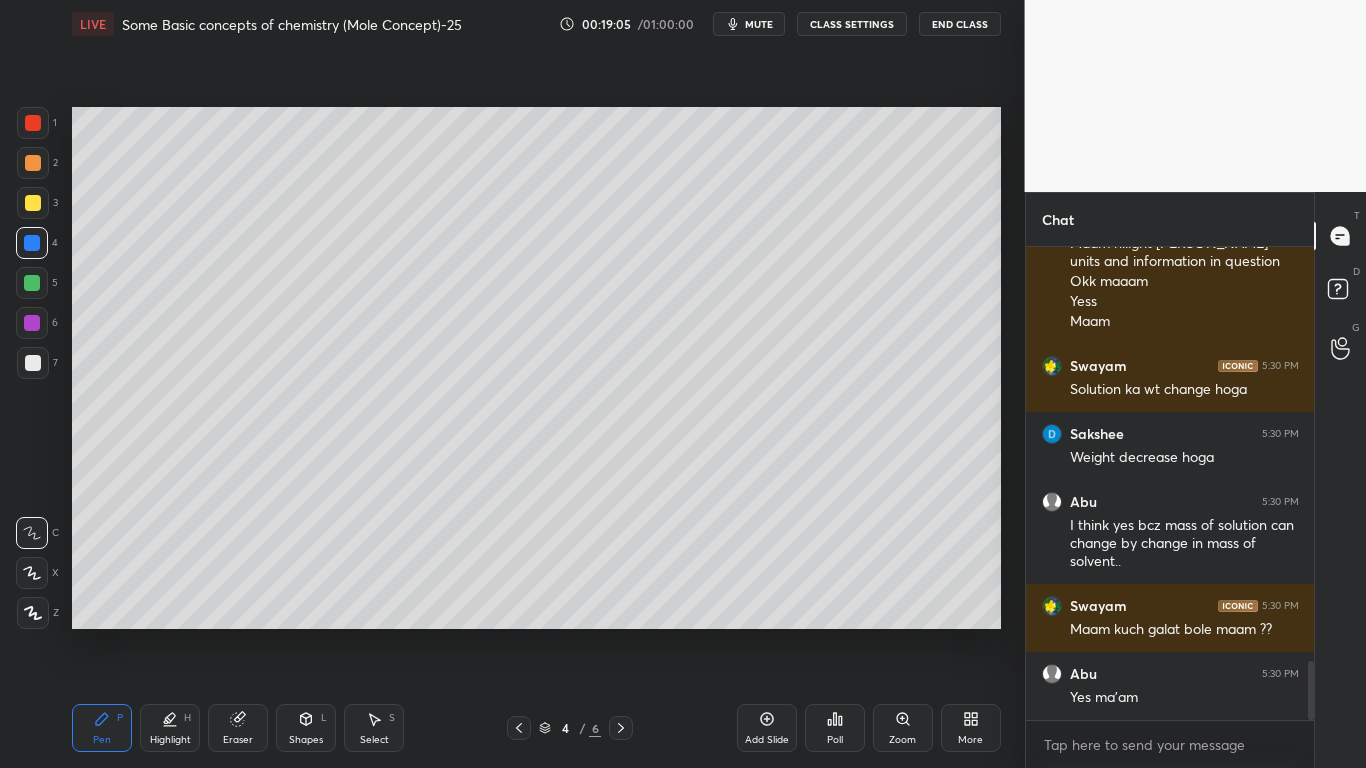 drag, startPoint x: 164, startPoint y: 725, endPoint x: 192, endPoint y: 663, distance: 68.0294 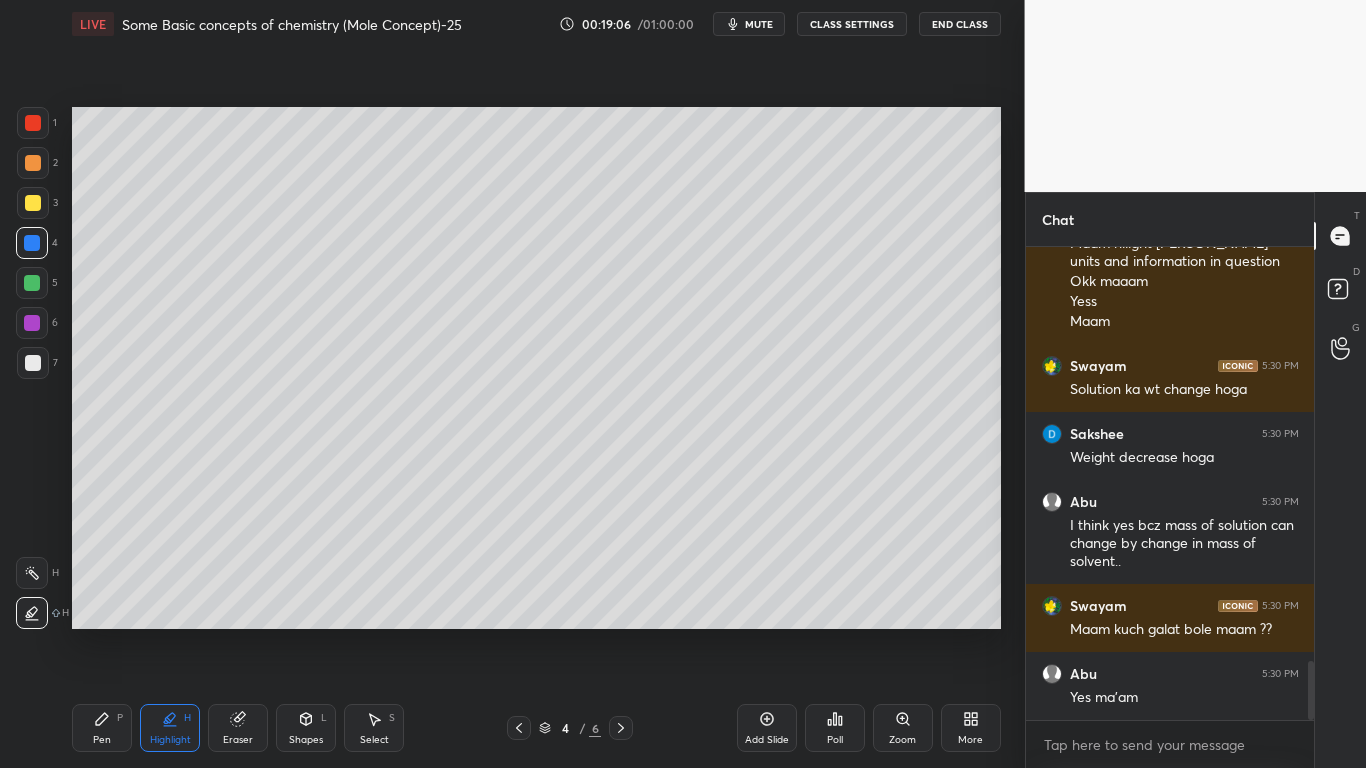 drag, startPoint x: 35, startPoint y: 360, endPoint x: 68, endPoint y: 368, distance: 33.955853 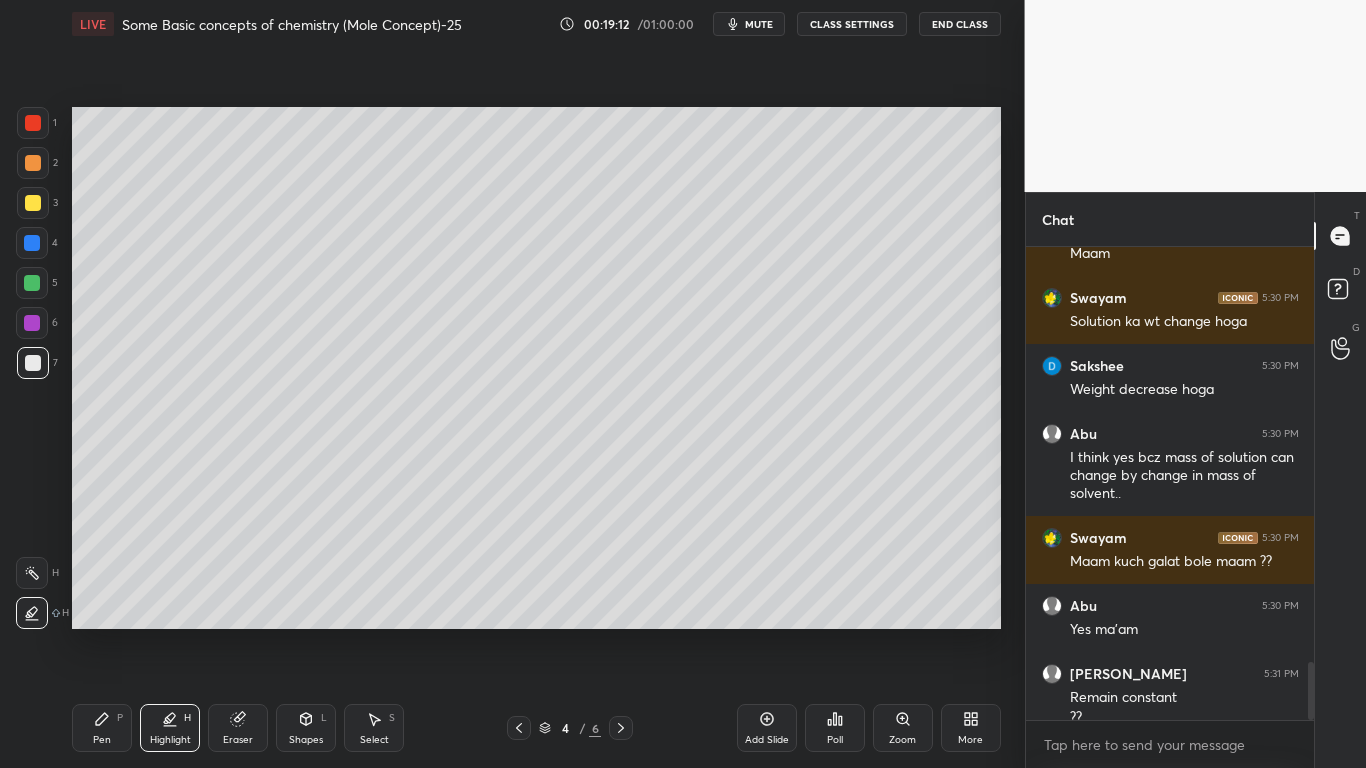 scroll, scrollTop: 3405, scrollLeft: 0, axis: vertical 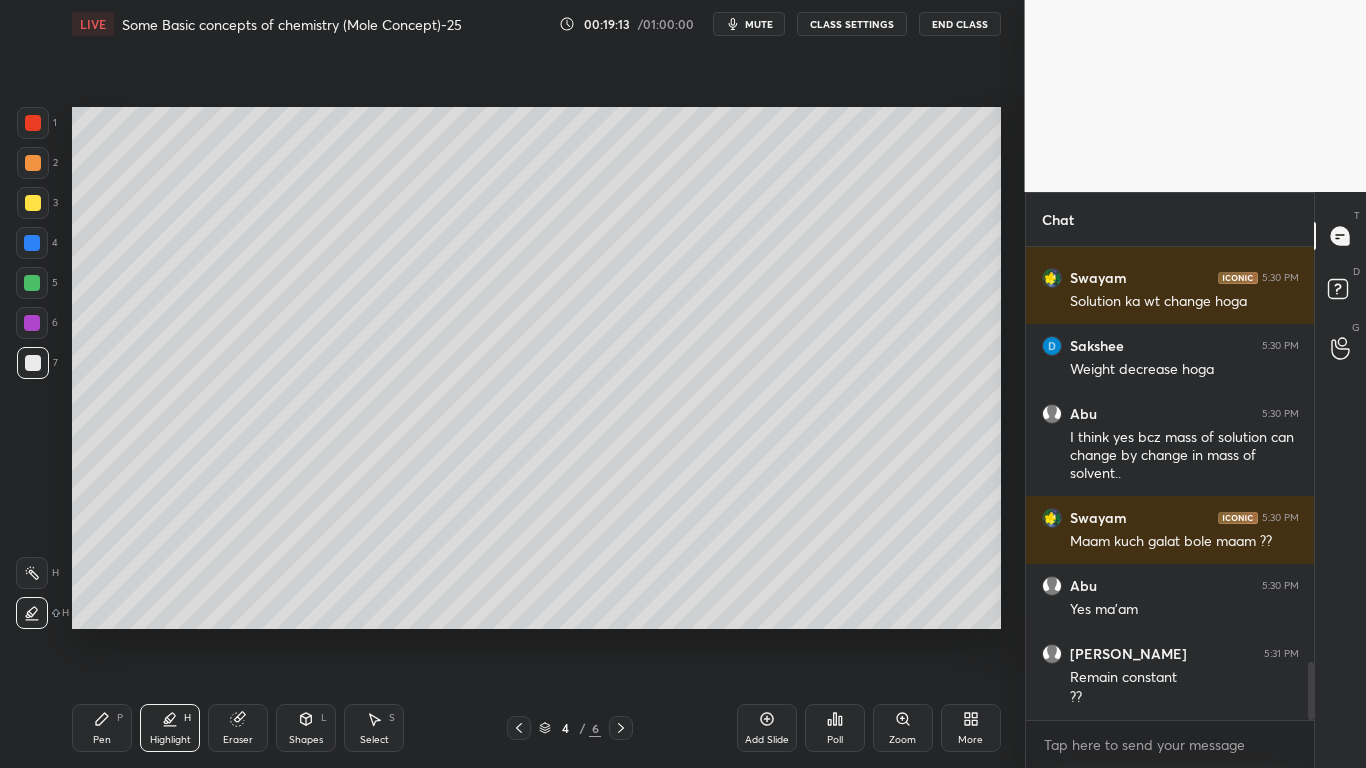 click on "Pen P" at bounding box center [102, 728] 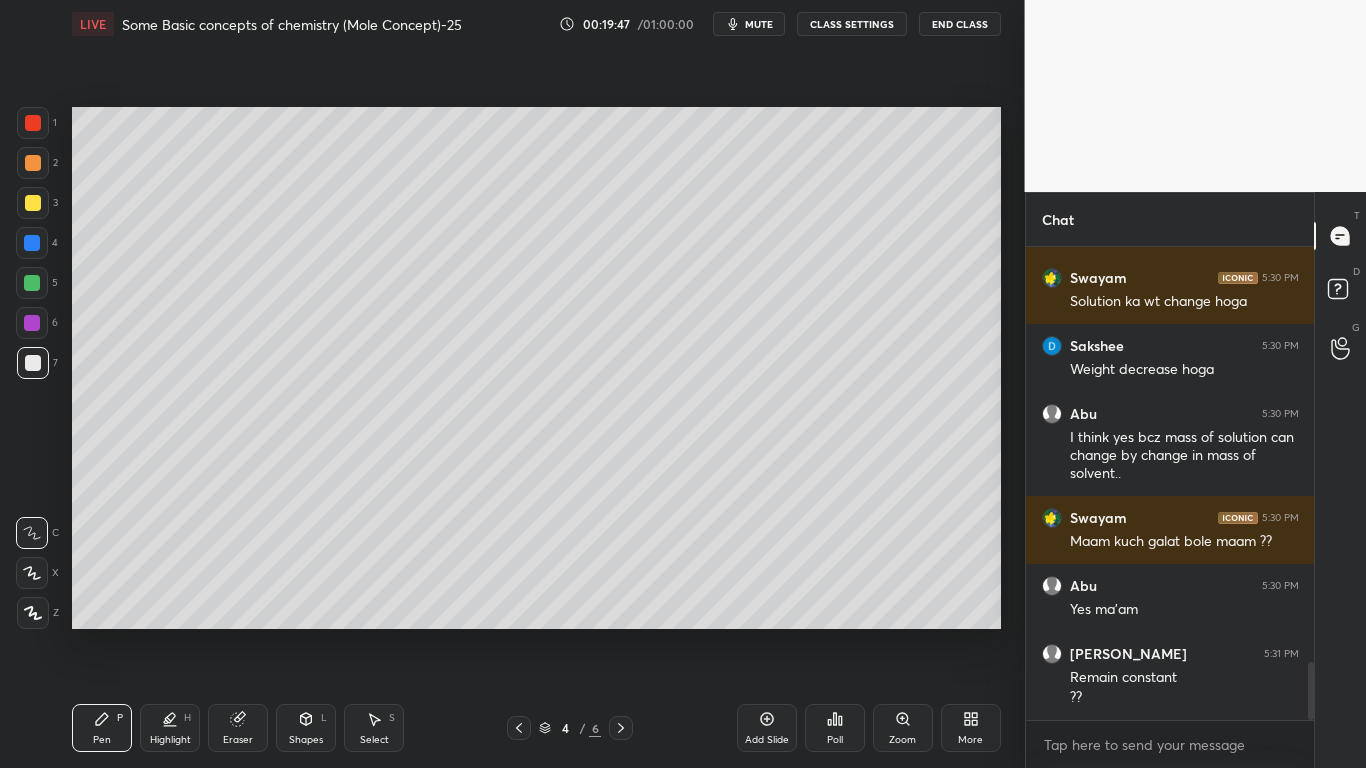 scroll, scrollTop: 3425, scrollLeft: 0, axis: vertical 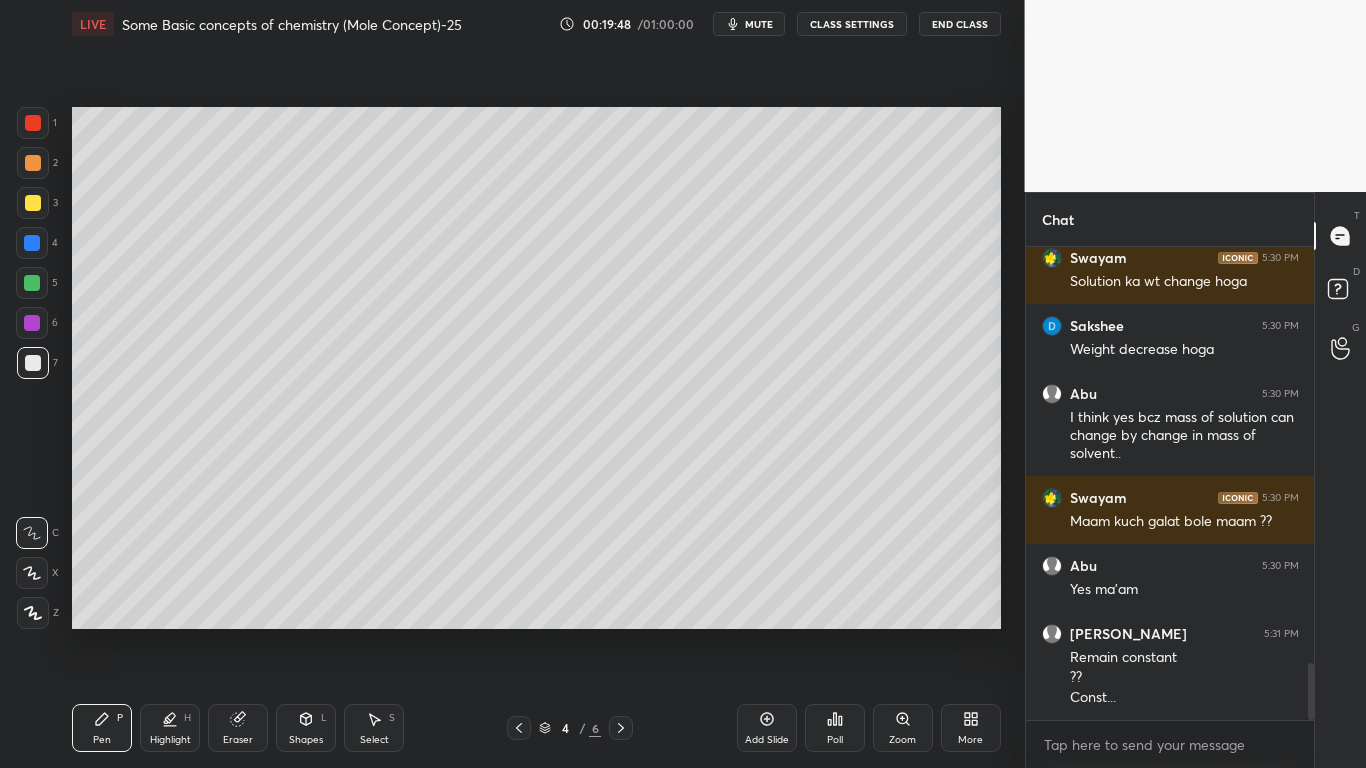 drag, startPoint x: 39, startPoint y: 243, endPoint x: 66, endPoint y: 279, distance: 45 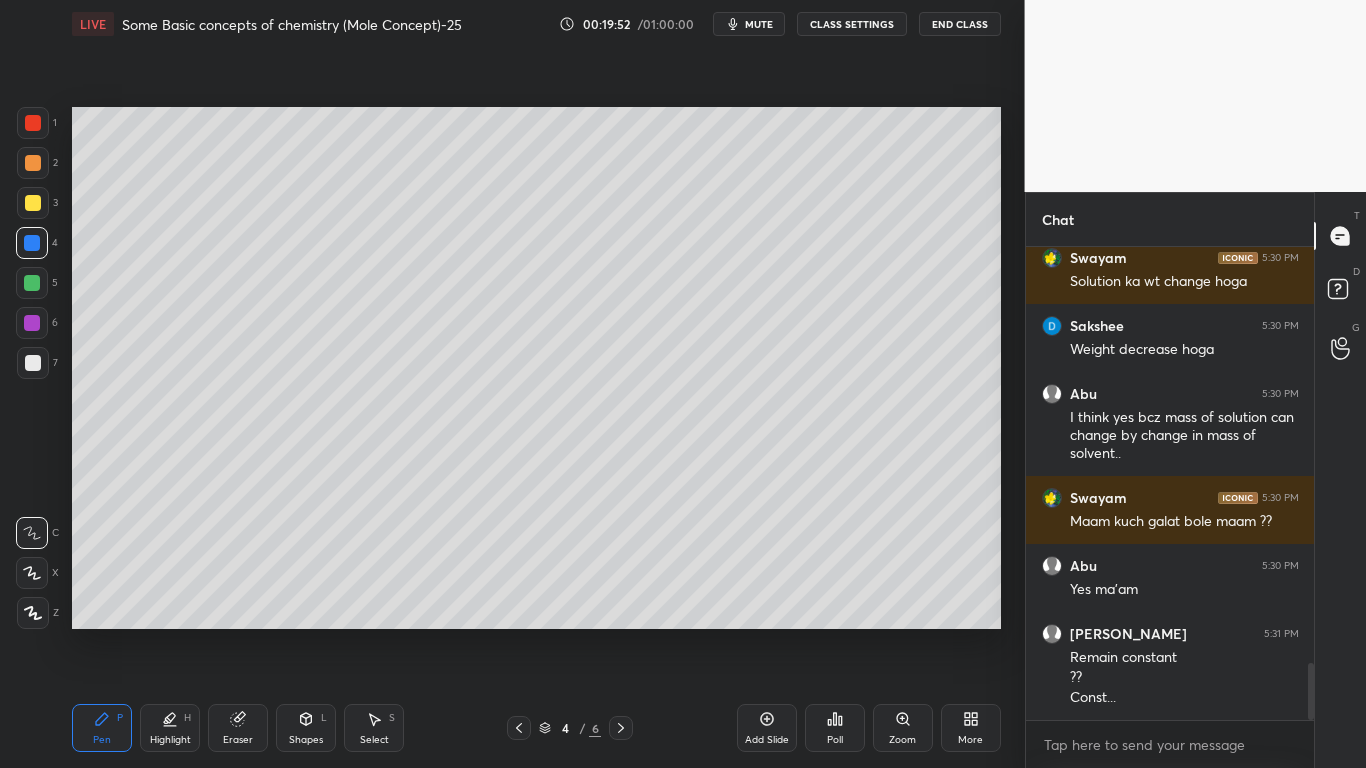 click on "Highlight H" at bounding box center (170, 728) 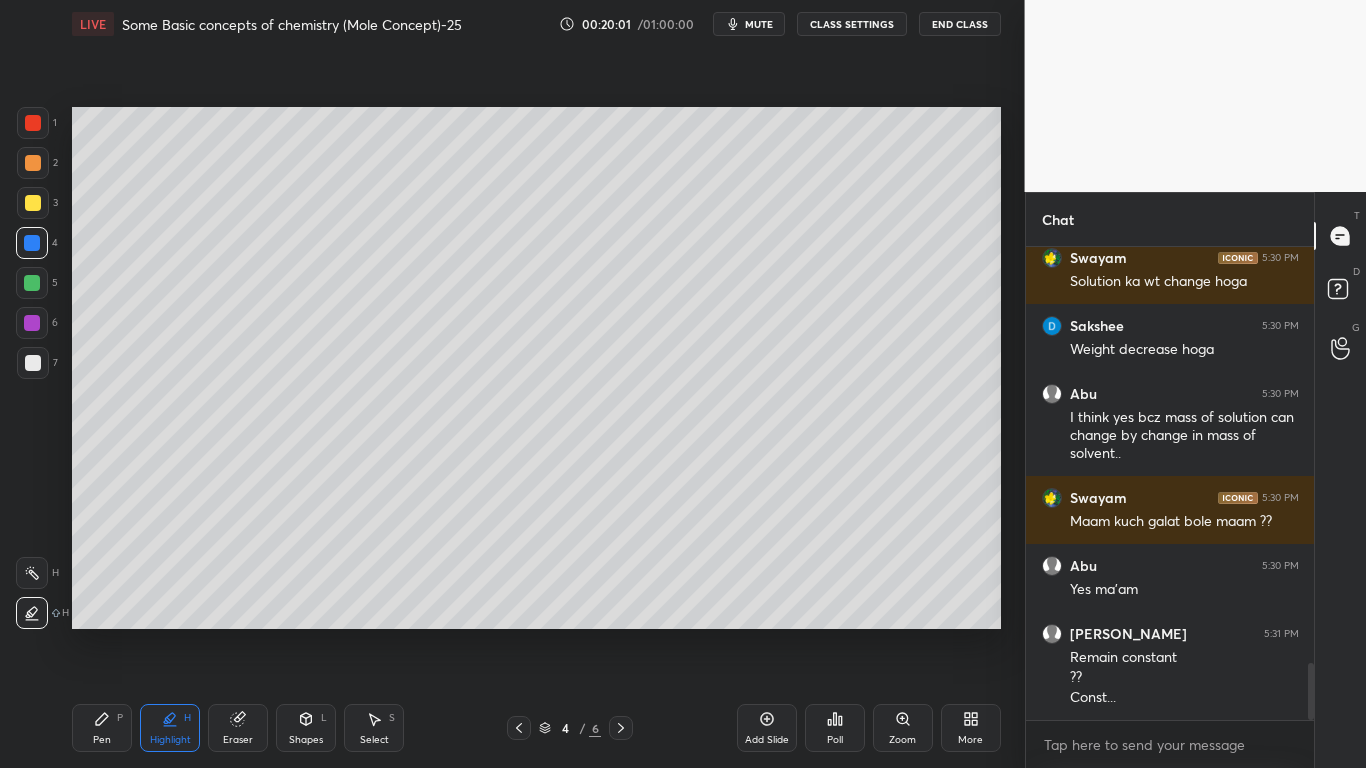 click on "Pen P" at bounding box center (102, 728) 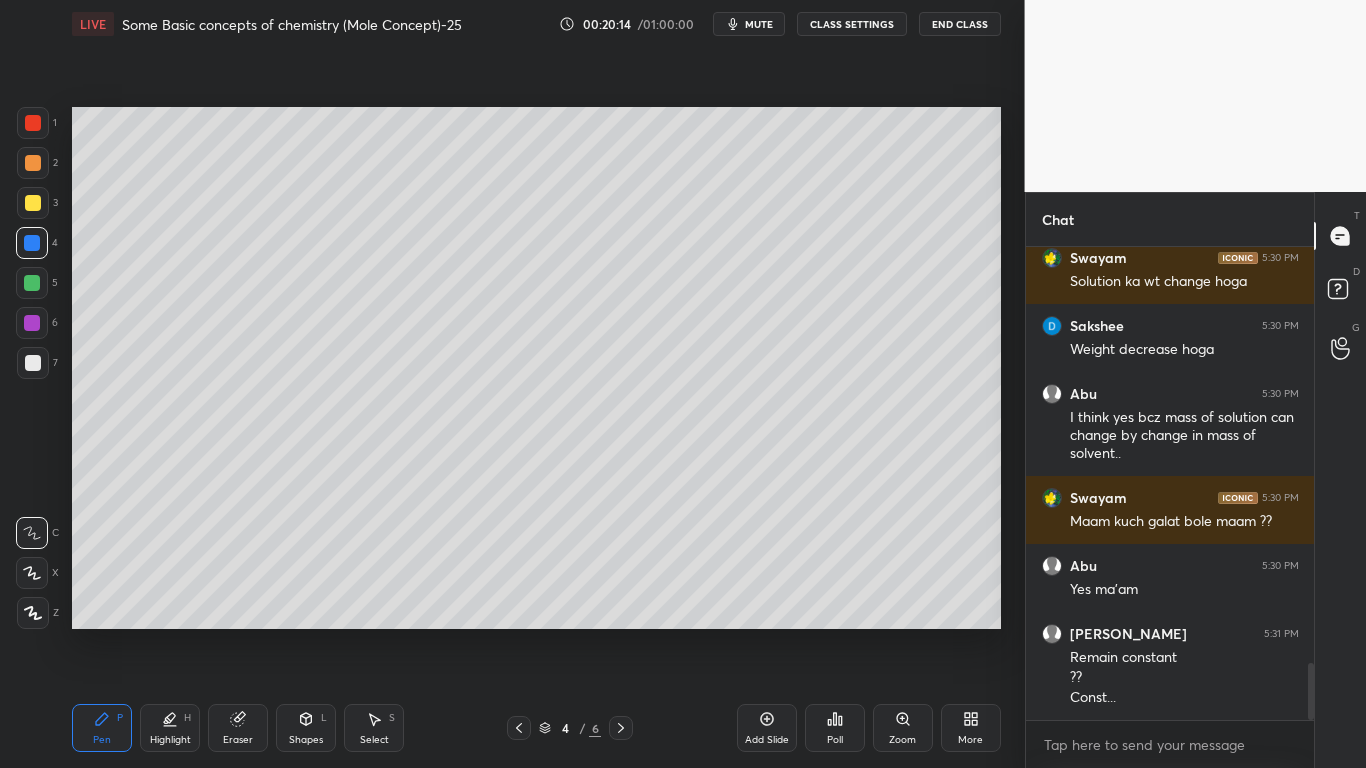 click on "Eraser" at bounding box center [238, 728] 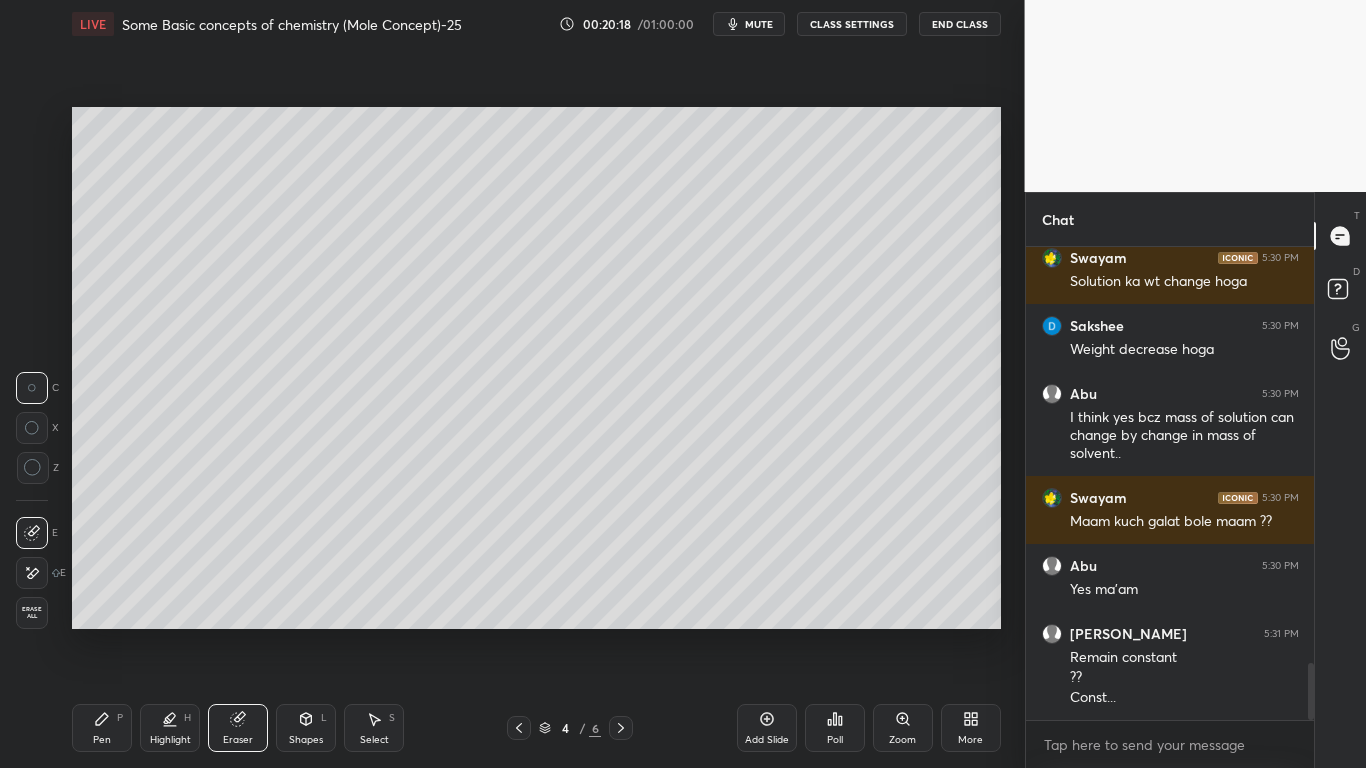 click on "Pen P" at bounding box center [102, 728] 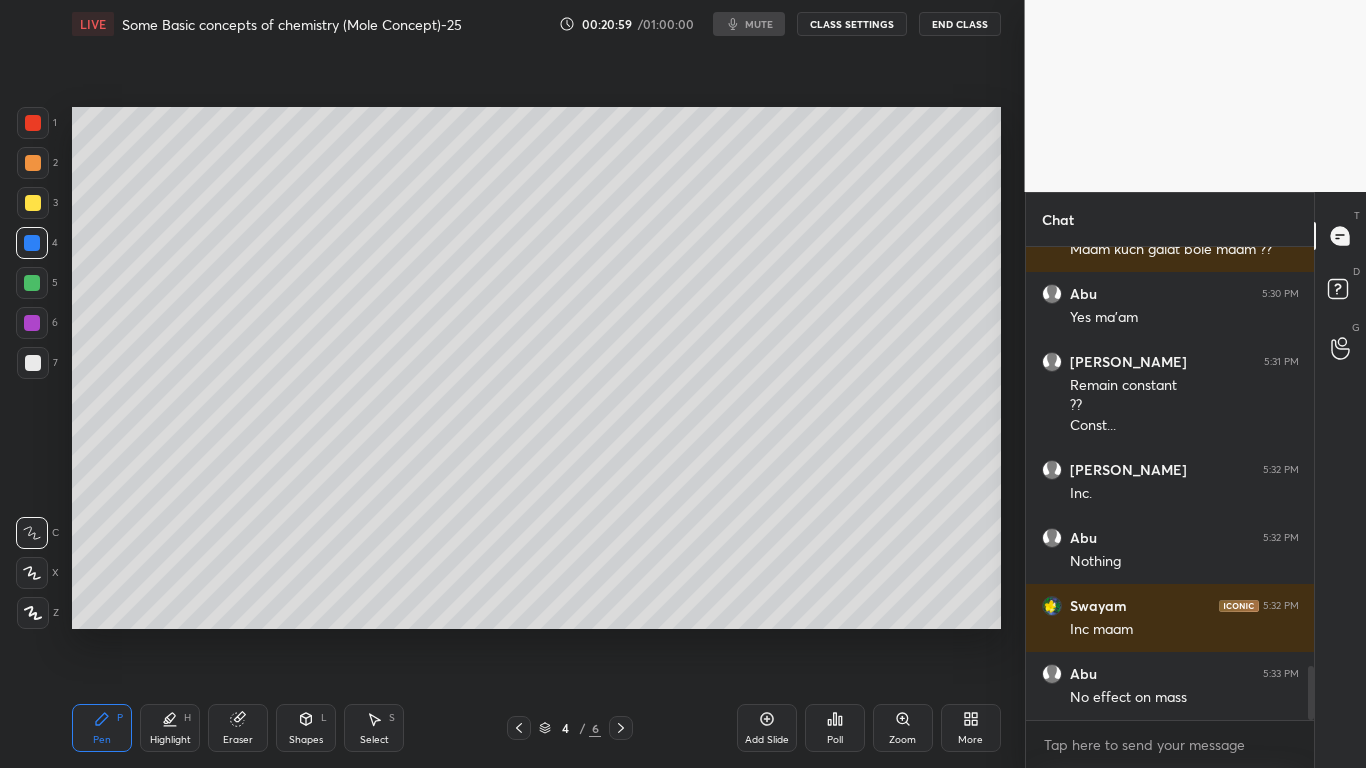 scroll, scrollTop: 3765, scrollLeft: 0, axis: vertical 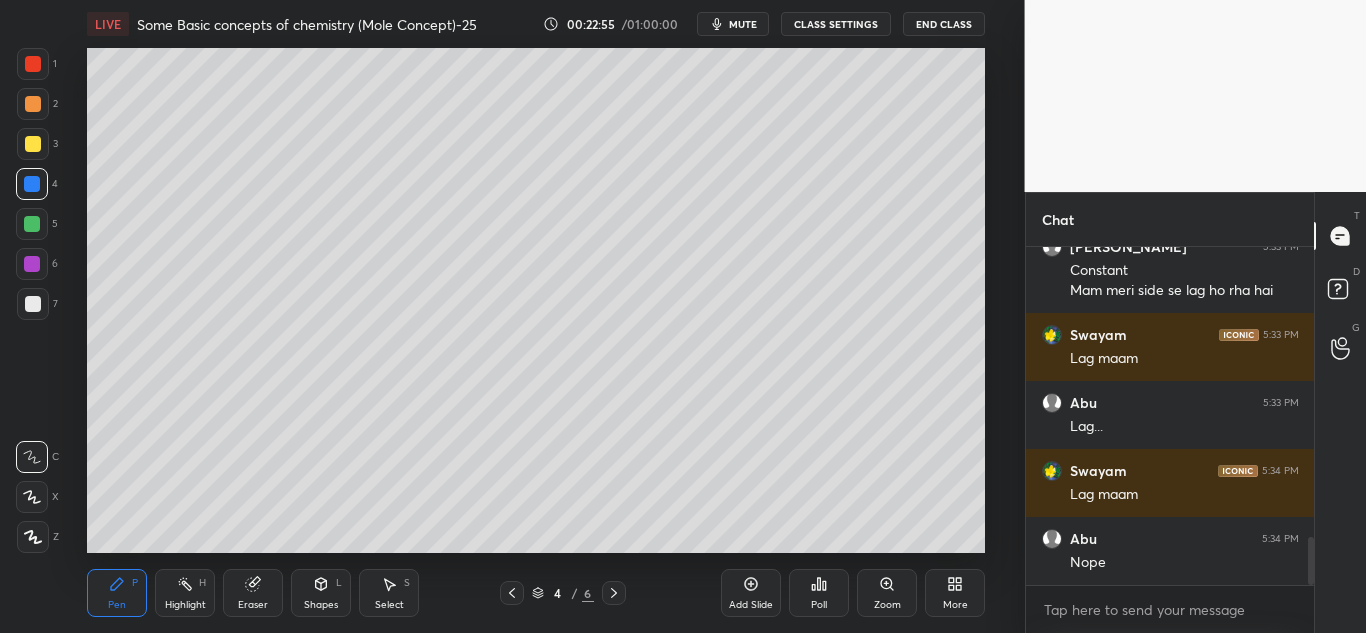 click at bounding box center [33, 104] 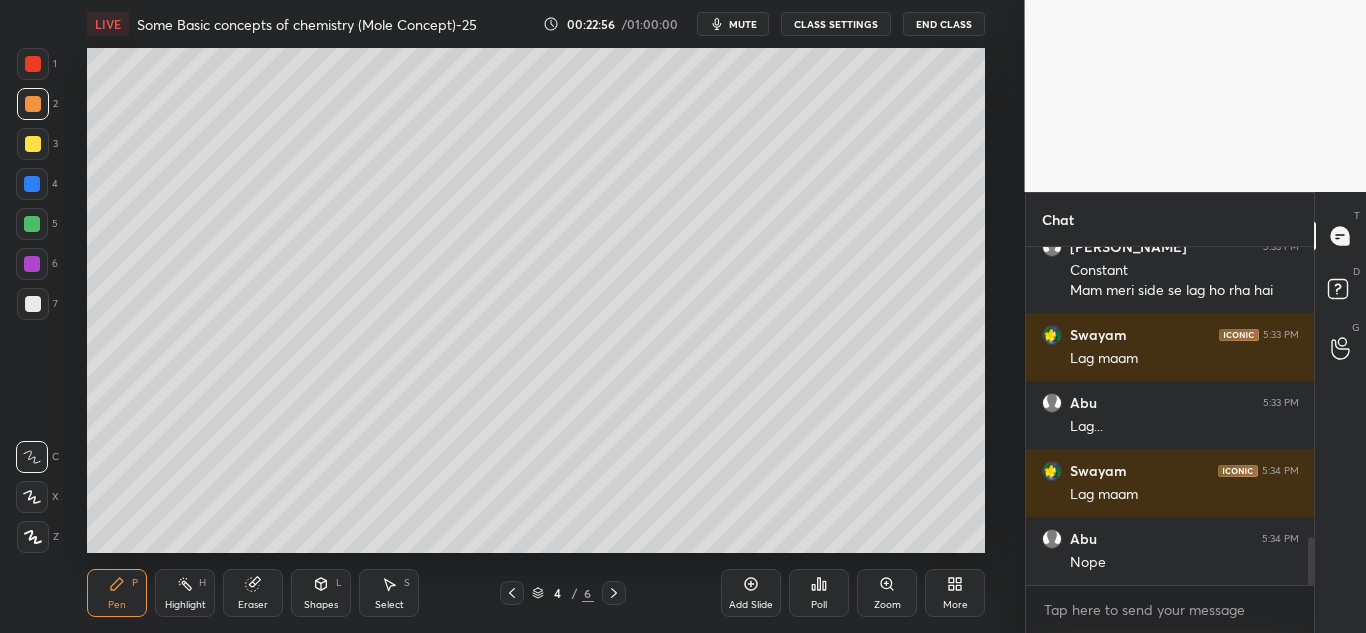 click at bounding box center (33, 144) 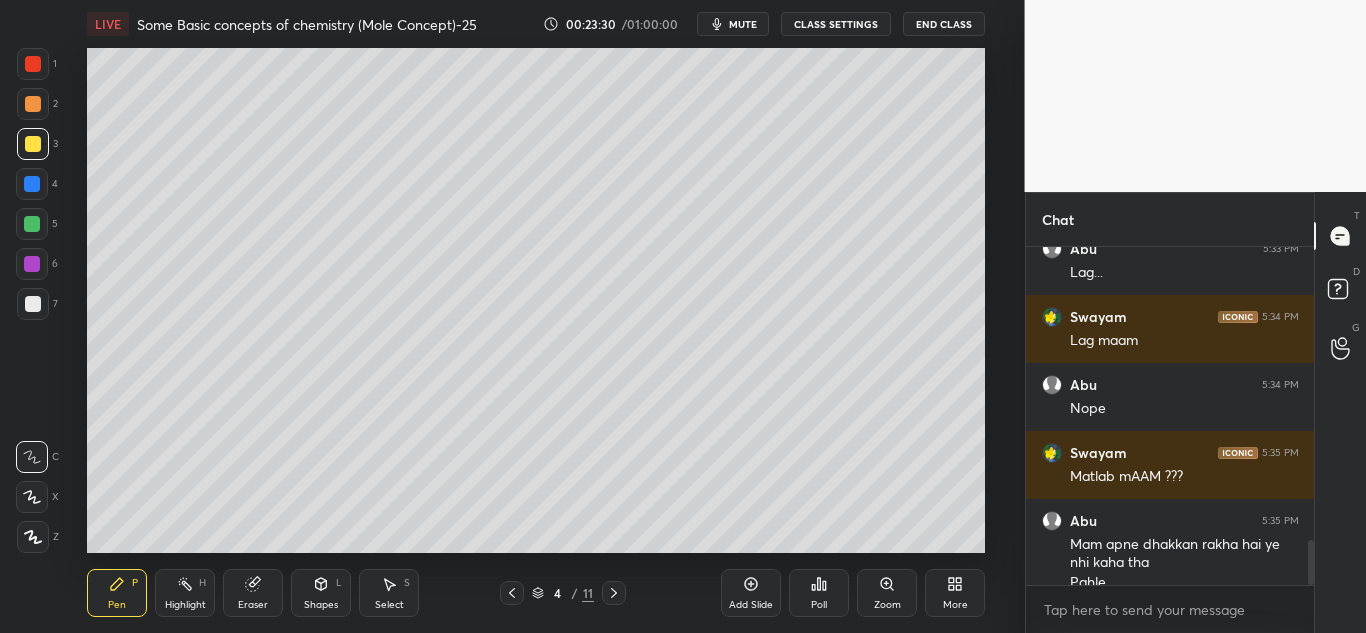 scroll, scrollTop: 2198, scrollLeft: 0, axis: vertical 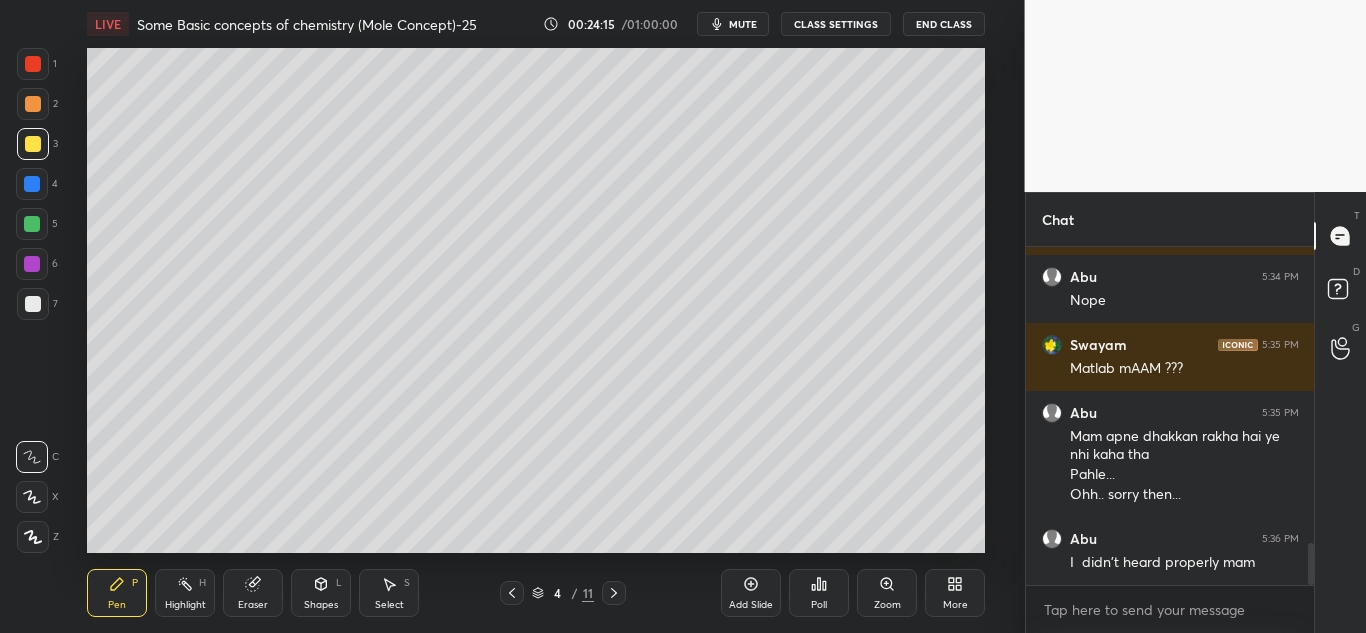 click at bounding box center (33, 104) 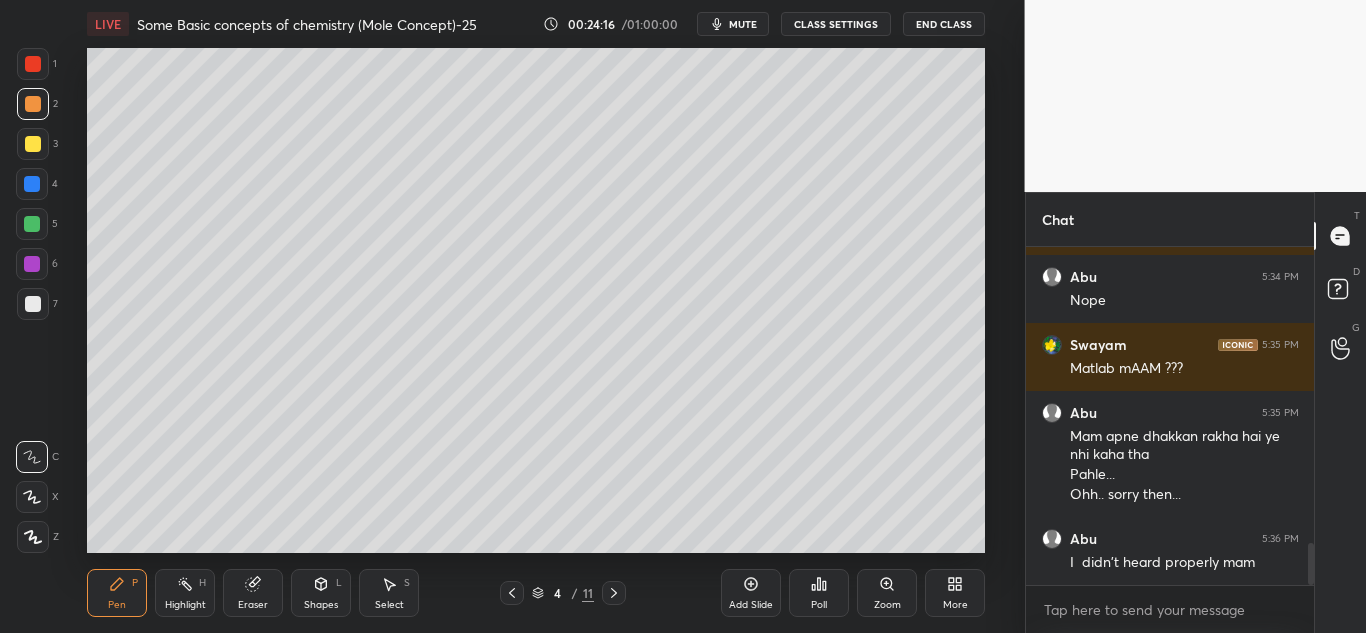 click at bounding box center (33, 64) 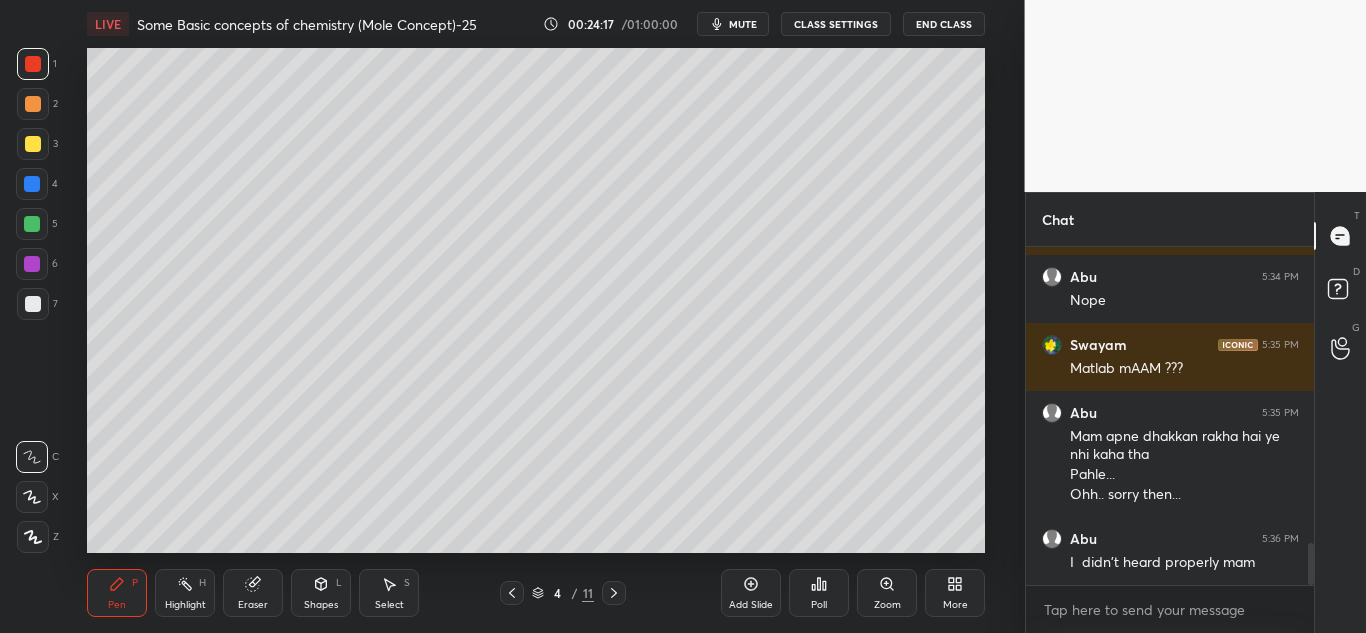 click at bounding box center (32, 224) 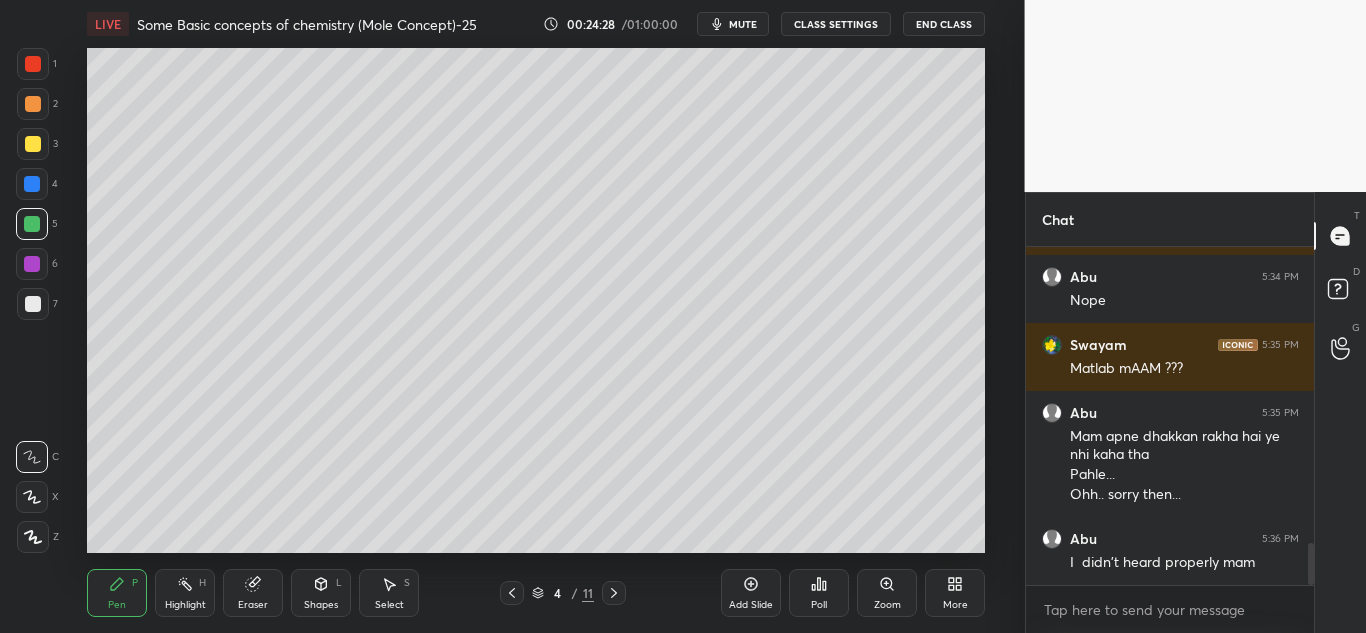 click on "Select S" at bounding box center (389, 593) 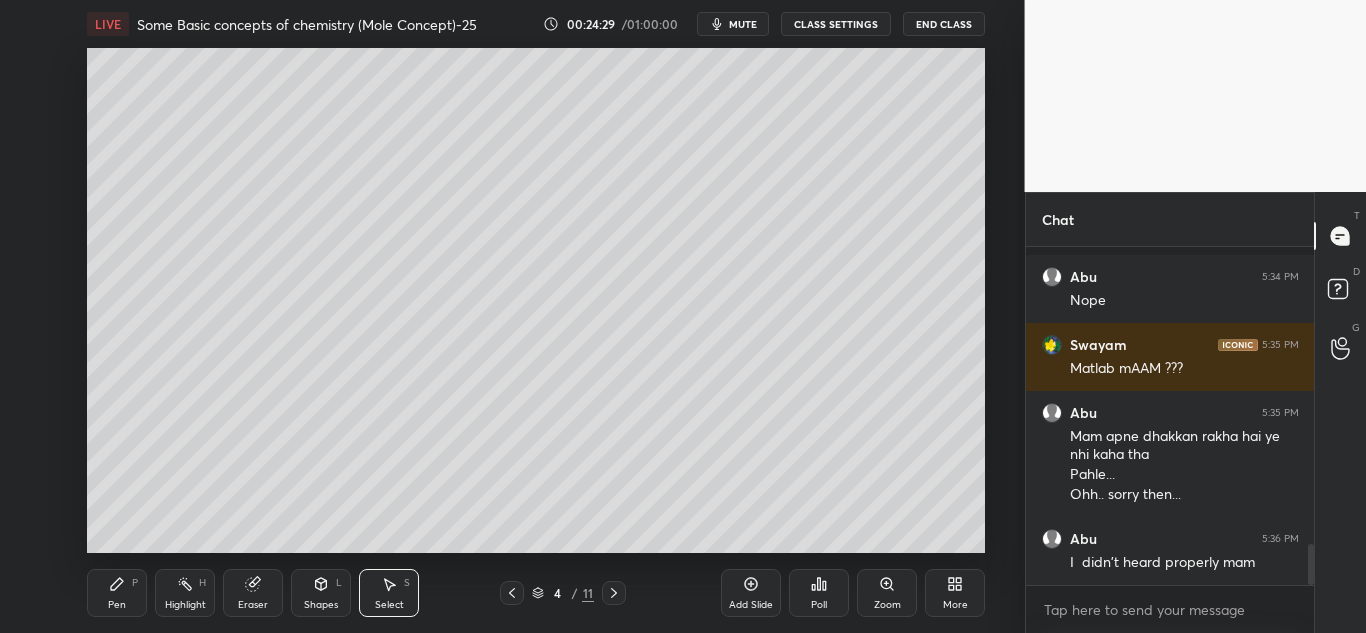 scroll, scrollTop: 2462, scrollLeft: 0, axis: vertical 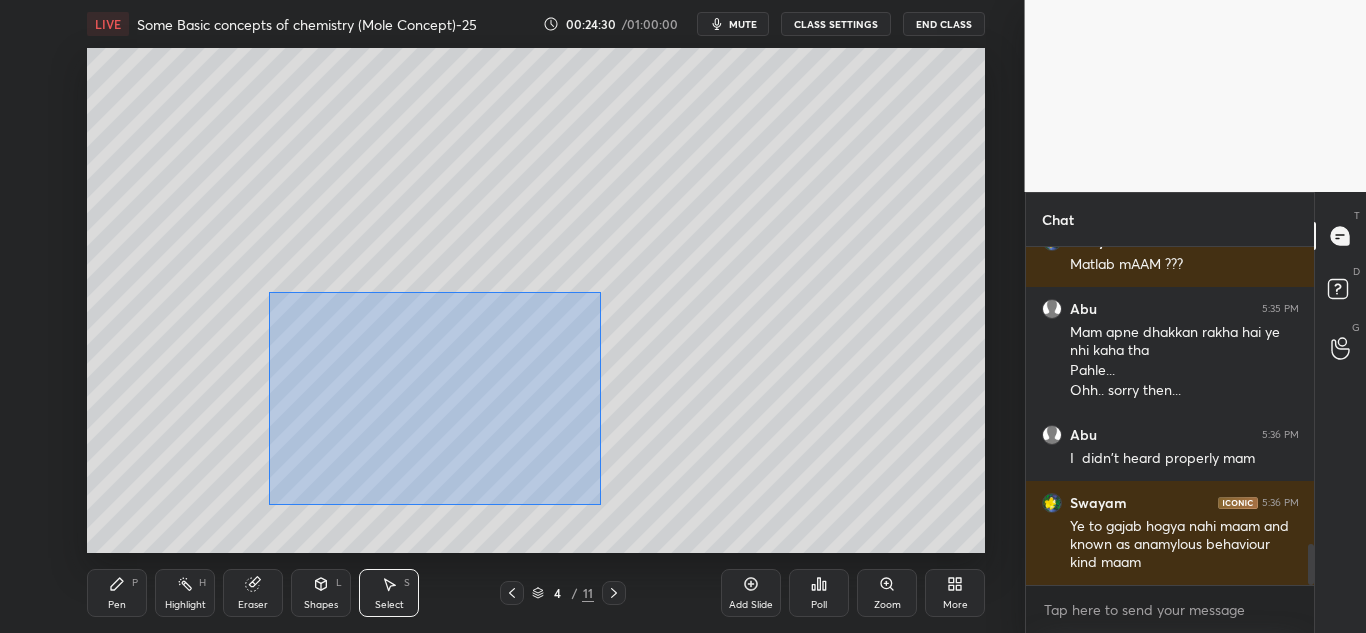 drag, startPoint x: 268, startPoint y: 294, endPoint x: 601, endPoint y: 505, distance: 394.22076 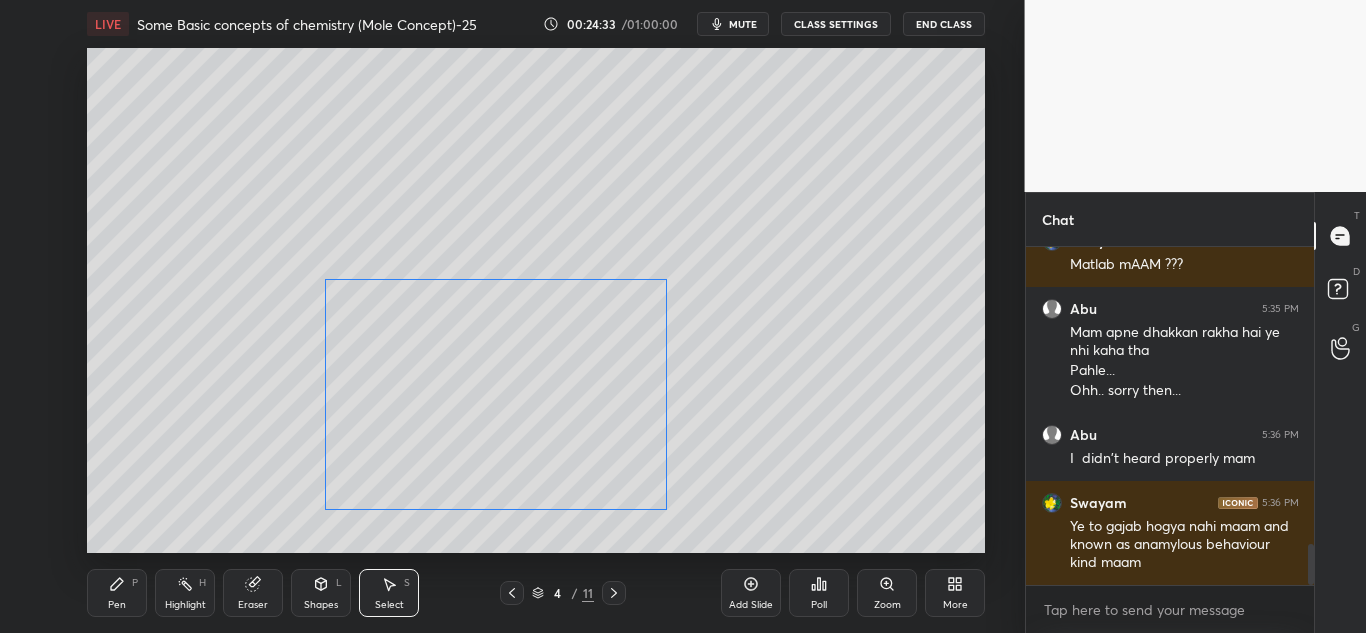 drag, startPoint x: 452, startPoint y: 440, endPoint x: 510, endPoint y: 443, distance: 58.077534 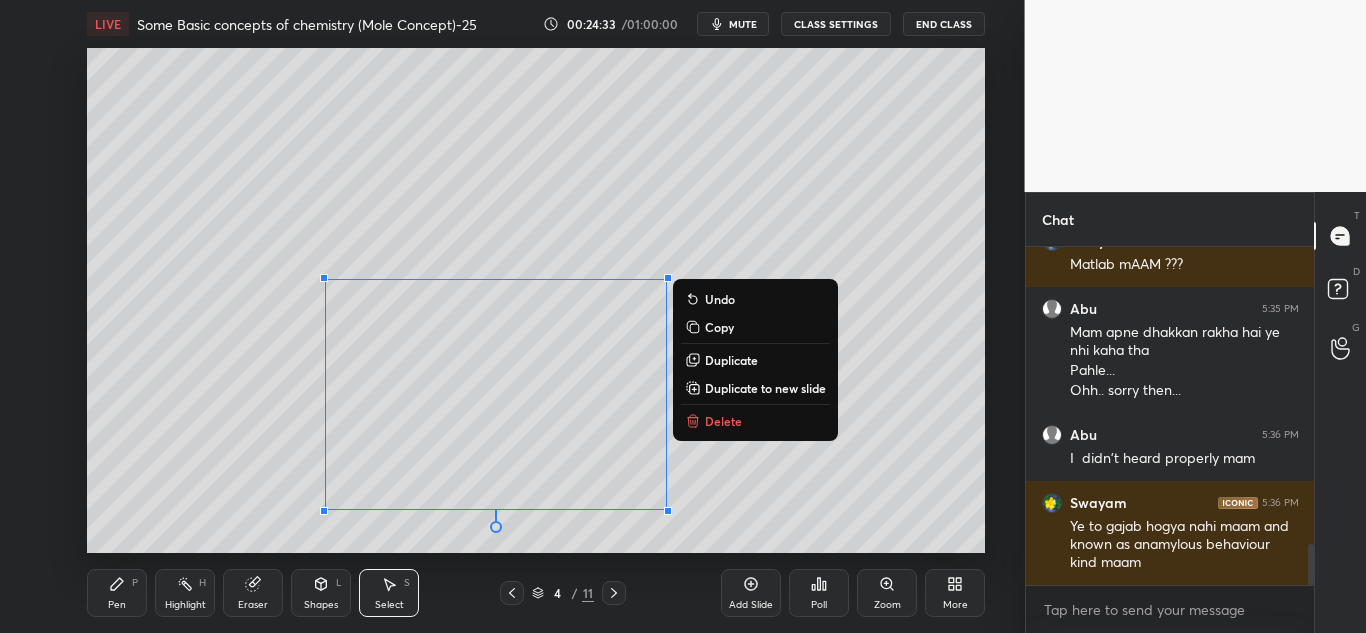click on "0 ° Undo Copy Duplicate Duplicate to new slide Delete" at bounding box center [536, 300] 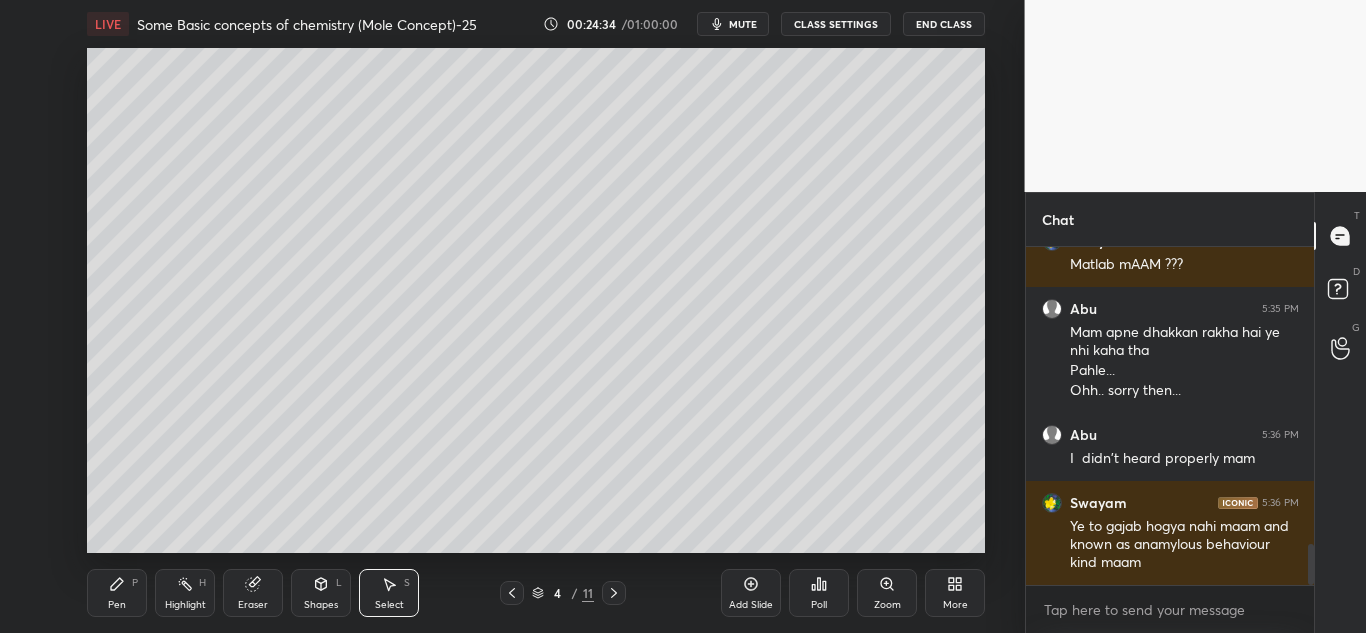 click 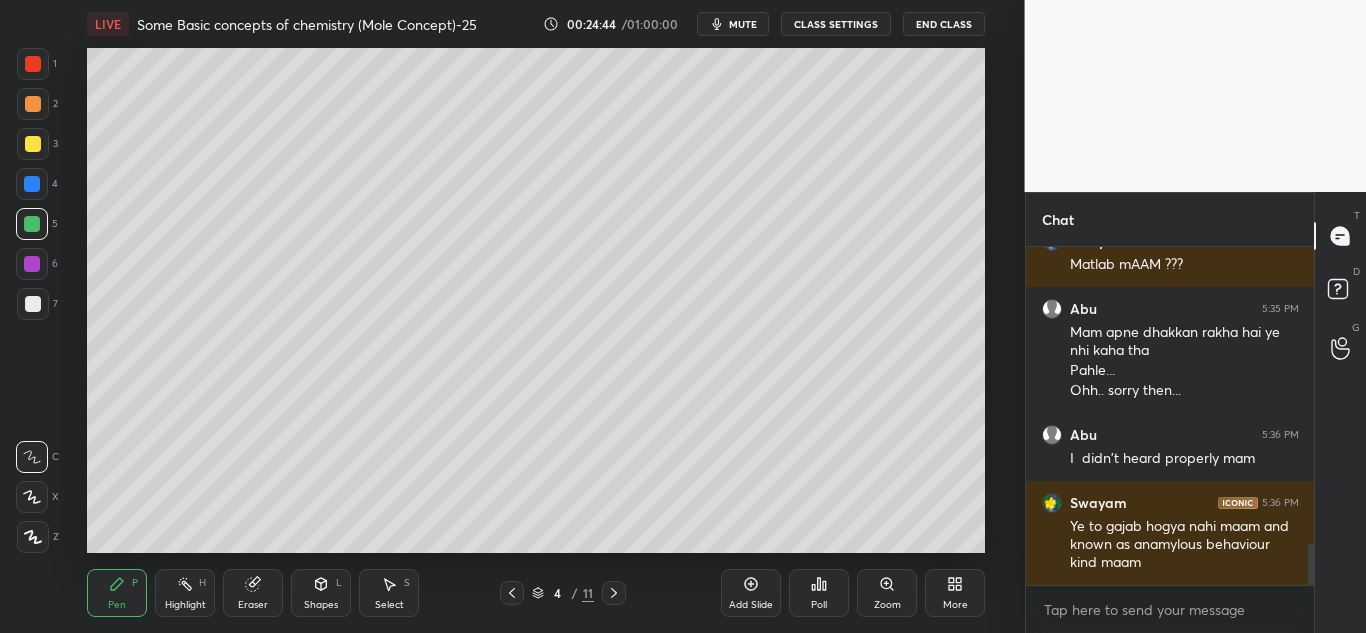 click on "Highlight H" at bounding box center [185, 593] 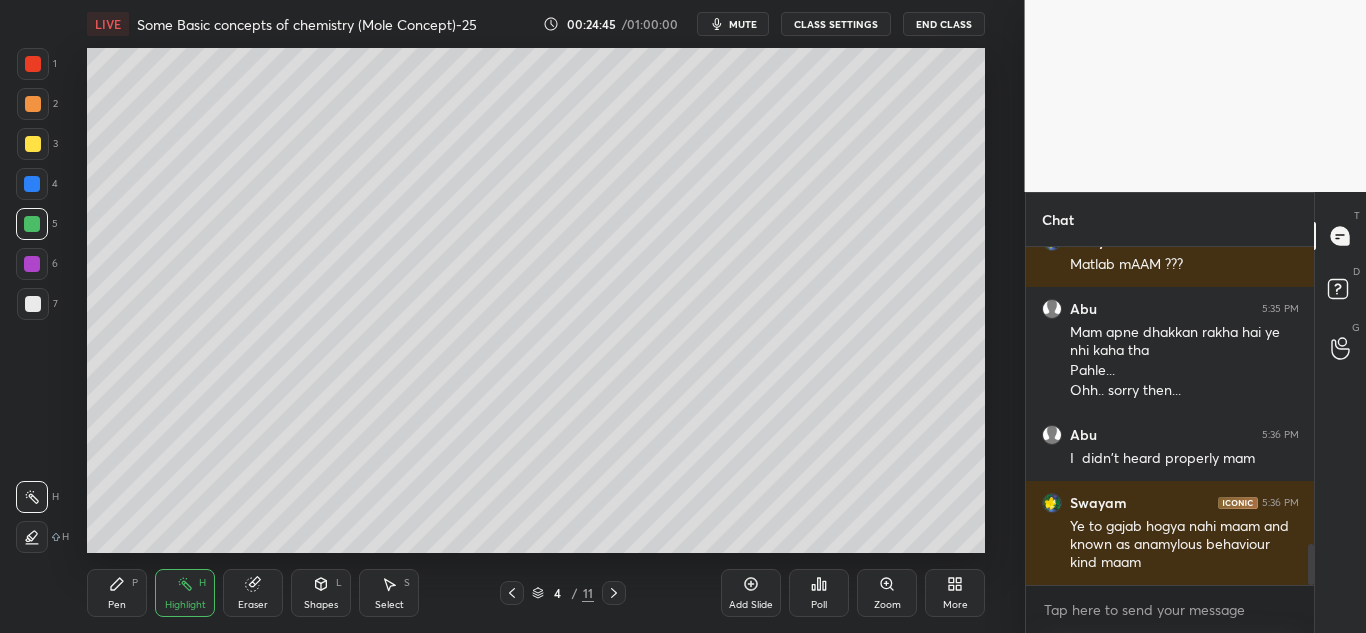 drag, startPoint x: 28, startPoint y: 534, endPoint x: 34, endPoint y: 517, distance: 18.027756 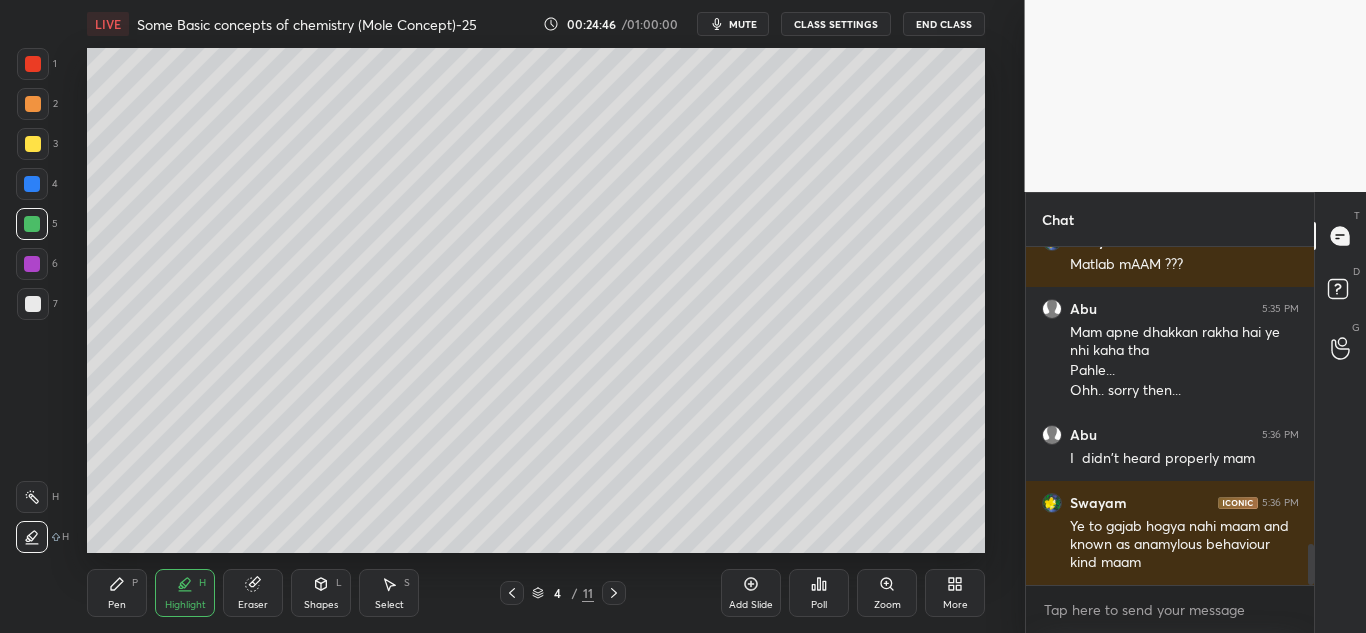 drag, startPoint x: 28, startPoint y: 307, endPoint x: 43, endPoint y: 304, distance: 15.297058 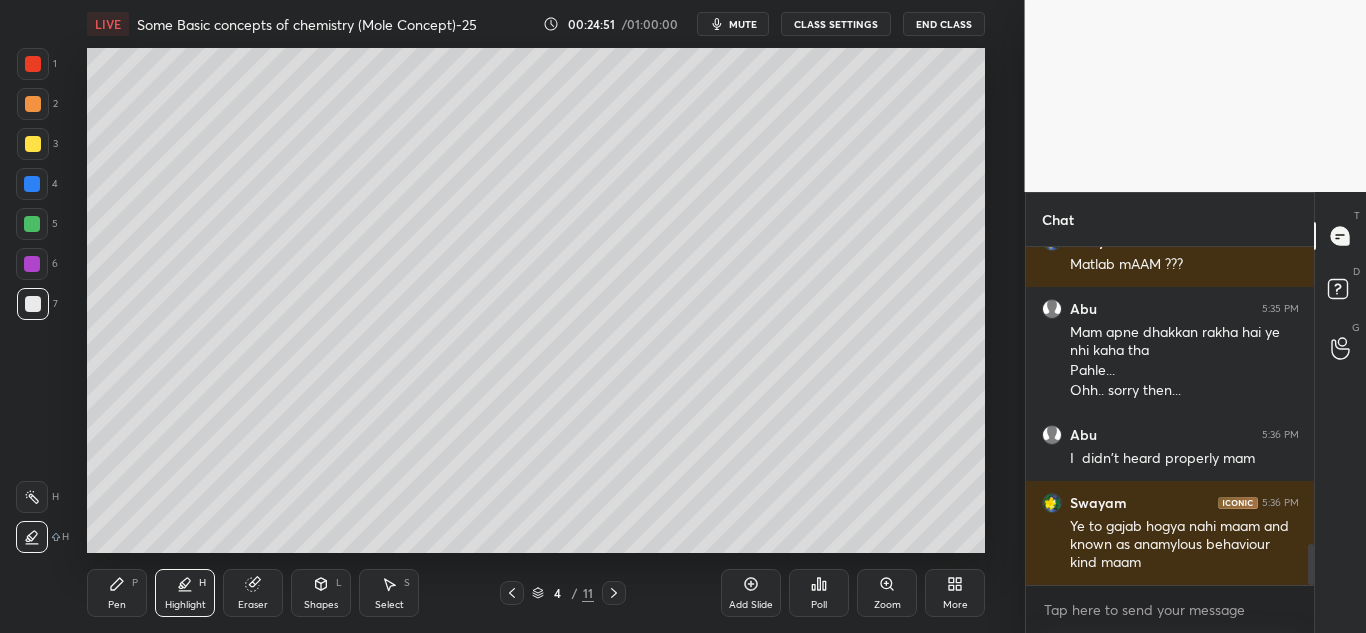 drag, startPoint x: 134, startPoint y: 600, endPoint x: 155, endPoint y: 605, distance: 21.587032 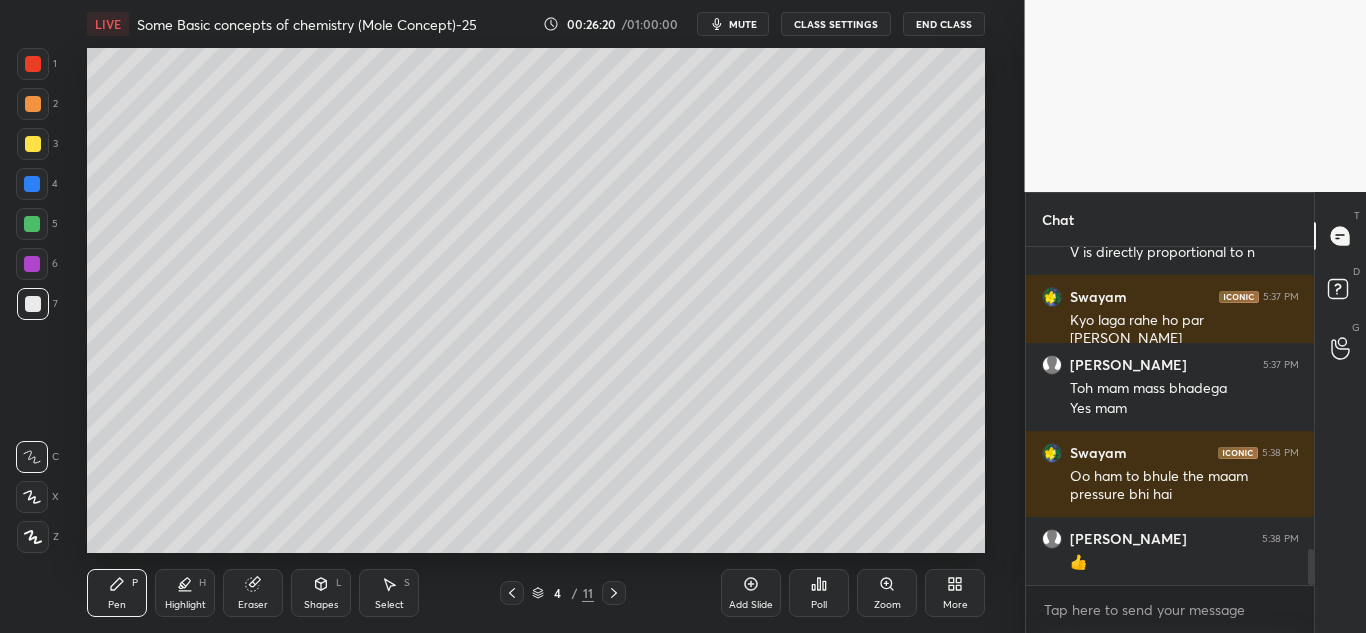 scroll, scrollTop: 2946, scrollLeft: 0, axis: vertical 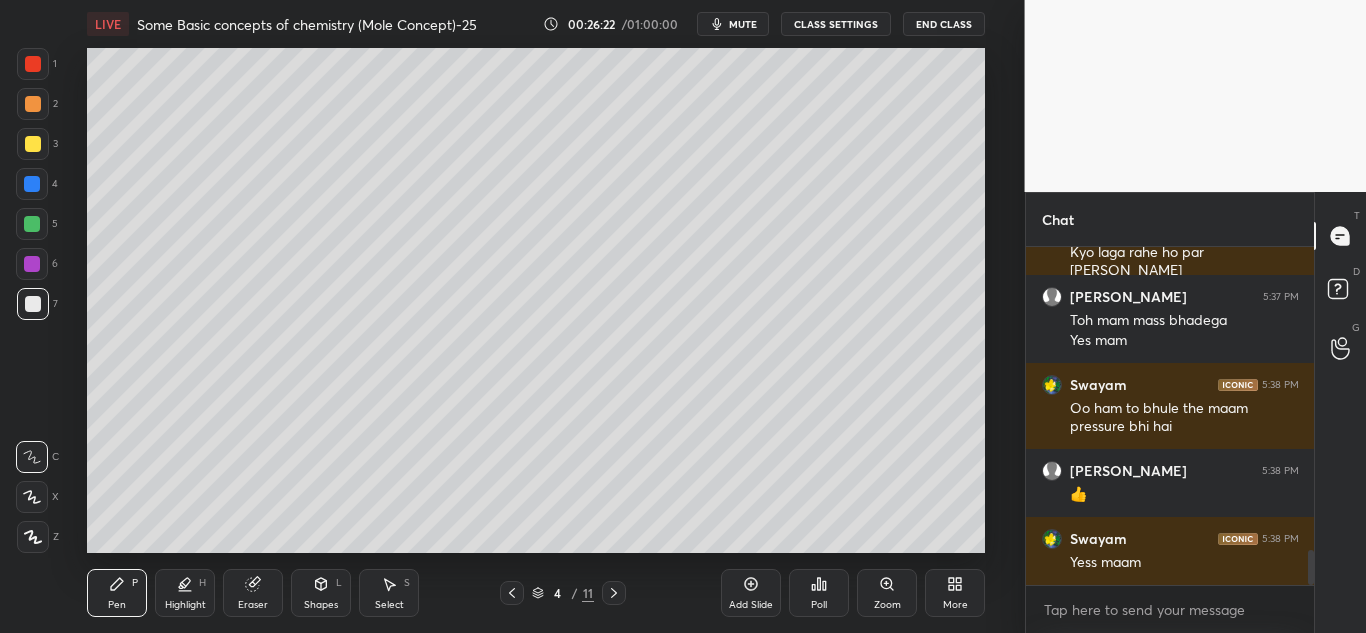 click 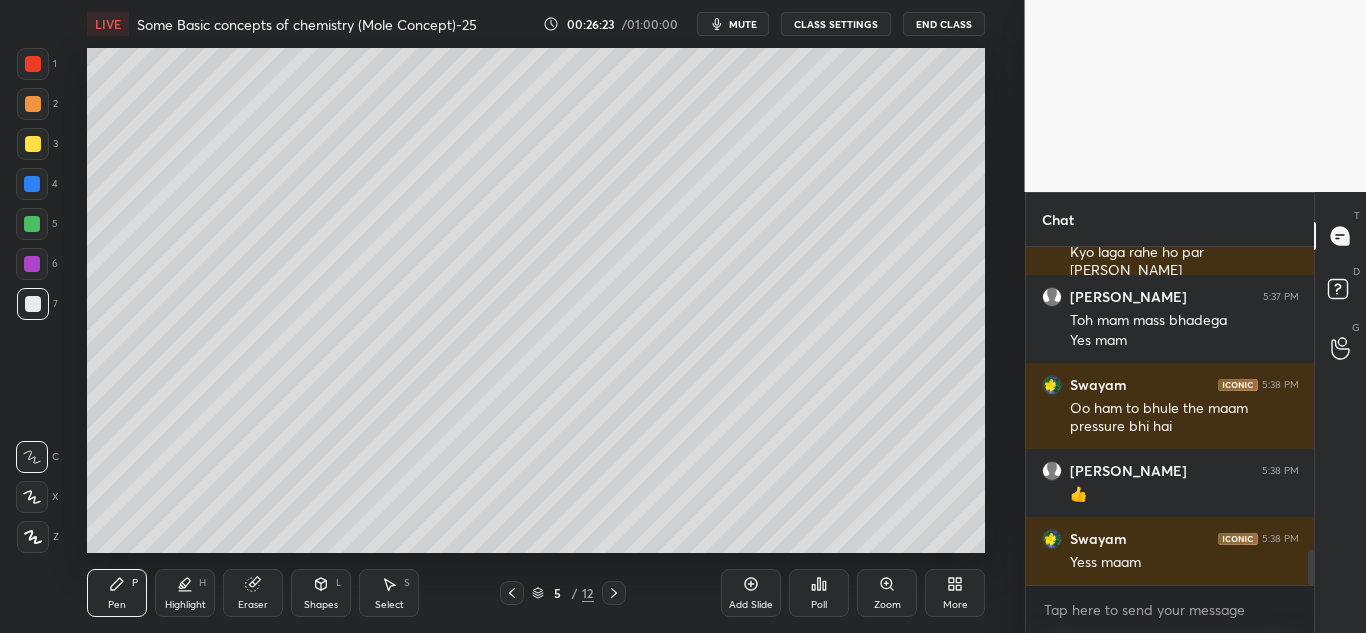 click 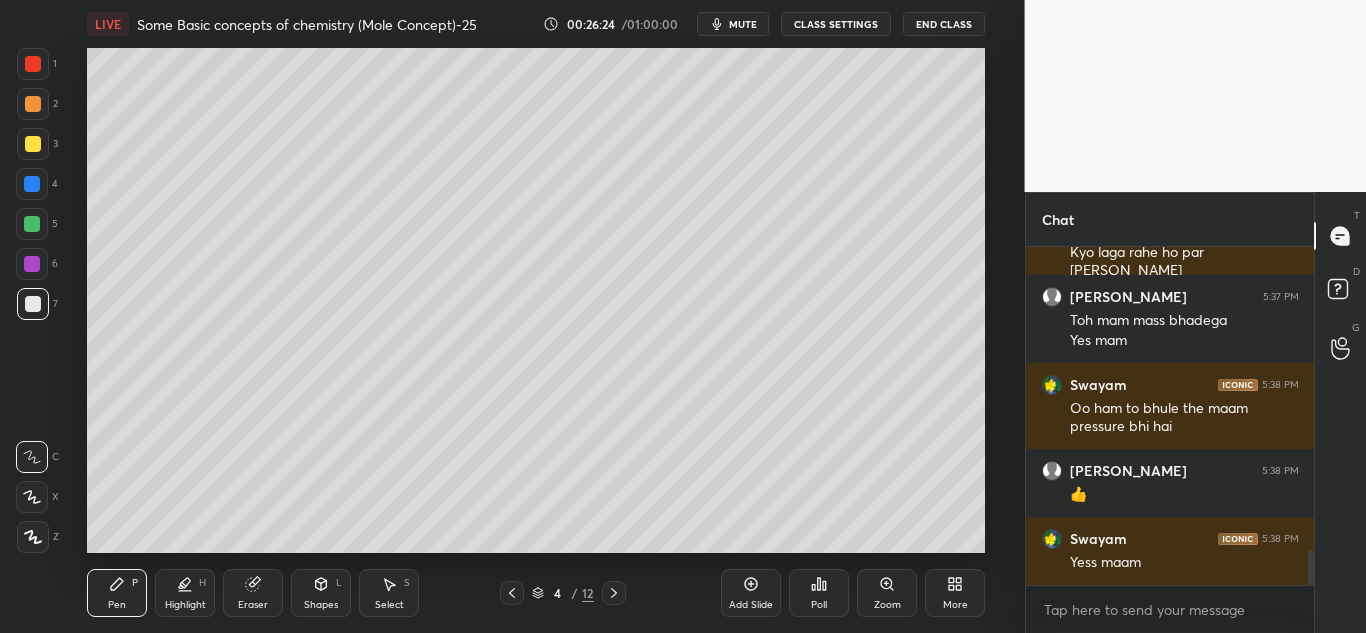 click 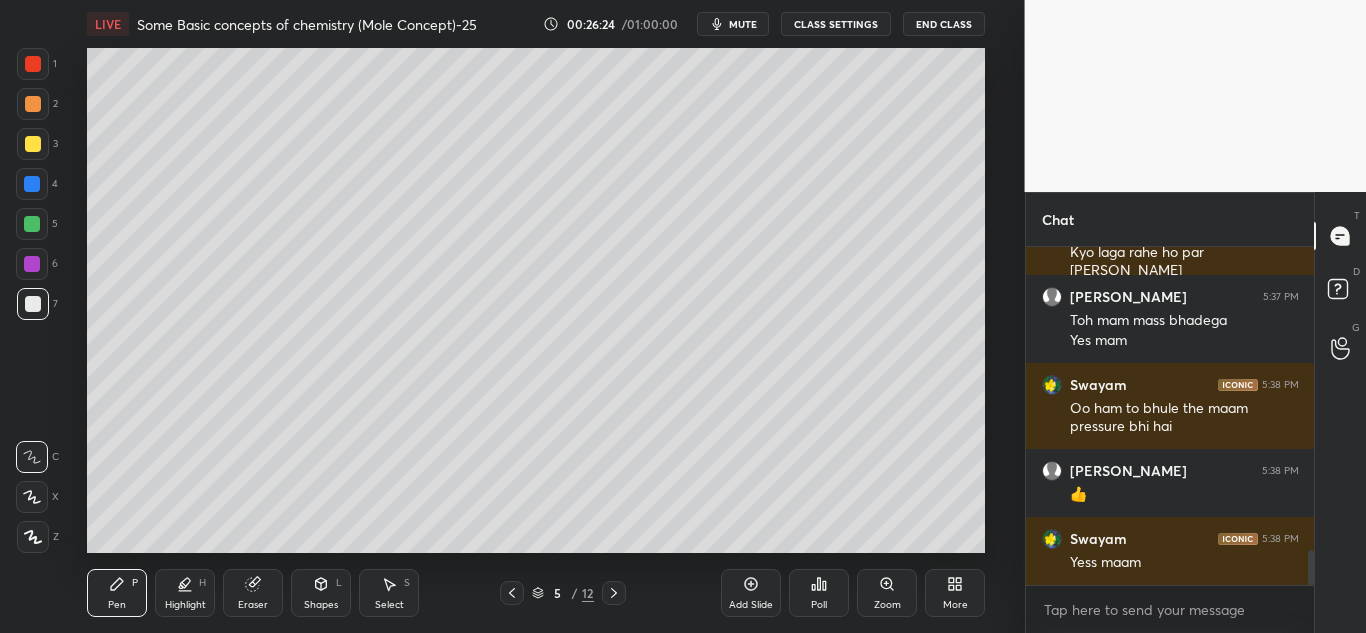 click 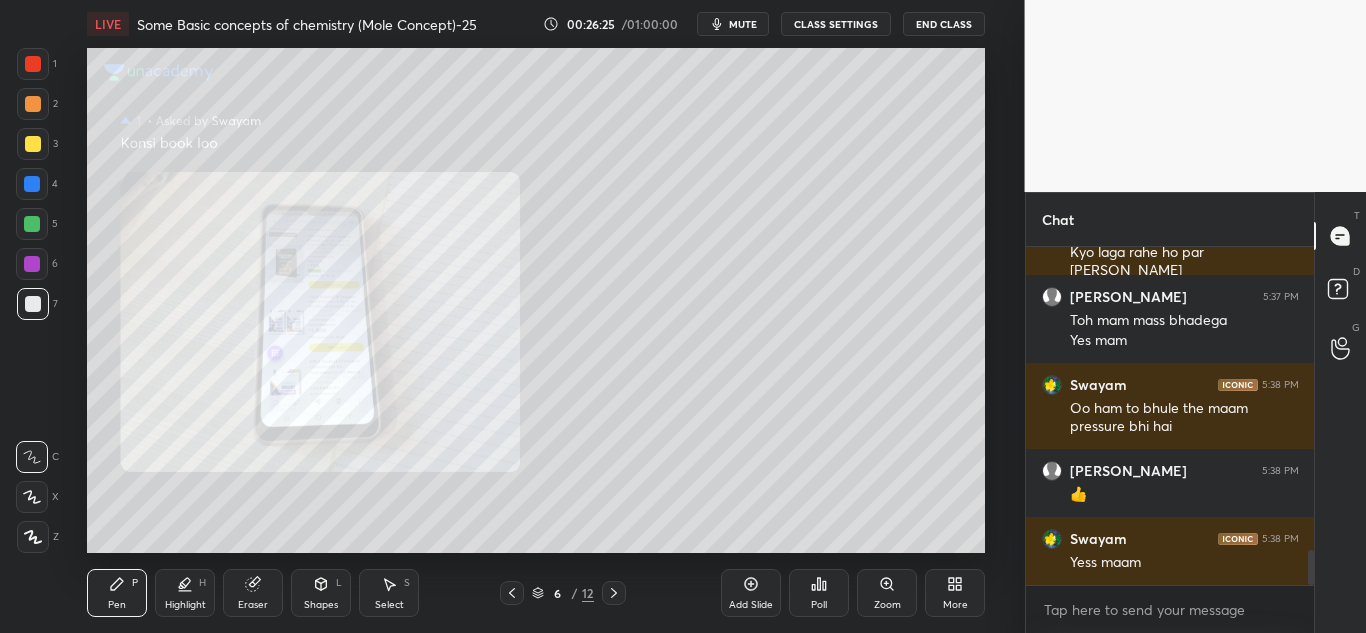 click 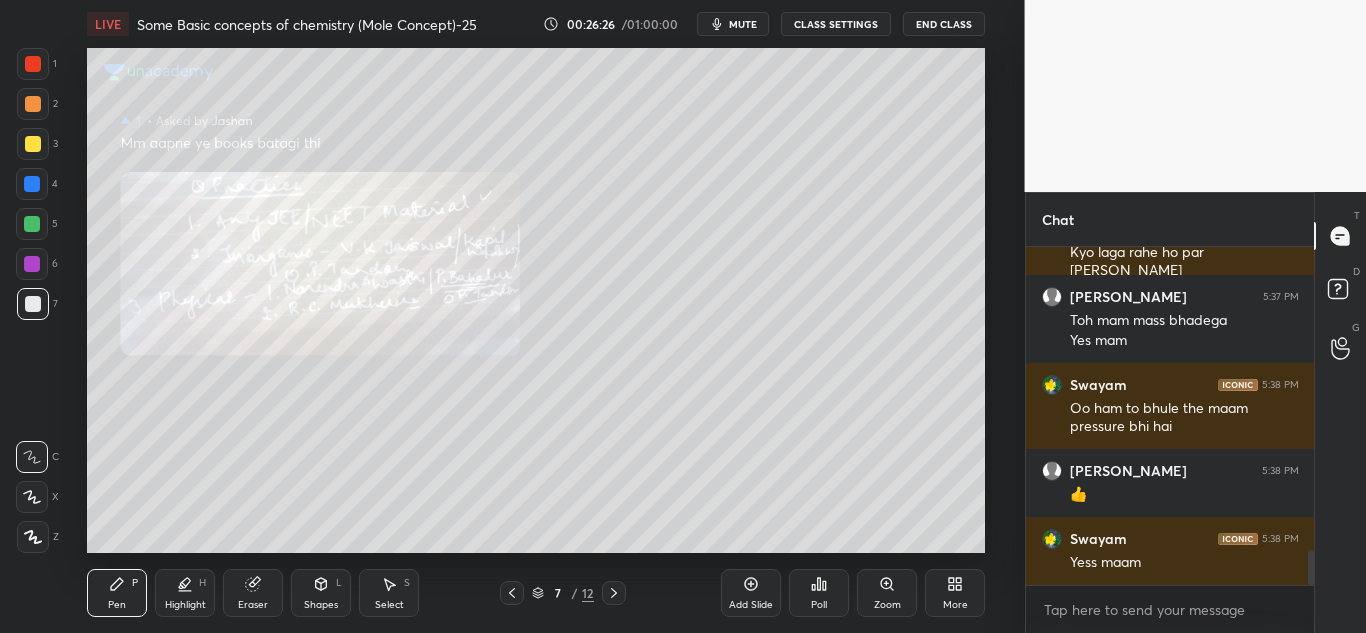 click 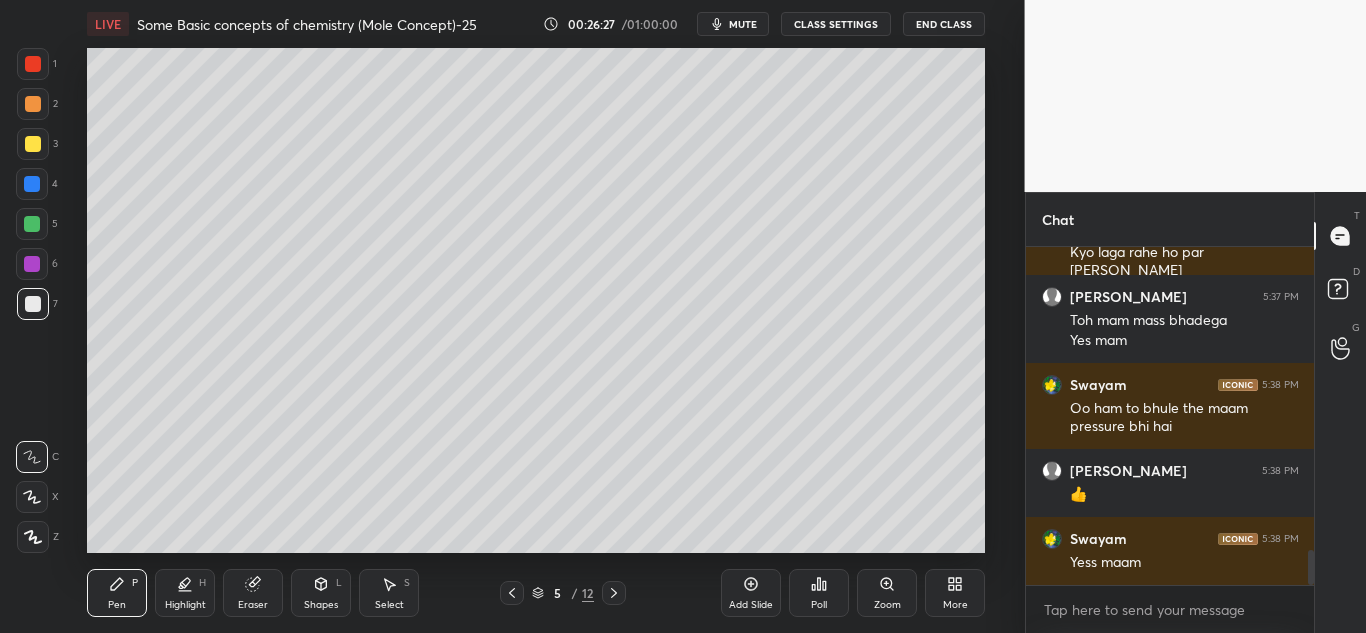 click 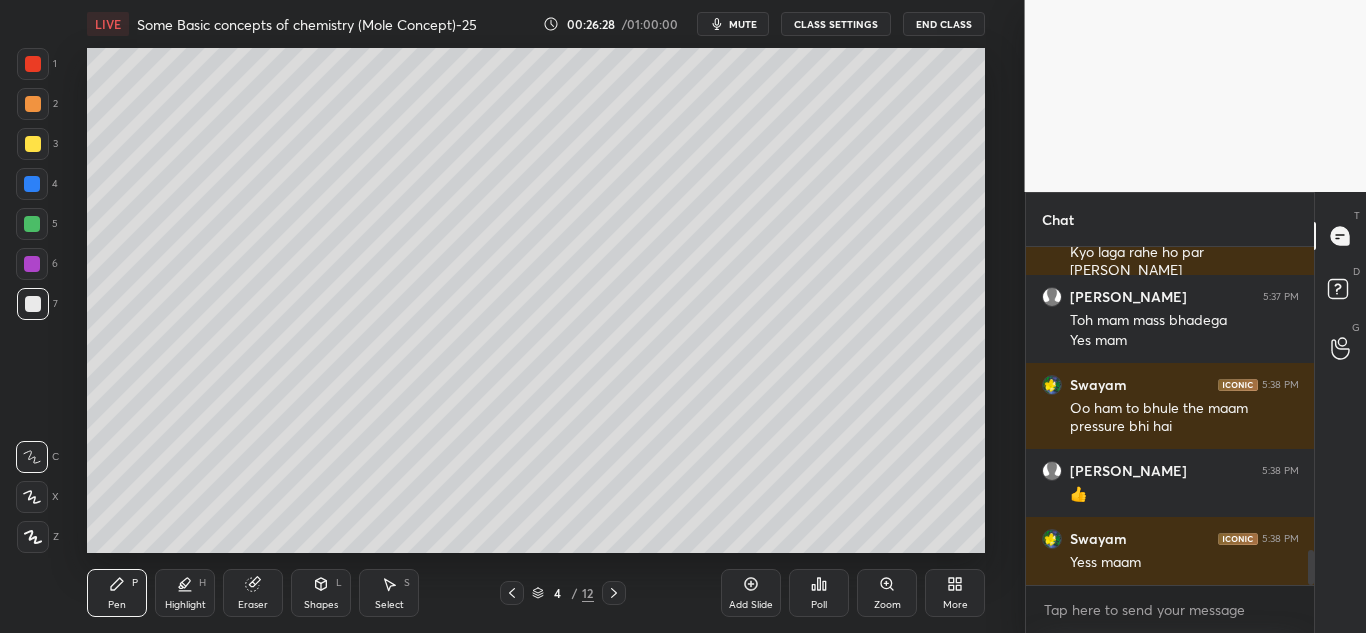 click 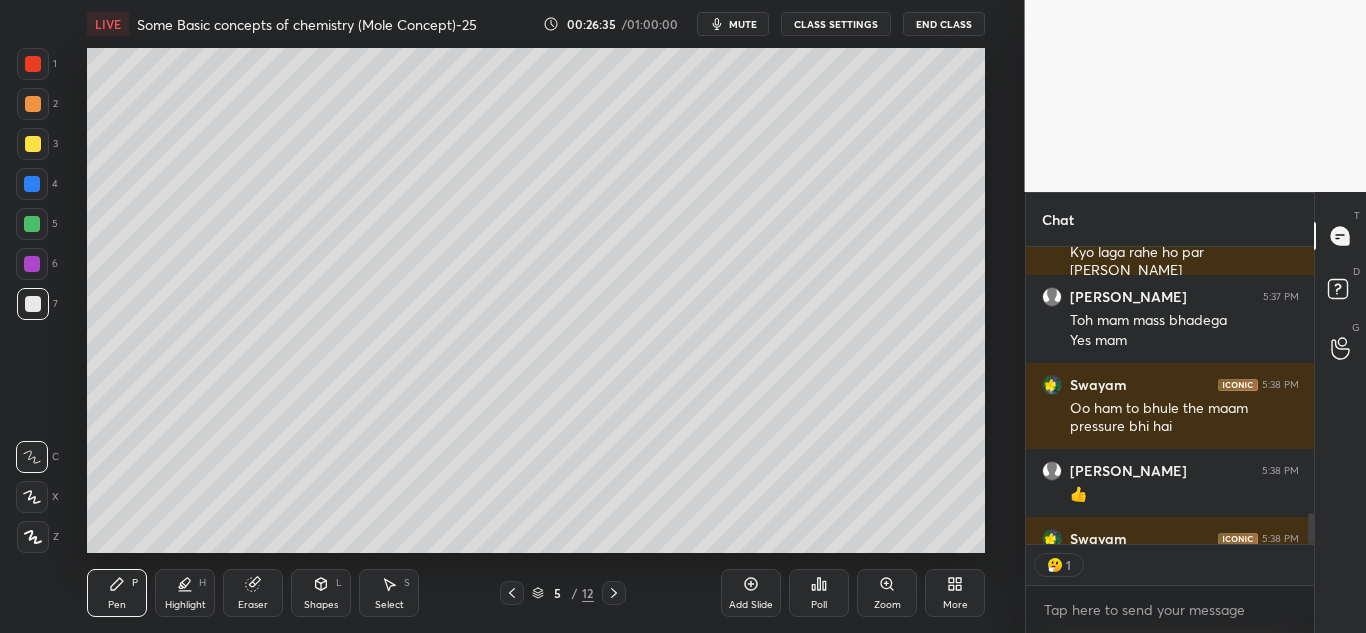 scroll, scrollTop: 291, scrollLeft: 282, axis: both 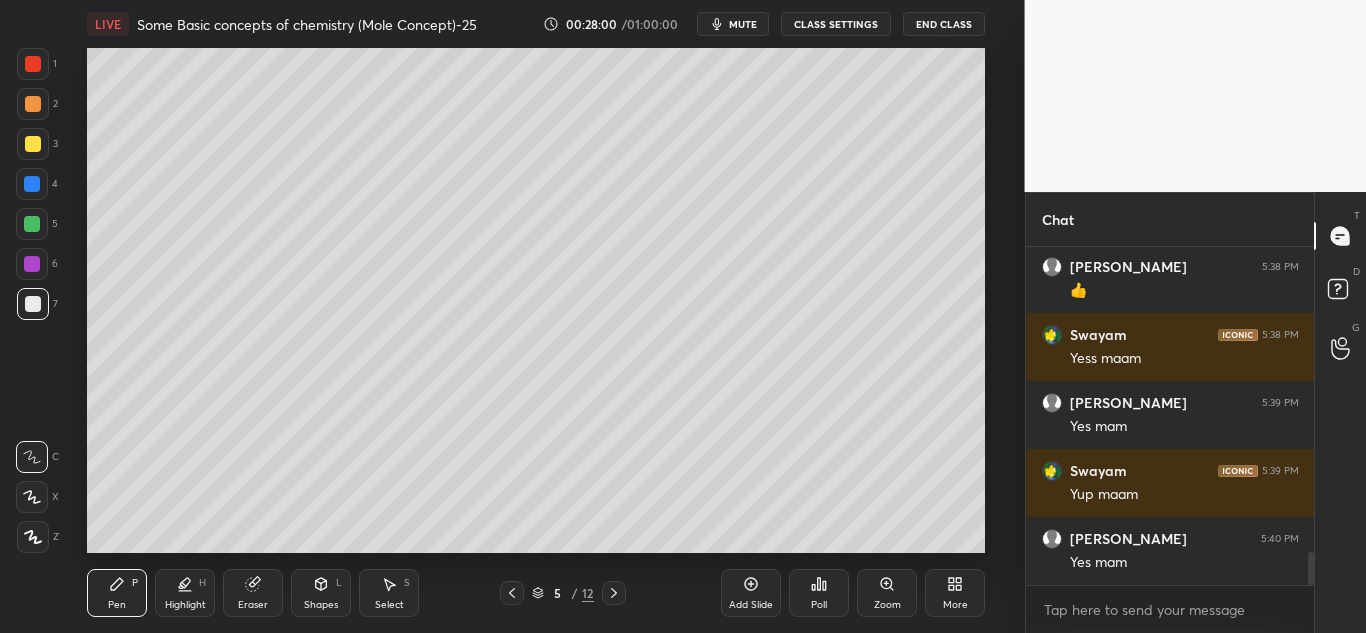 click 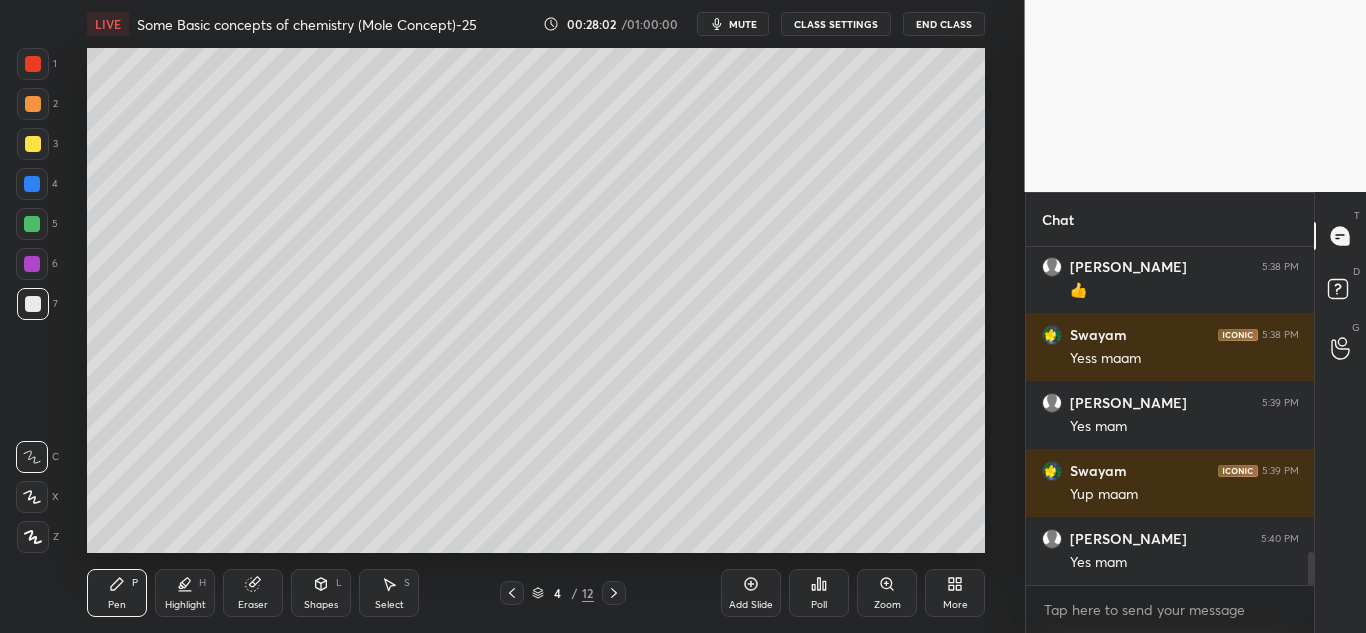 drag, startPoint x: 619, startPoint y: 598, endPoint x: 631, endPoint y: 588, distance: 15.6205 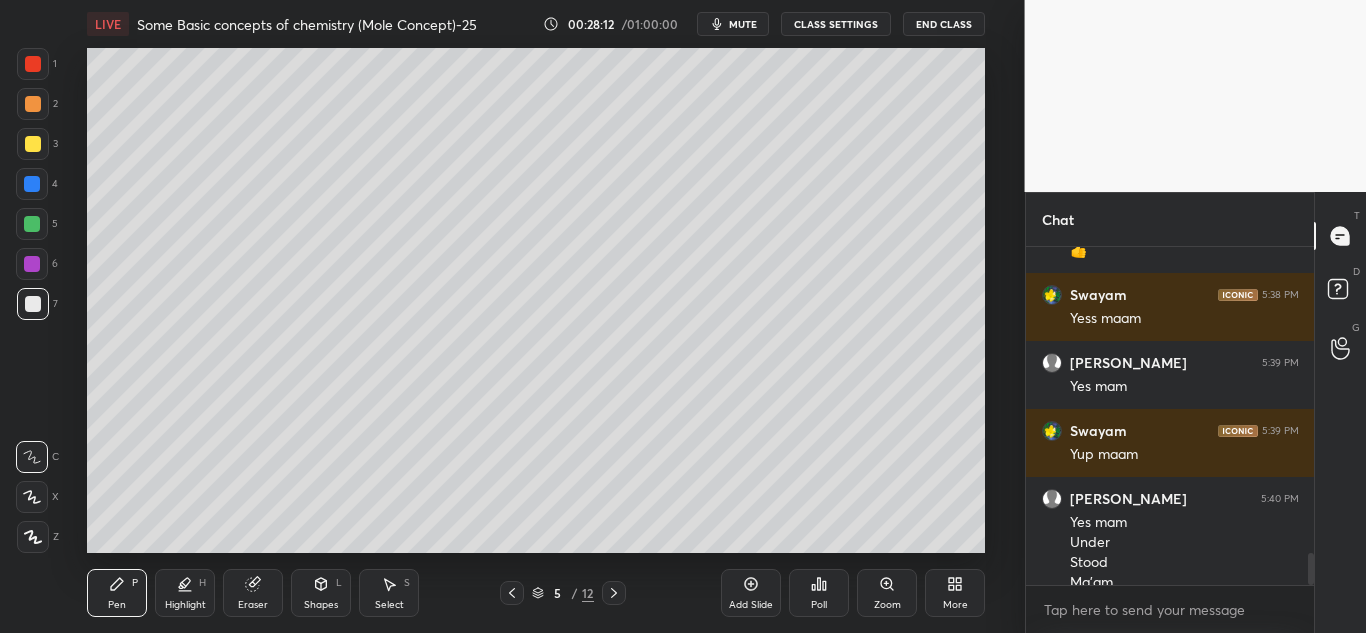 scroll, scrollTop: 3210, scrollLeft: 0, axis: vertical 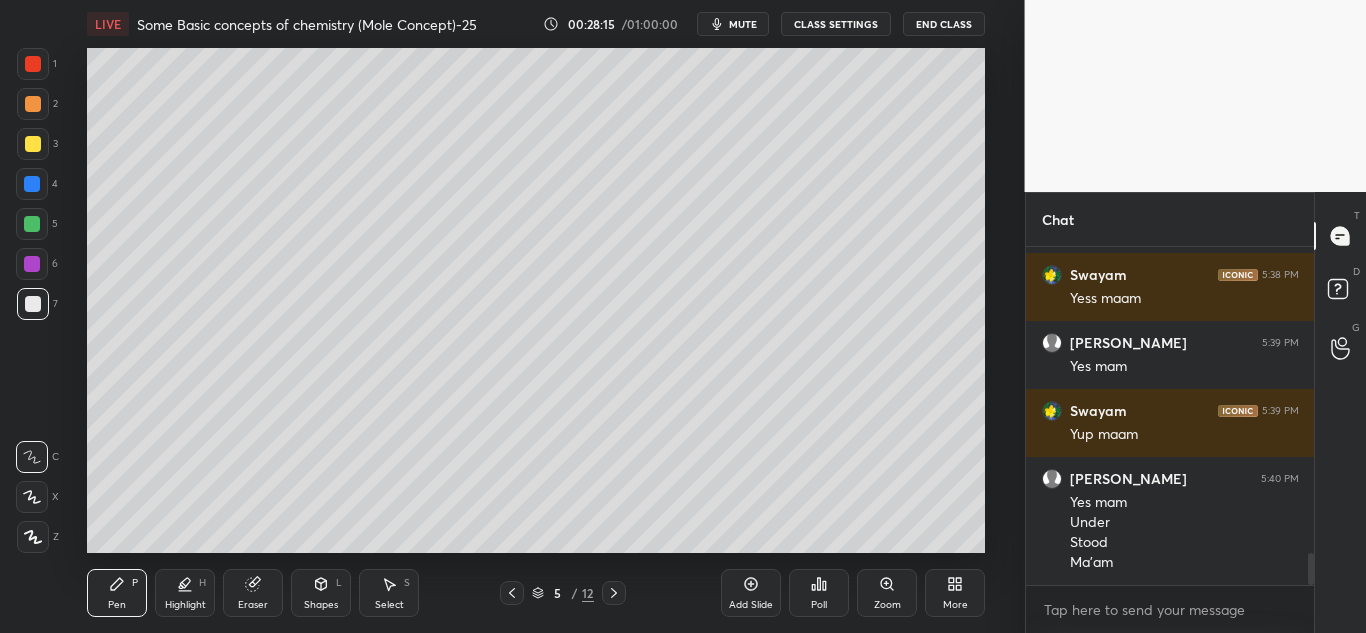 click 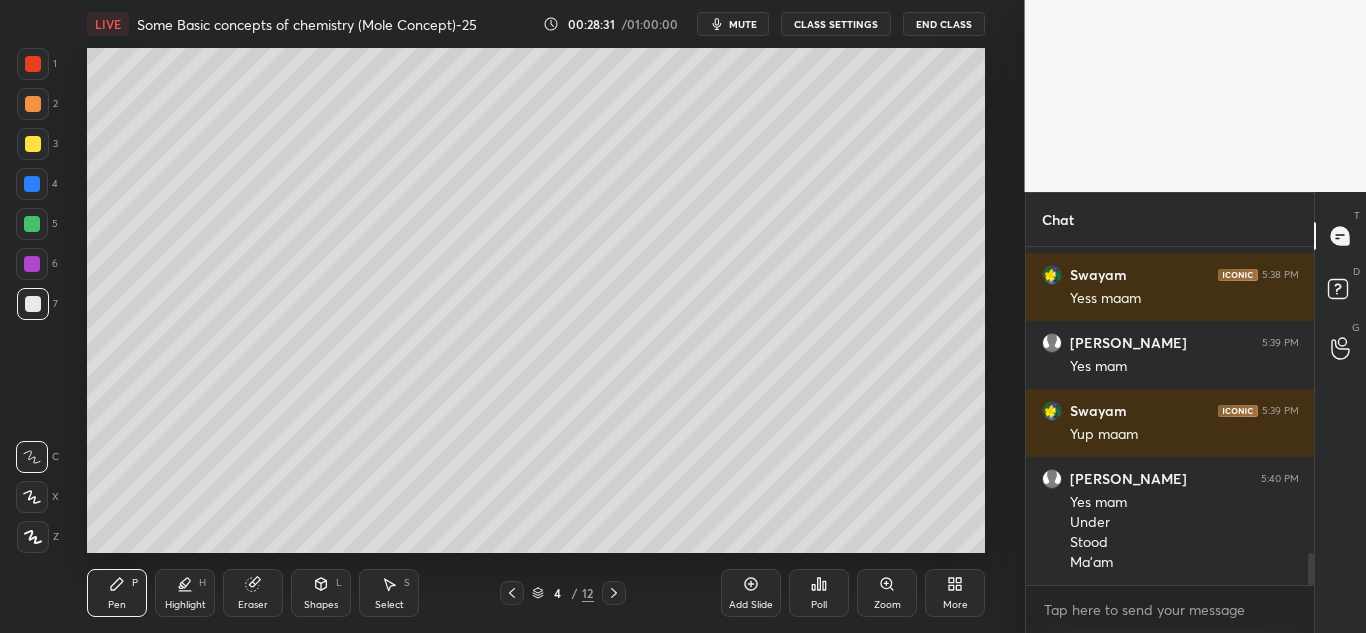 drag, startPoint x: 250, startPoint y: 583, endPoint x: 274, endPoint y: 577, distance: 24.738634 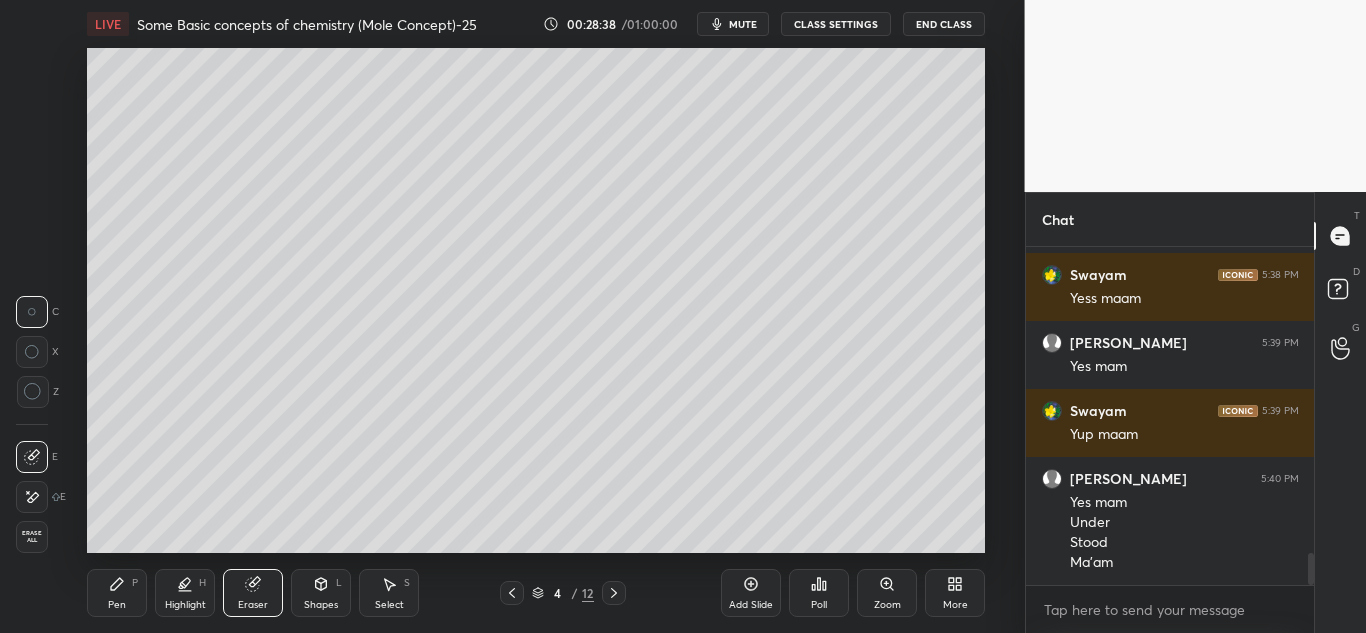 scroll, scrollTop: 3230, scrollLeft: 0, axis: vertical 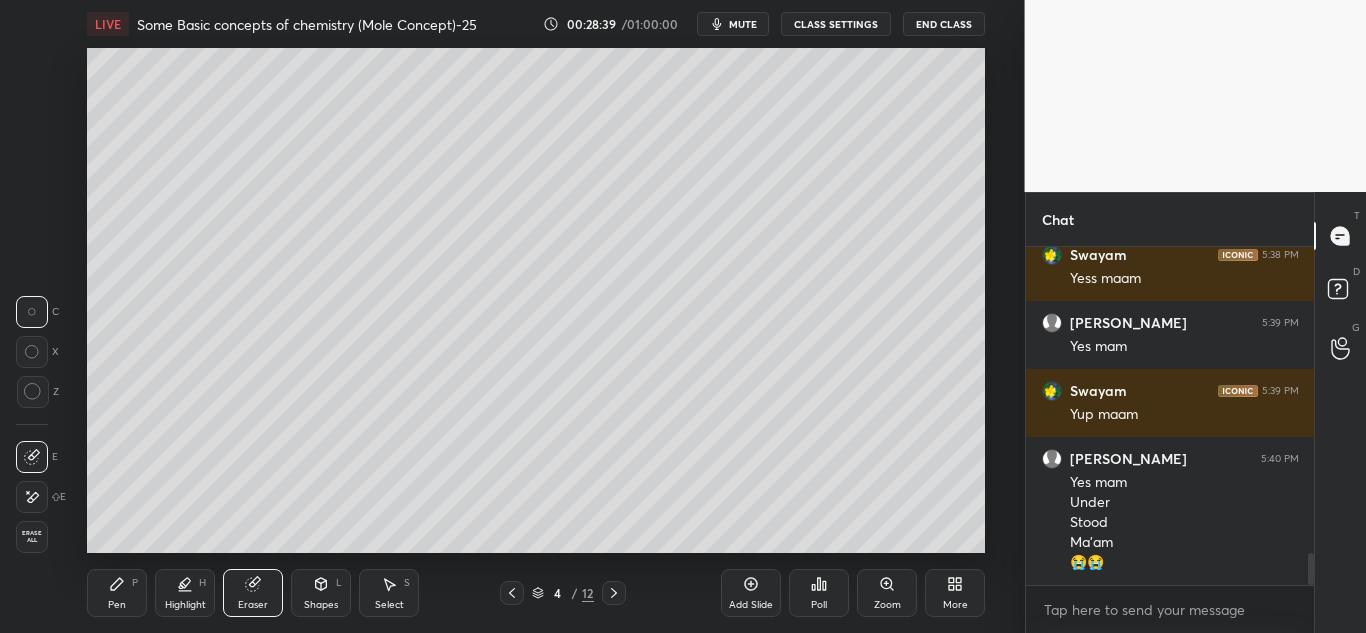 click on "Pen P" at bounding box center (117, 593) 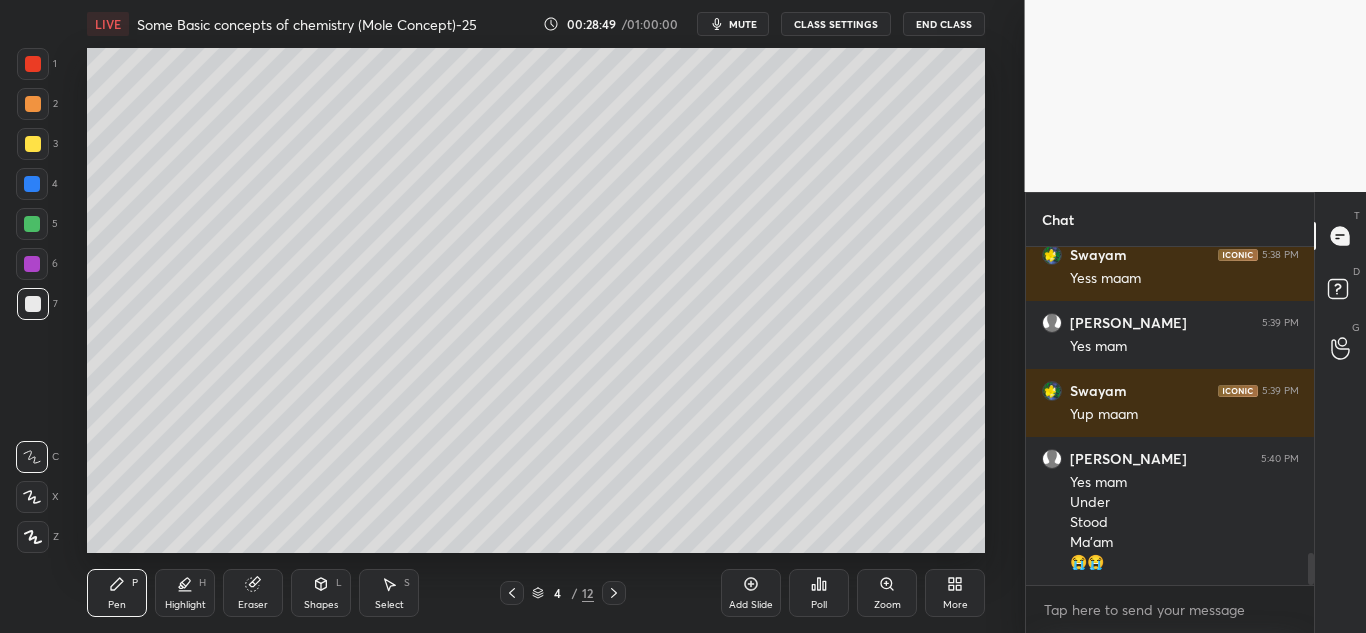 drag, startPoint x: 31, startPoint y: 52, endPoint x: 61, endPoint y: 132, distance: 85.44004 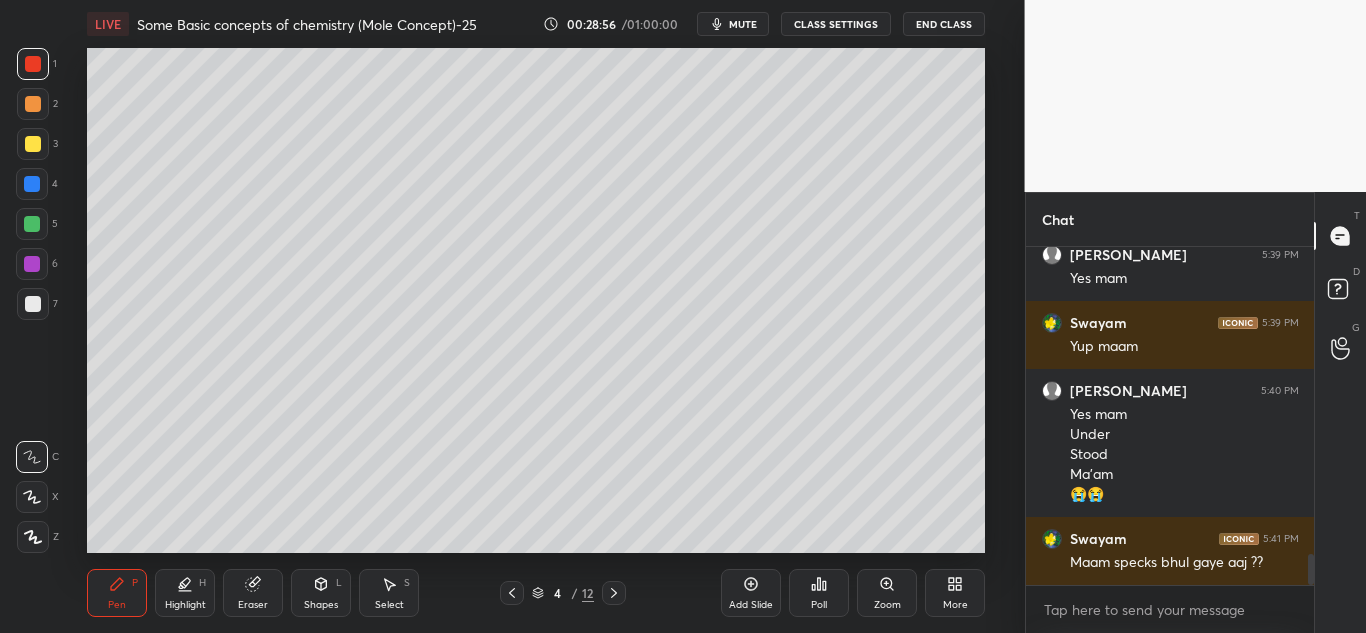 scroll, scrollTop: 3366, scrollLeft: 0, axis: vertical 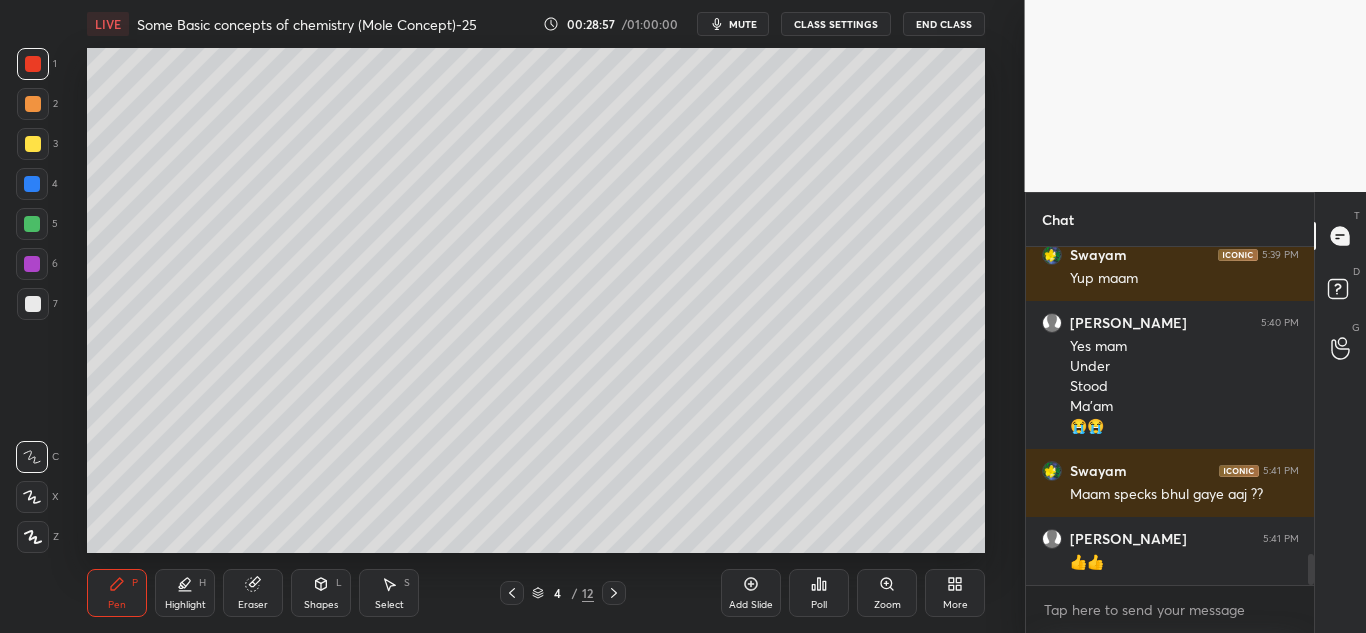 click 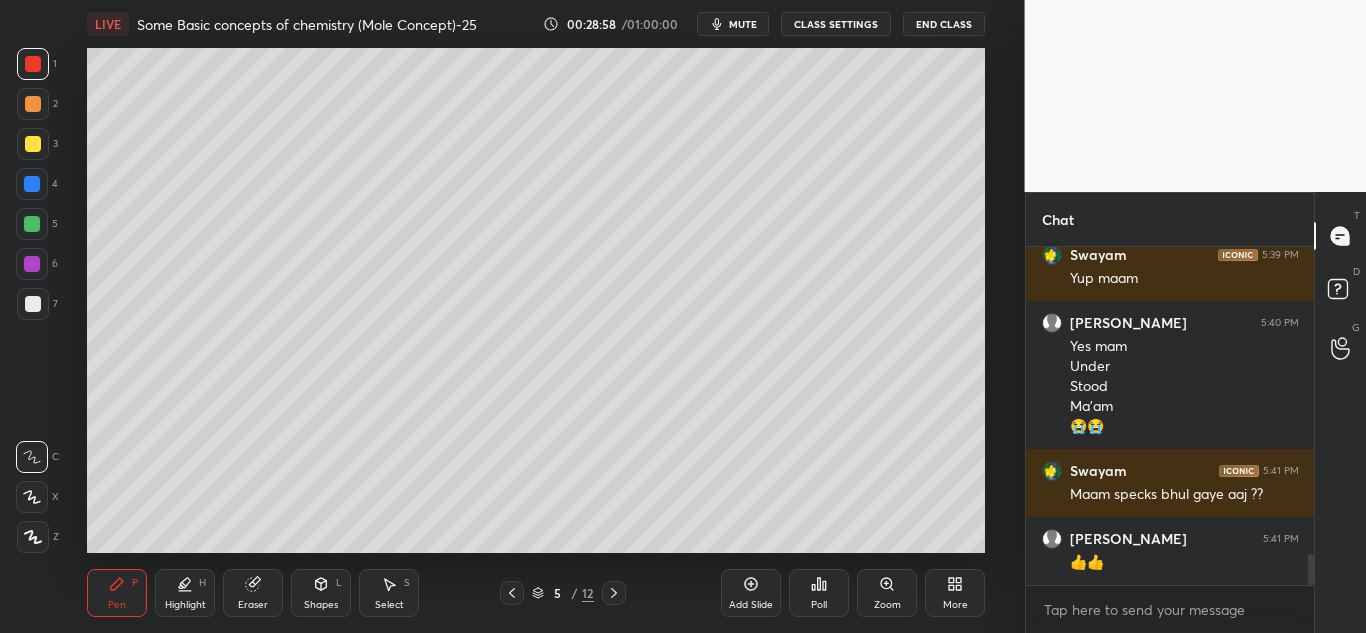 click on "Add Slide" at bounding box center [751, 593] 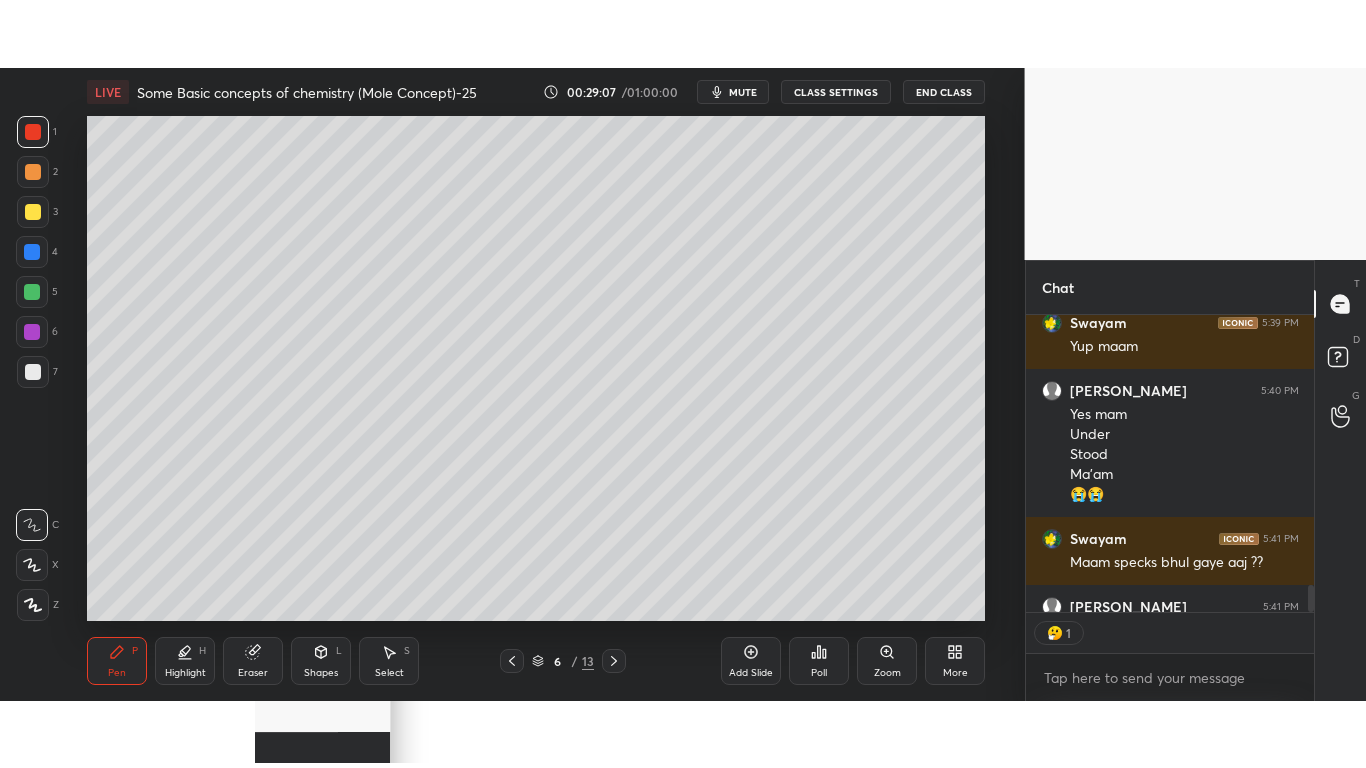 scroll, scrollTop: 291, scrollLeft: 282, axis: both 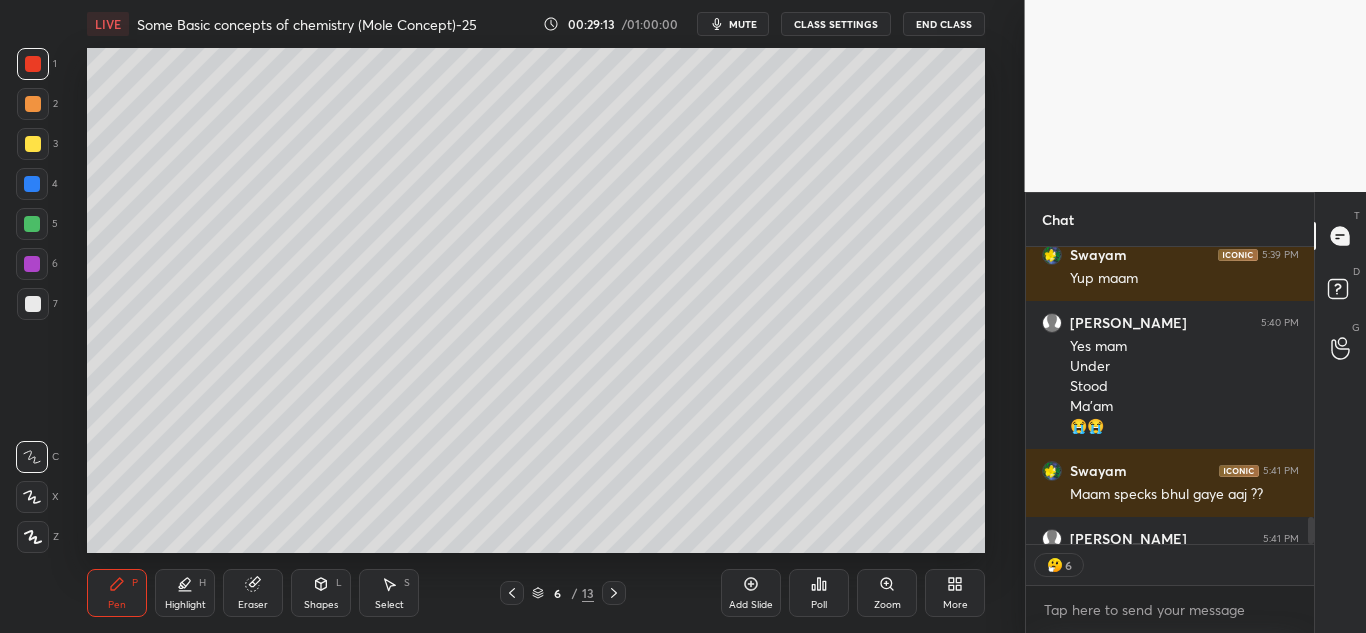 click on "More" at bounding box center [955, 605] 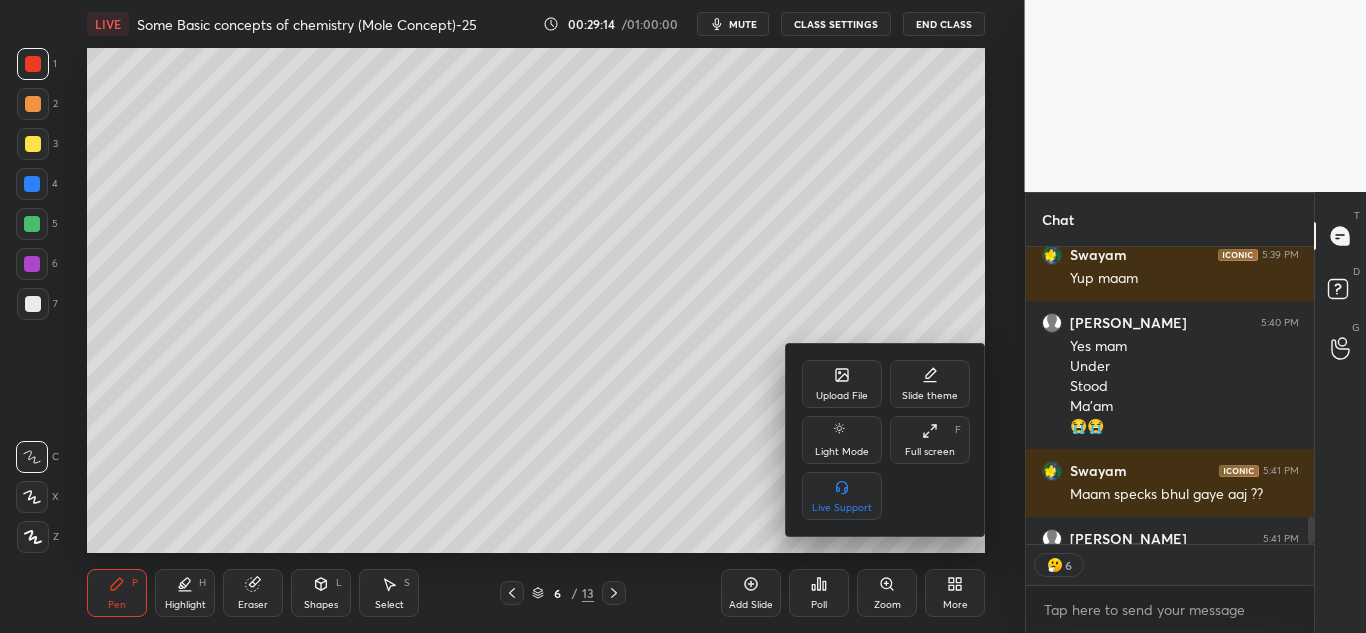 drag, startPoint x: 927, startPoint y: 433, endPoint x: 921, endPoint y: 522, distance: 89.20202 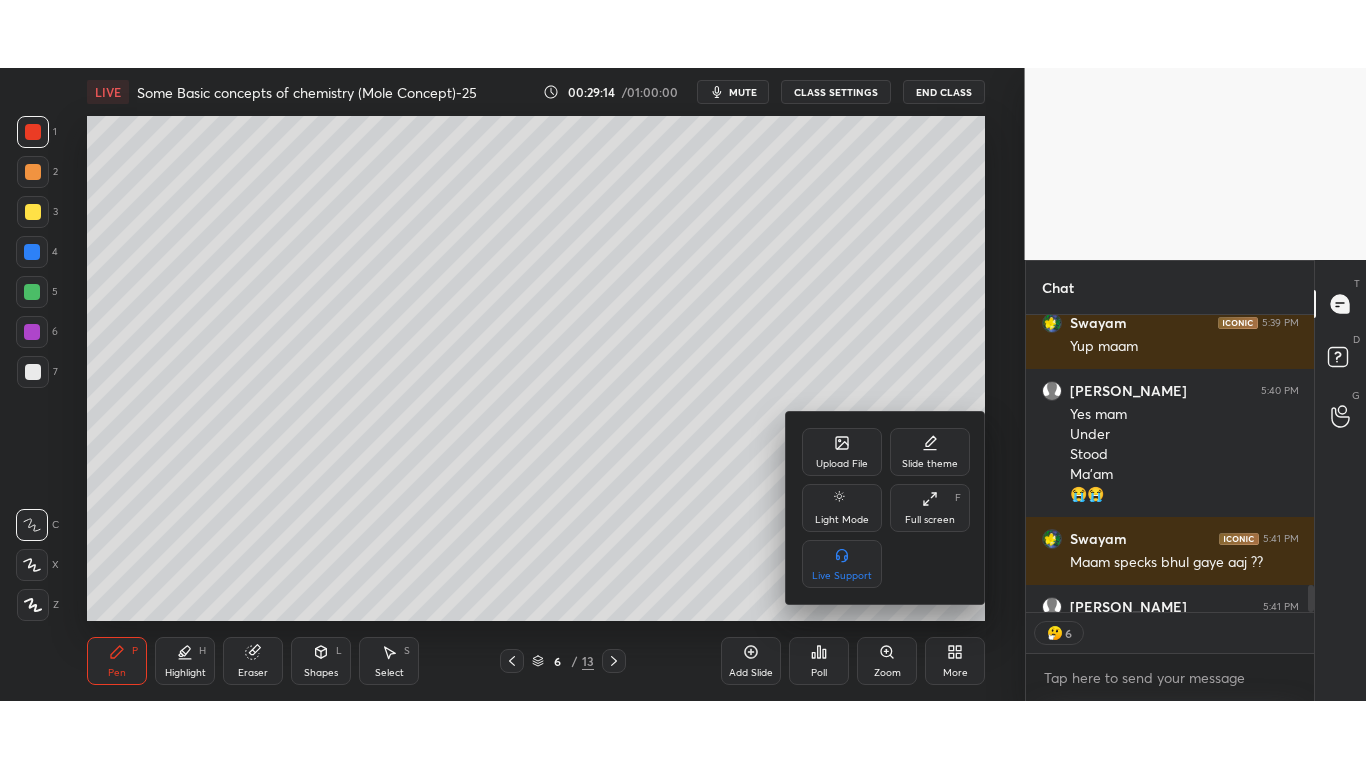 scroll, scrollTop: 99360, scrollLeft: 99055, axis: both 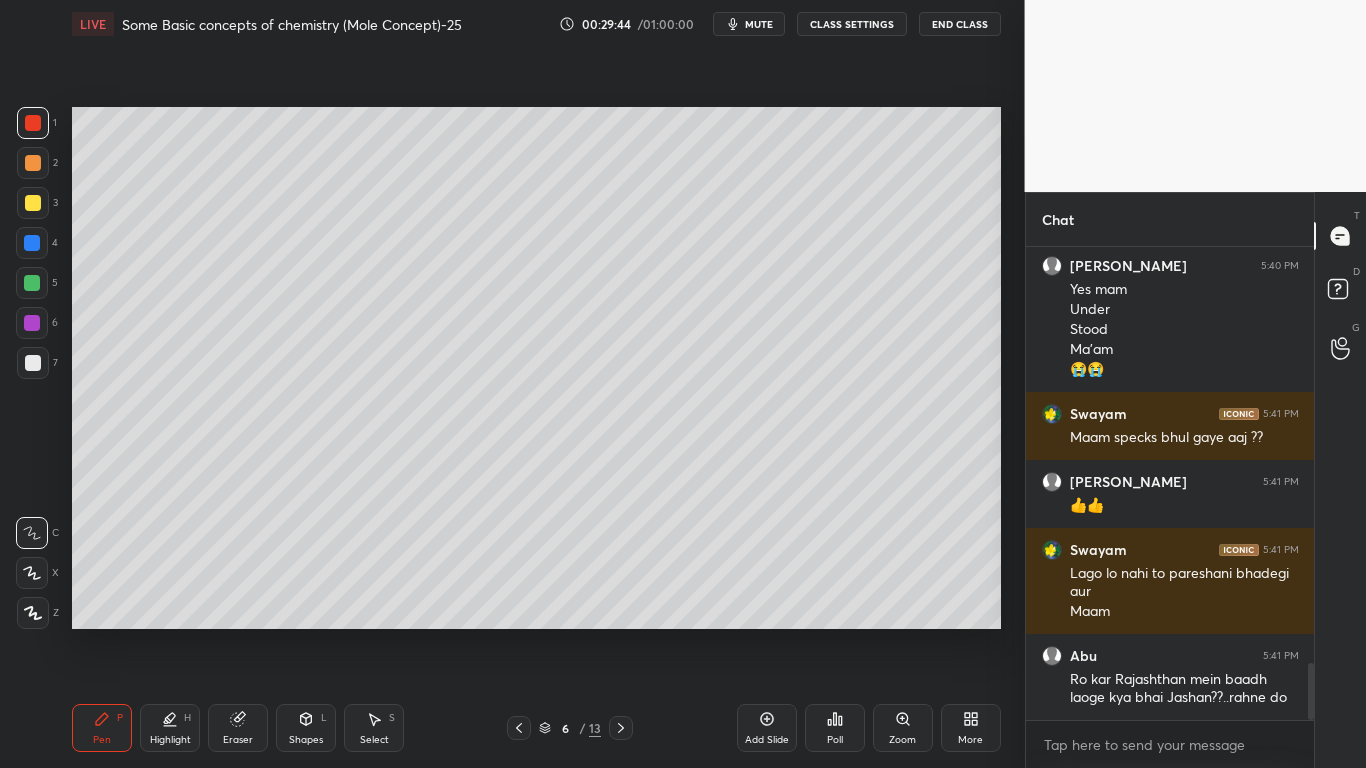 drag, startPoint x: 47, startPoint y: 368, endPoint x: 49, endPoint y: 358, distance: 10.198039 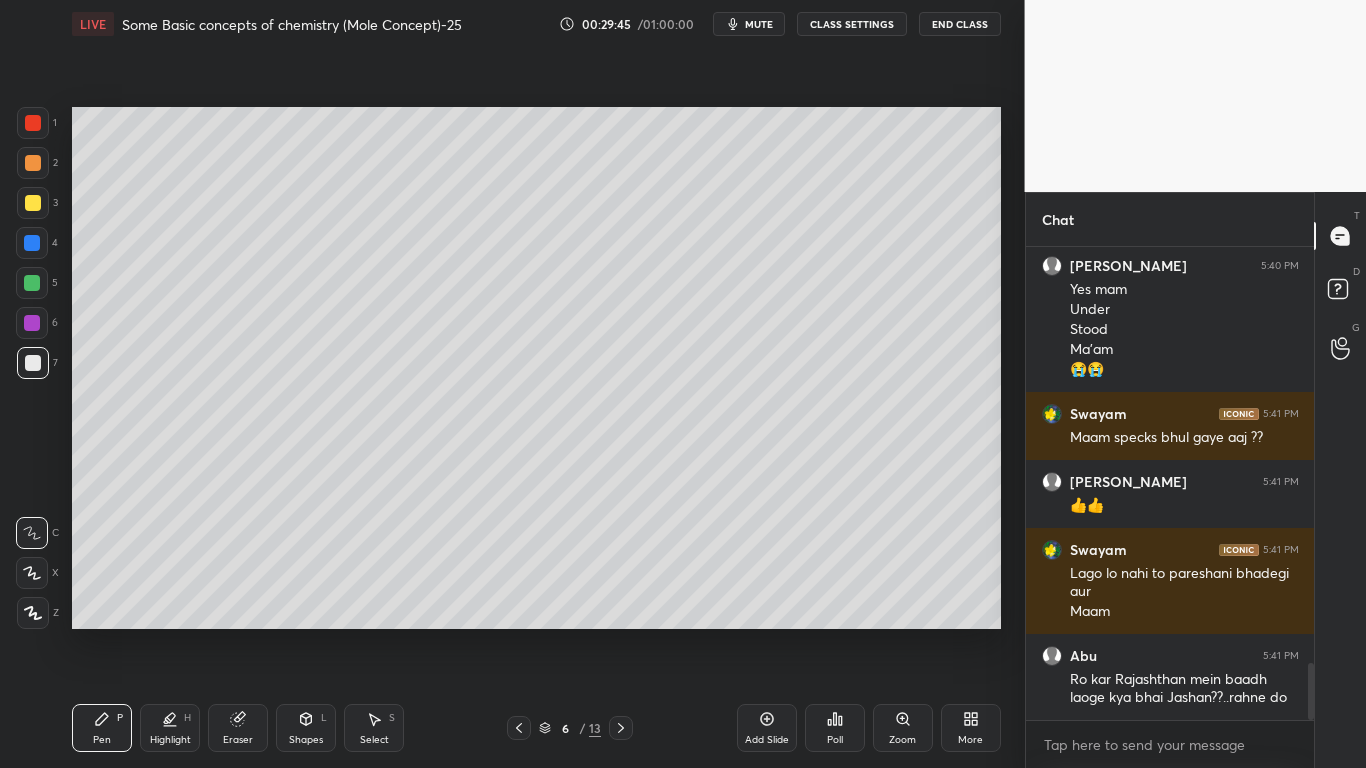 drag, startPoint x: 36, startPoint y: 172, endPoint x: 48, endPoint y: 167, distance: 13 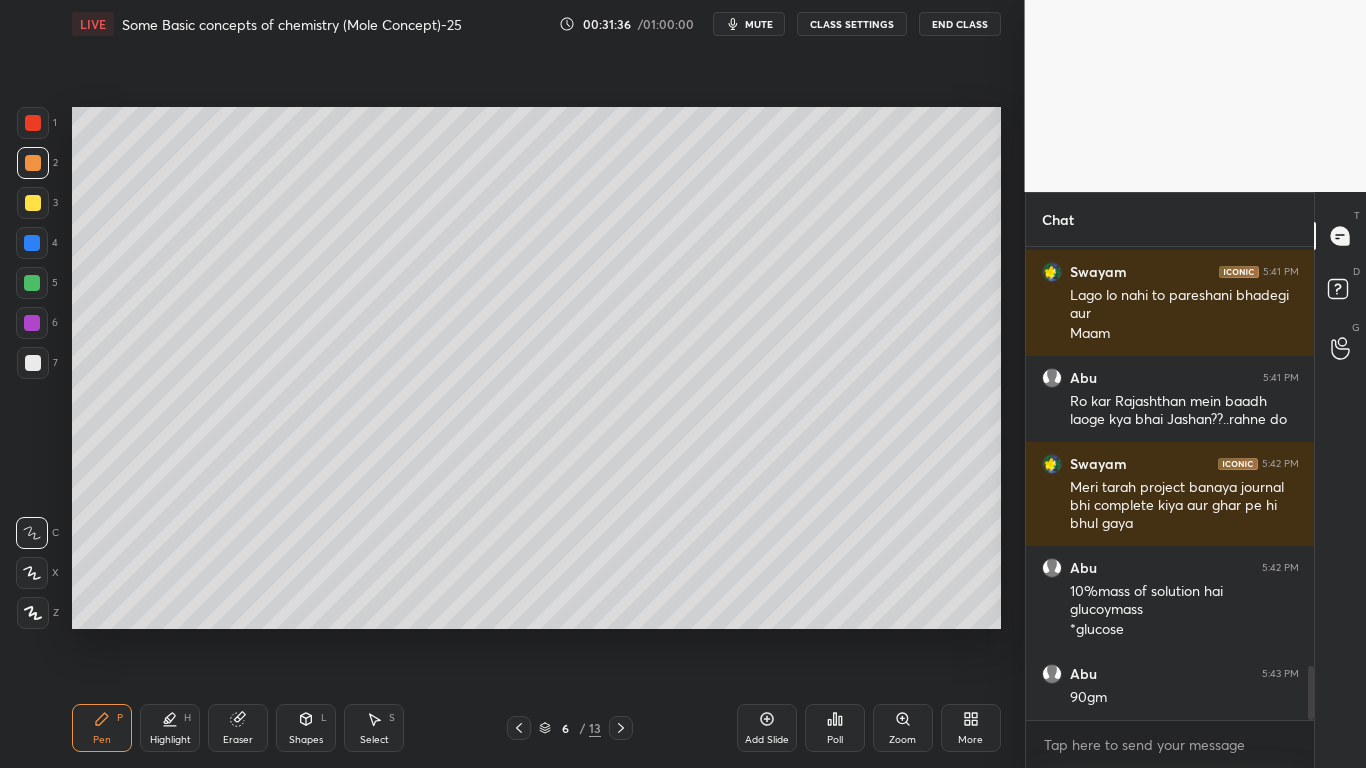 scroll, scrollTop: 3769, scrollLeft: 0, axis: vertical 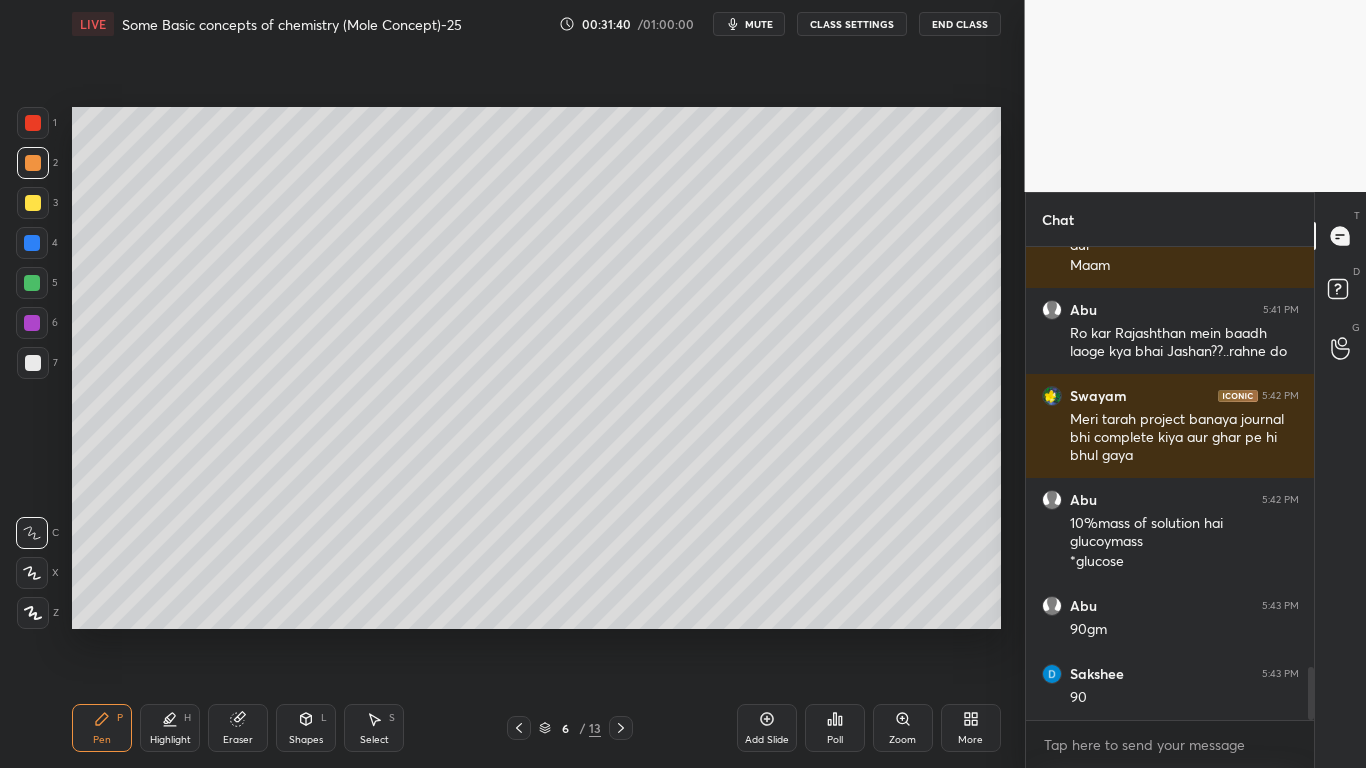 click at bounding box center [32, 283] 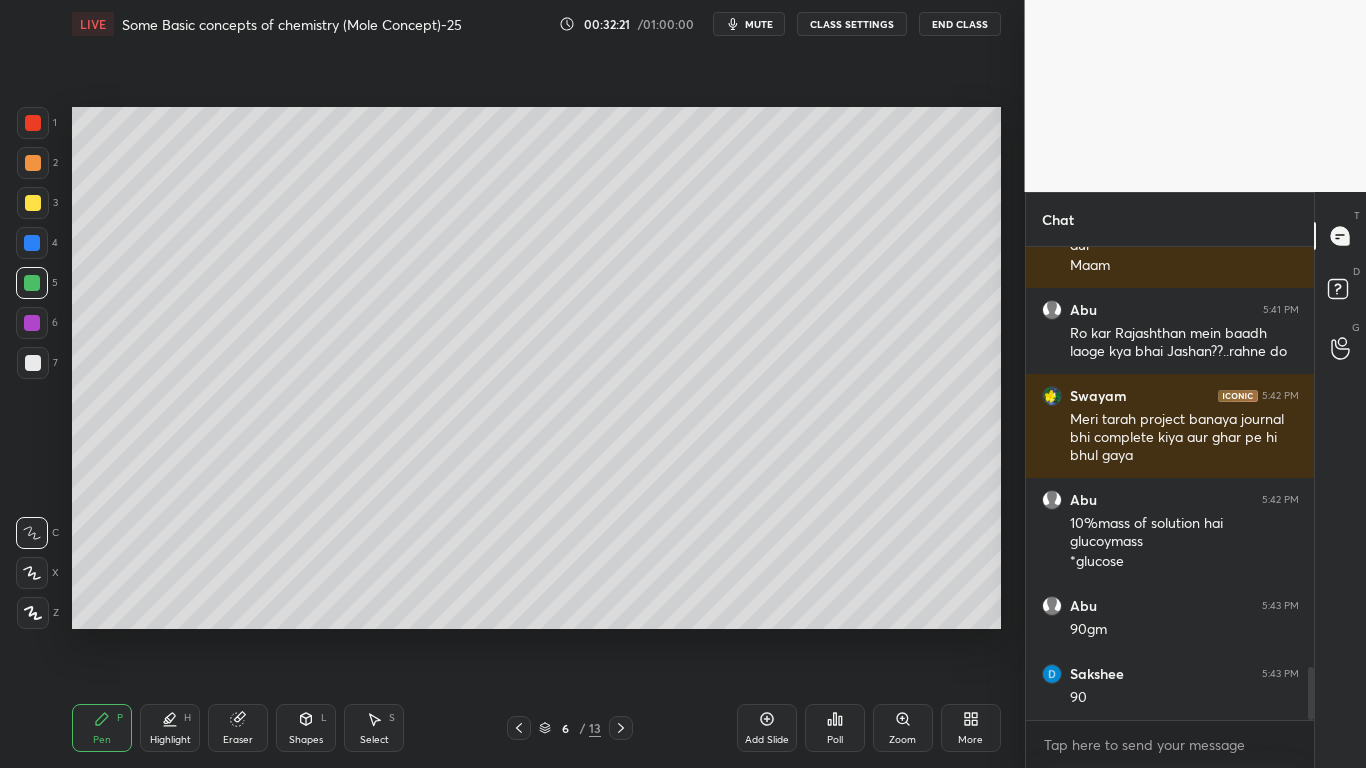 click on "Add Slide" at bounding box center [767, 728] 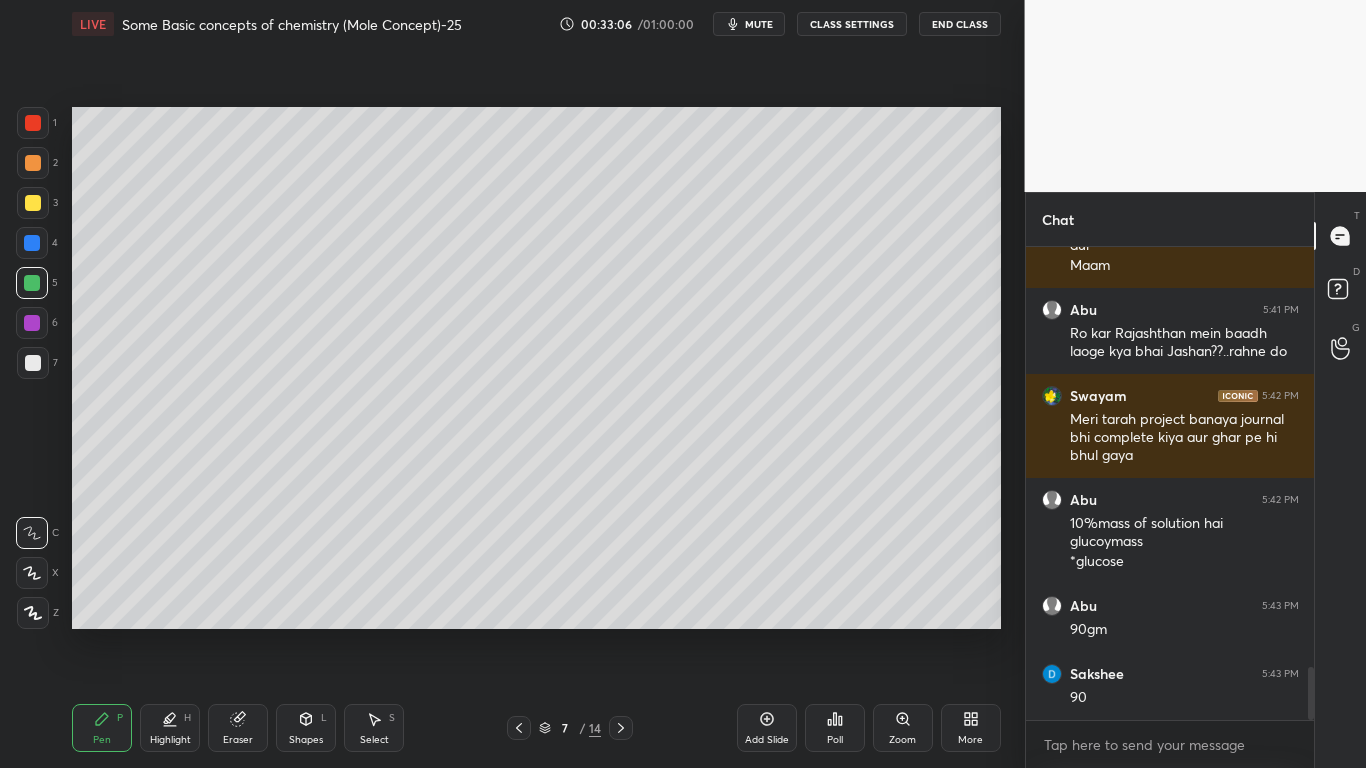 click at bounding box center [32, 243] 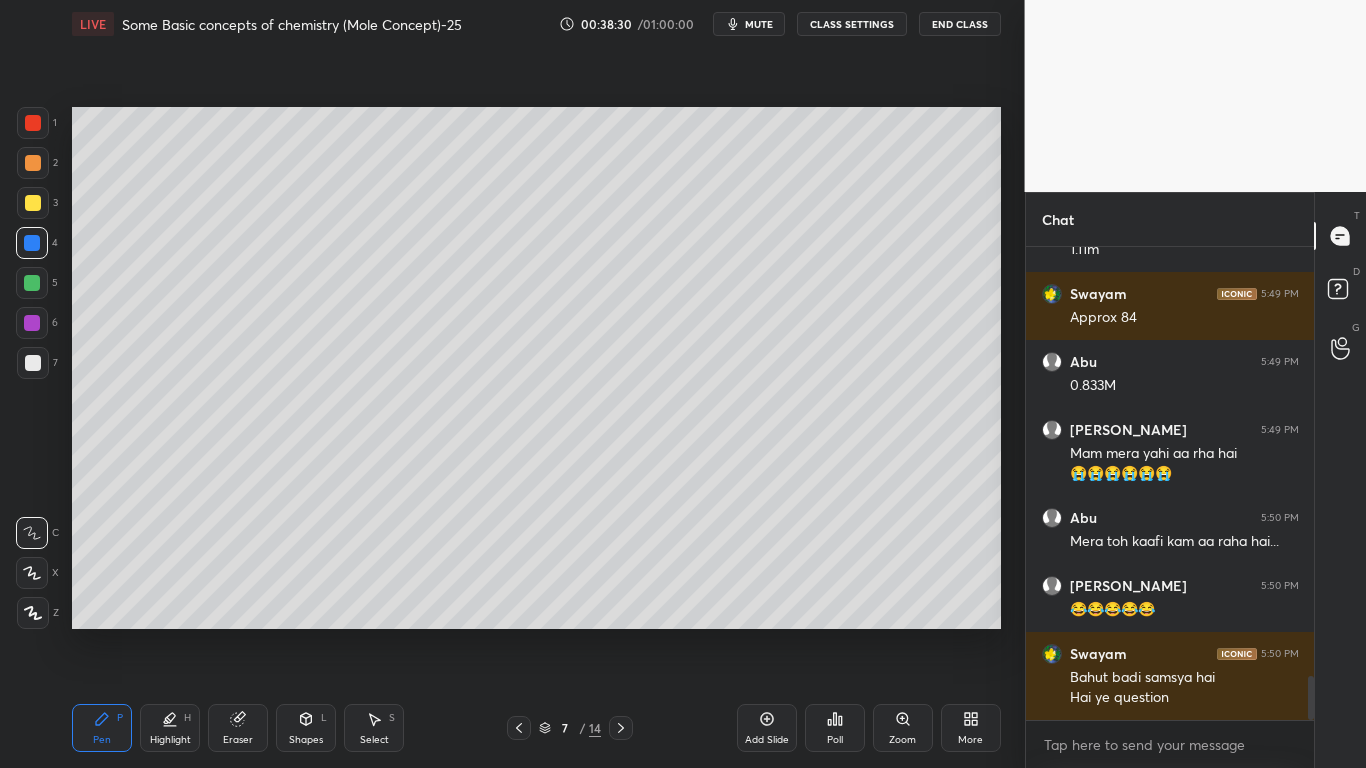 scroll, scrollTop: 4713, scrollLeft: 0, axis: vertical 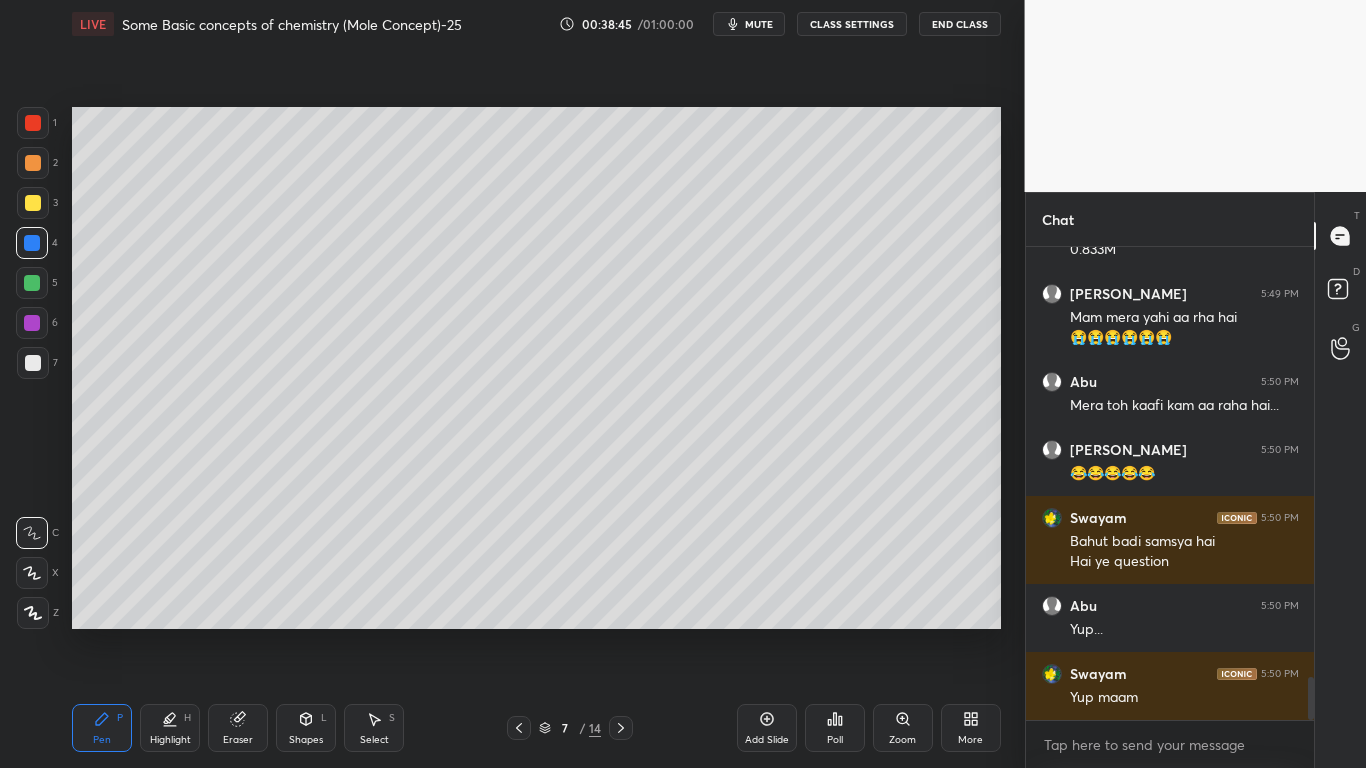 drag, startPoint x: 33, startPoint y: 284, endPoint x: 56, endPoint y: 303, distance: 29.832869 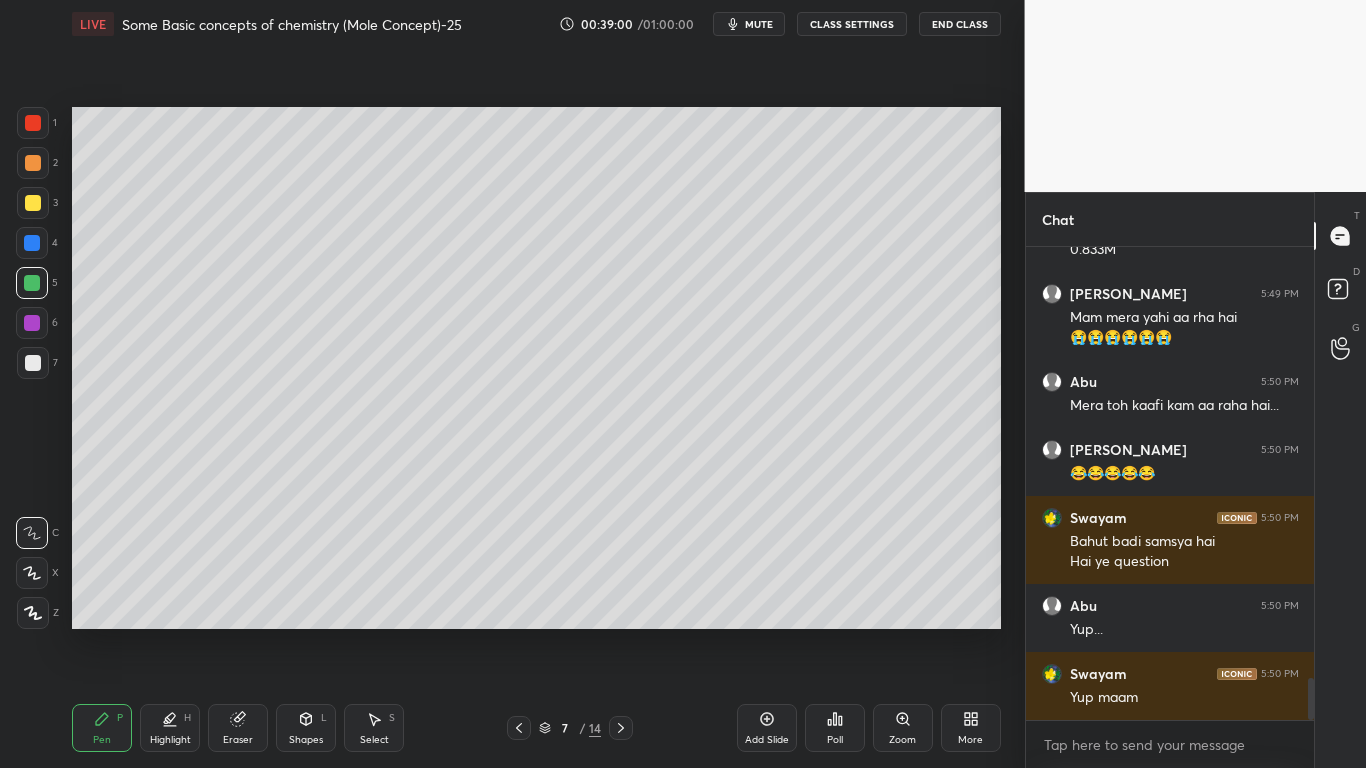 scroll, scrollTop: 4849, scrollLeft: 0, axis: vertical 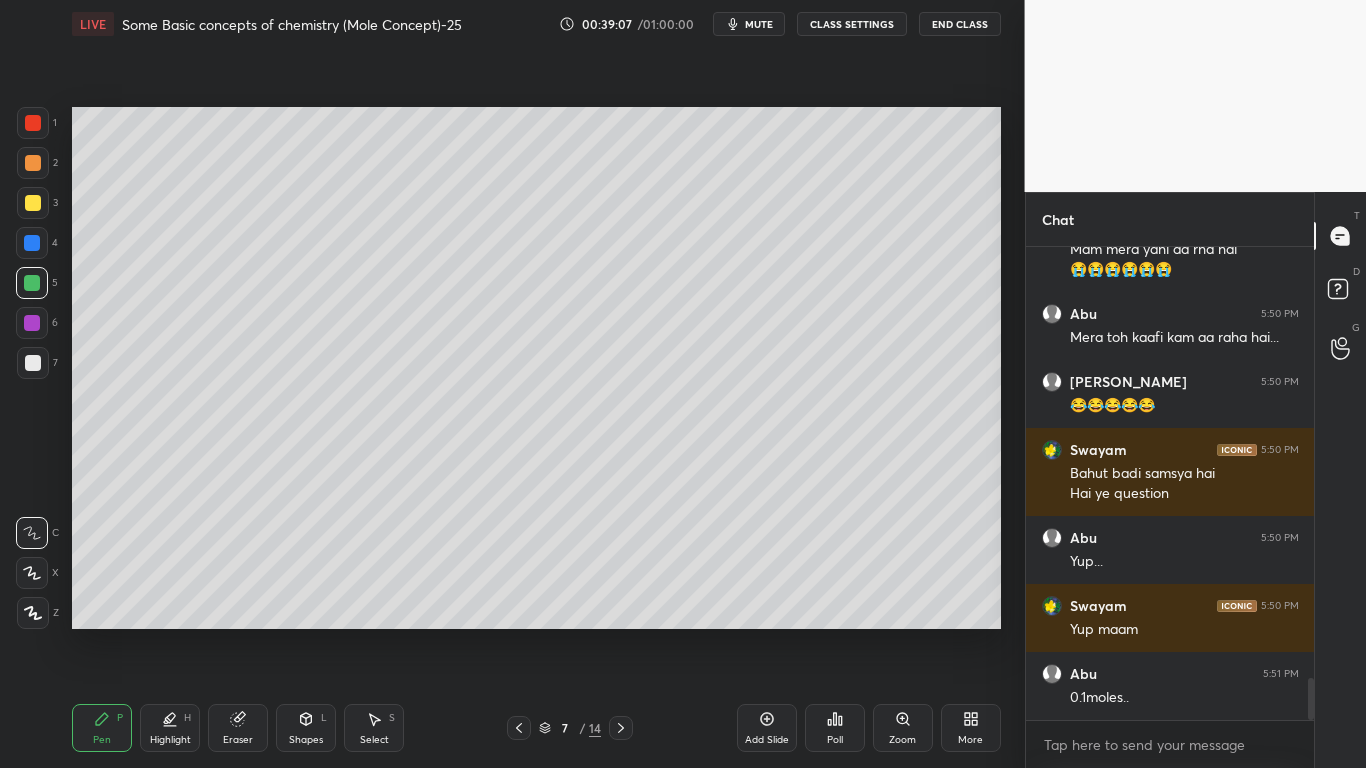 click at bounding box center (33, 203) 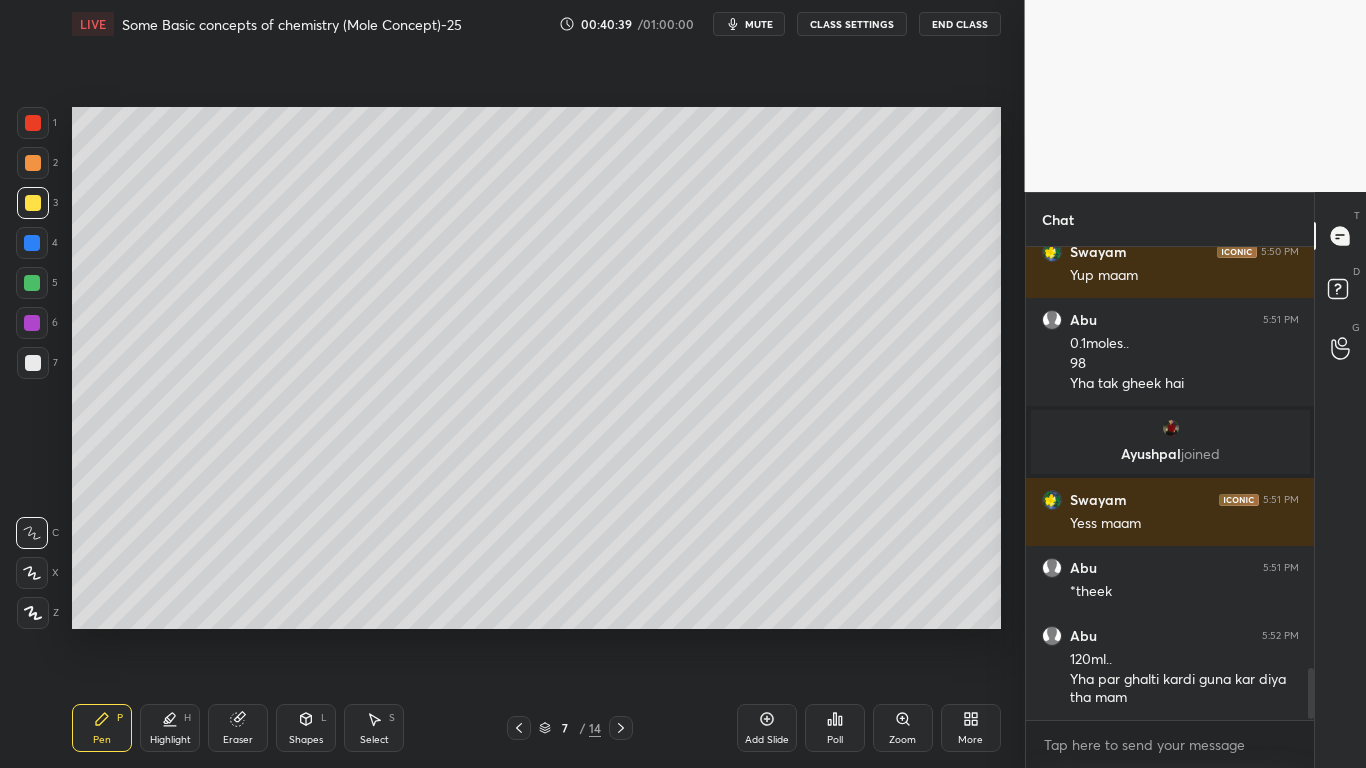 scroll, scrollTop: 3865, scrollLeft: 0, axis: vertical 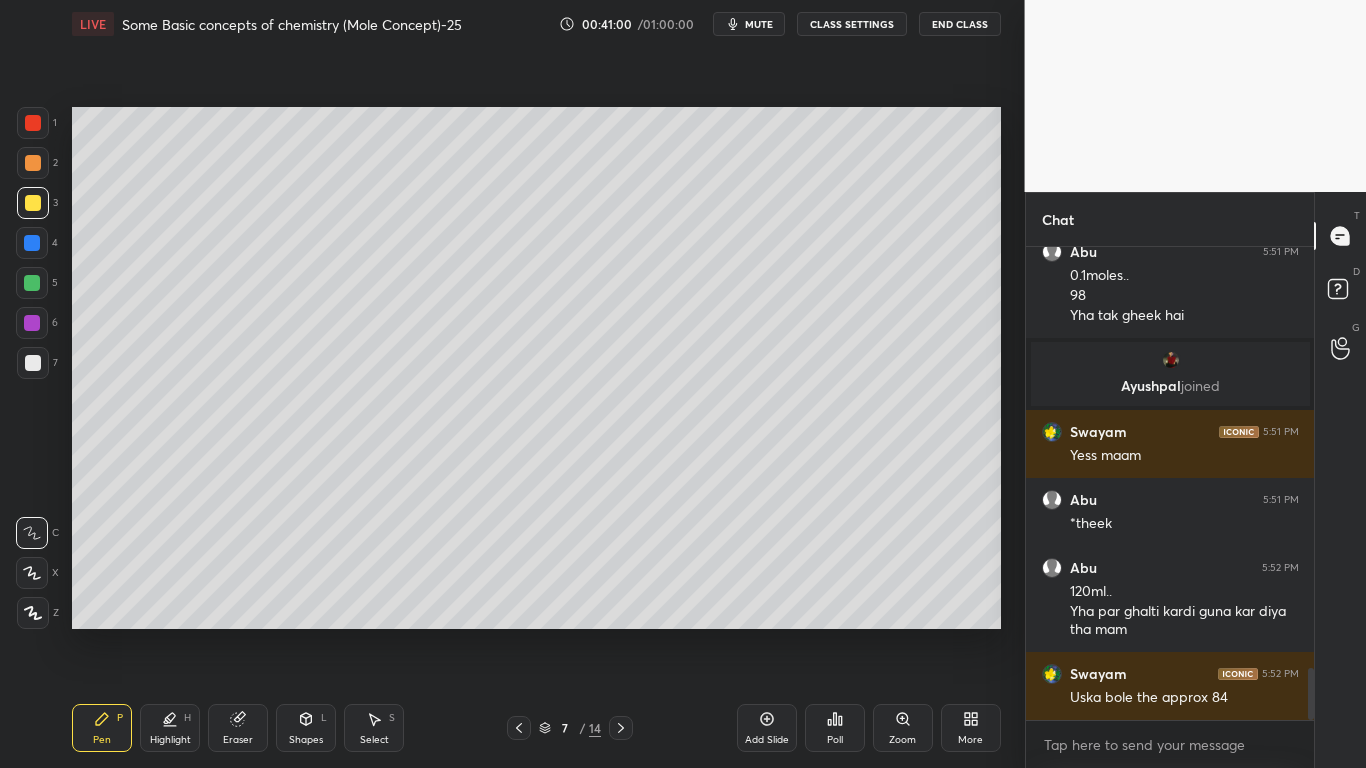 click on "Select S" at bounding box center (374, 728) 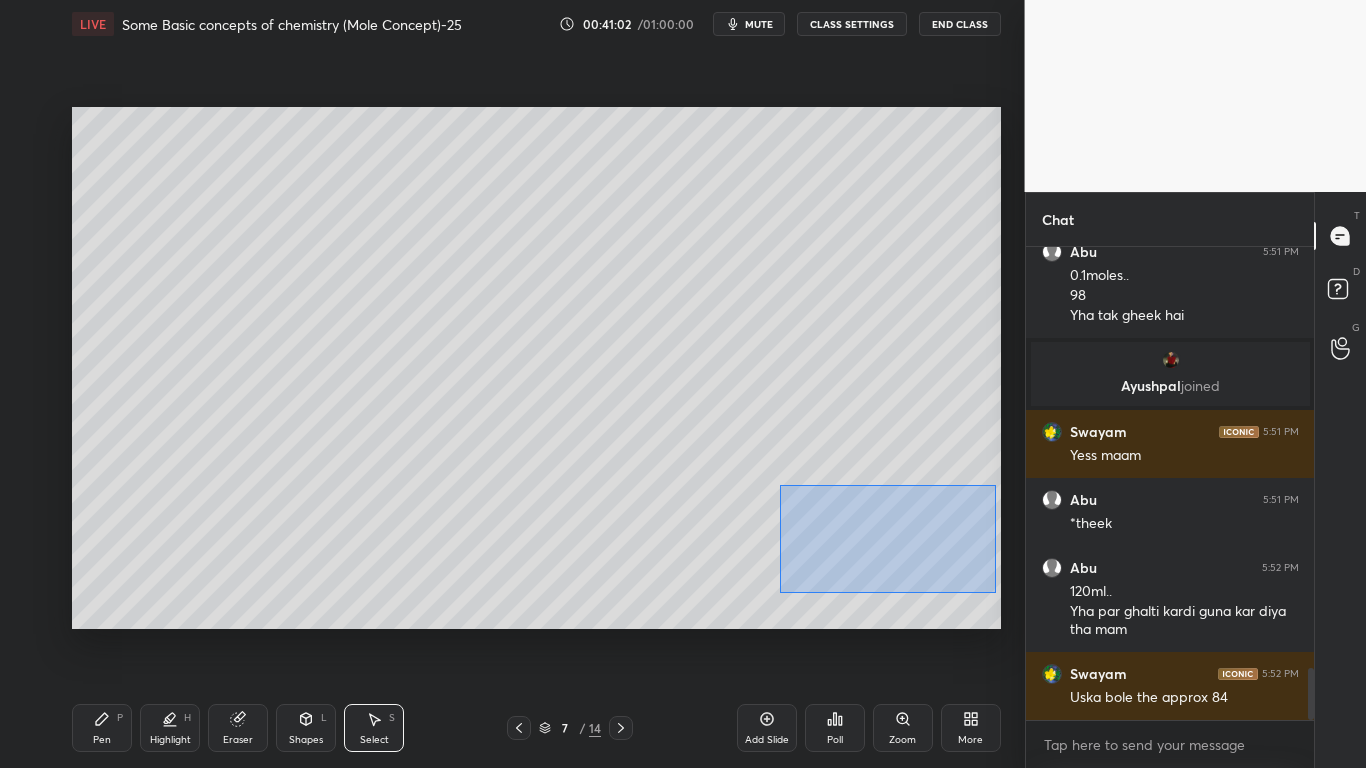 drag, startPoint x: 786, startPoint y: 489, endPoint x: 990, endPoint y: 584, distance: 225.03555 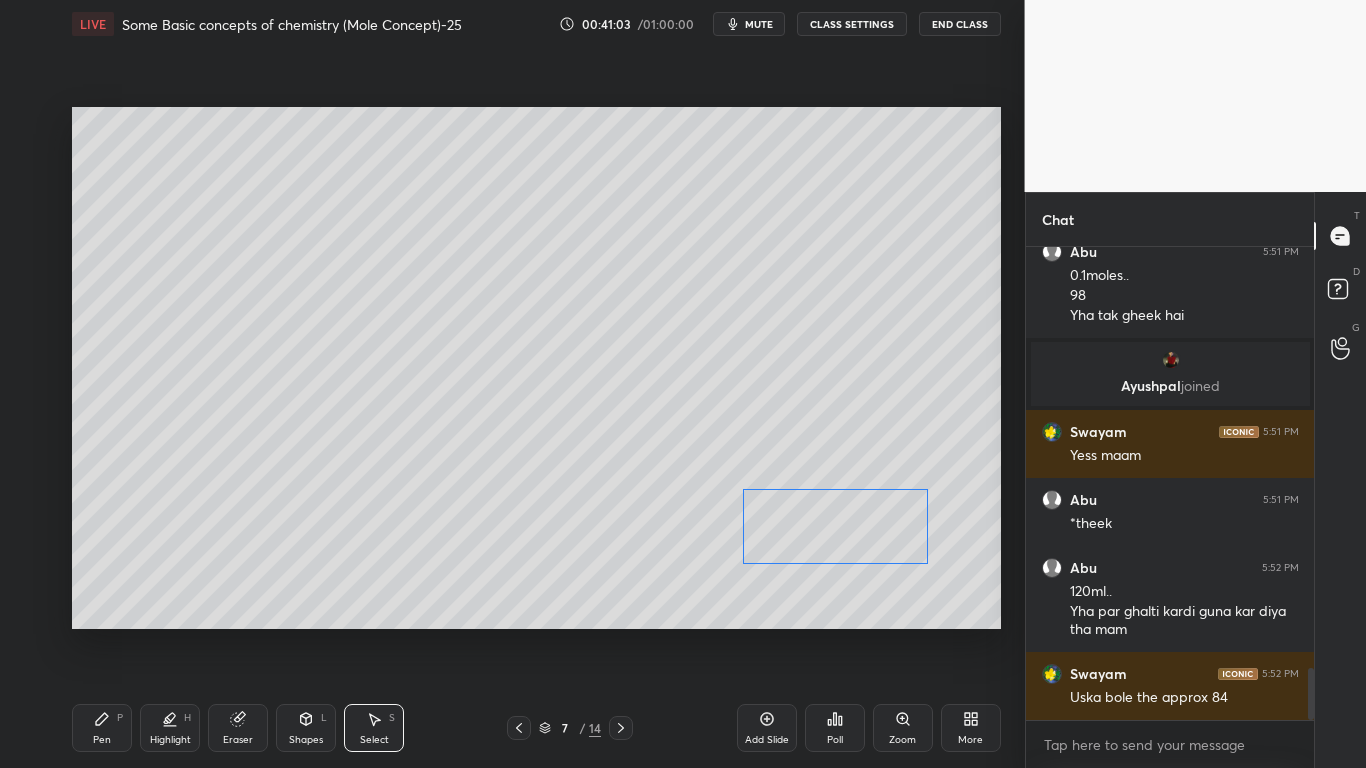 drag, startPoint x: 927, startPoint y: 536, endPoint x: 868, endPoint y: 534, distance: 59.03389 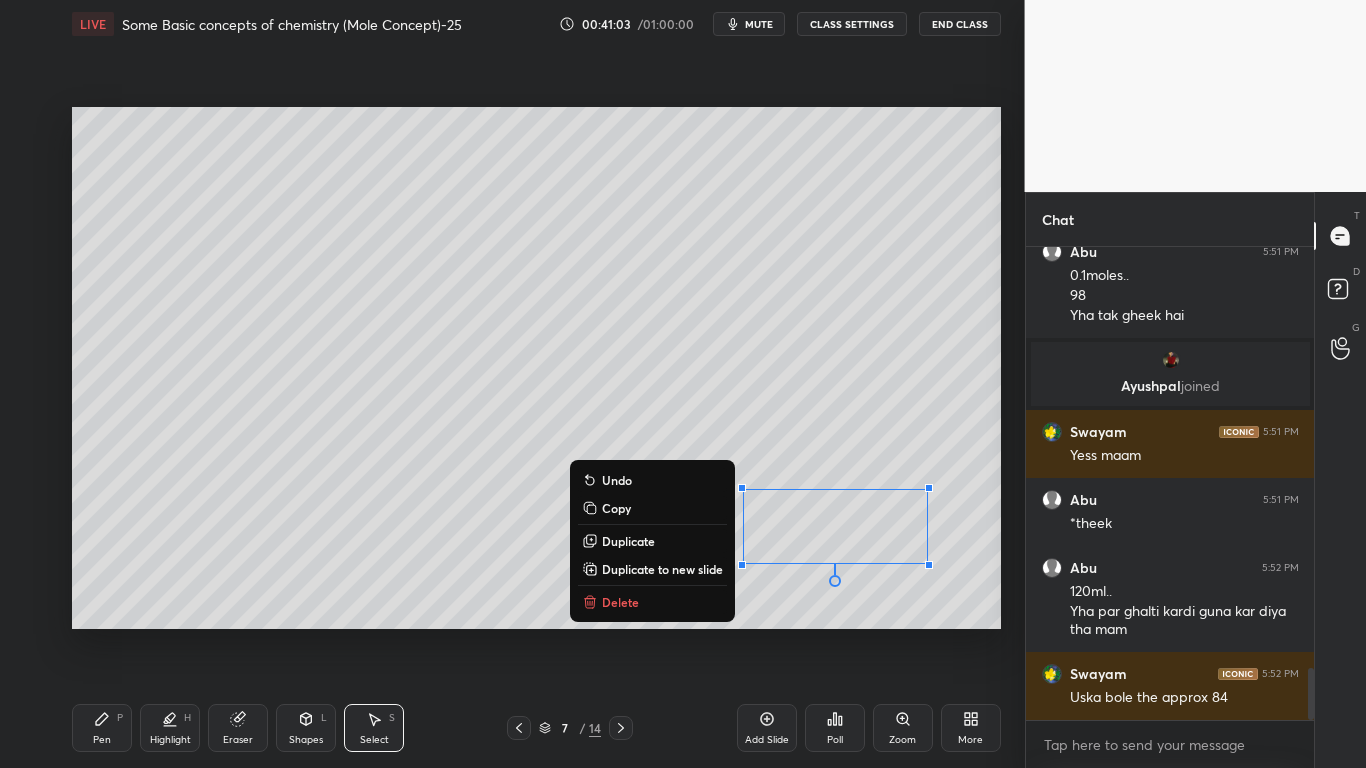 drag, startPoint x: 109, startPoint y: 713, endPoint x: 227, endPoint y: 674, distance: 124.277916 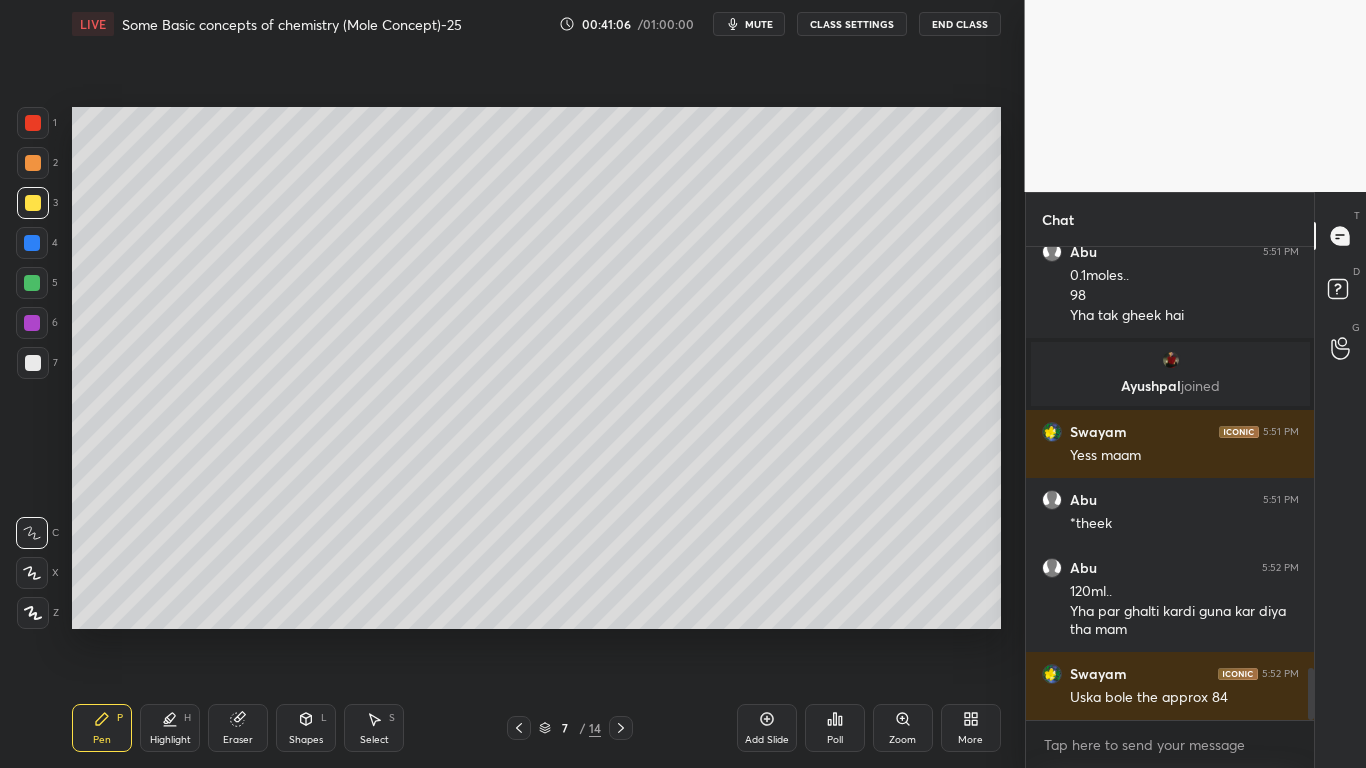click on "Eraser" at bounding box center (238, 728) 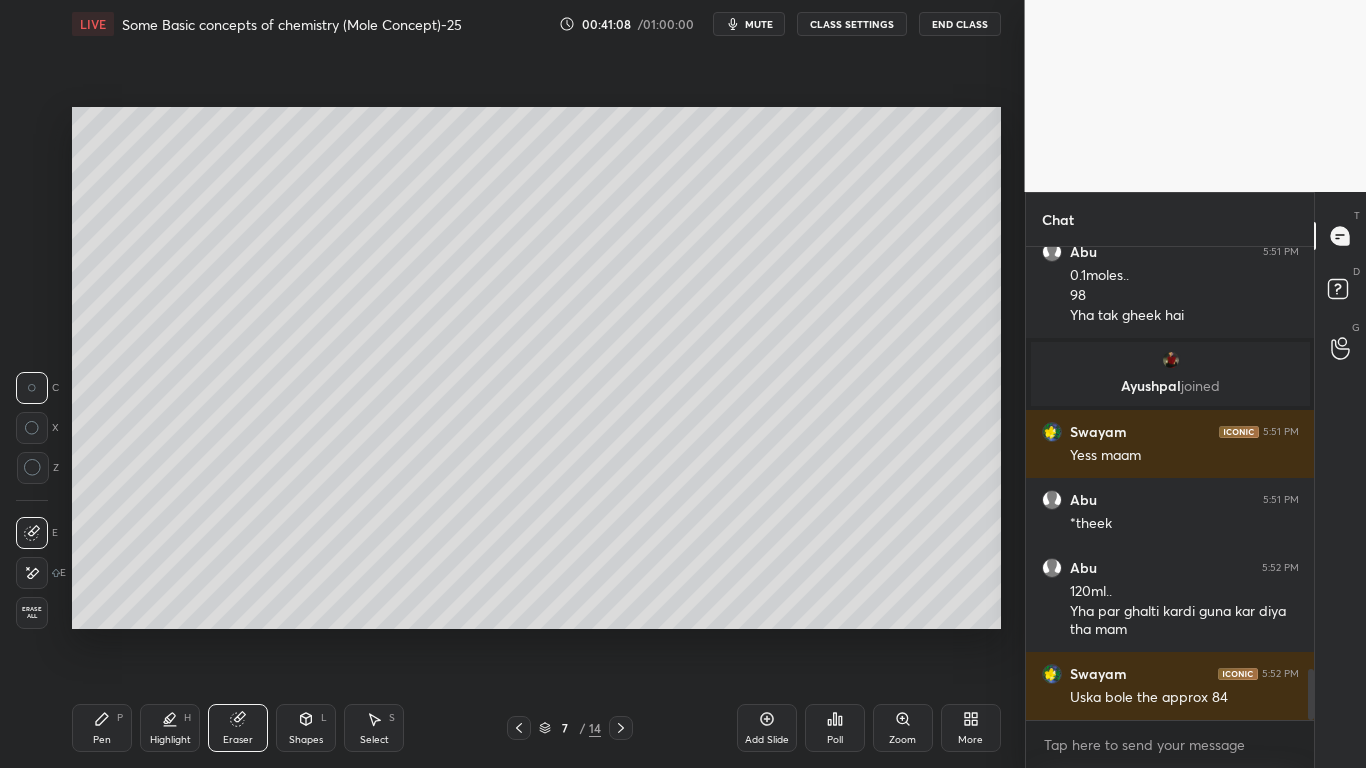 scroll, scrollTop: 3933, scrollLeft: 0, axis: vertical 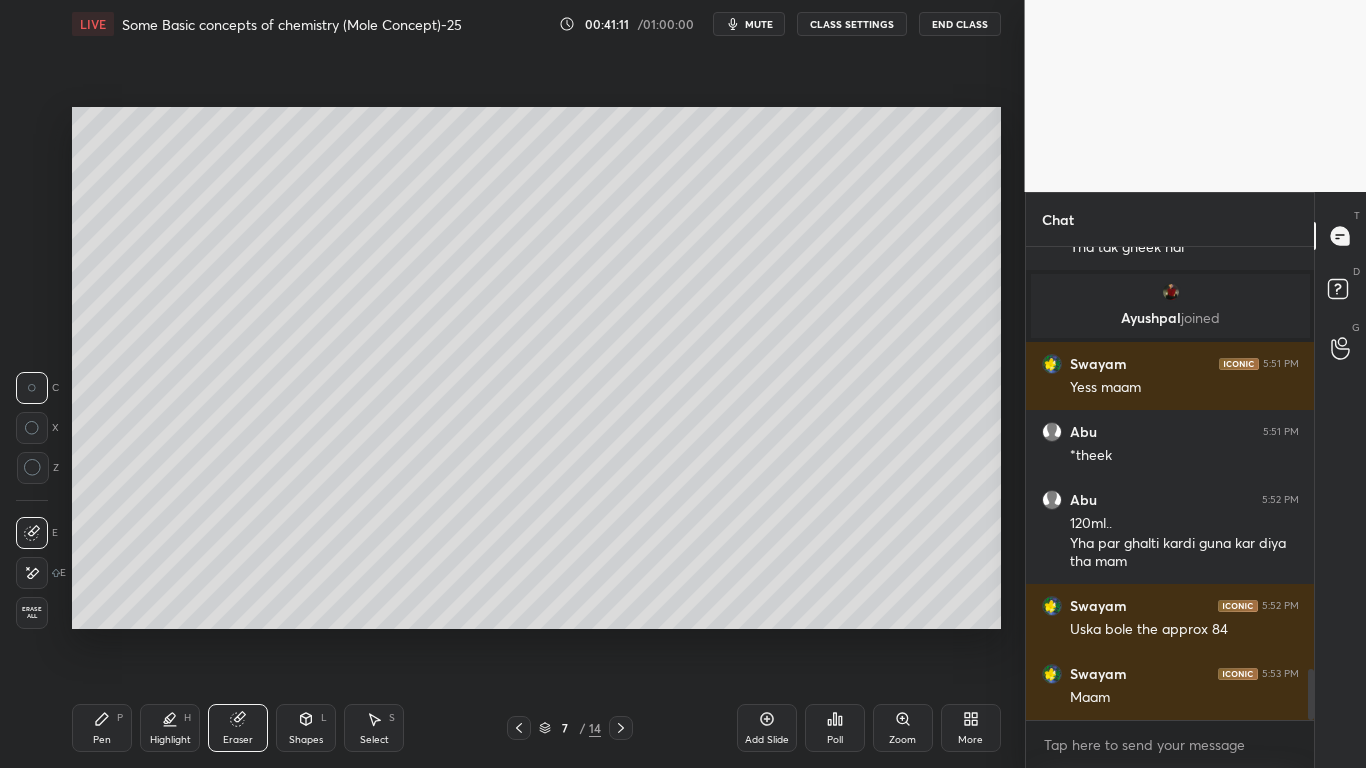 drag, startPoint x: 101, startPoint y: 733, endPoint x: 360, endPoint y: 649, distance: 272.2811 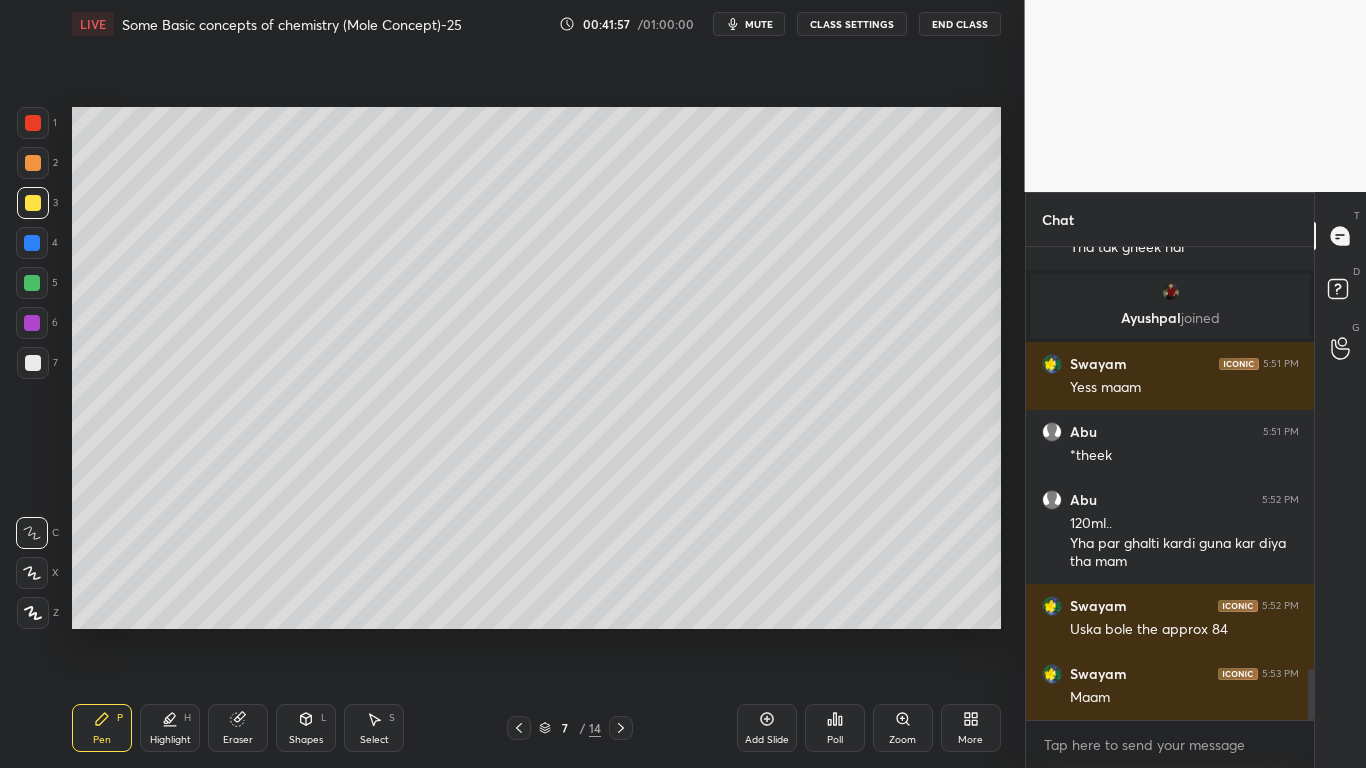 drag, startPoint x: 234, startPoint y: 718, endPoint x: 266, endPoint y: 645, distance: 79.70571 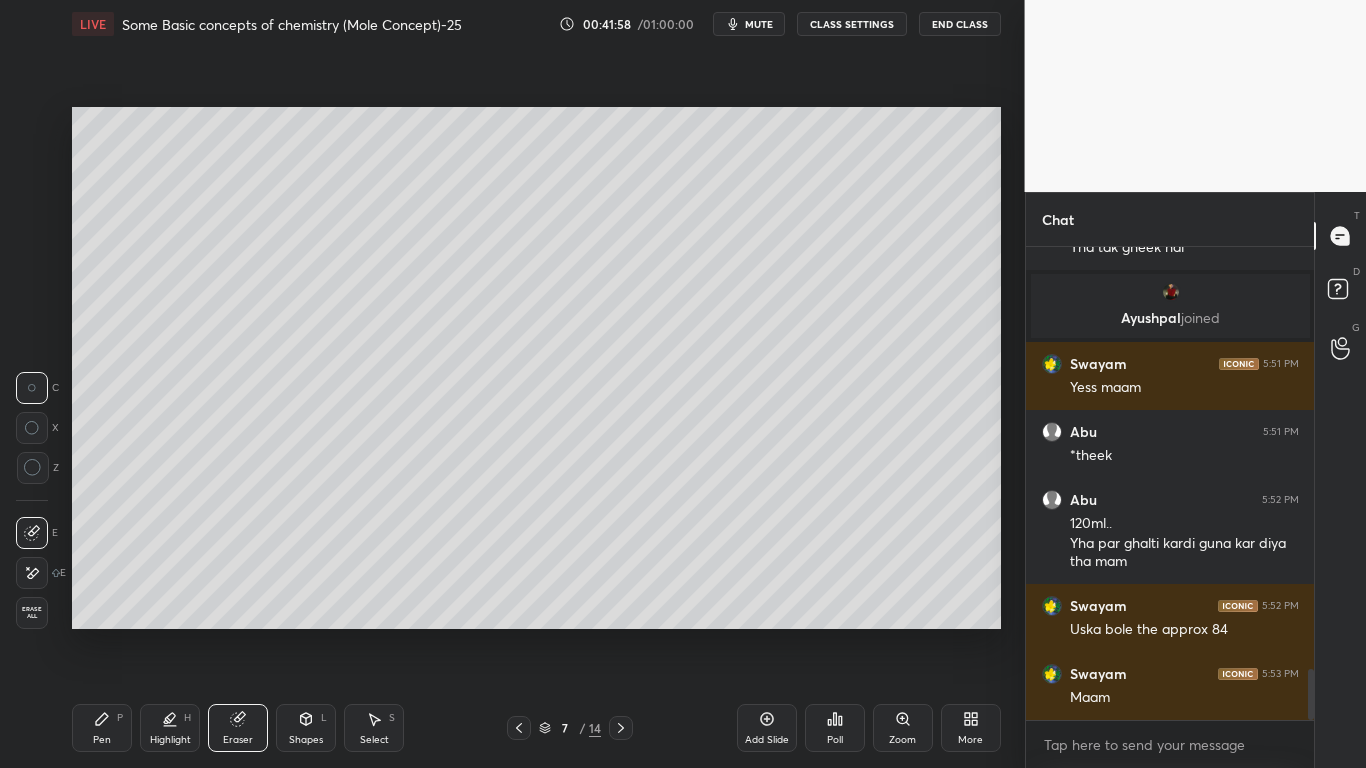 drag, startPoint x: 102, startPoint y: 729, endPoint x: 158, endPoint y: 691, distance: 67.6757 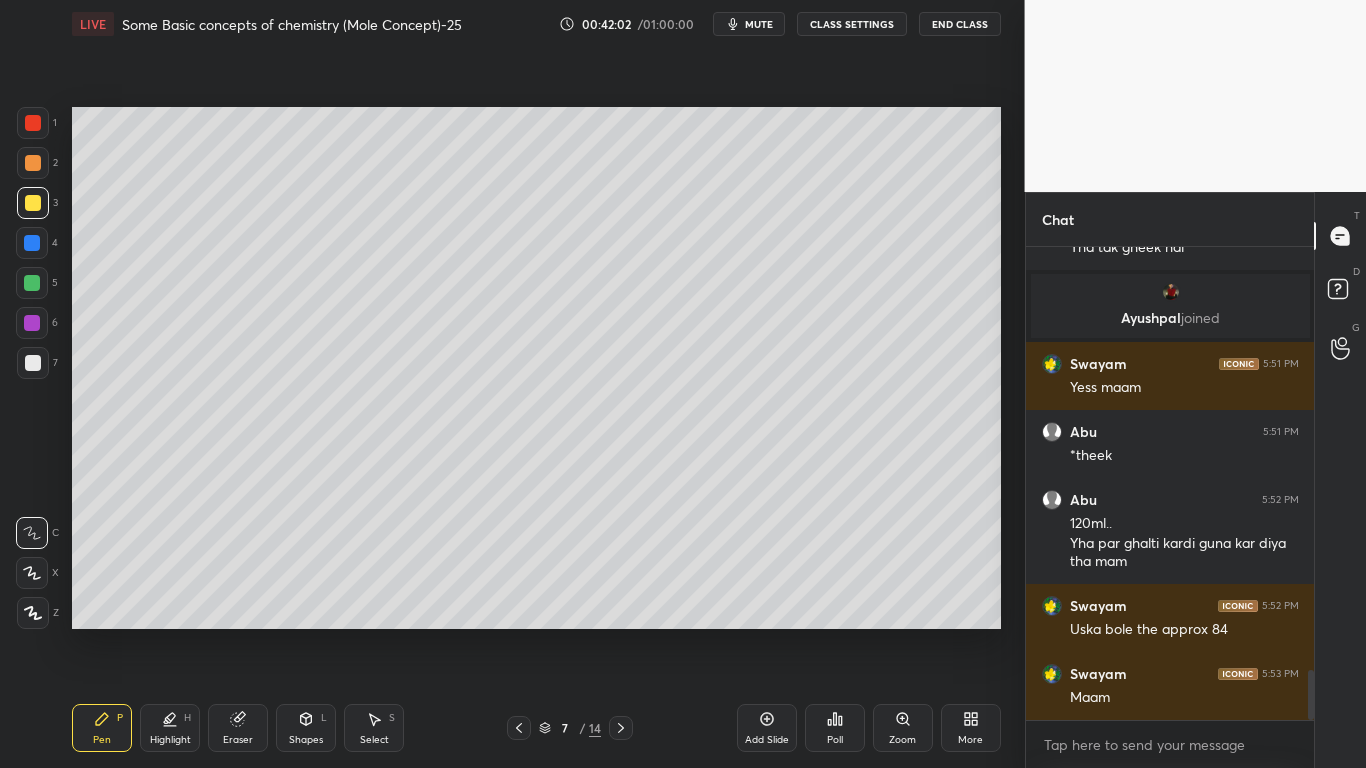scroll, scrollTop: 4001, scrollLeft: 0, axis: vertical 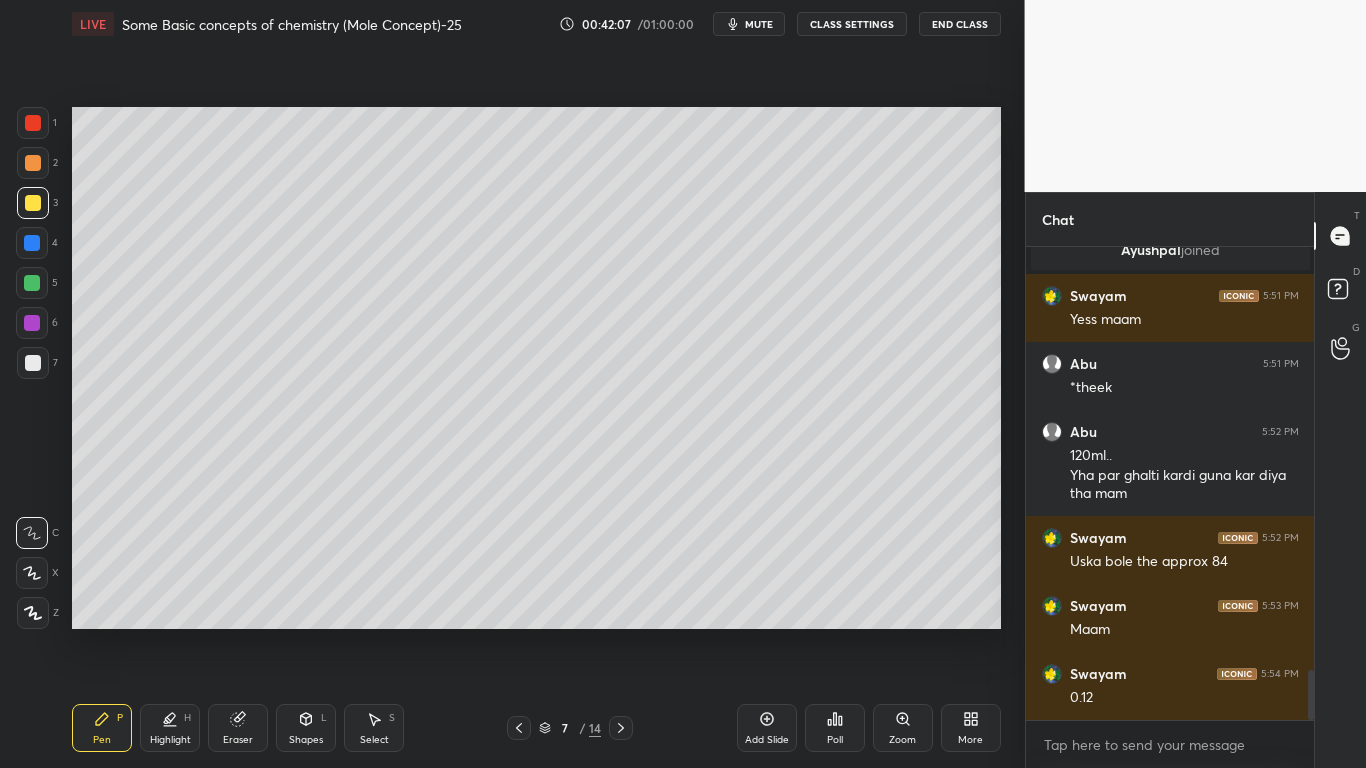 drag, startPoint x: 237, startPoint y: 726, endPoint x: 348, endPoint y: 633, distance: 144.81023 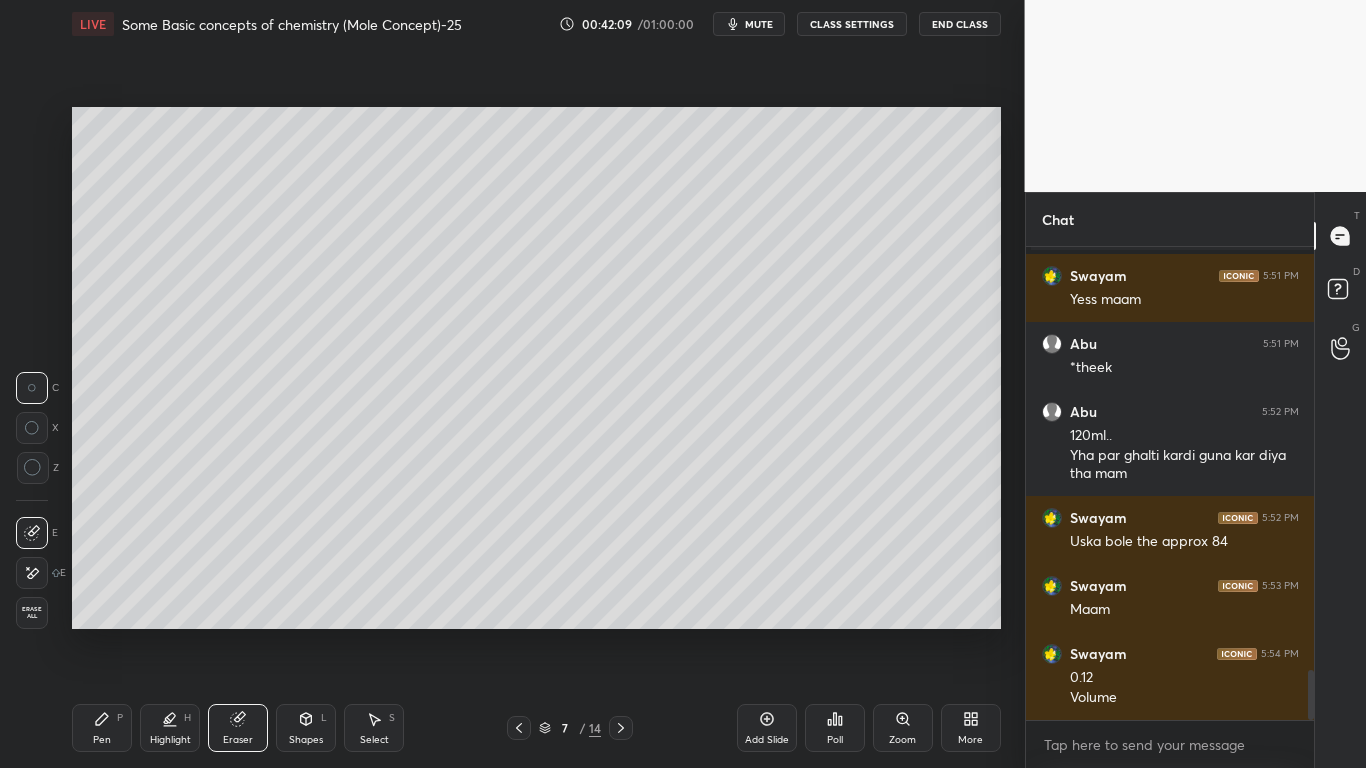 click on "P" at bounding box center [120, 718] 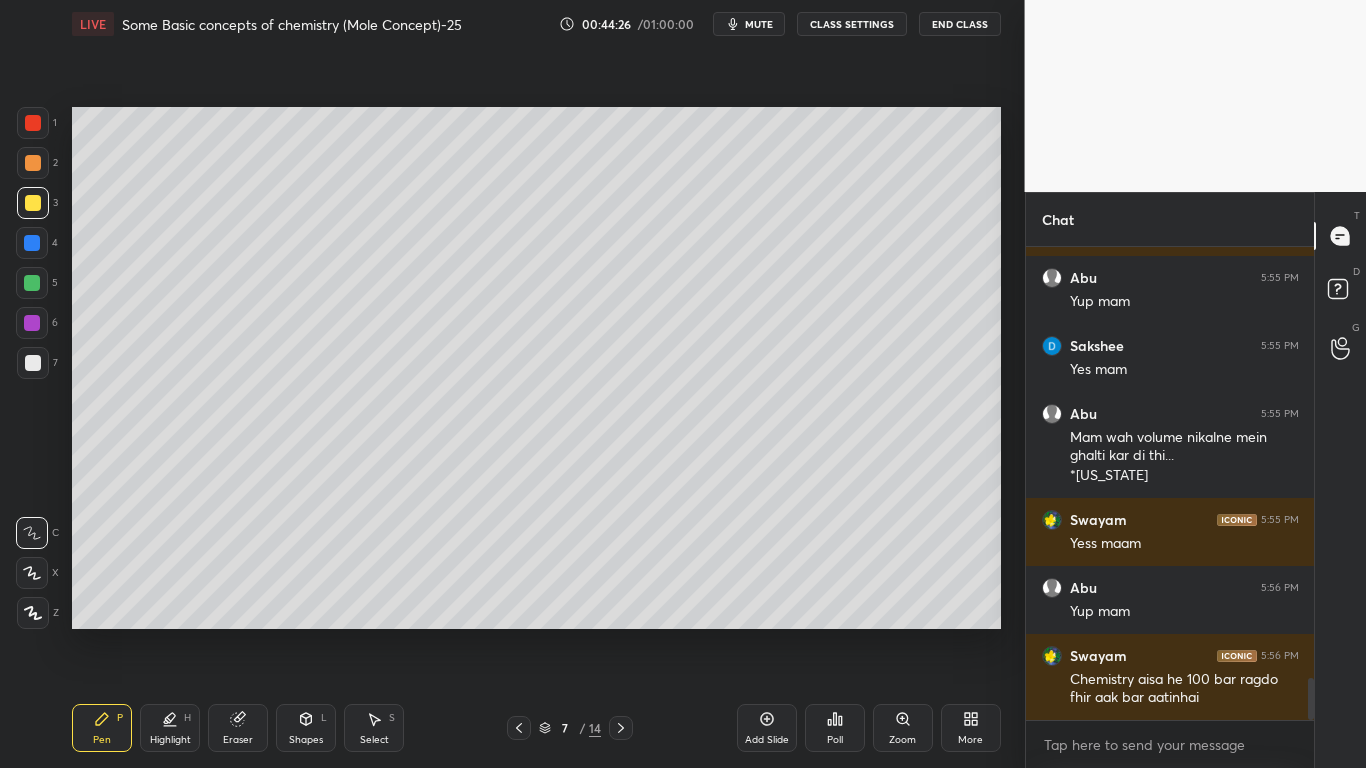 scroll, scrollTop: 4845, scrollLeft: 0, axis: vertical 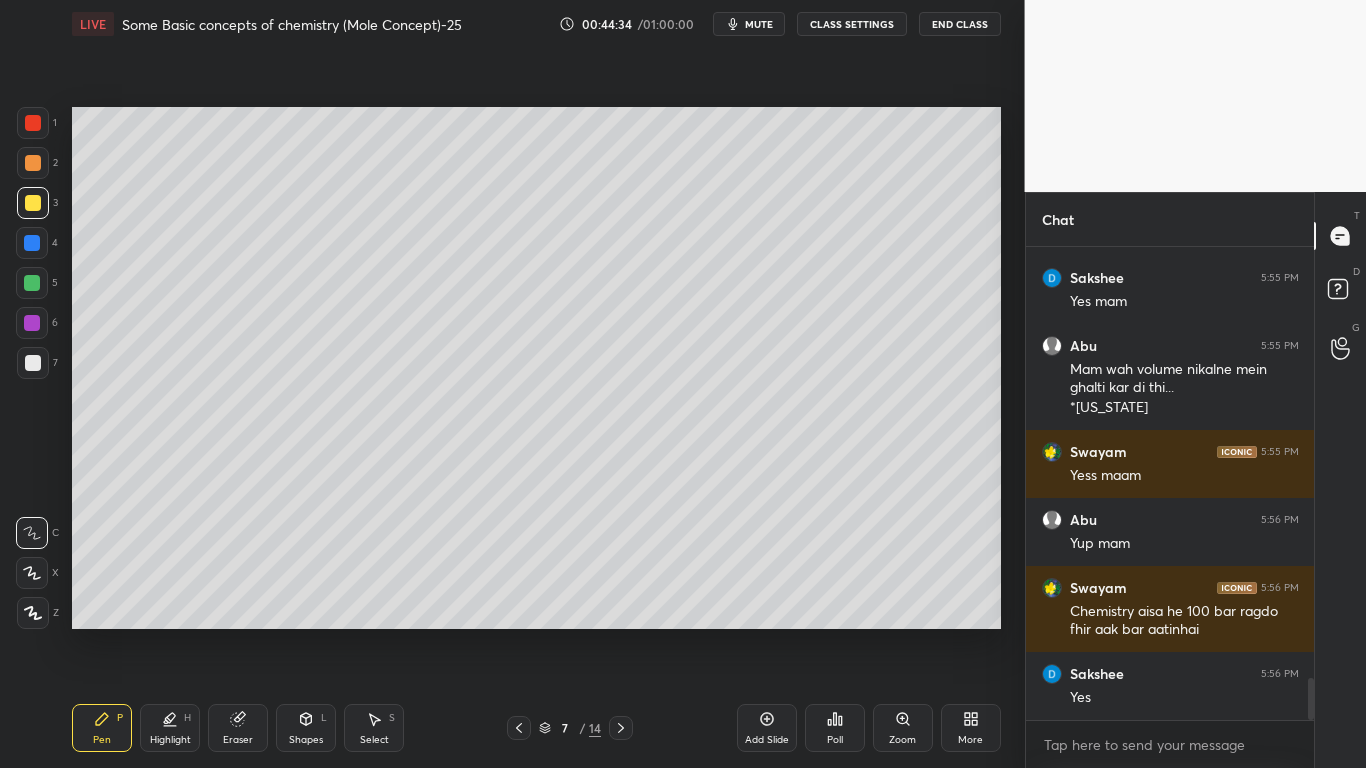 click 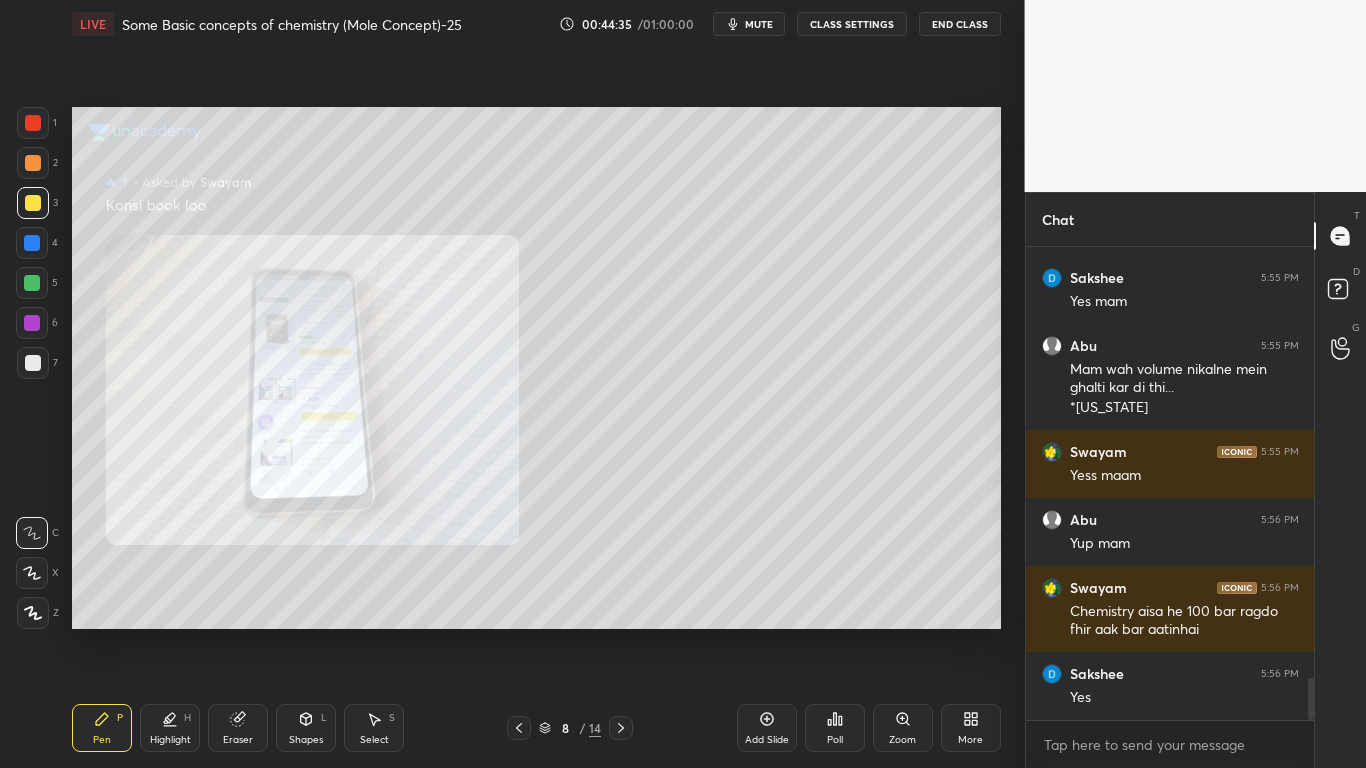 click 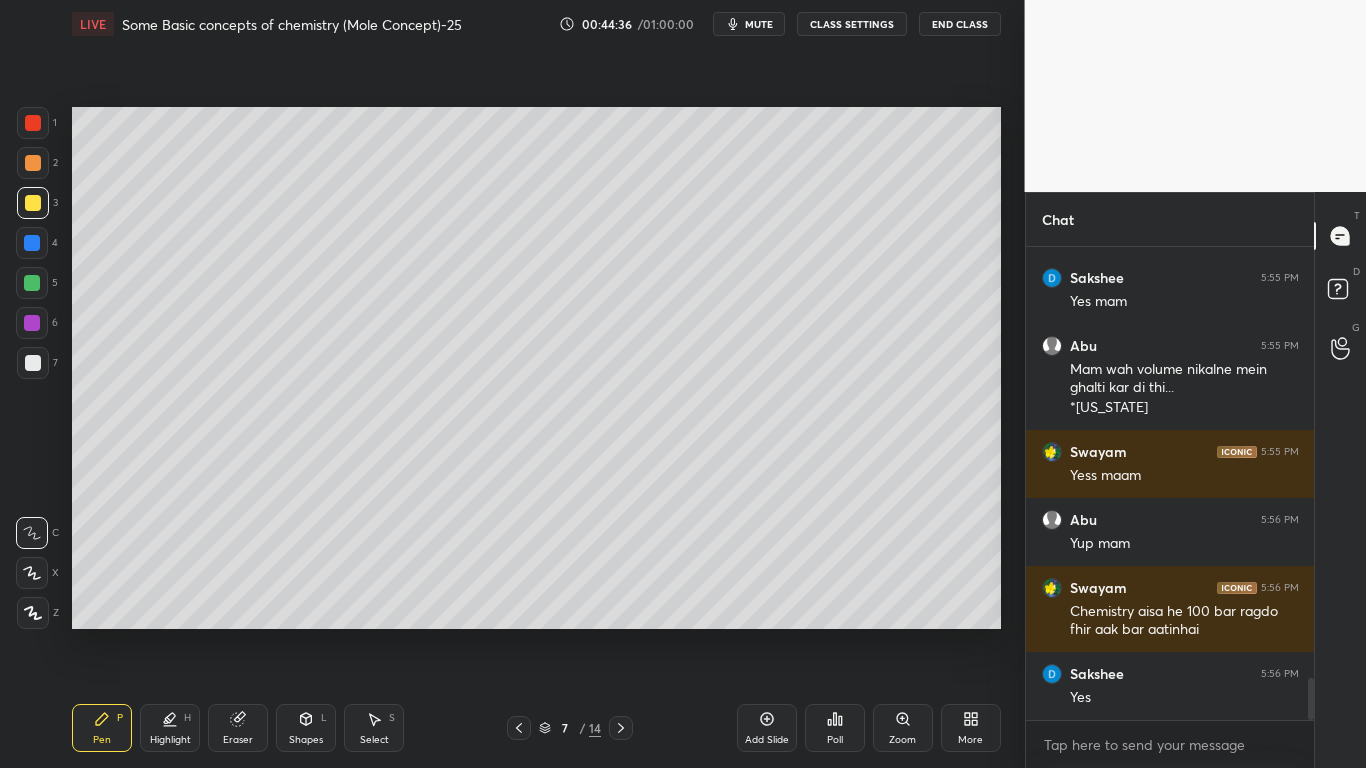 click on "Add Slide" at bounding box center [767, 728] 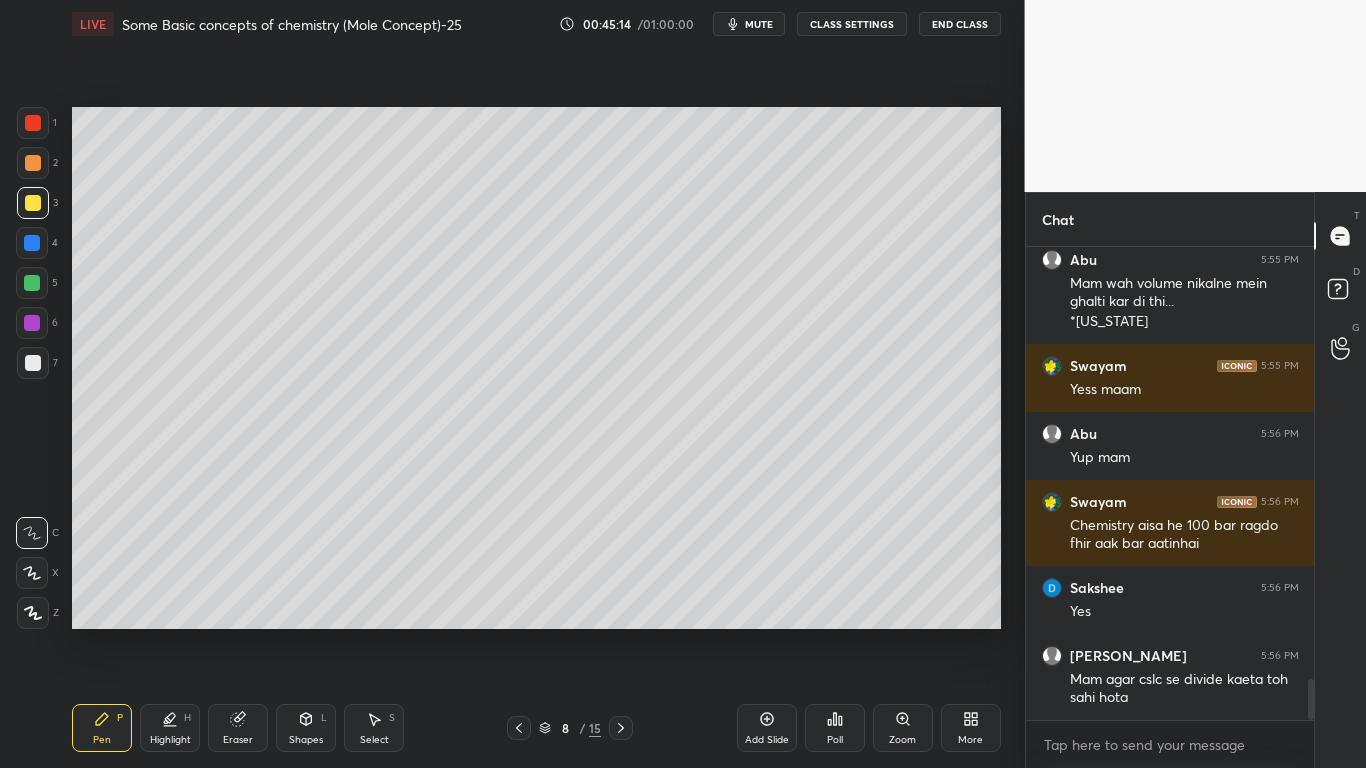 scroll, scrollTop: 5017, scrollLeft: 0, axis: vertical 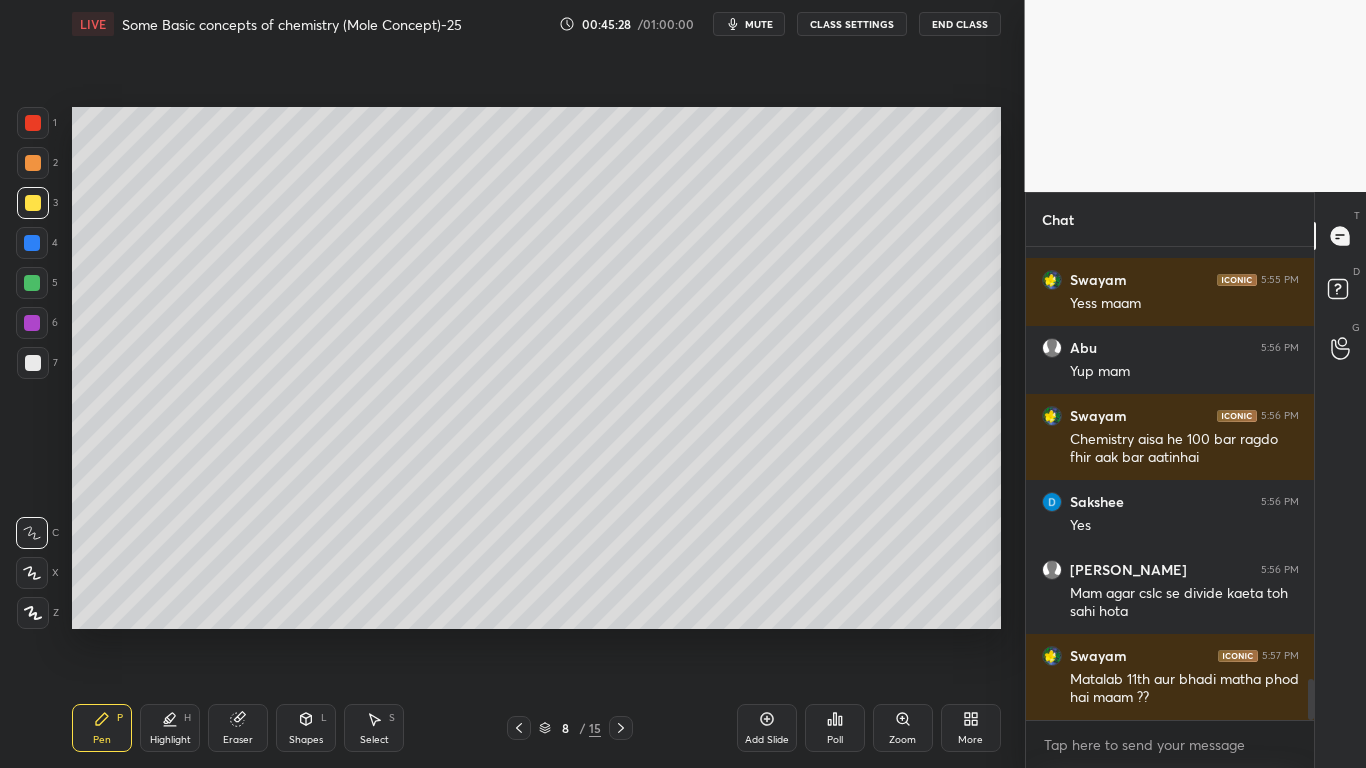 click 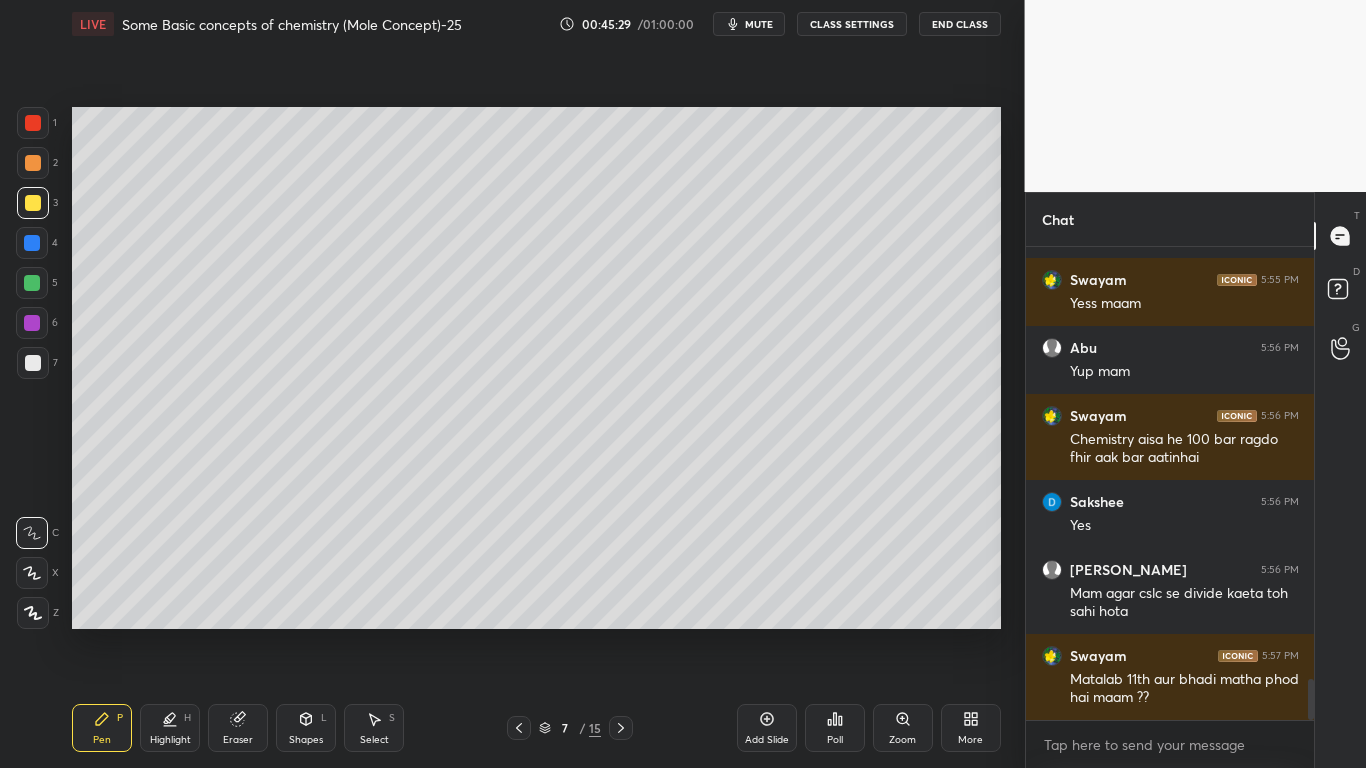 click 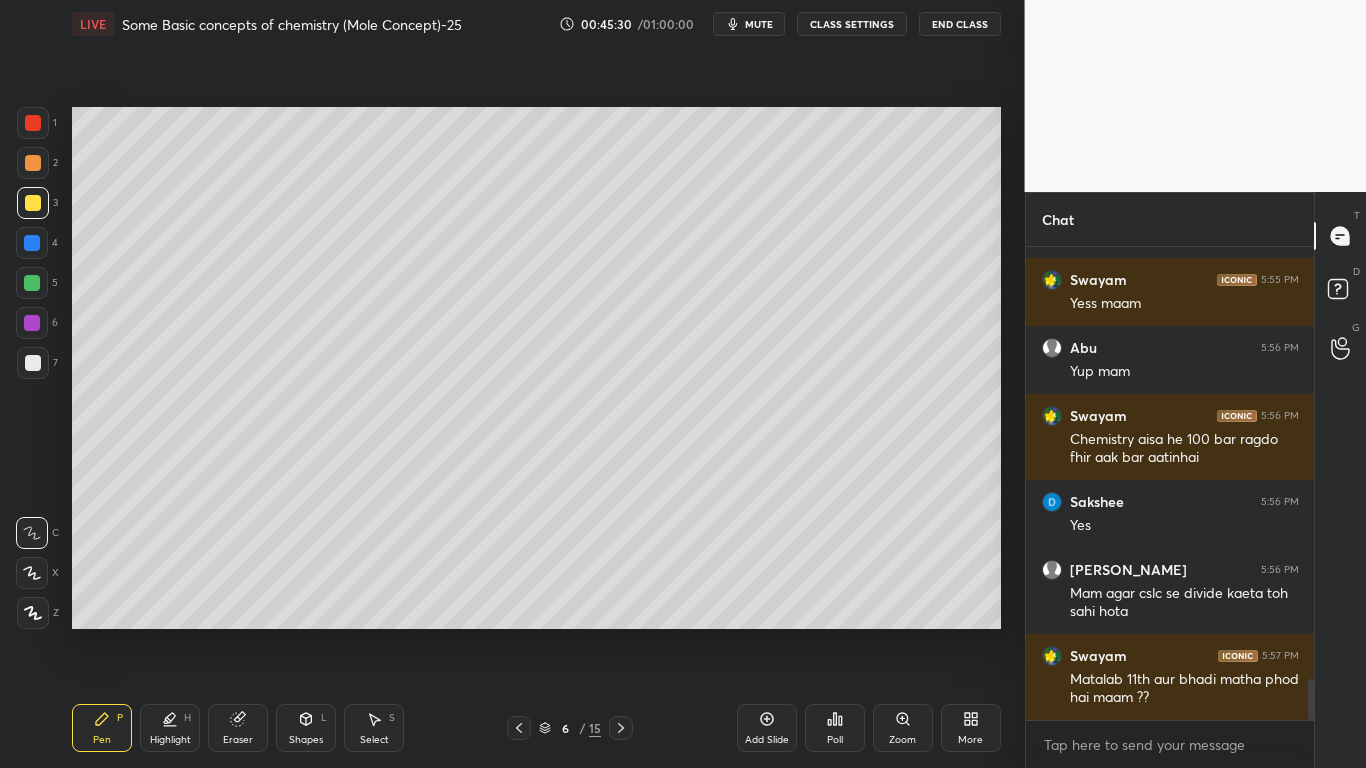 click at bounding box center [519, 728] 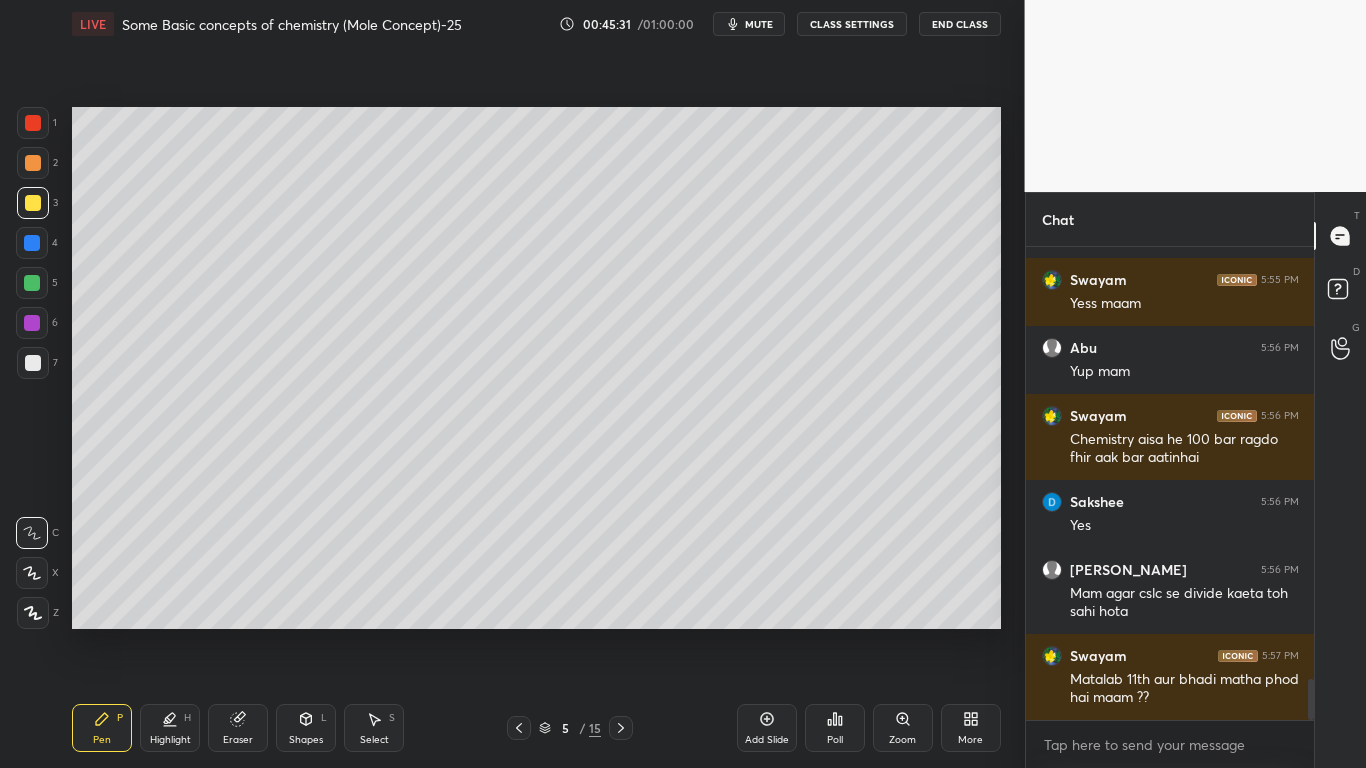 click 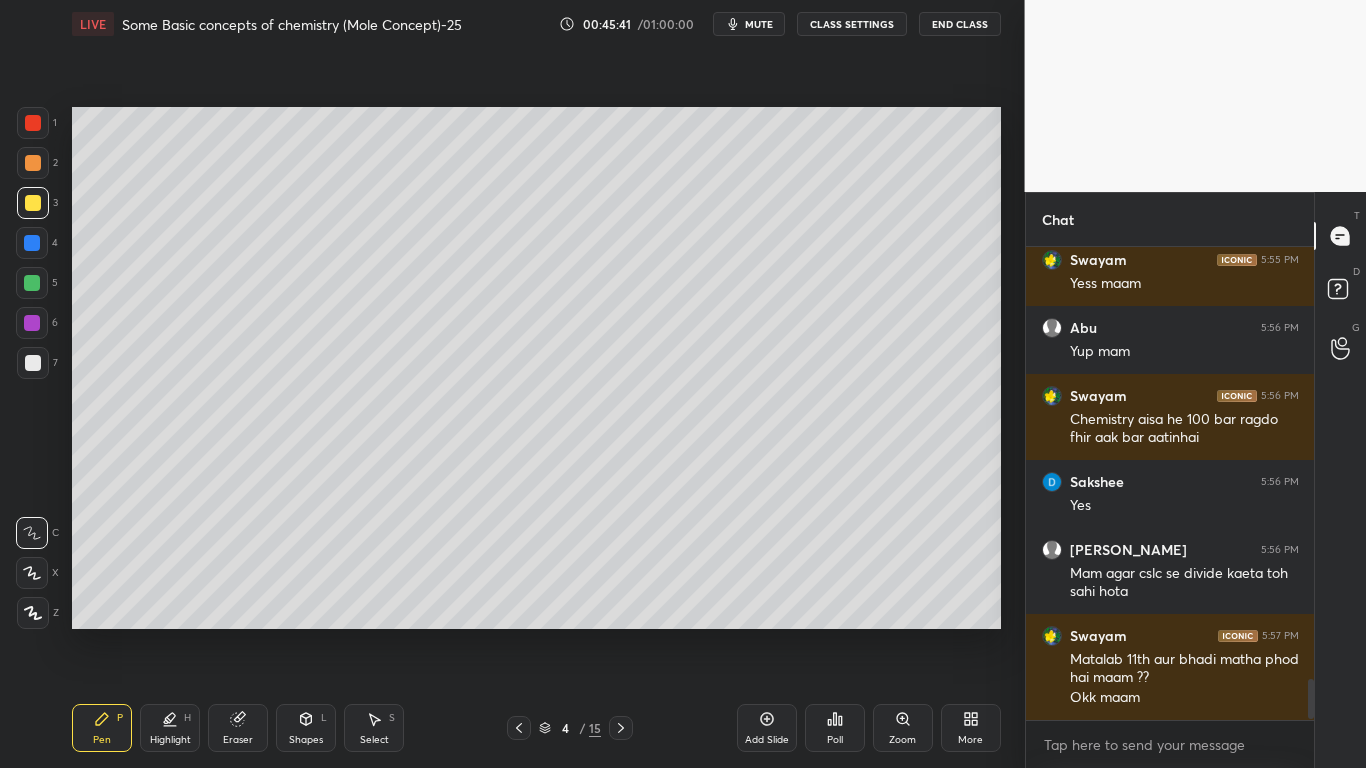 scroll, scrollTop: 5105, scrollLeft: 0, axis: vertical 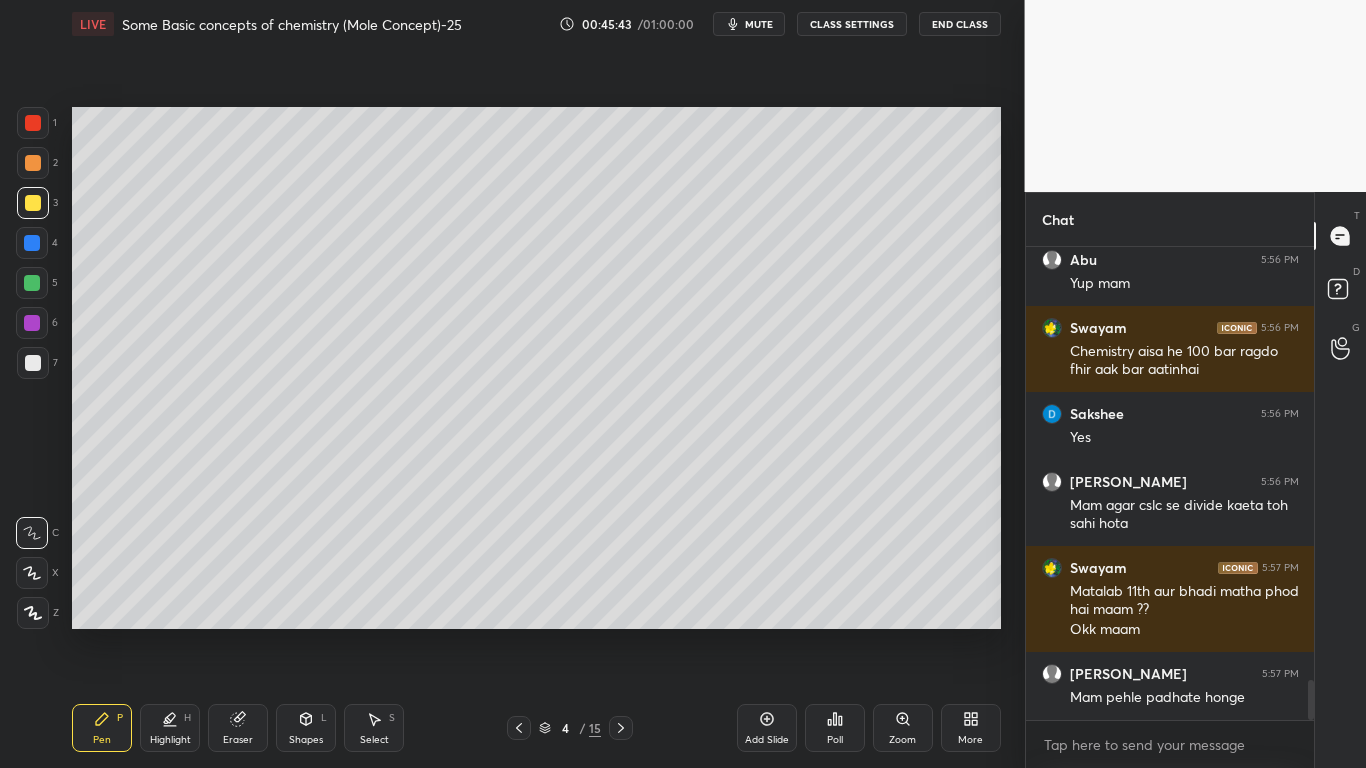 click 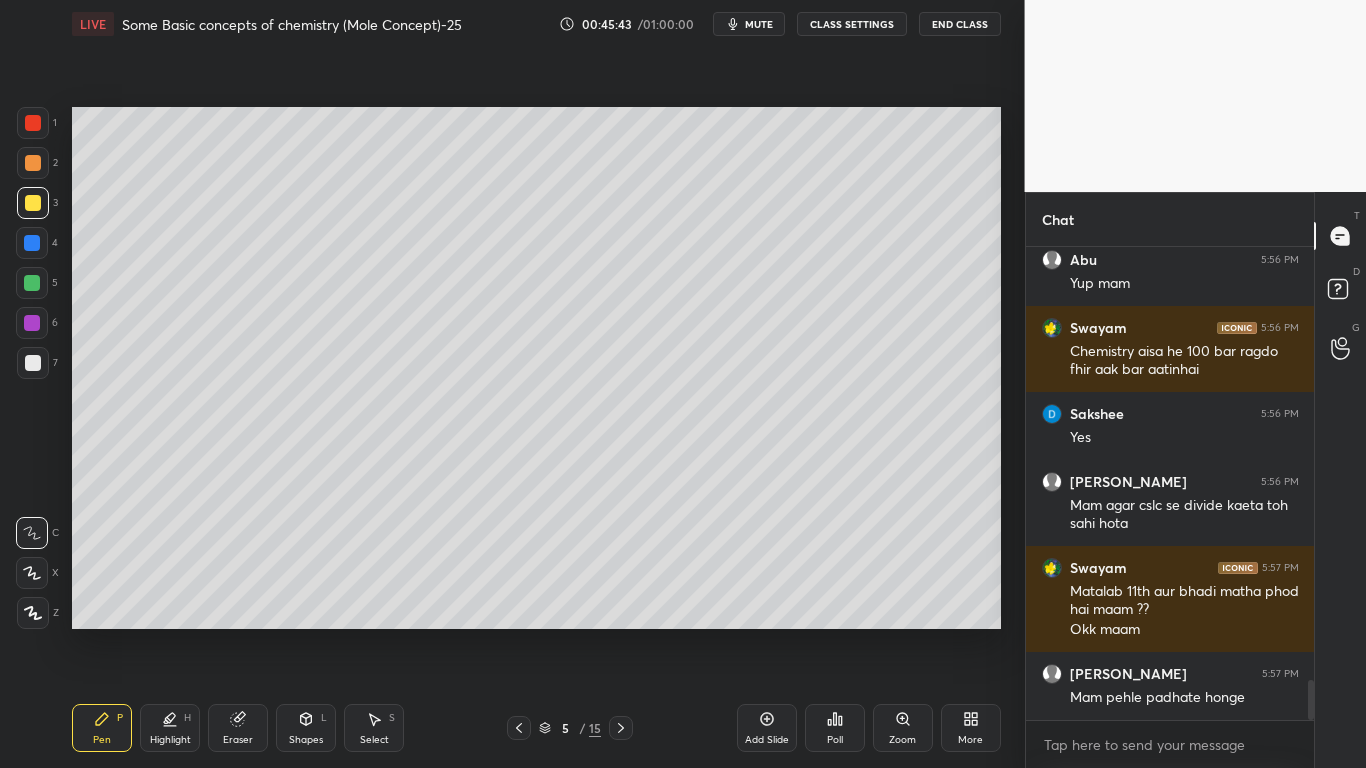 scroll, scrollTop: 5173, scrollLeft: 0, axis: vertical 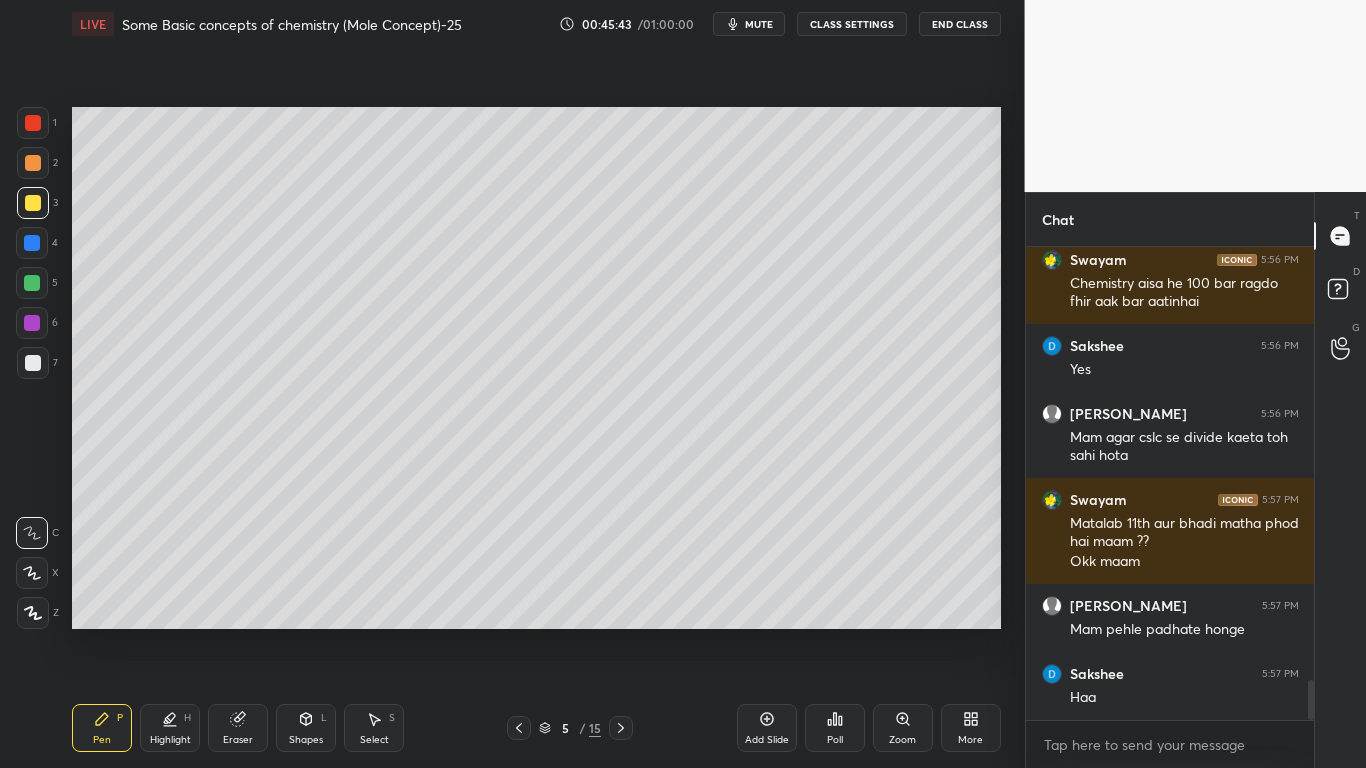 click 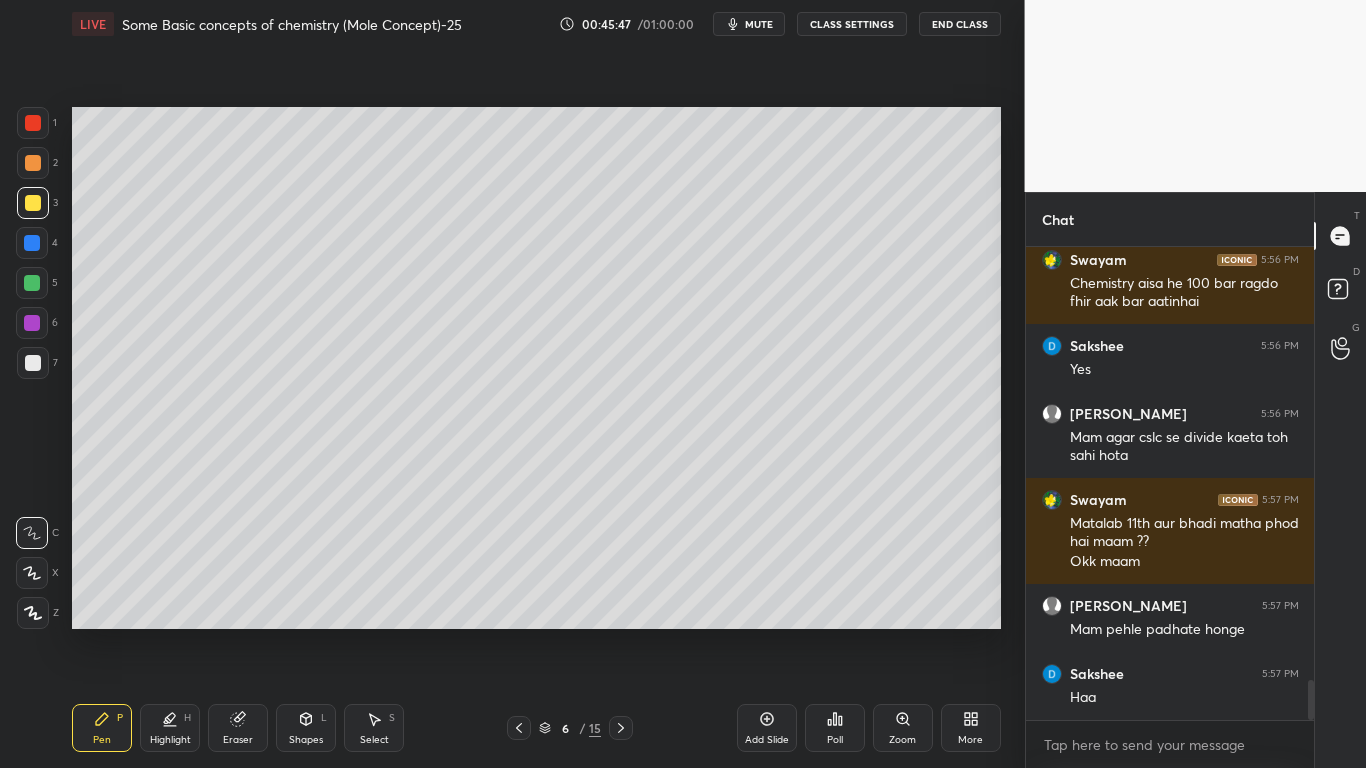click 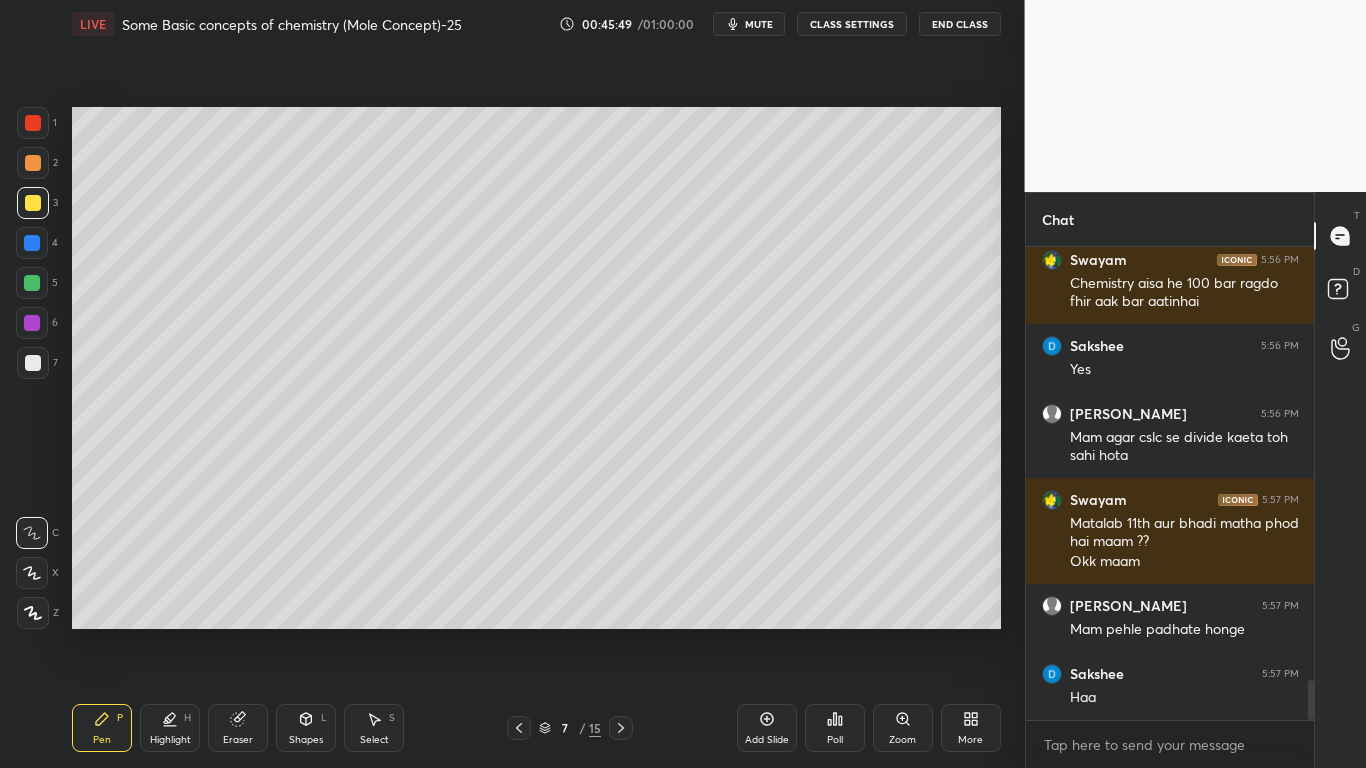 click 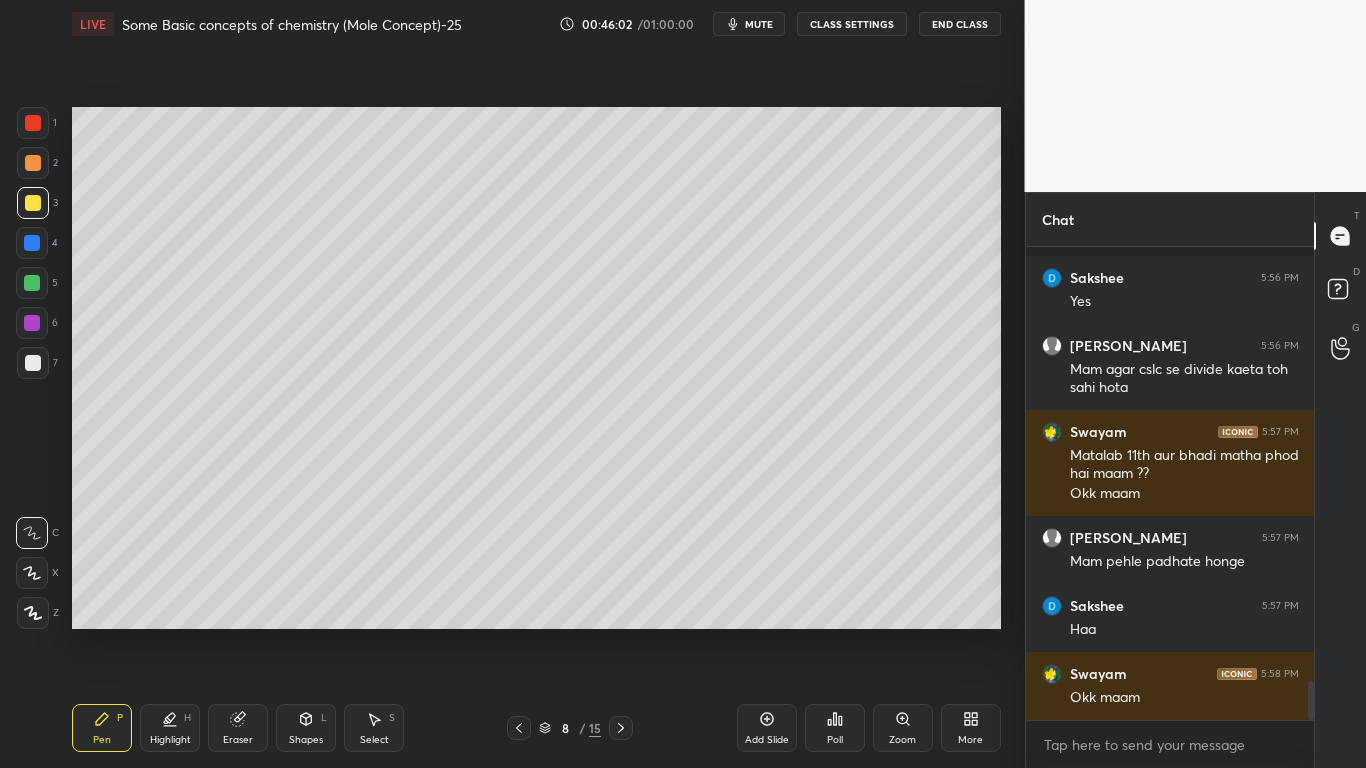 scroll, scrollTop: 5327, scrollLeft: 0, axis: vertical 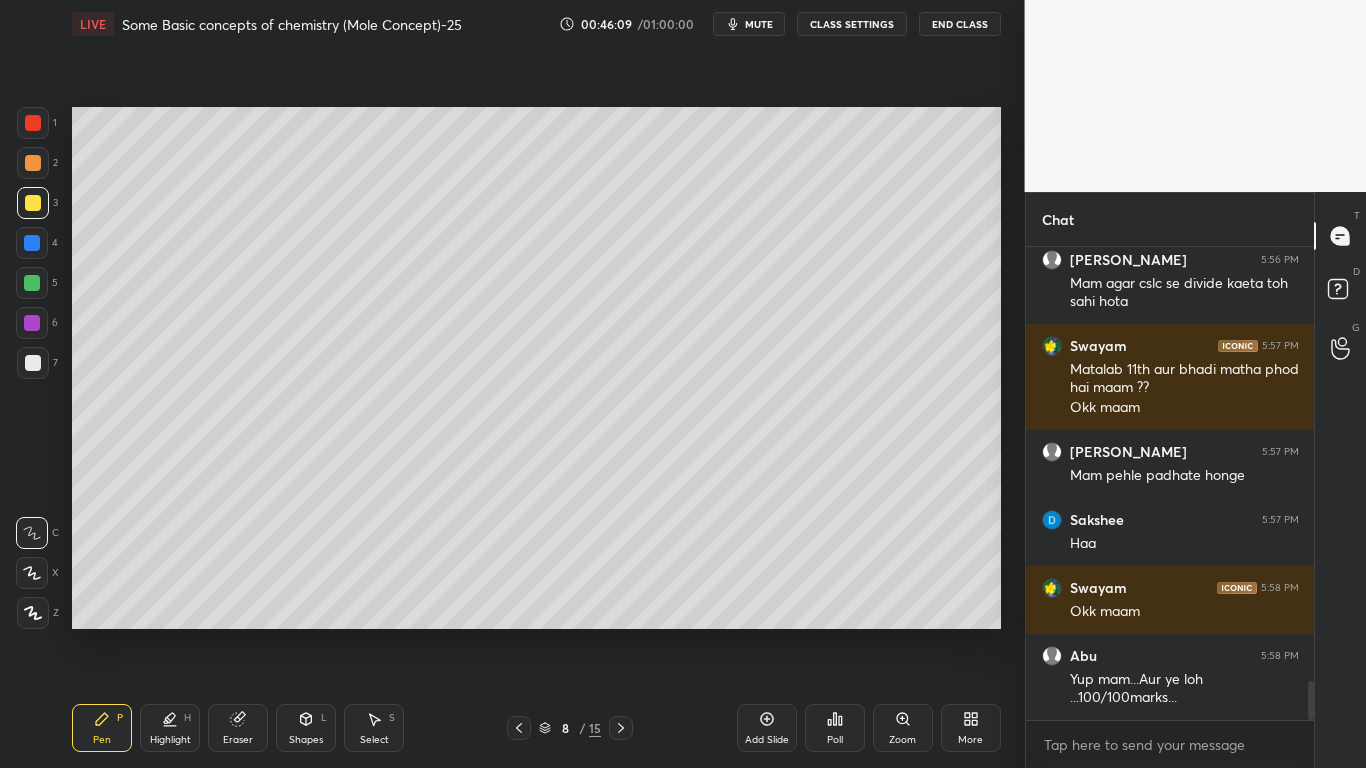 drag, startPoint x: 196, startPoint y: 741, endPoint x: 223, endPoint y: 737, distance: 27.294687 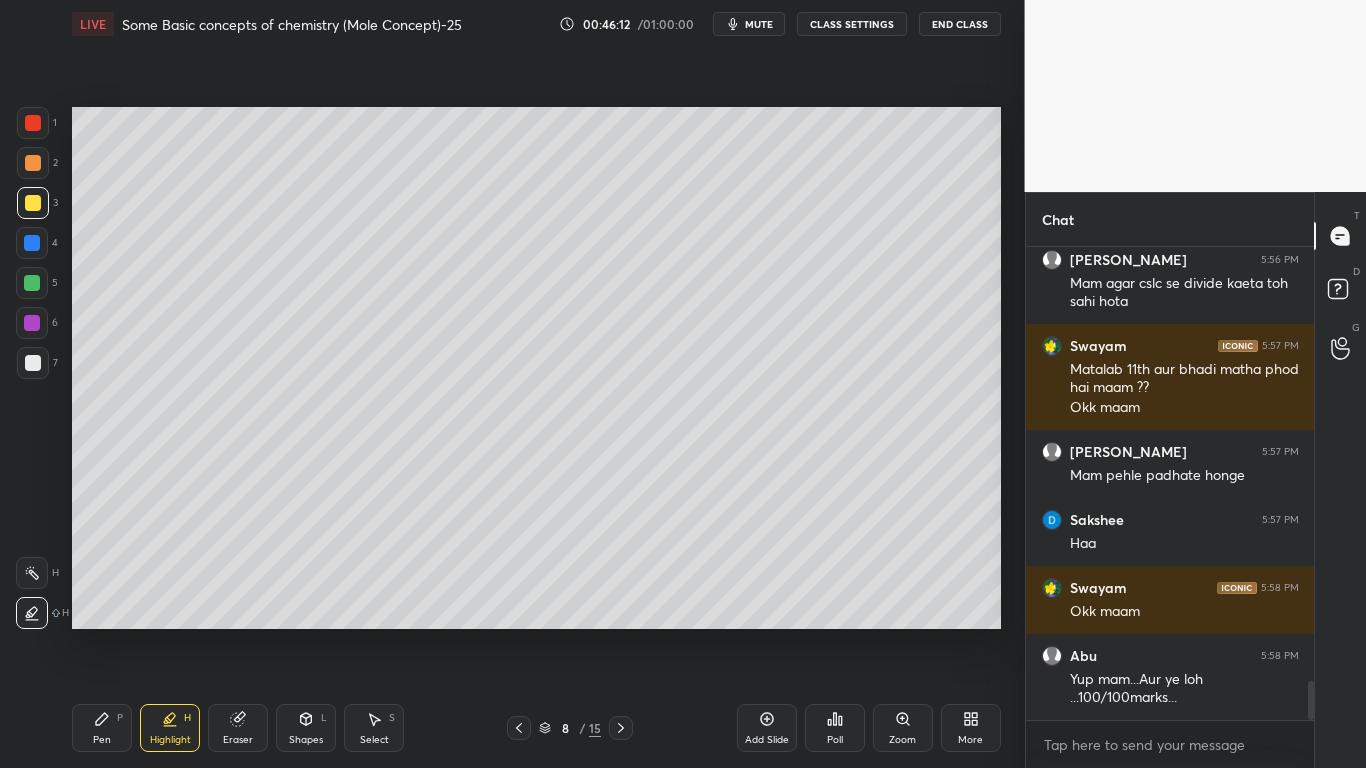 drag, startPoint x: 380, startPoint y: 724, endPoint x: 378, endPoint y: 665, distance: 59.03389 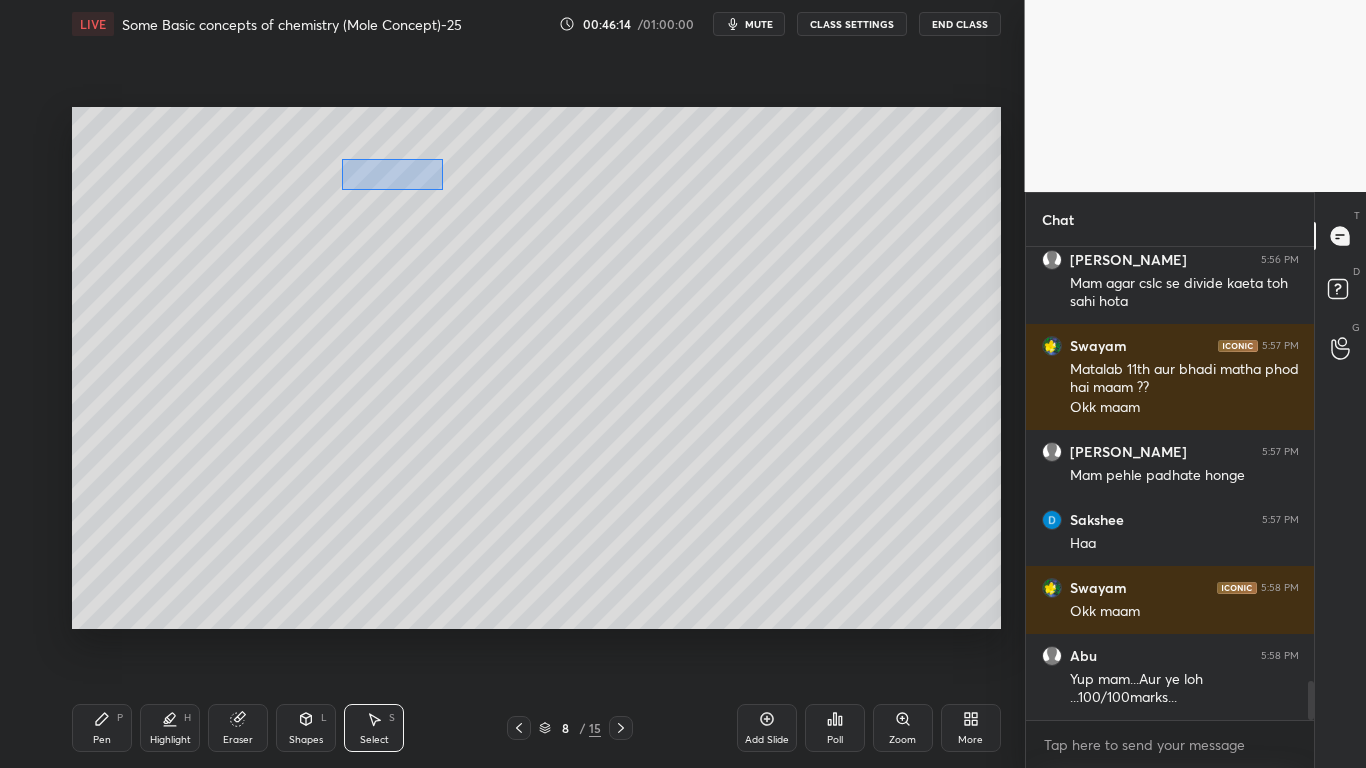 drag, startPoint x: 342, startPoint y: 159, endPoint x: 425, endPoint y: 190, distance: 88.60023 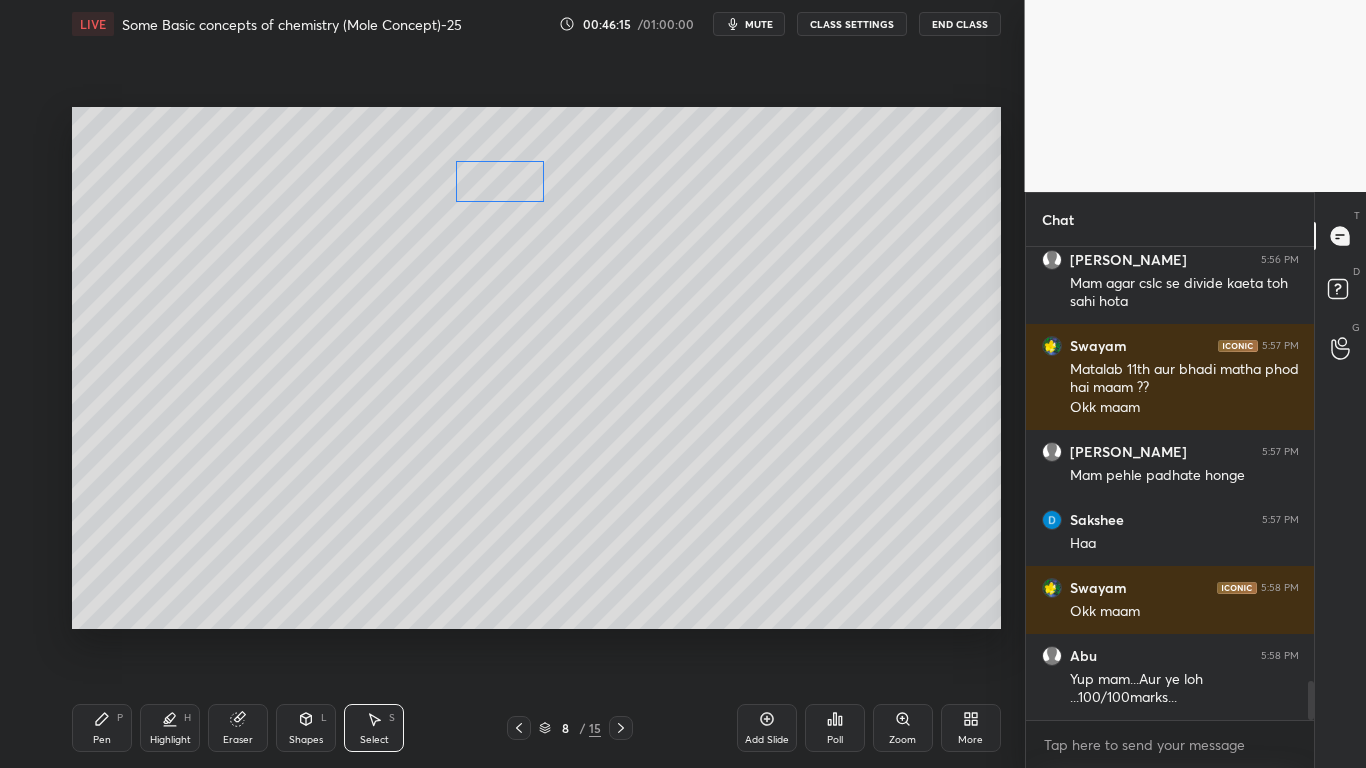 drag, startPoint x: 392, startPoint y: 181, endPoint x: 509, endPoint y: 177, distance: 117.06836 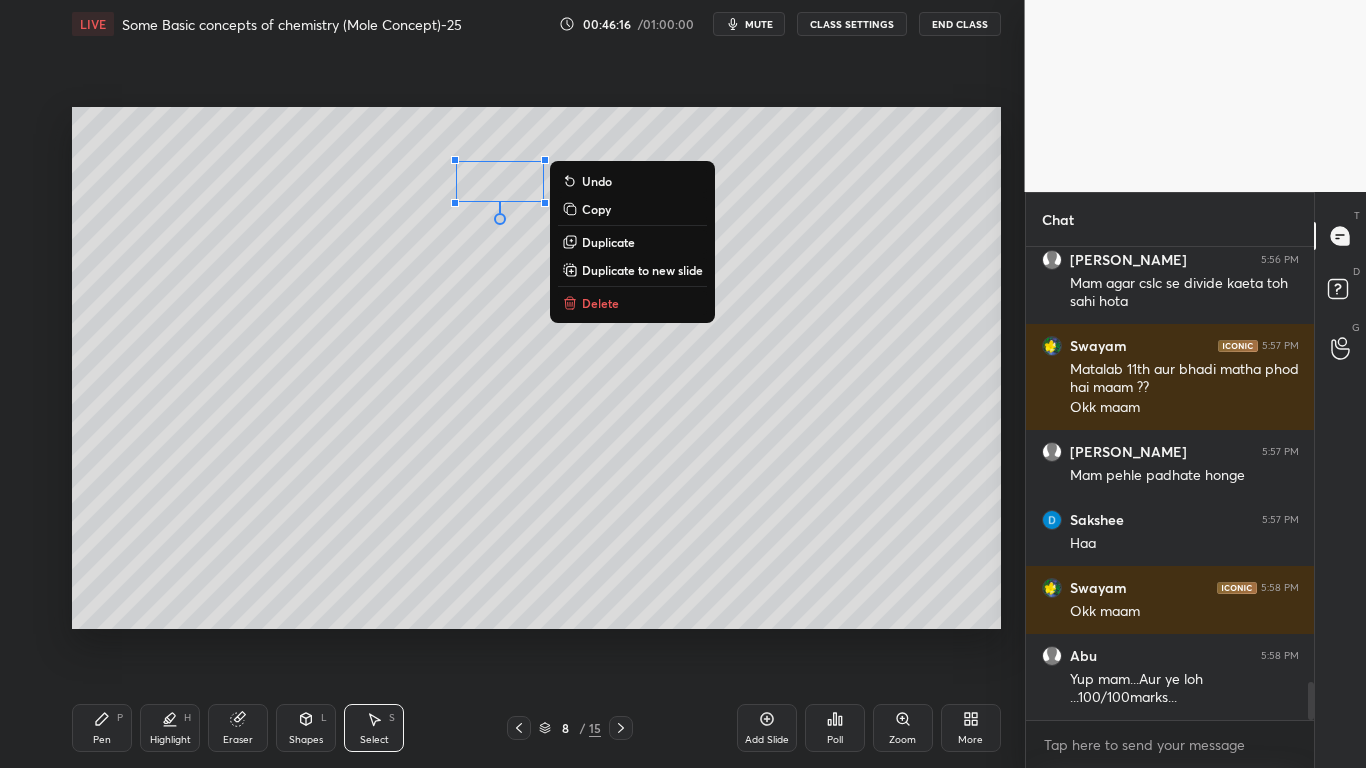 scroll, scrollTop: 5395, scrollLeft: 0, axis: vertical 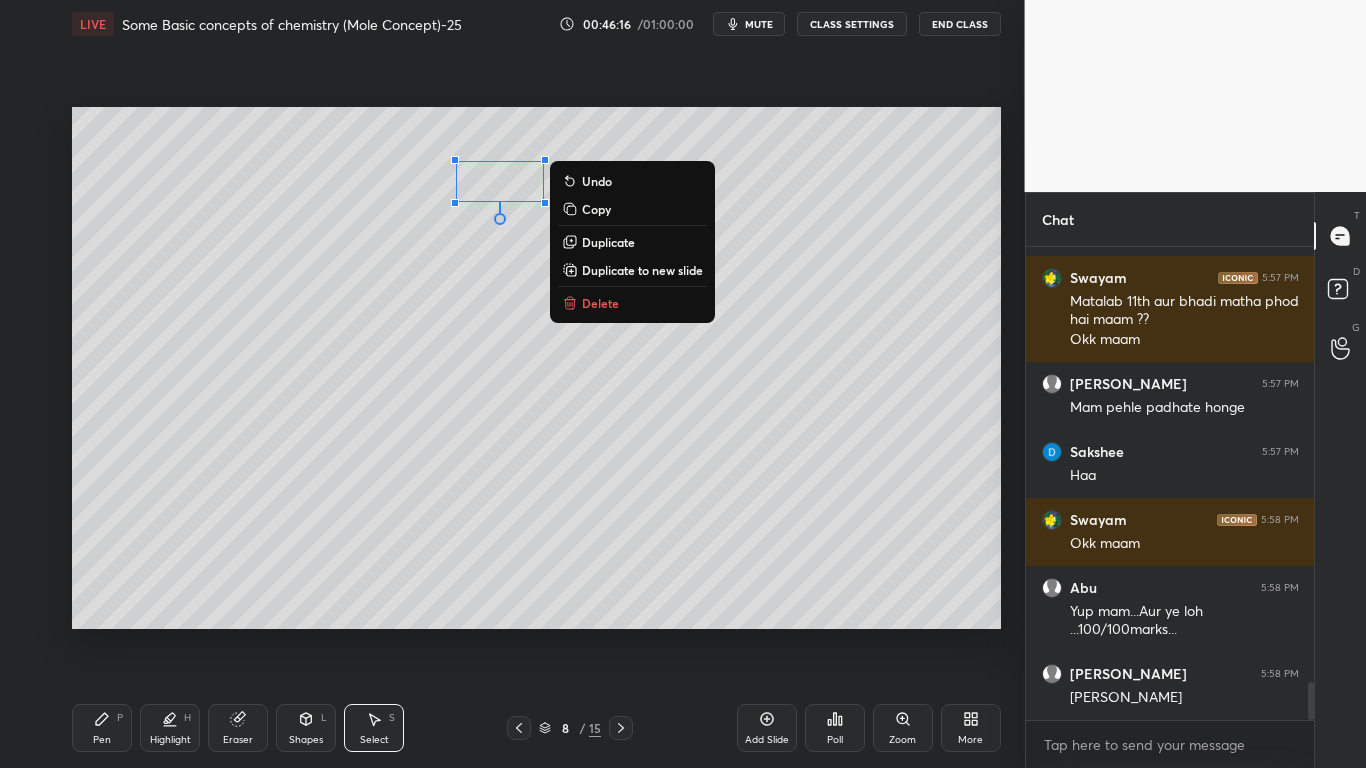 click 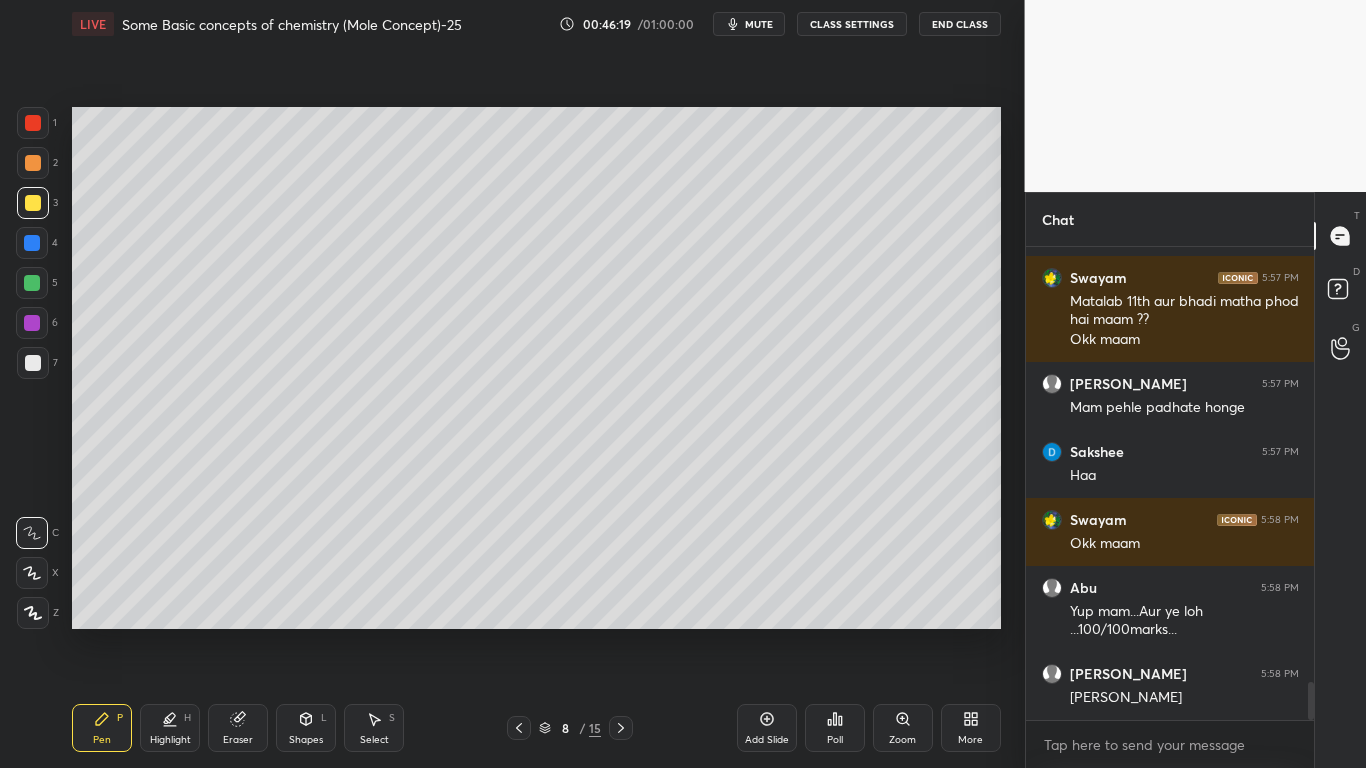 click on "Pen P Highlight H Eraser Shapes L Select S 8 / 15 Add Slide Poll Zoom More" at bounding box center [536, 728] 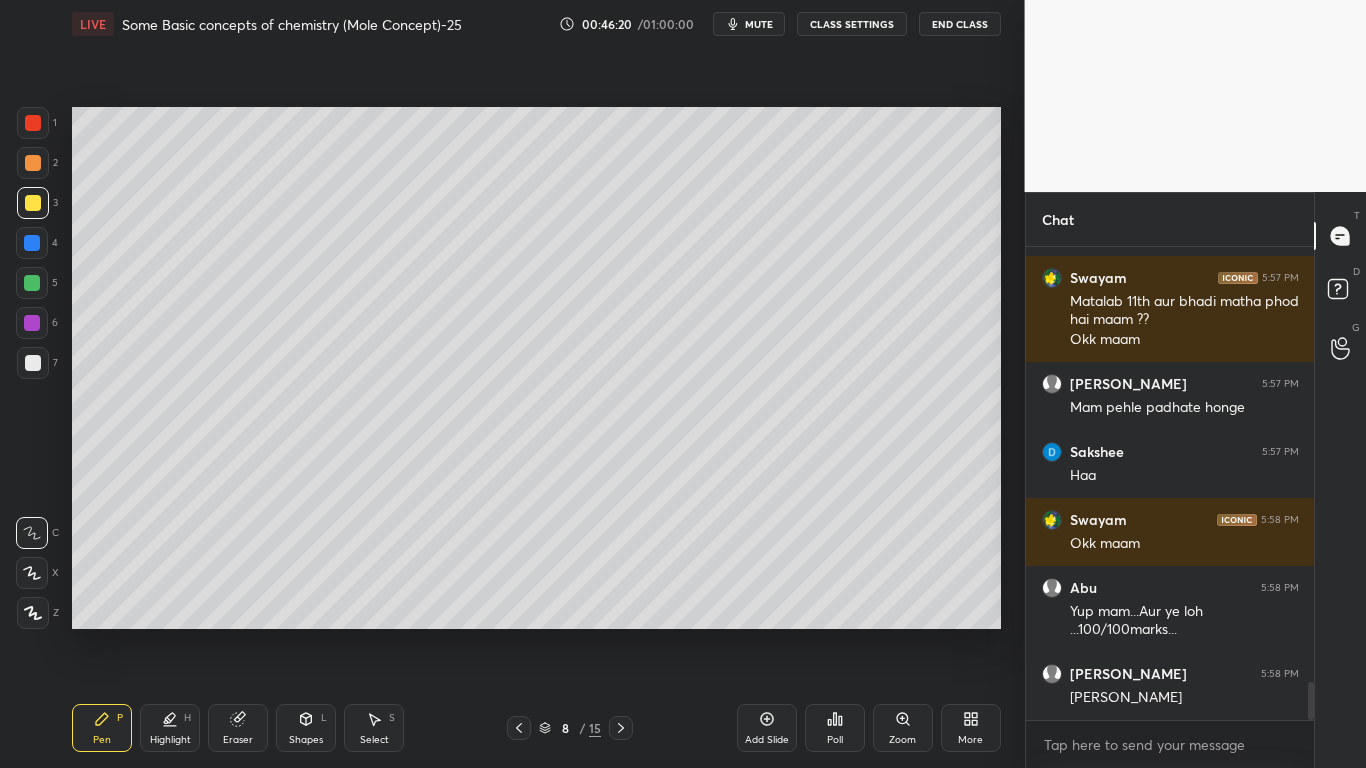 drag, startPoint x: 362, startPoint y: 727, endPoint x: 406, endPoint y: 644, distance: 93.941475 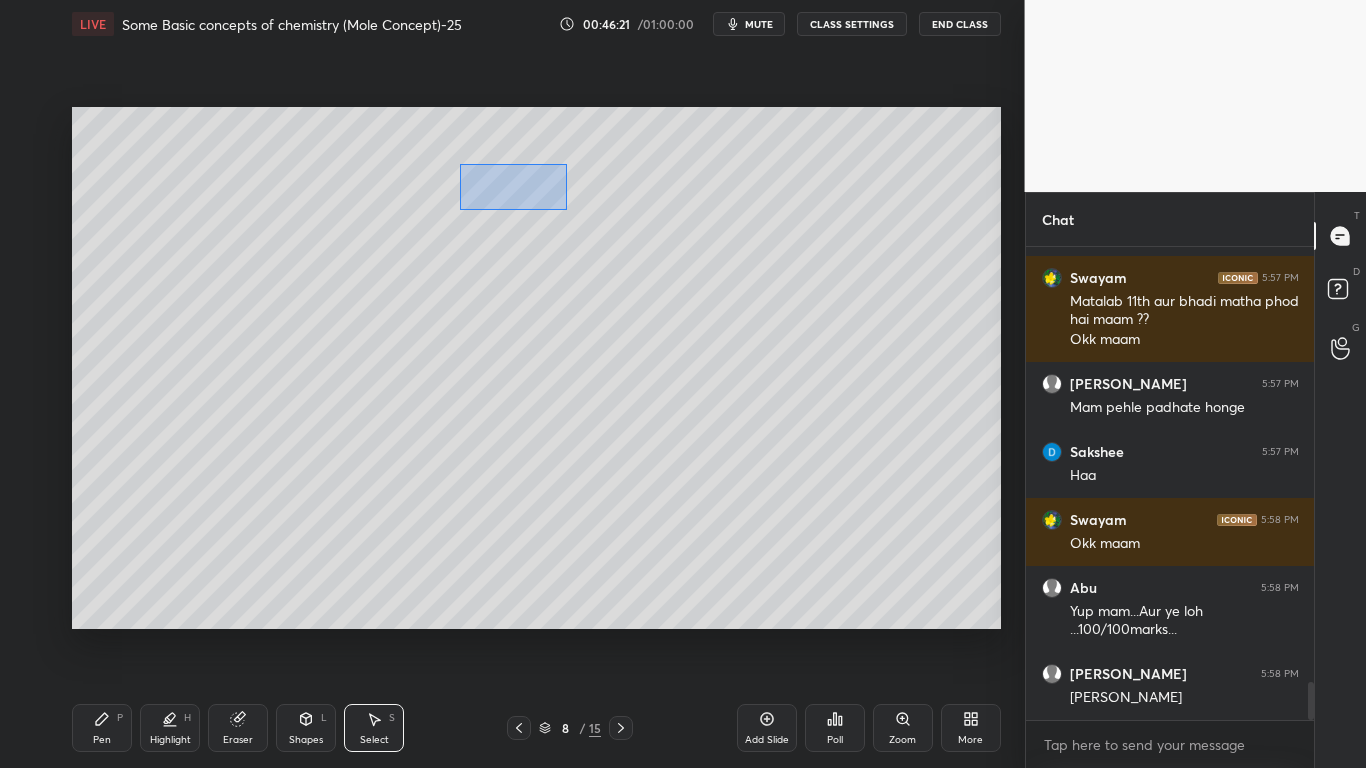 drag, startPoint x: 461, startPoint y: 164, endPoint x: 559, endPoint y: 204, distance: 105.848946 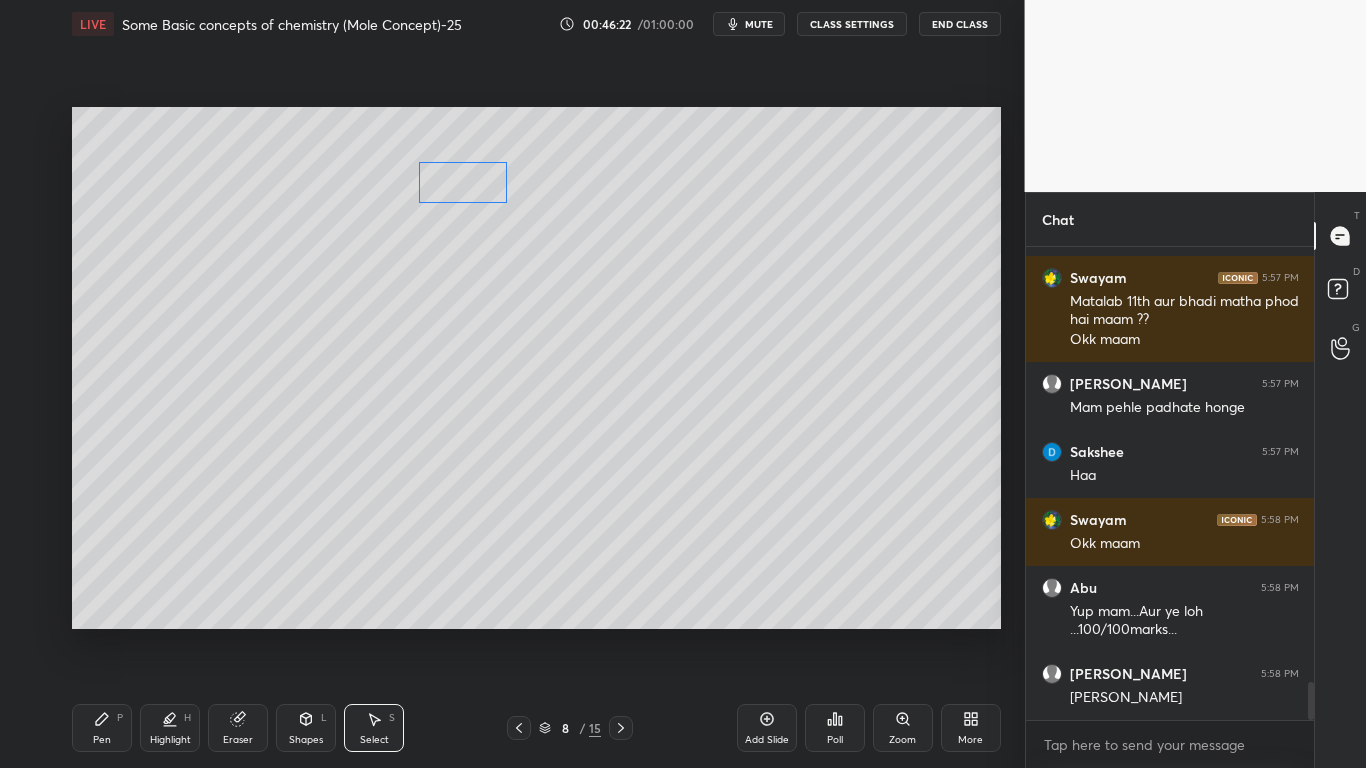 scroll, scrollTop: 5463, scrollLeft: 0, axis: vertical 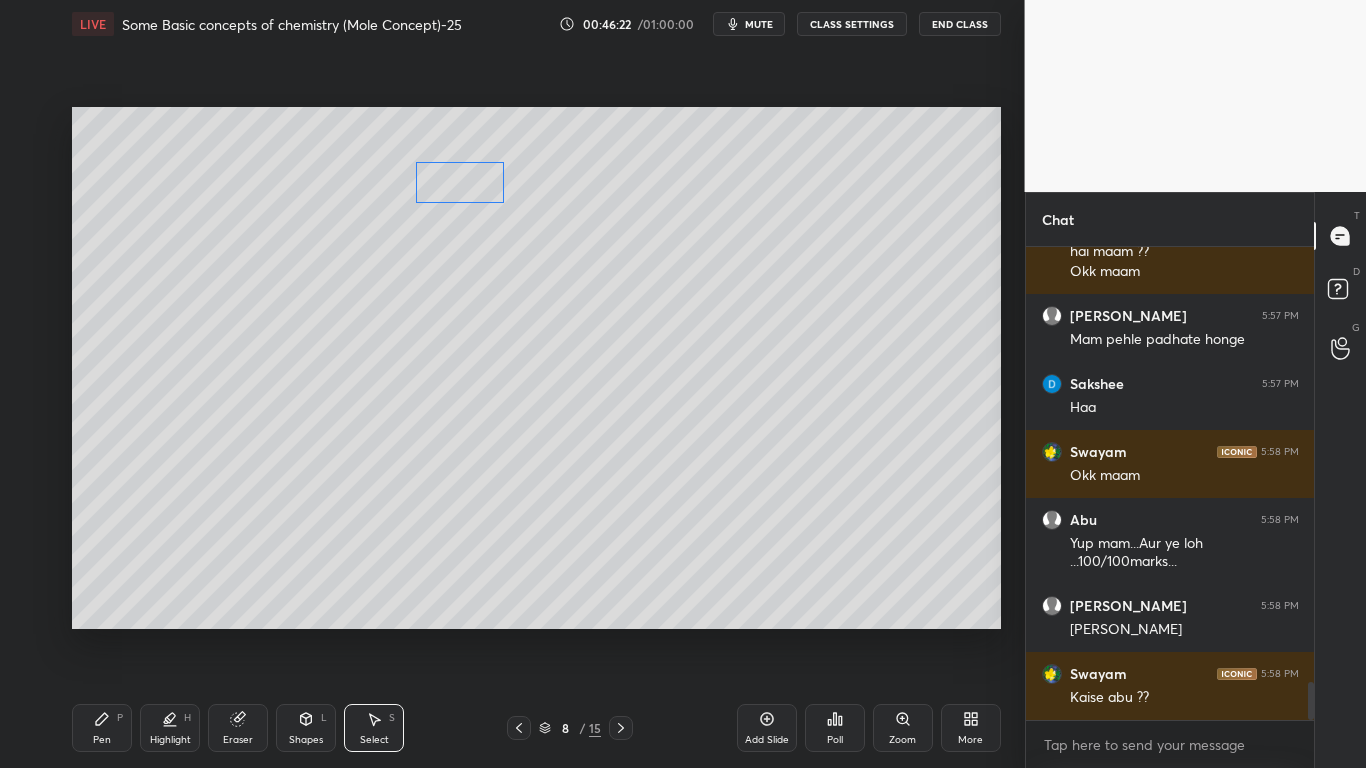 drag, startPoint x: 528, startPoint y: 188, endPoint x: 488, endPoint y: 189, distance: 40.012497 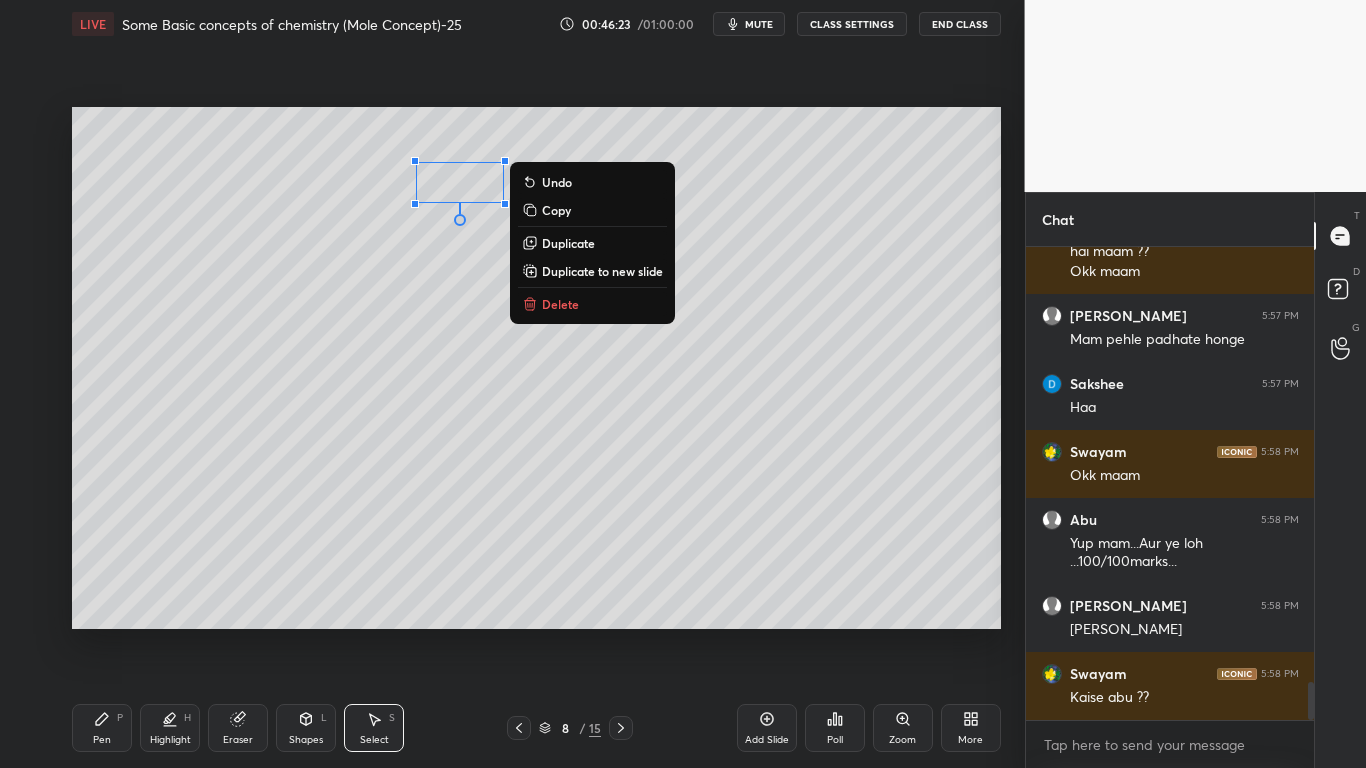 click on "0 ° Undo Copy Duplicate Duplicate to new slide Delete" at bounding box center [536, 368] 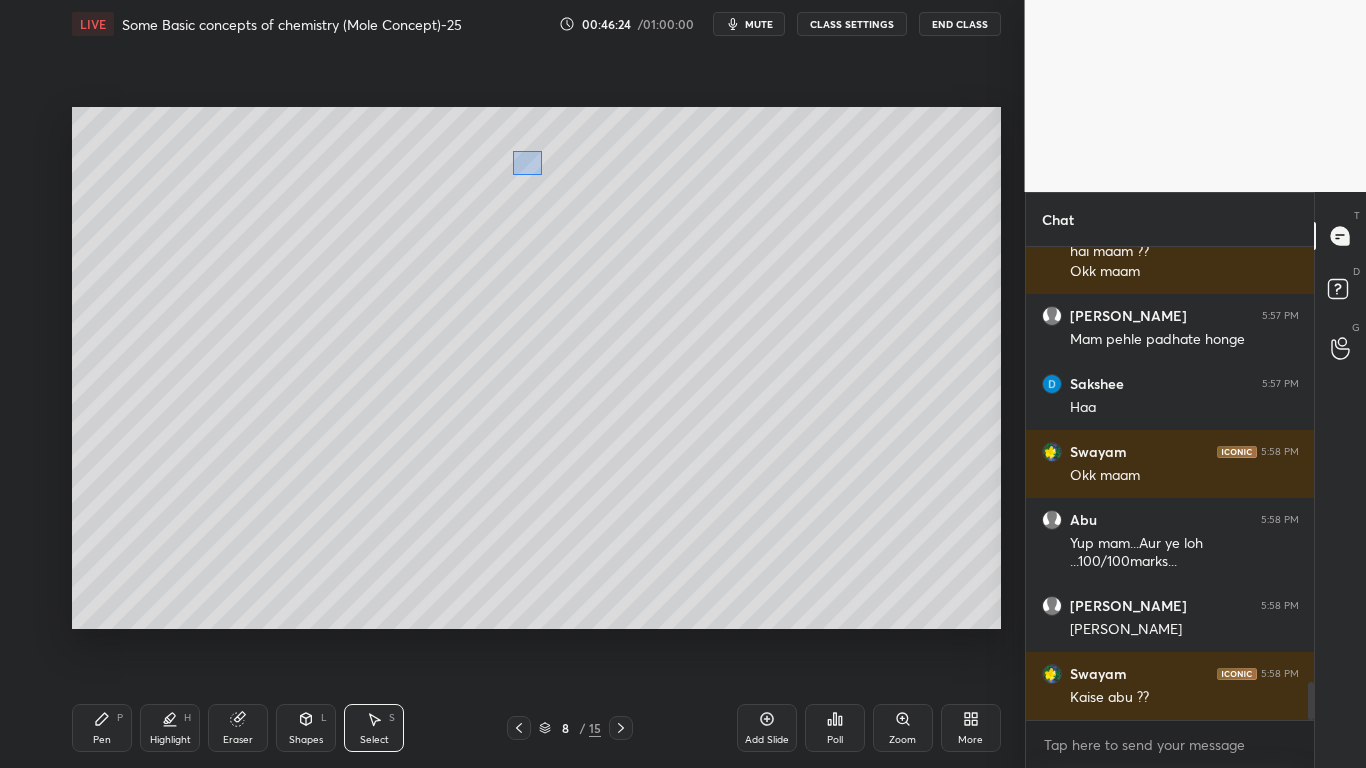 drag, startPoint x: 519, startPoint y: 153, endPoint x: 542, endPoint y: 175, distance: 31.827662 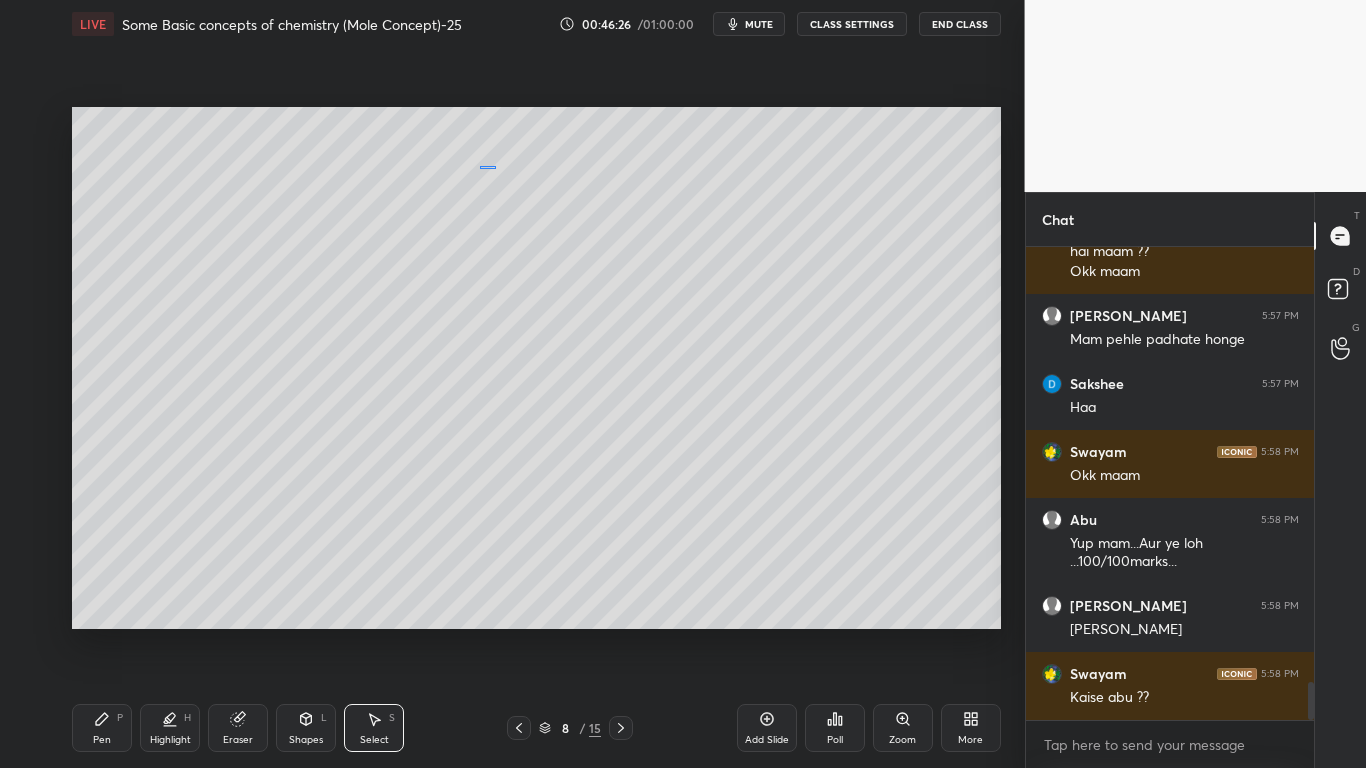 drag, startPoint x: 530, startPoint y: 163, endPoint x: 489, endPoint y: 172, distance: 41.976185 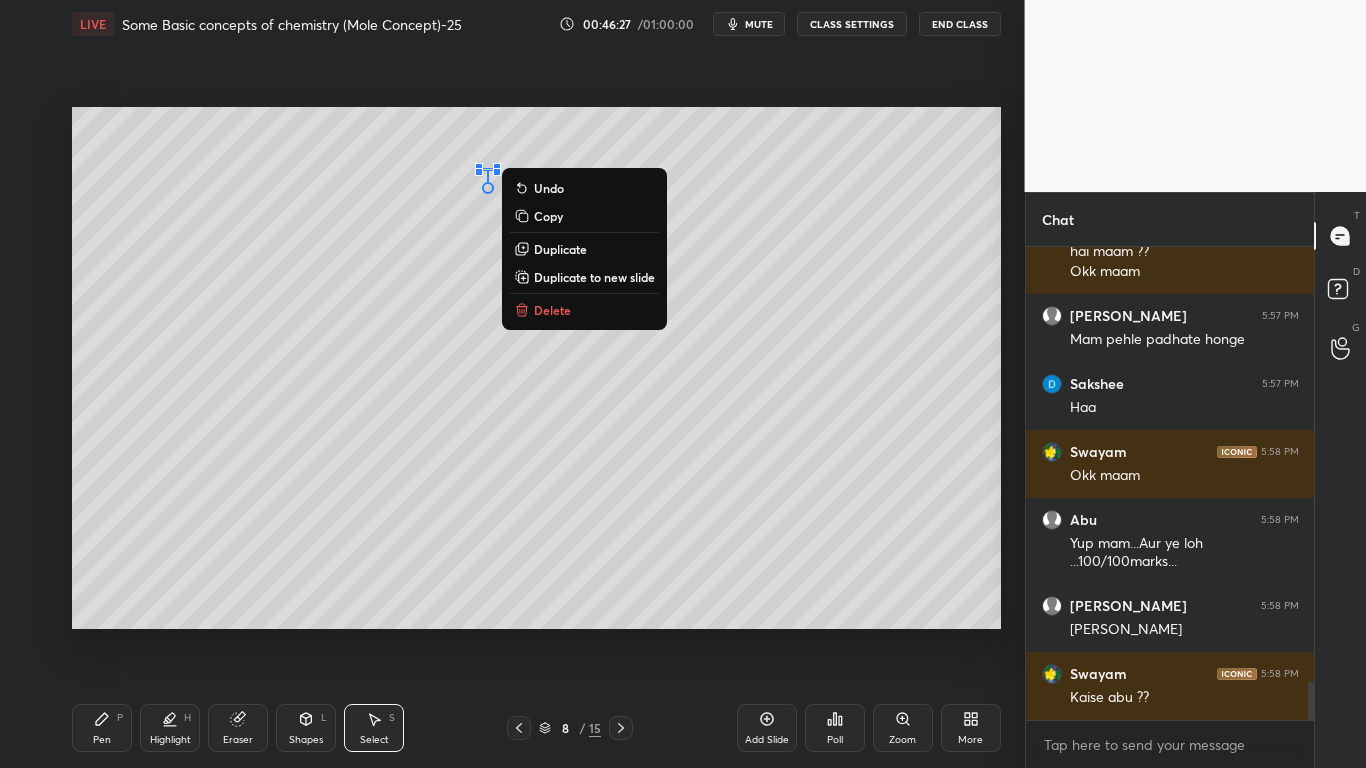 drag, startPoint x: 84, startPoint y: 722, endPoint x: 134, endPoint y: 651, distance: 86.83893 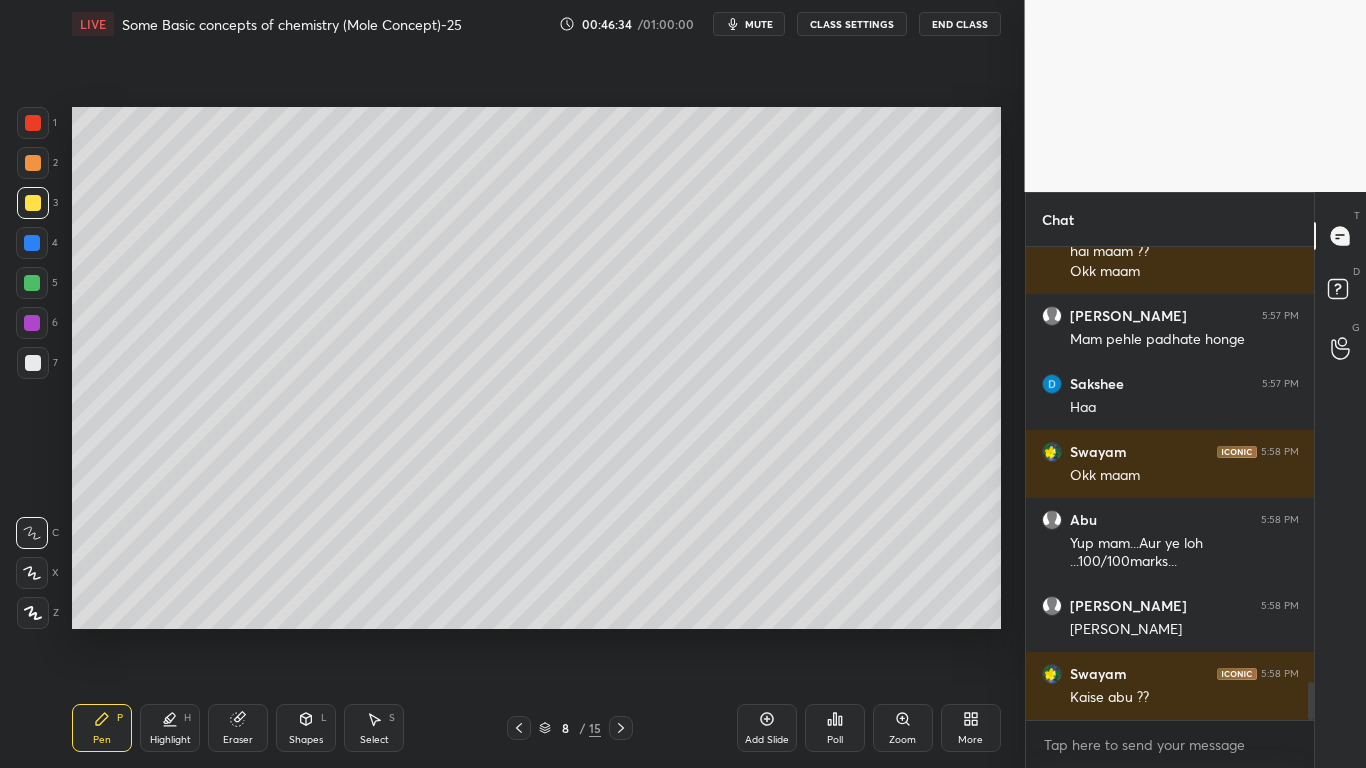 drag, startPoint x: 287, startPoint y: 730, endPoint x: 299, endPoint y: 712, distance: 21.633308 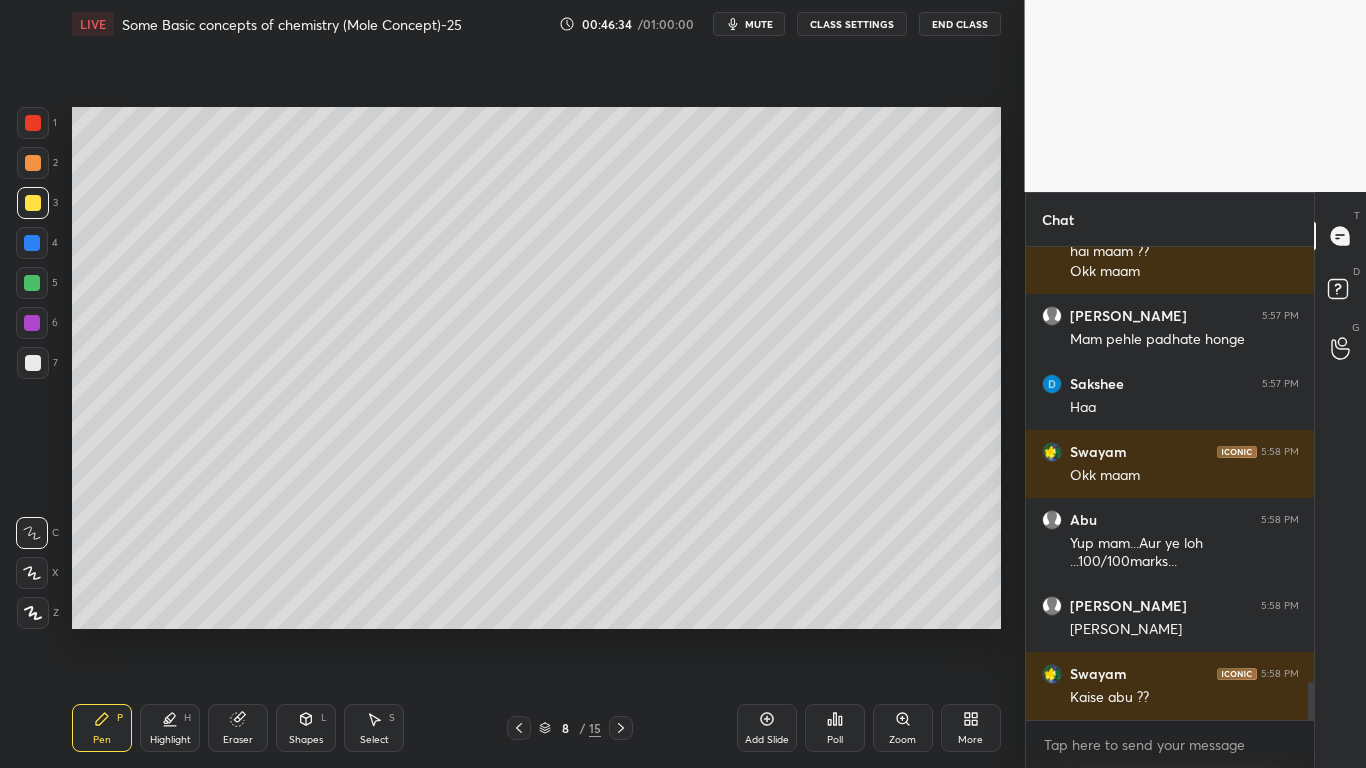 click on "Shapes L" at bounding box center [306, 728] 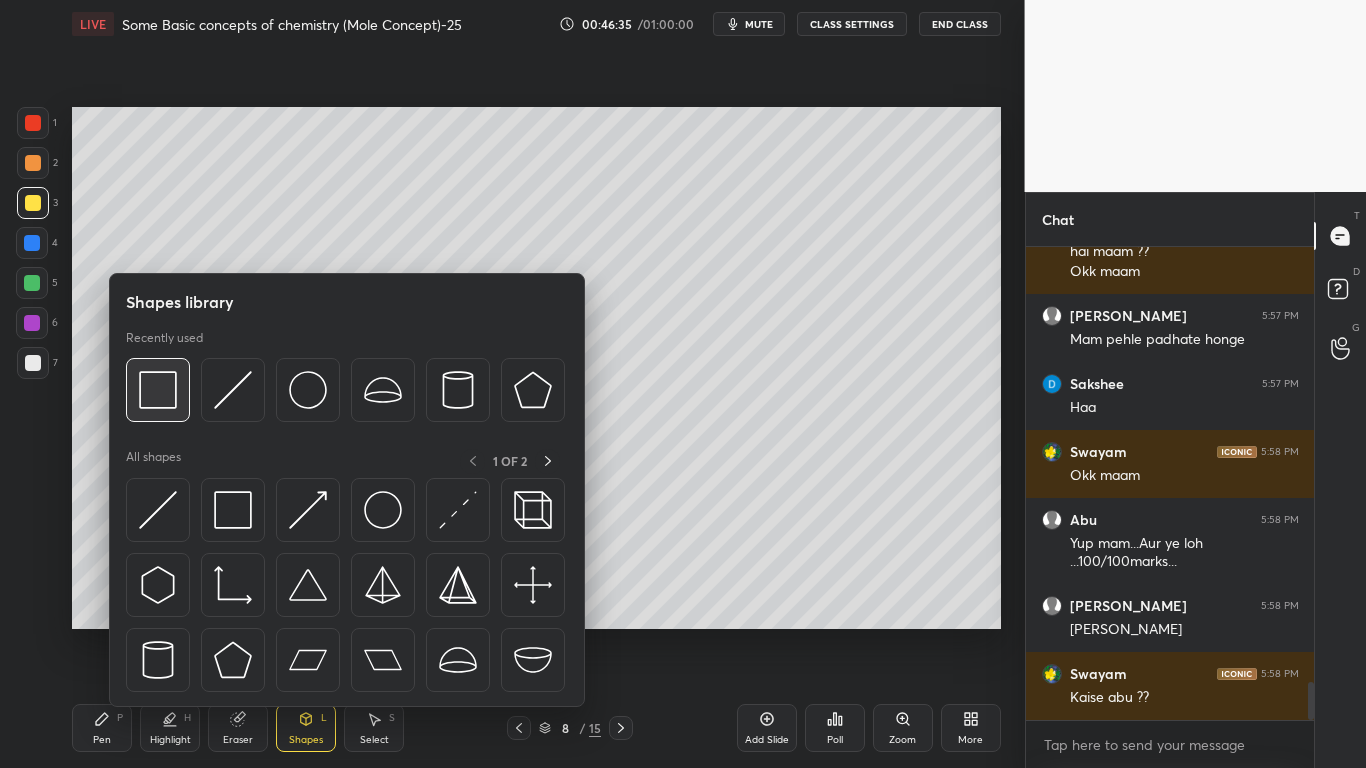 click at bounding box center (158, 390) 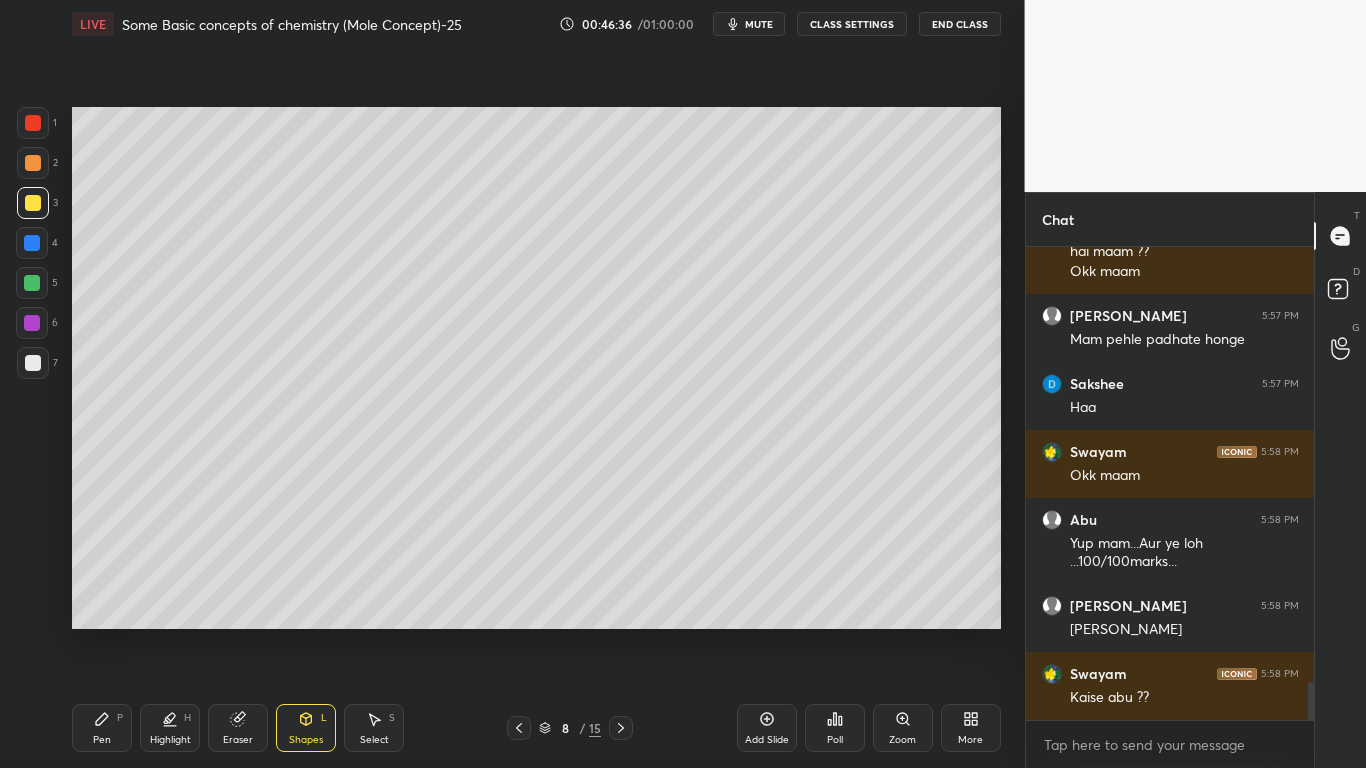 click at bounding box center [33, 163] 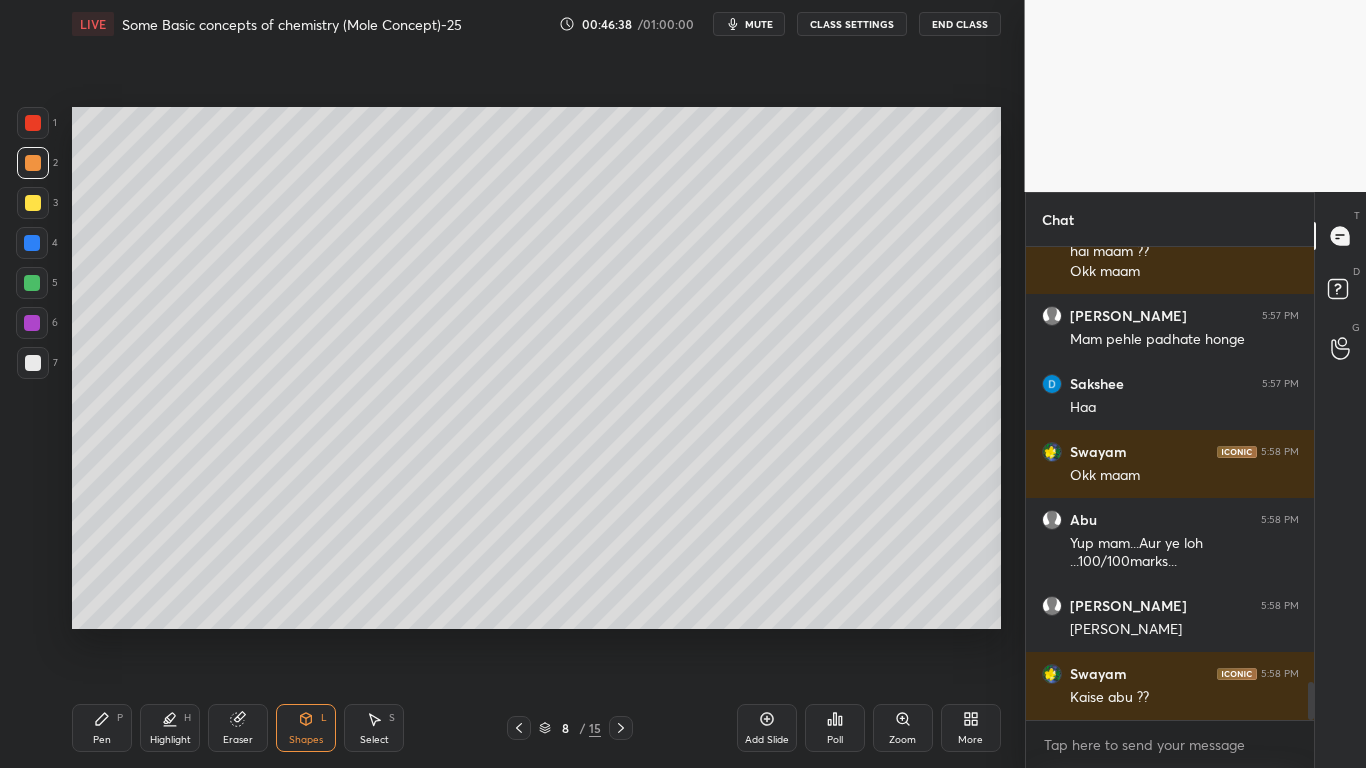 drag, startPoint x: 101, startPoint y: 731, endPoint x: 256, endPoint y: 718, distance: 155.5442 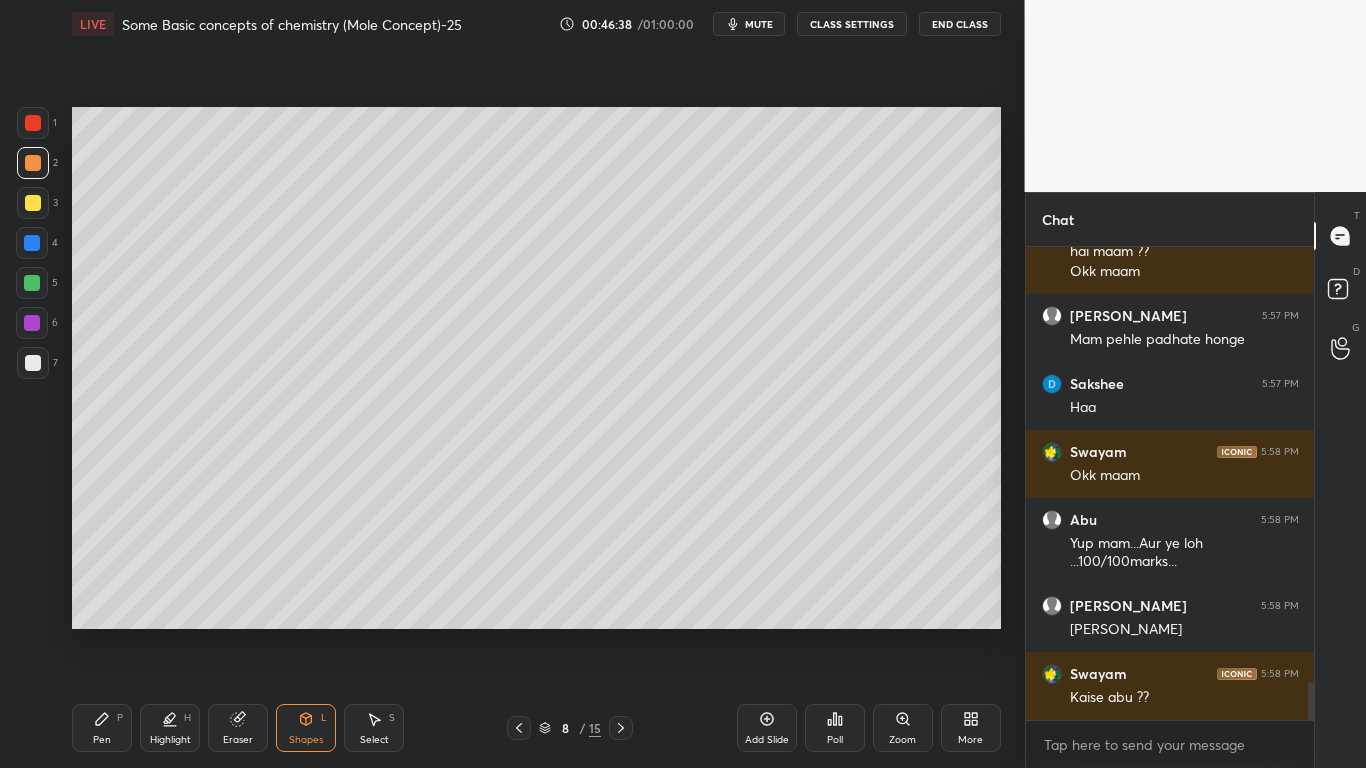 click on "Pen P" at bounding box center (102, 728) 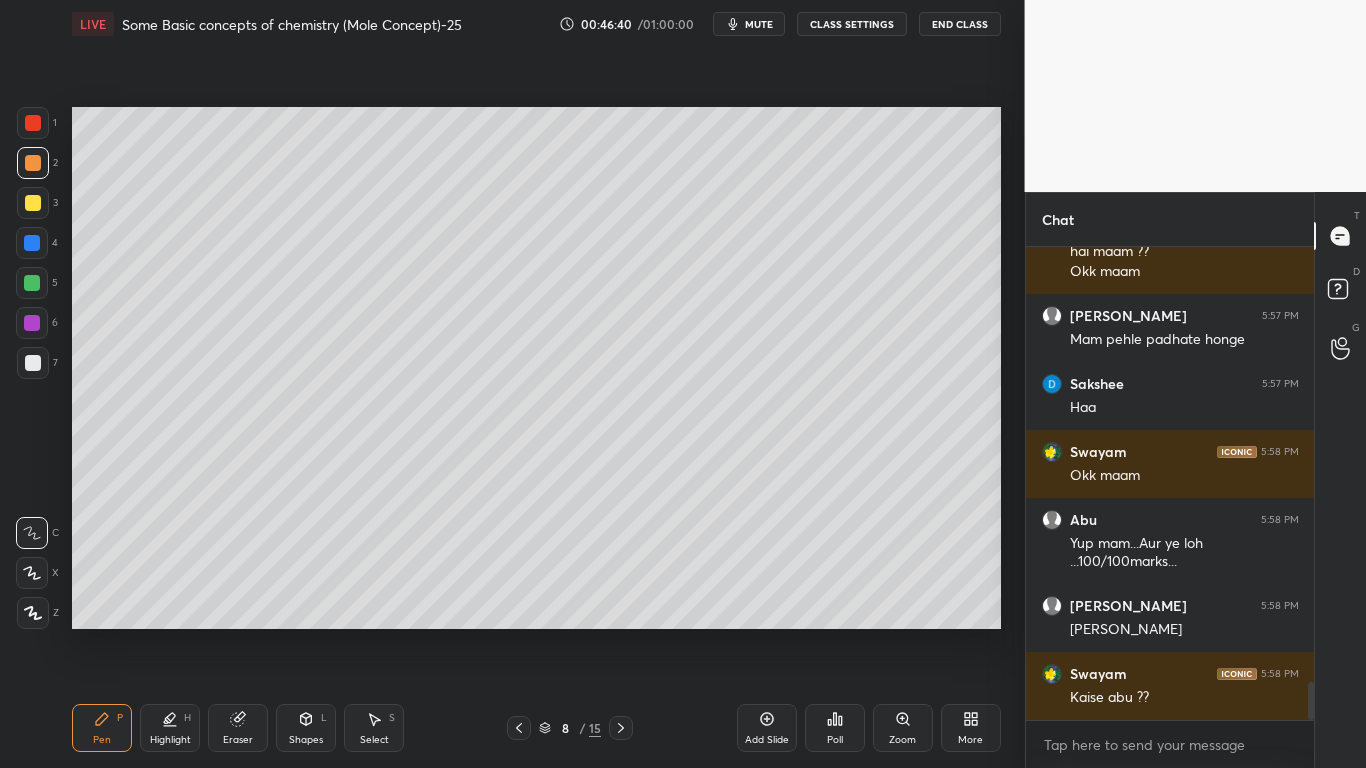 click at bounding box center (519, 728) 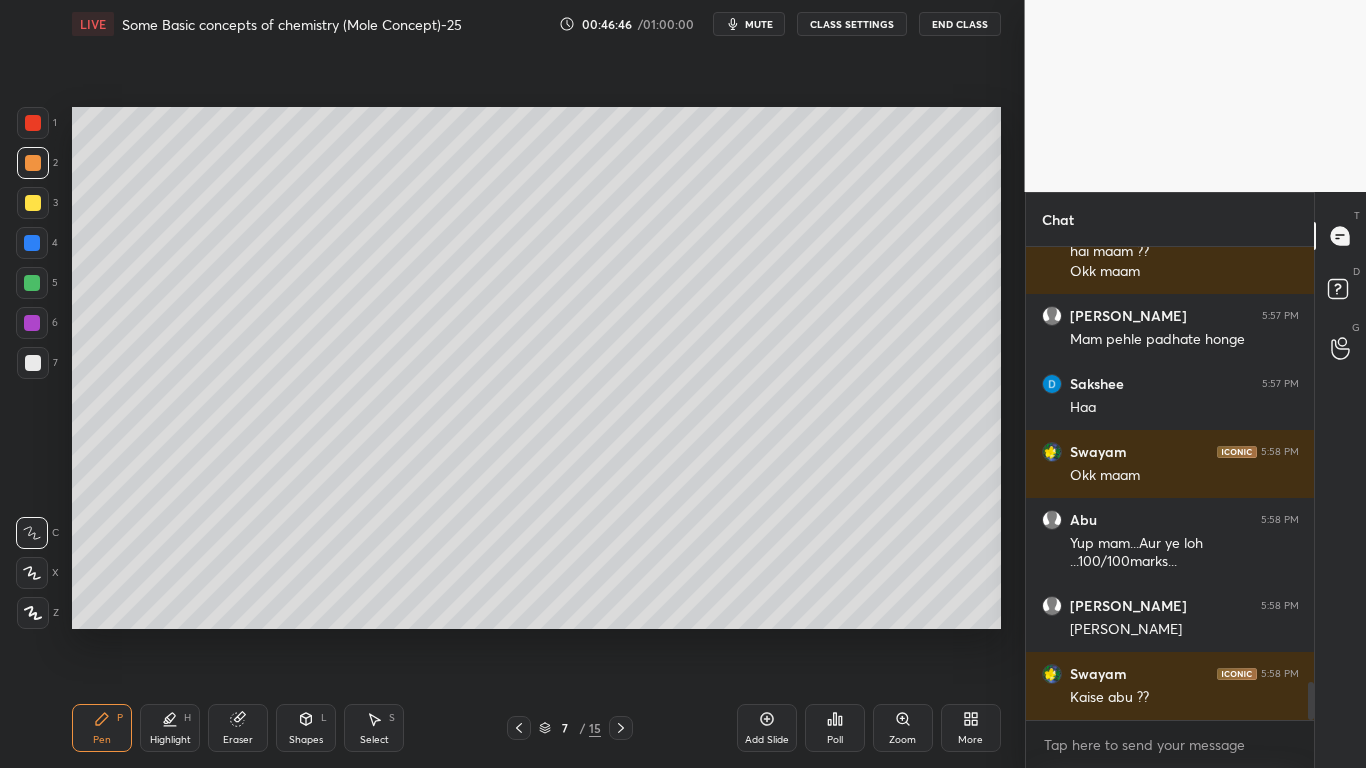 click 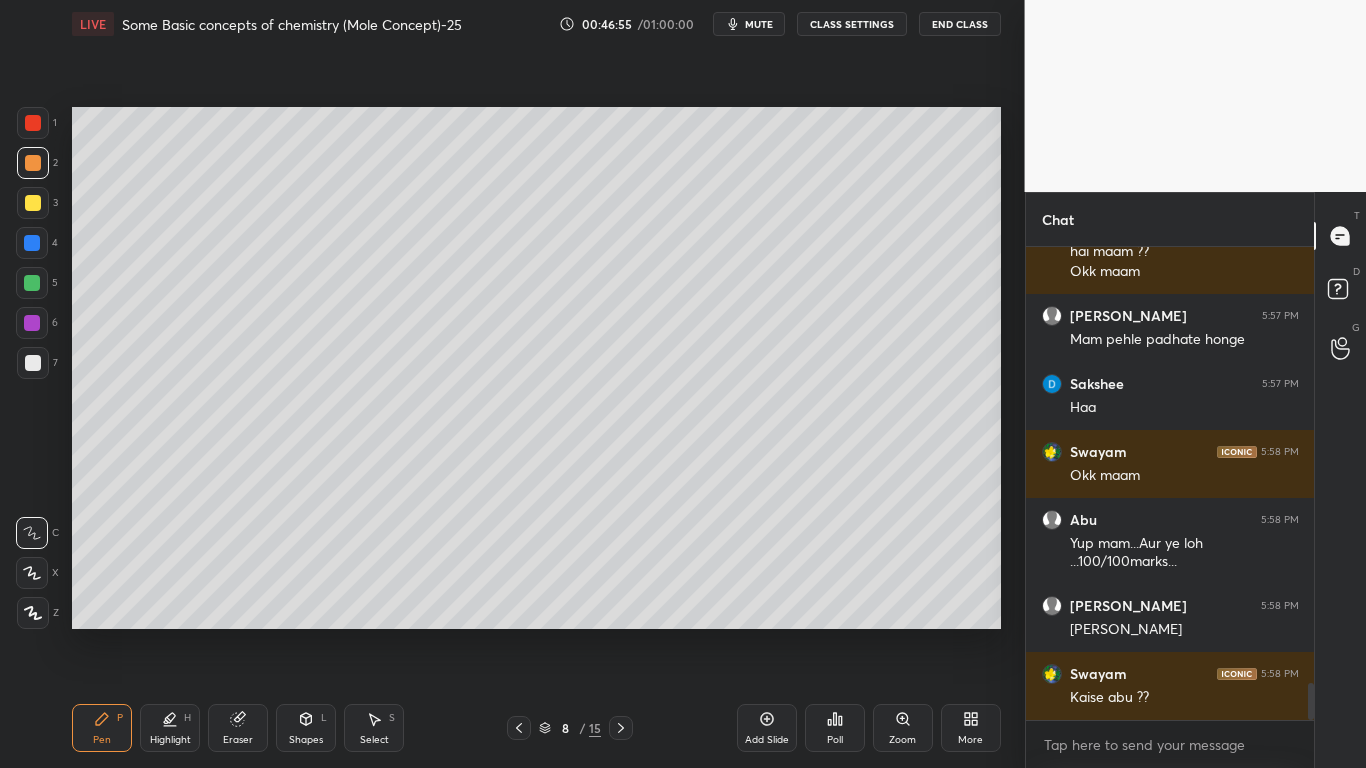 scroll, scrollTop: 5531, scrollLeft: 0, axis: vertical 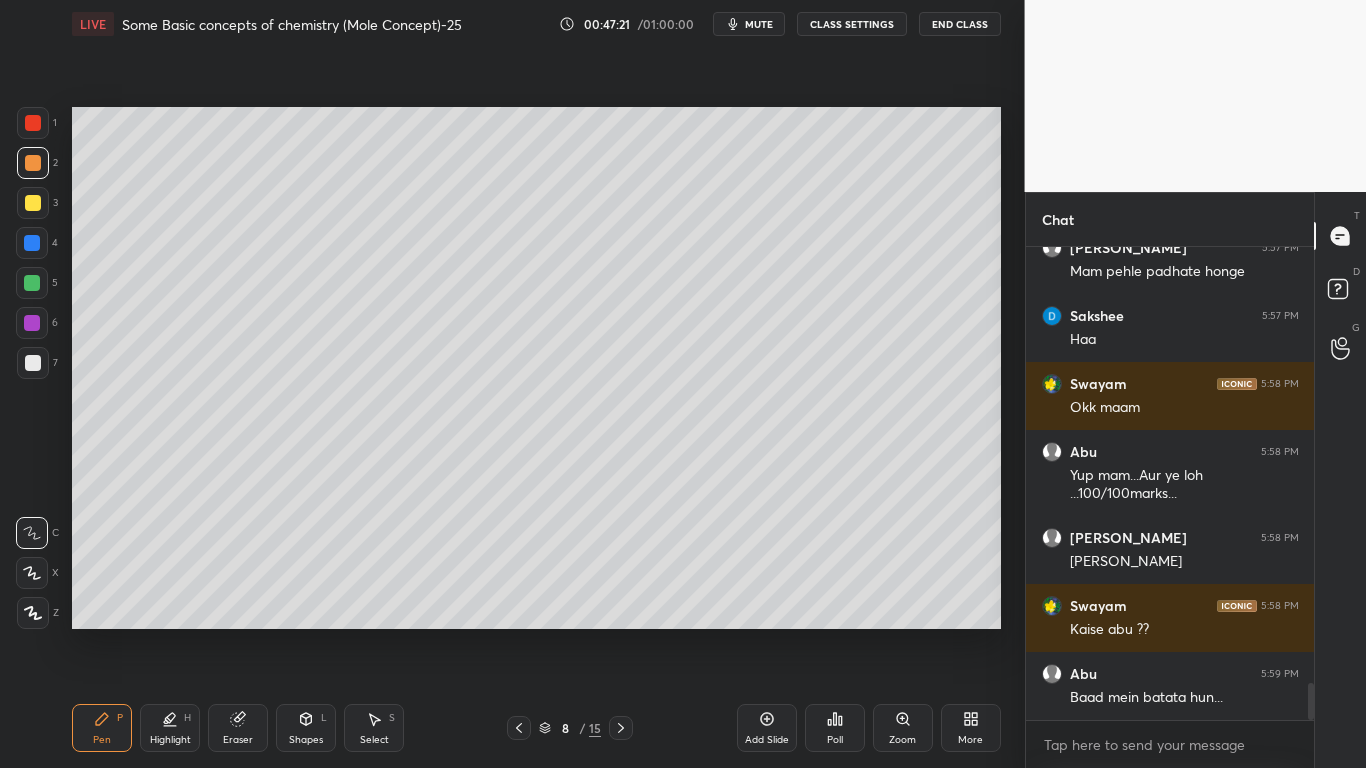 drag, startPoint x: 371, startPoint y: 726, endPoint x: 385, endPoint y: 710, distance: 21.260292 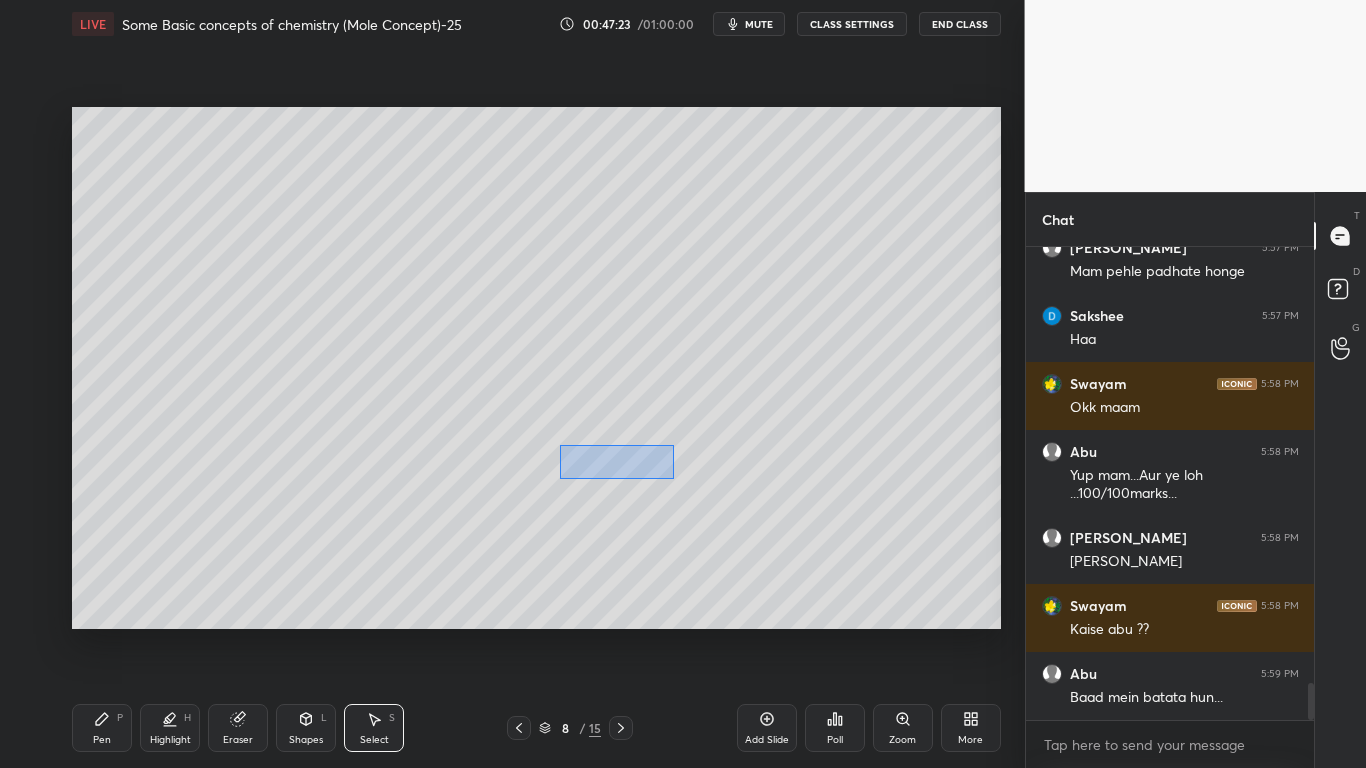 drag, startPoint x: 560, startPoint y: 445, endPoint x: 645, endPoint y: 466, distance: 87.555695 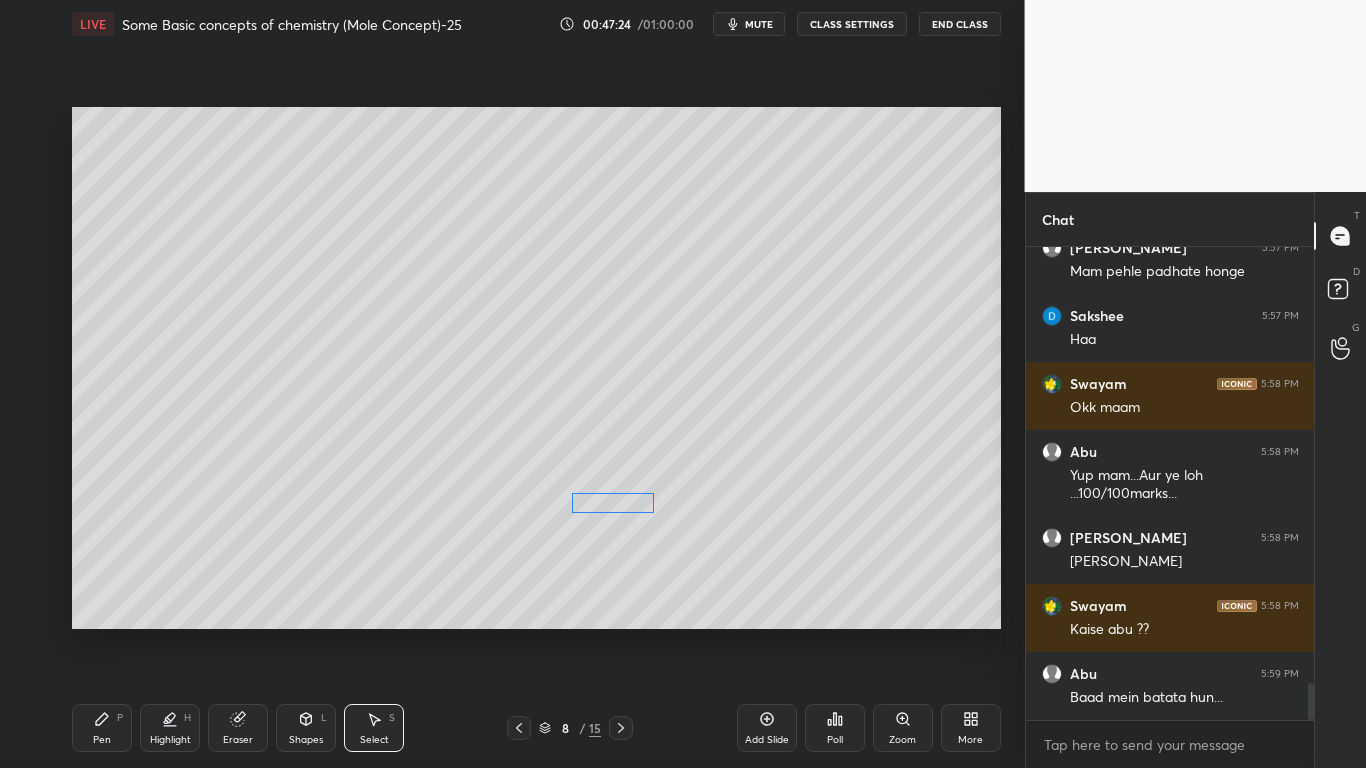 drag, startPoint x: 631, startPoint y: 464, endPoint x: 636, endPoint y: 502, distance: 38.327538 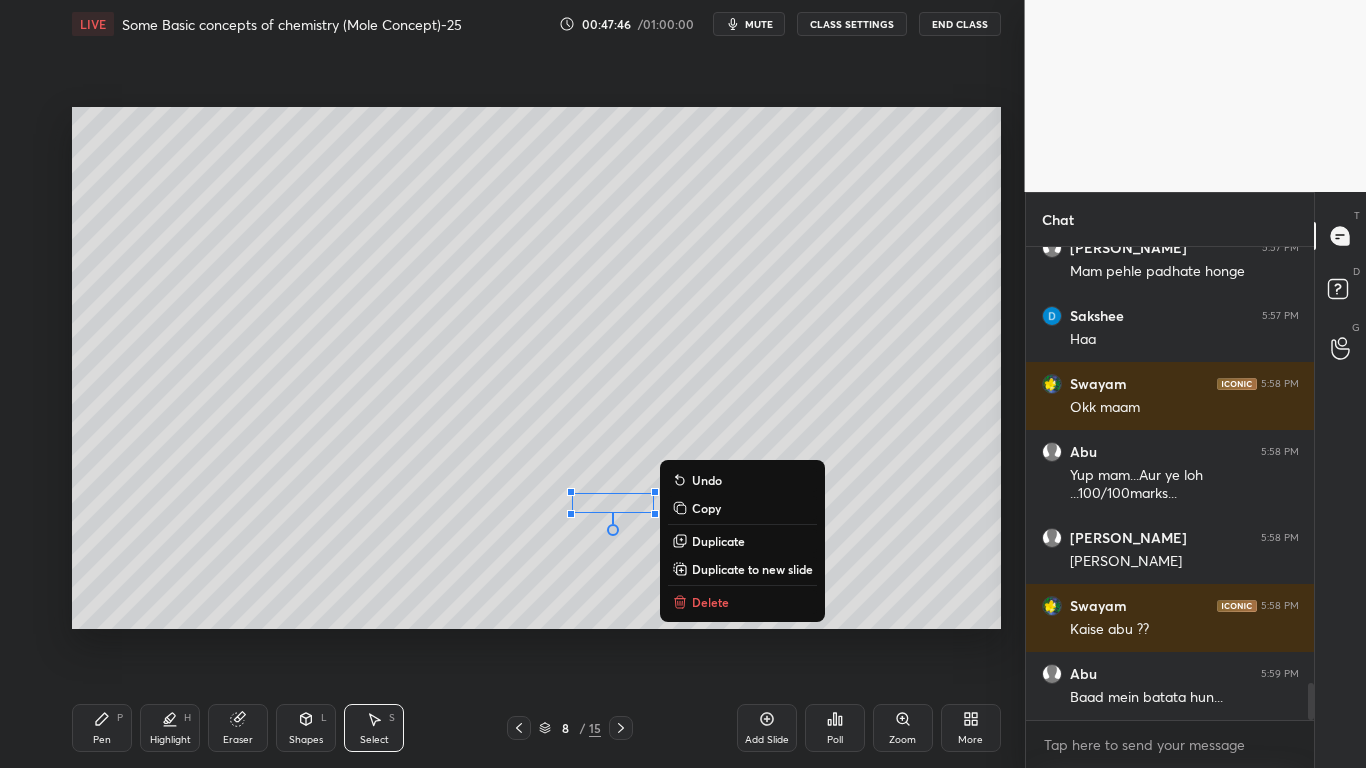 scroll, scrollTop: 5599, scrollLeft: 0, axis: vertical 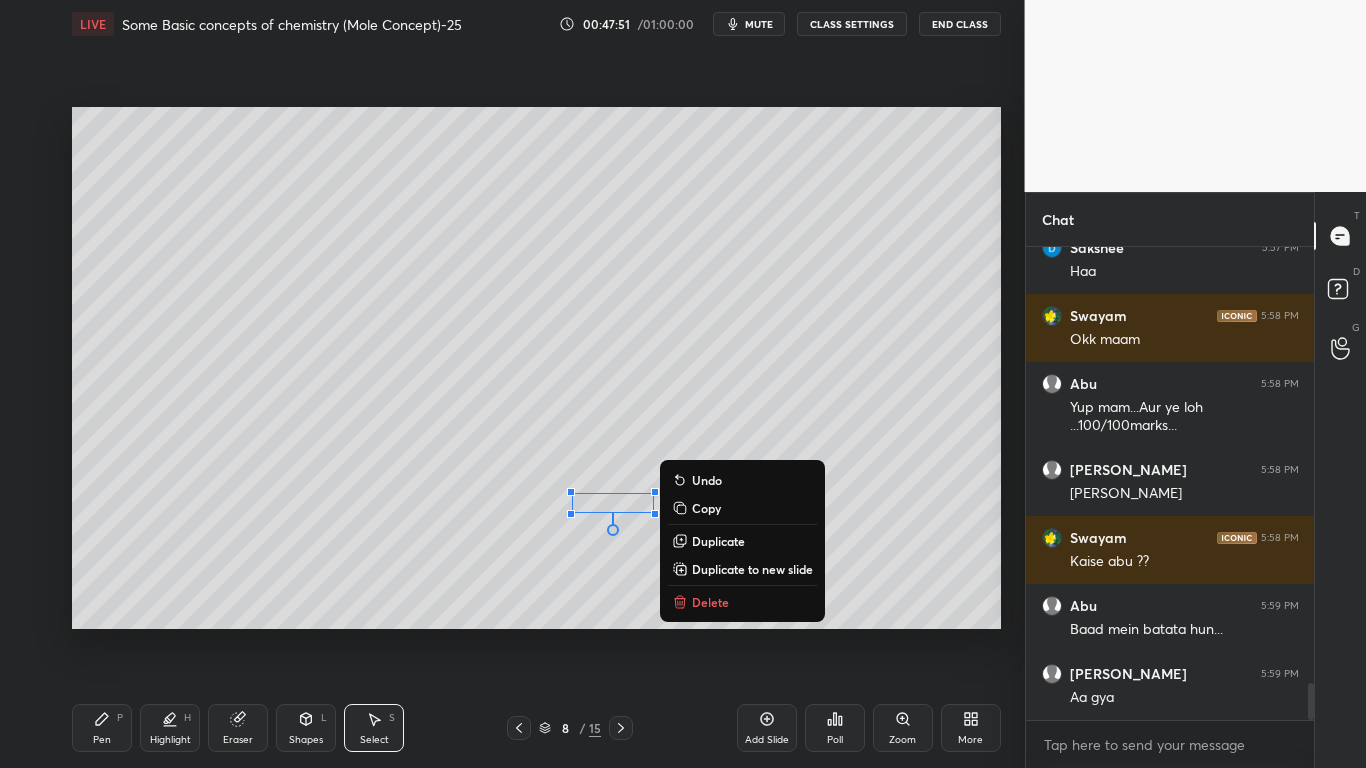 click 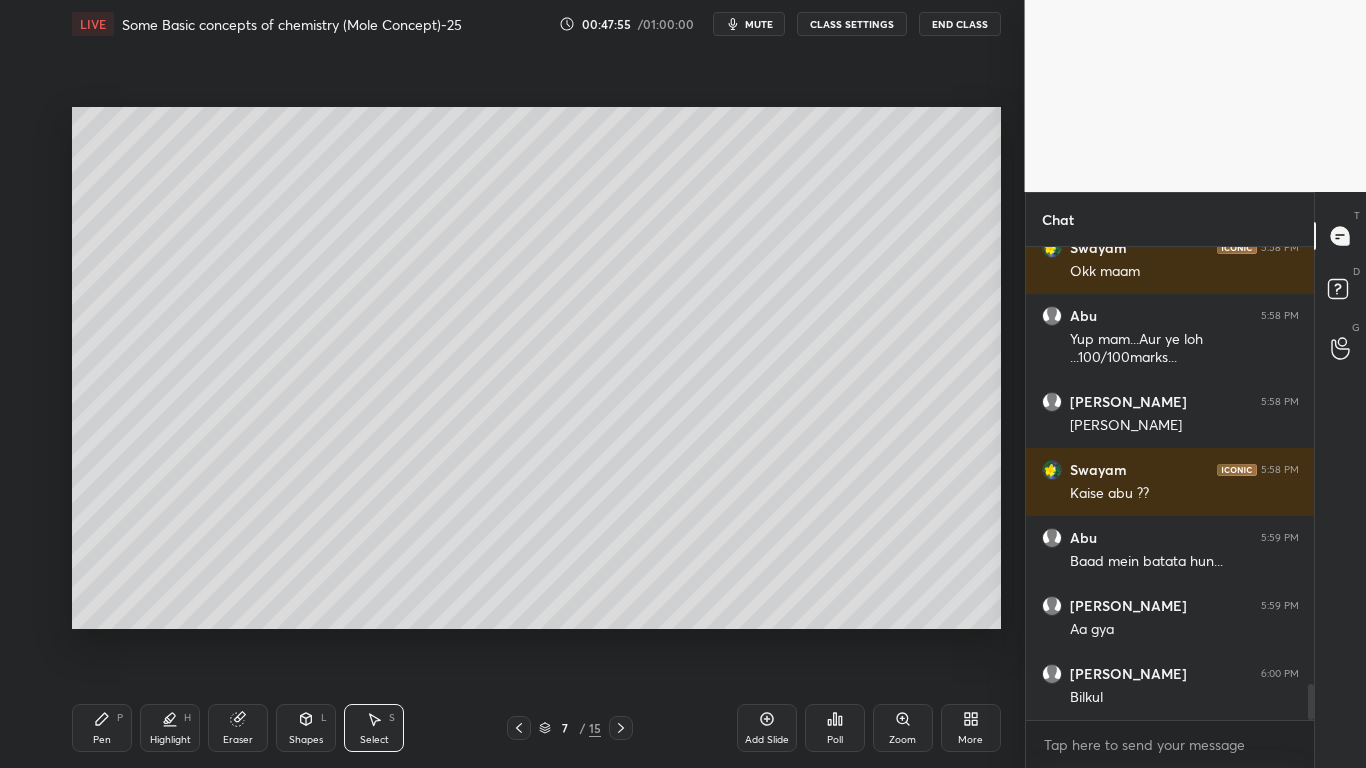 scroll, scrollTop: 5735, scrollLeft: 0, axis: vertical 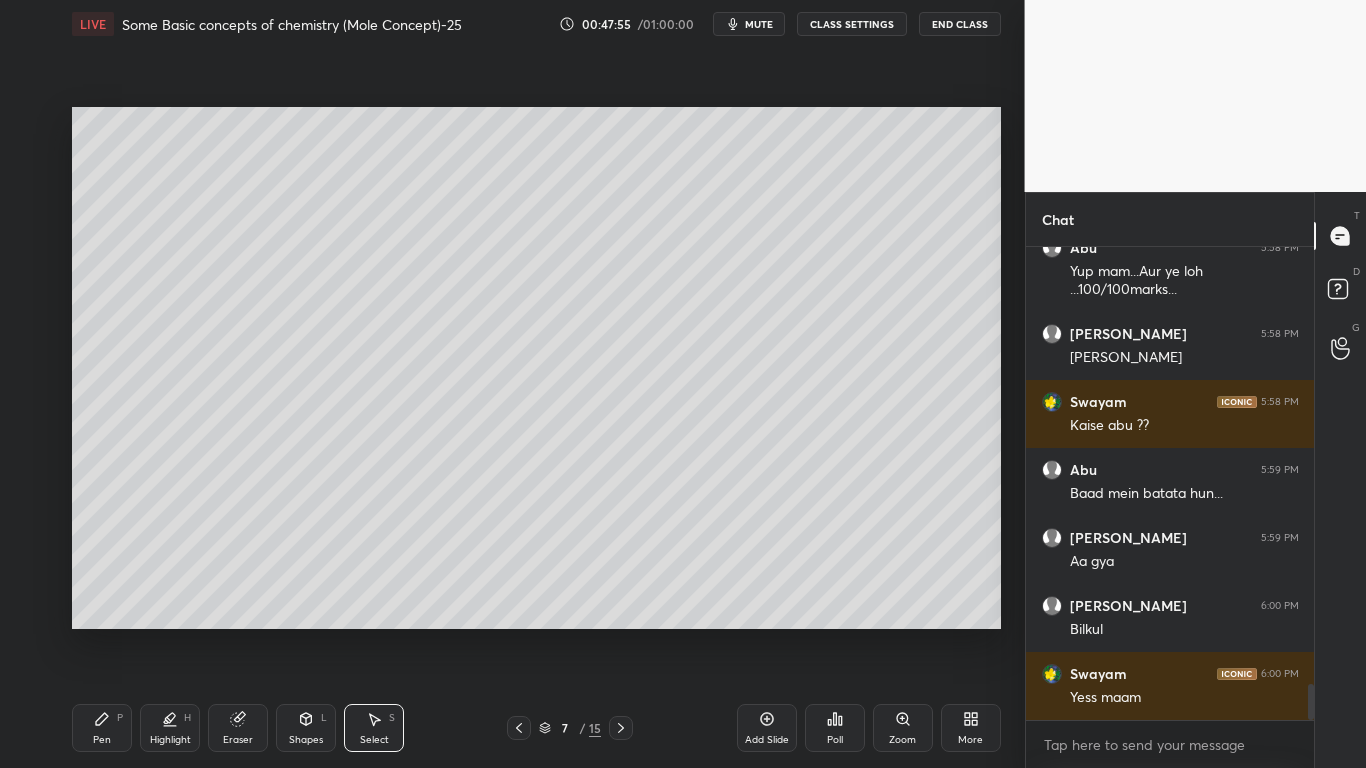 drag, startPoint x: 618, startPoint y: 728, endPoint x: 621, endPoint y: 715, distance: 13.341664 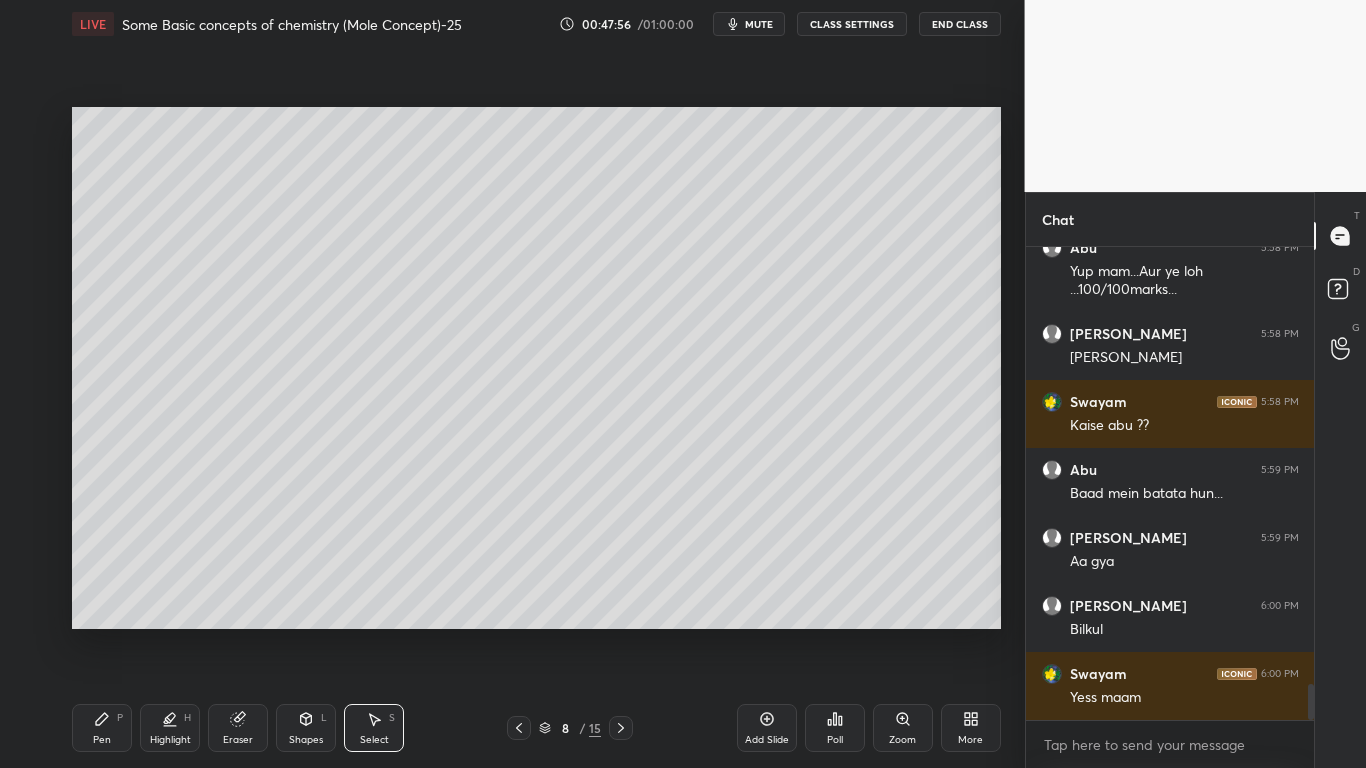 scroll, scrollTop: 5803, scrollLeft: 0, axis: vertical 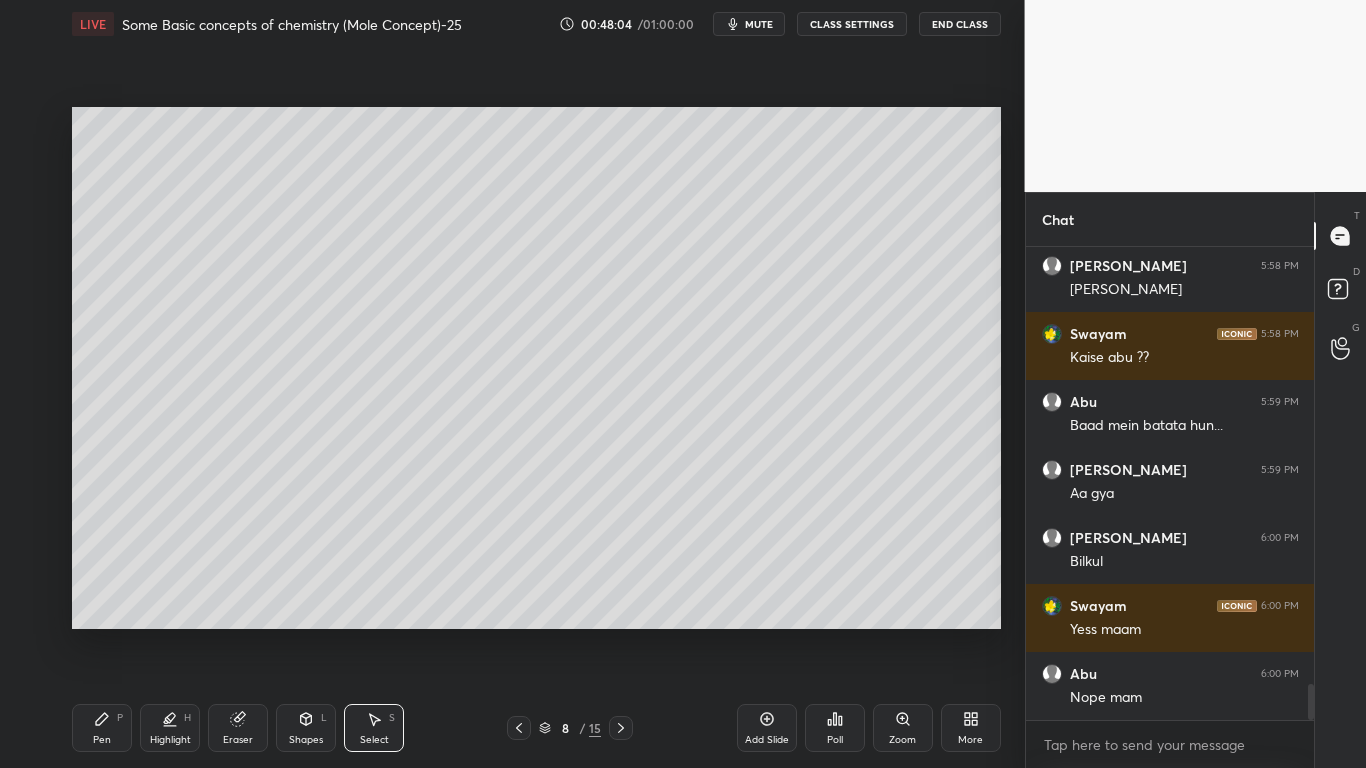 click on "Highlight" at bounding box center [170, 740] 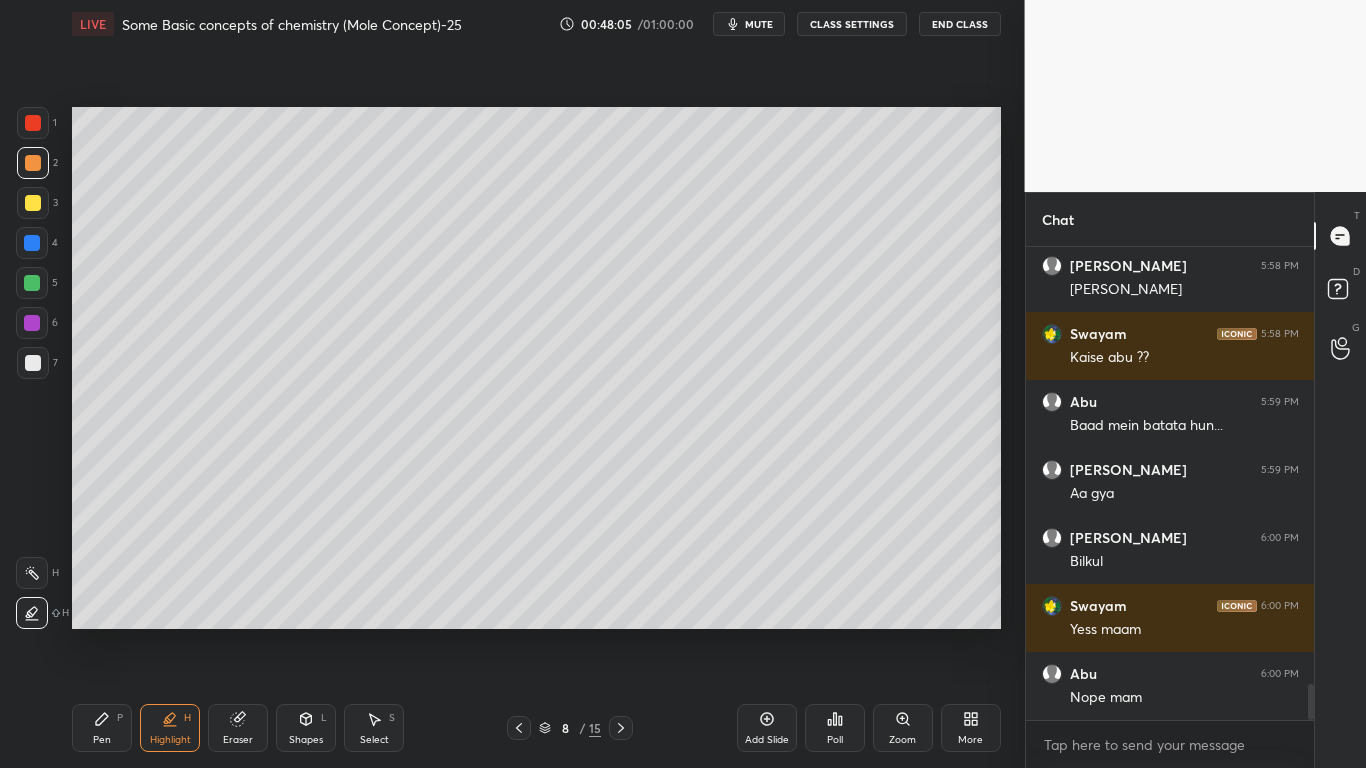 drag, startPoint x: 250, startPoint y: 738, endPoint x: 258, endPoint y: 712, distance: 27.202942 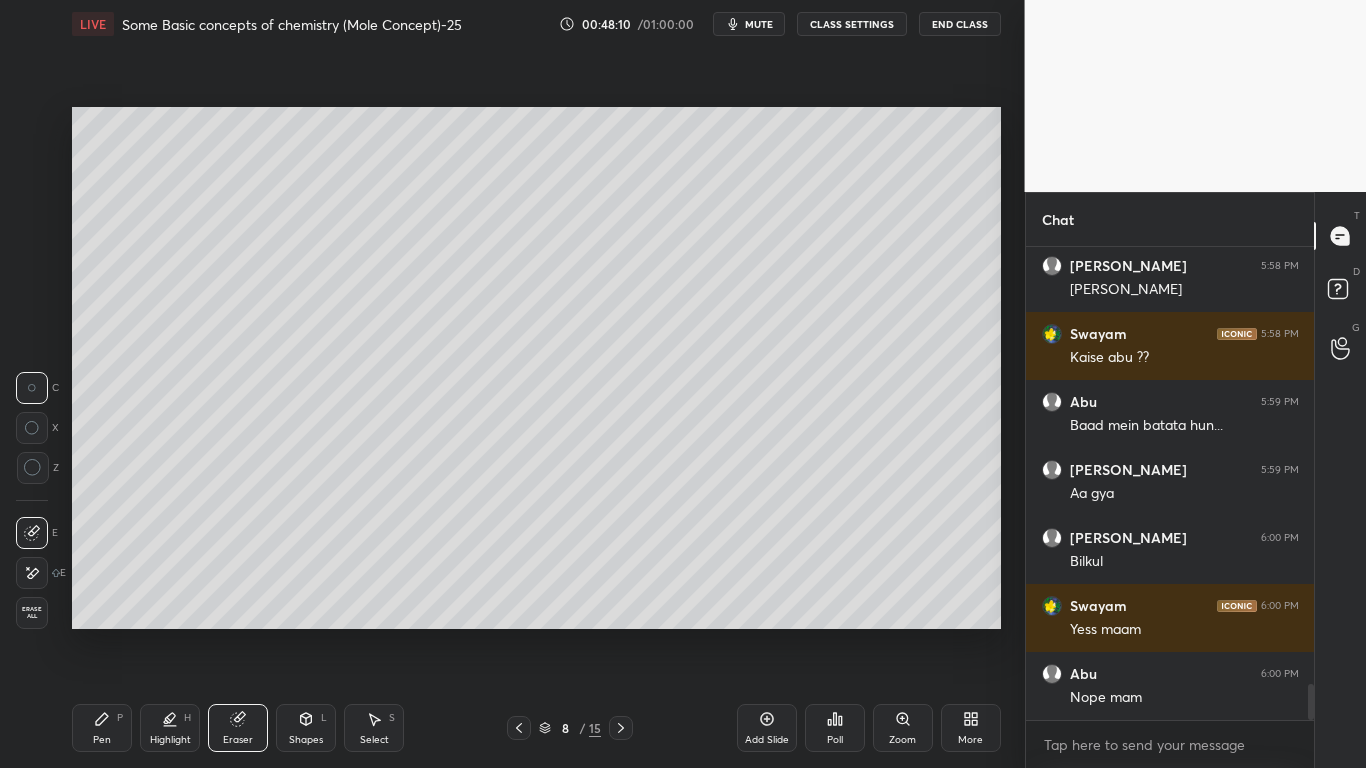 drag, startPoint x: 105, startPoint y: 728, endPoint x: 156, endPoint y: 637, distance: 104.316826 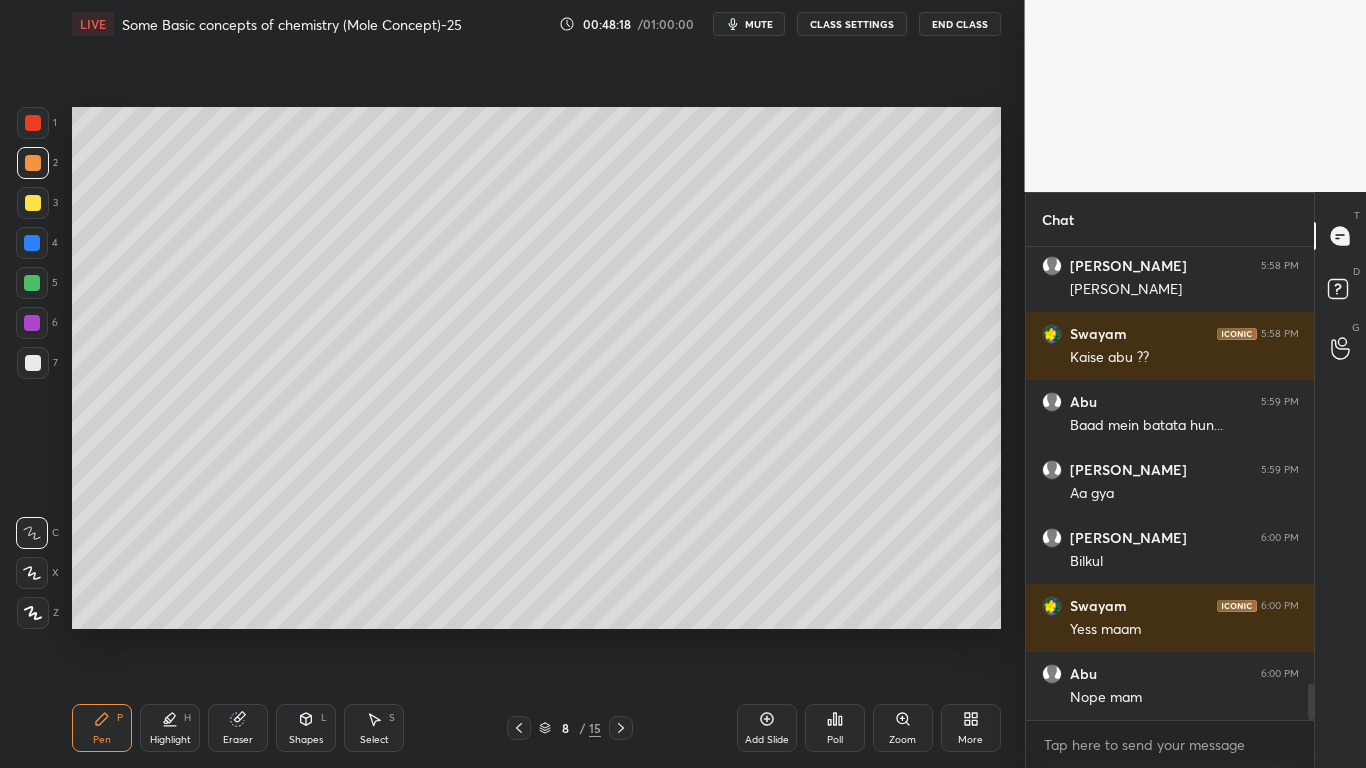 drag, startPoint x: 238, startPoint y: 729, endPoint x: 308, endPoint y: 674, distance: 89.02247 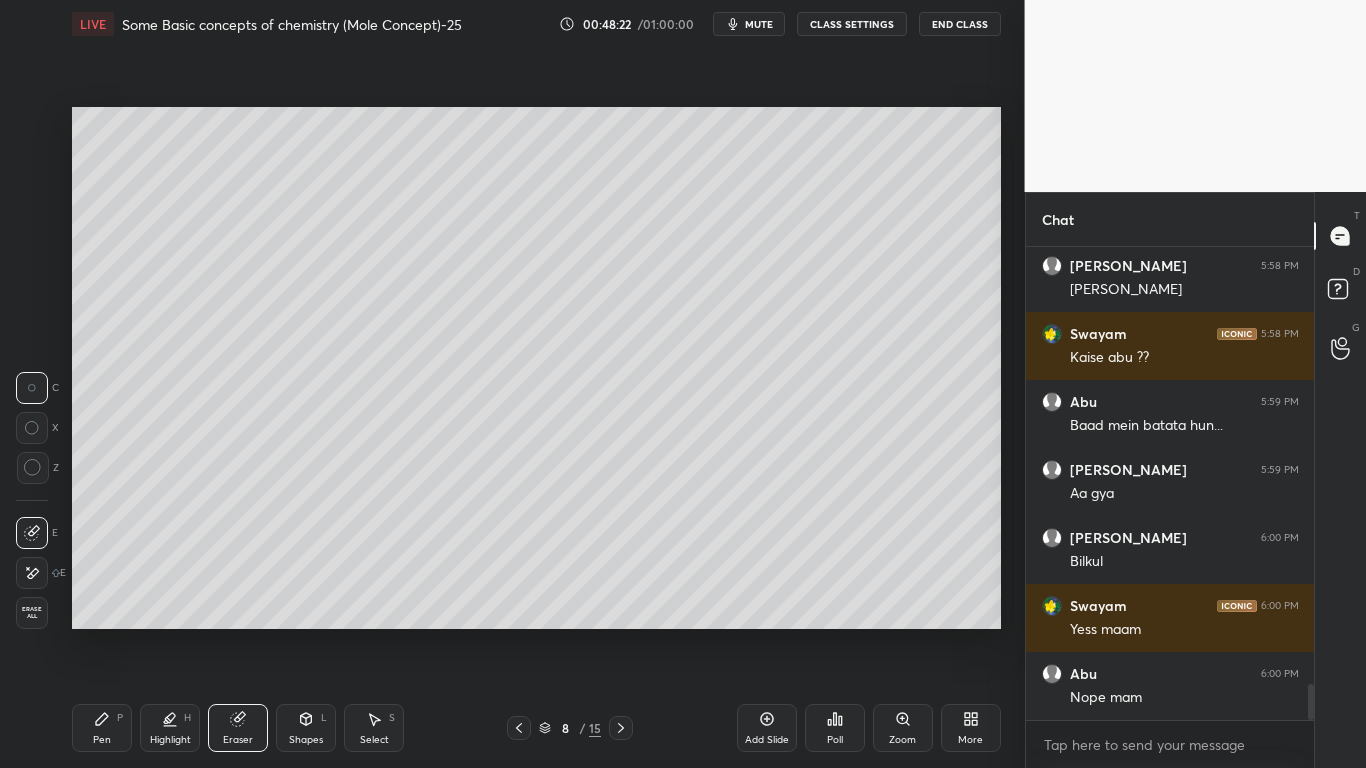 drag, startPoint x: 113, startPoint y: 717, endPoint x: 125, endPoint y: 704, distance: 17.691807 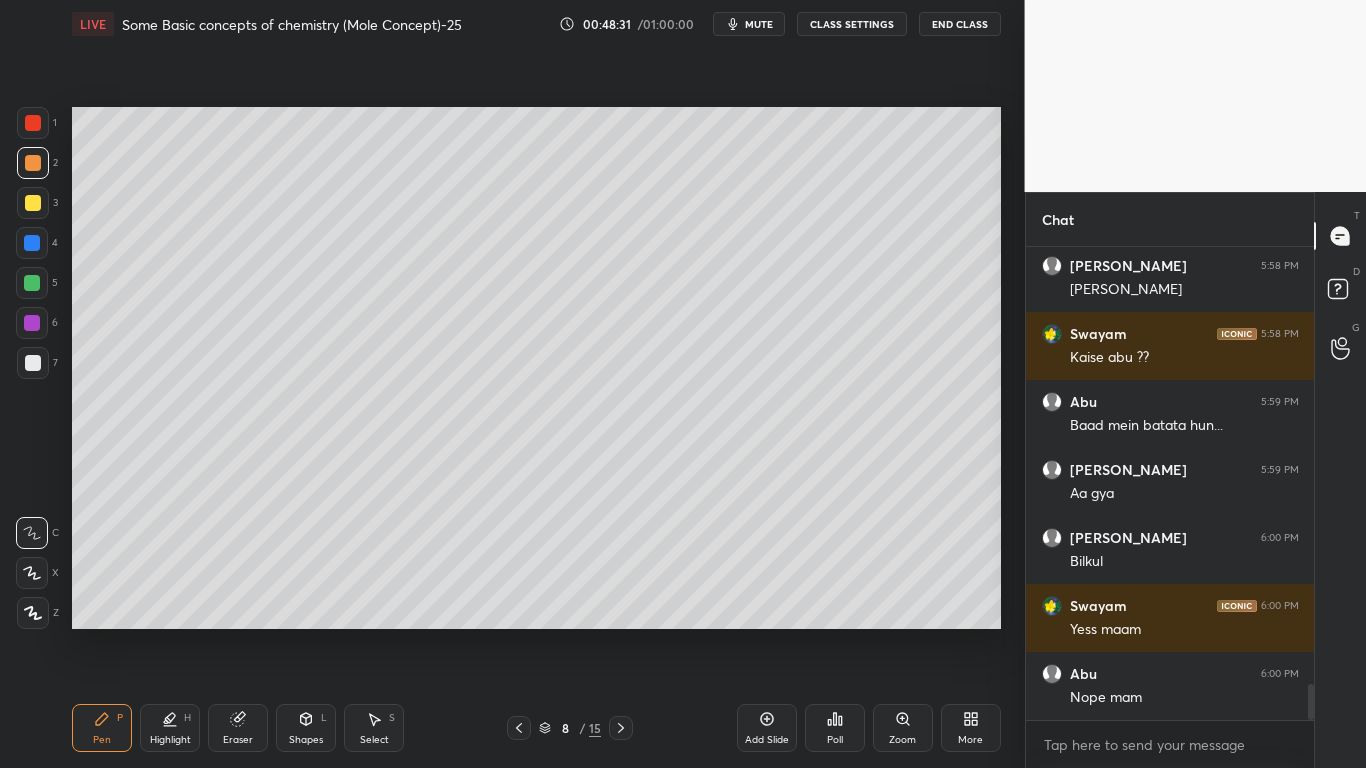 drag, startPoint x: 363, startPoint y: 722, endPoint x: 418, endPoint y: 638, distance: 100.40418 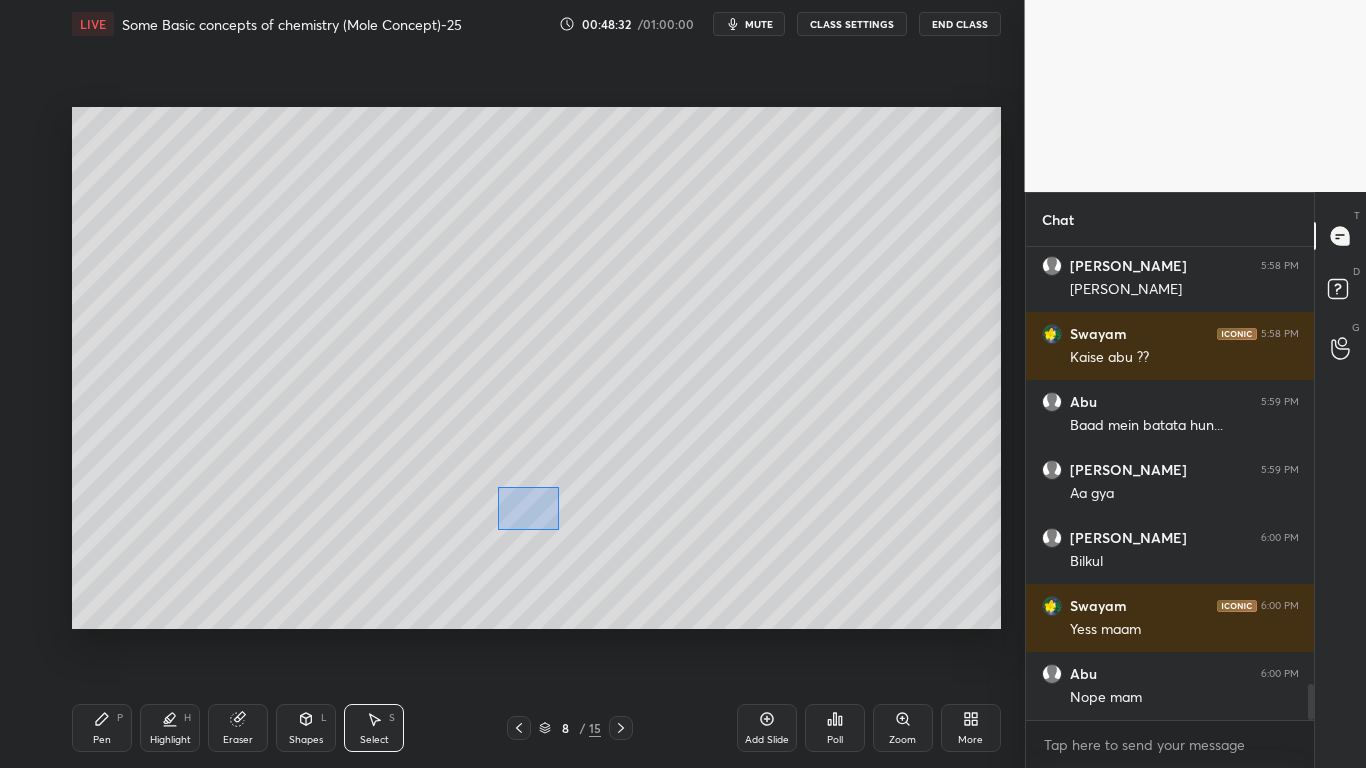 drag, startPoint x: 498, startPoint y: 487, endPoint x: 540, endPoint y: 516, distance: 51.0392 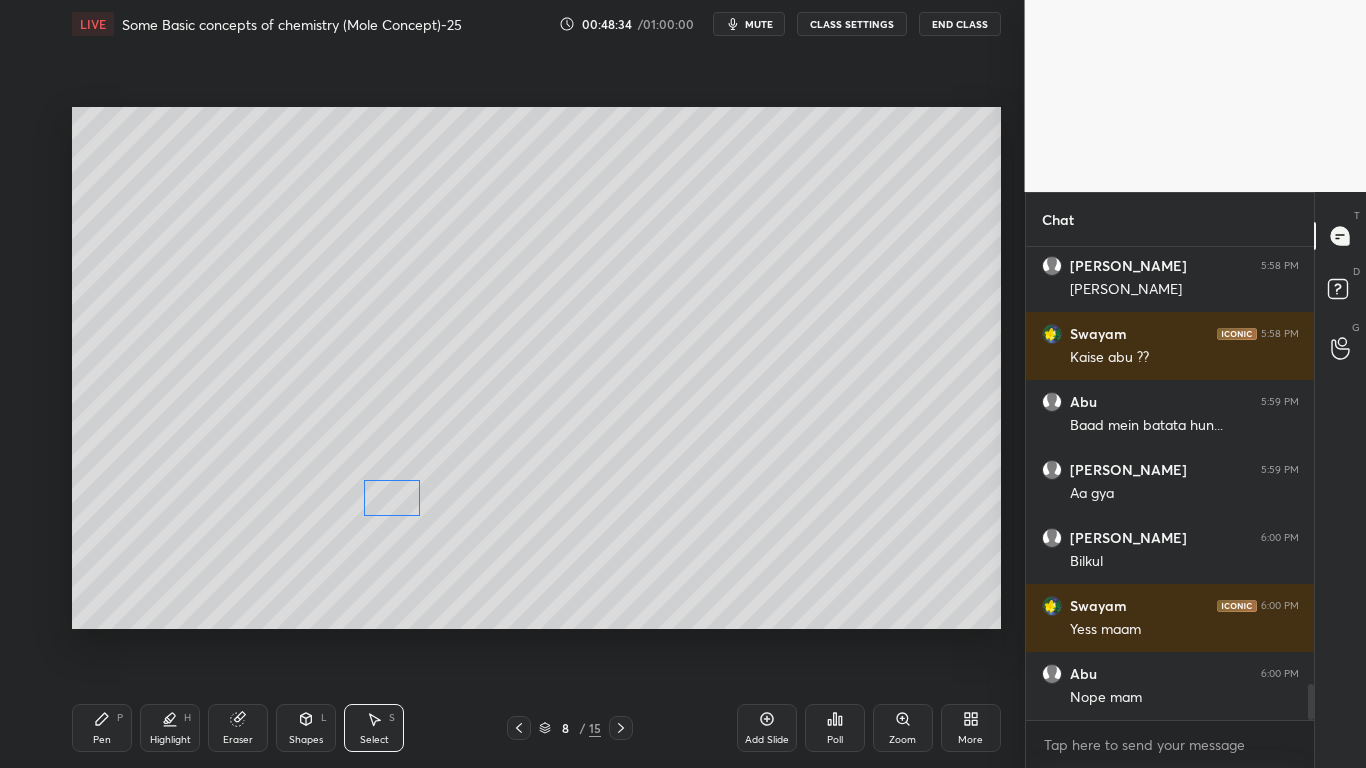 drag, startPoint x: 533, startPoint y: 511, endPoint x: 411, endPoint y: 509, distance: 122.016396 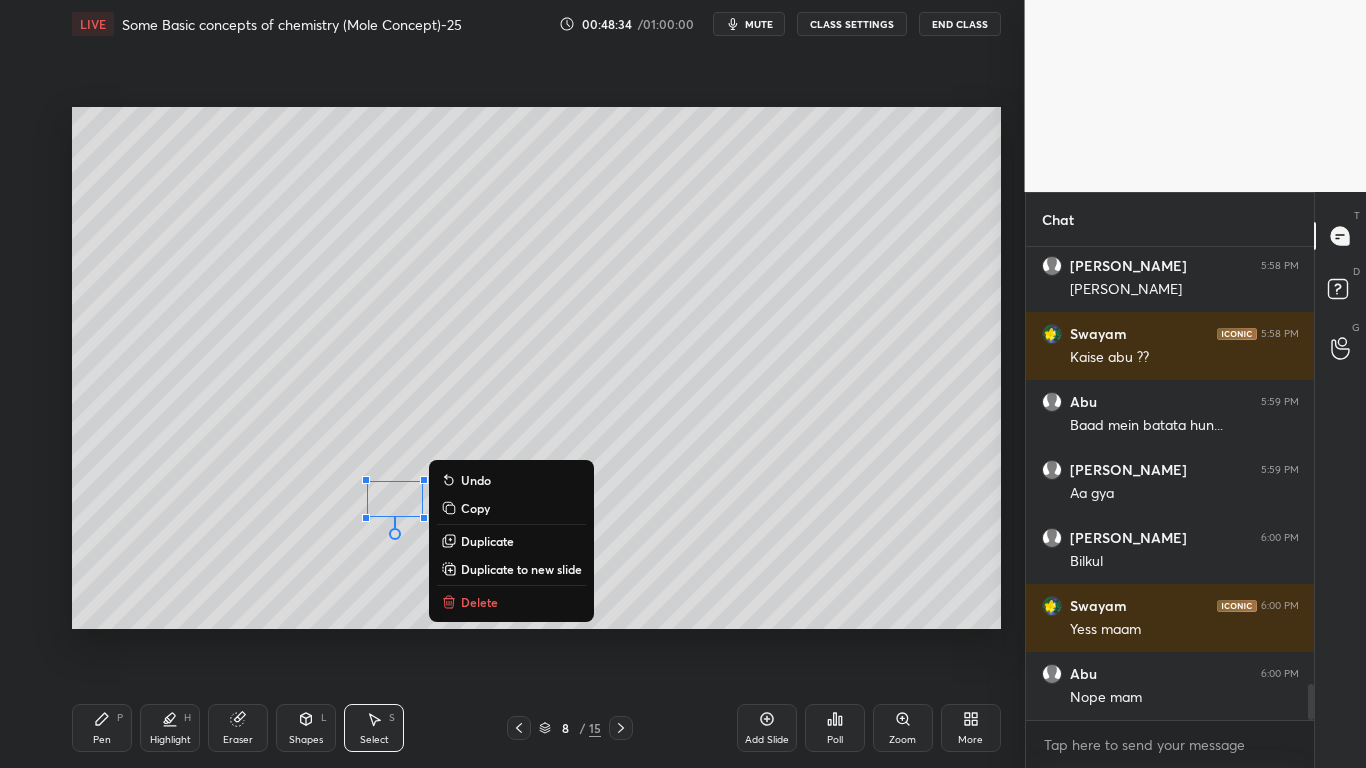drag, startPoint x: 646, startPoint y: 478, endPoint x: 595, endPoint y: 491, distance: 52.63079 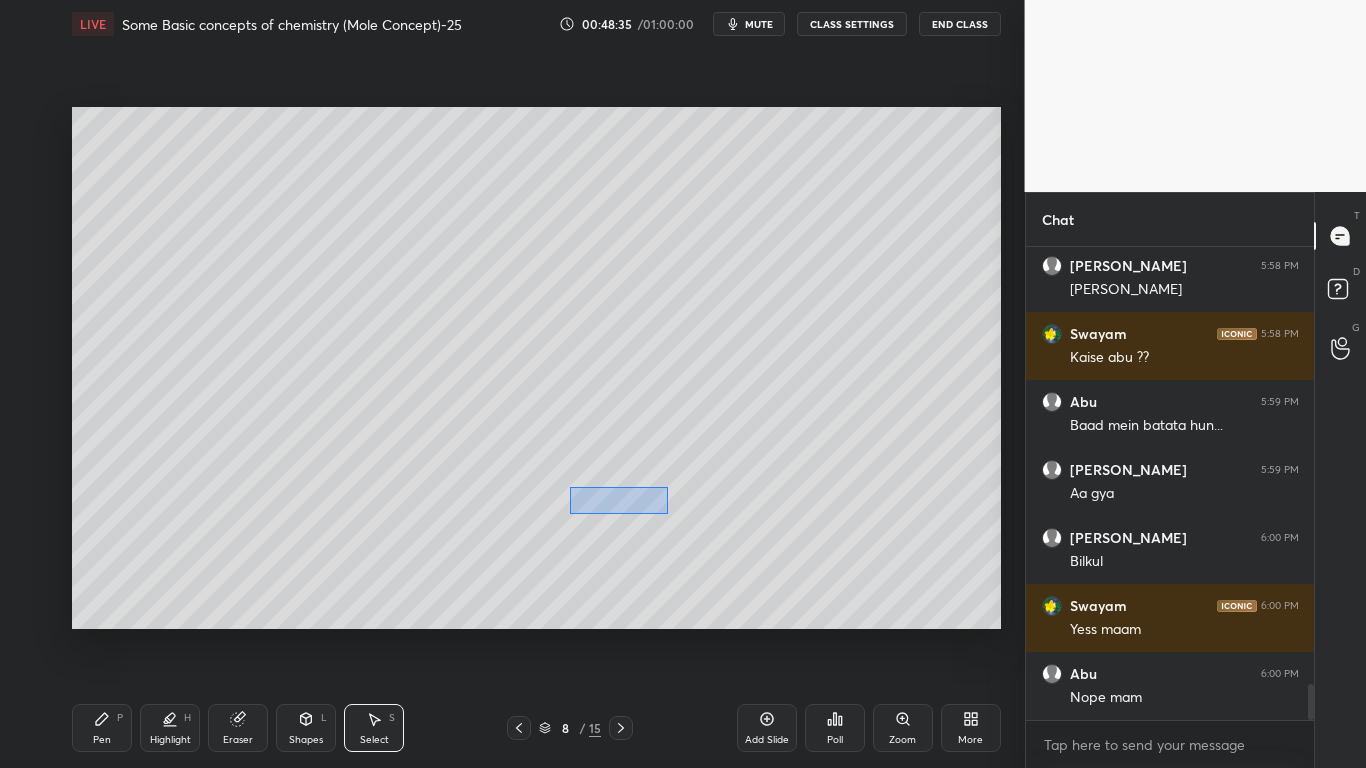 drag, startPoint x: 570, startPoint y: 486, endPoint x: 659, endPoint y: 517, distance: 94.24436 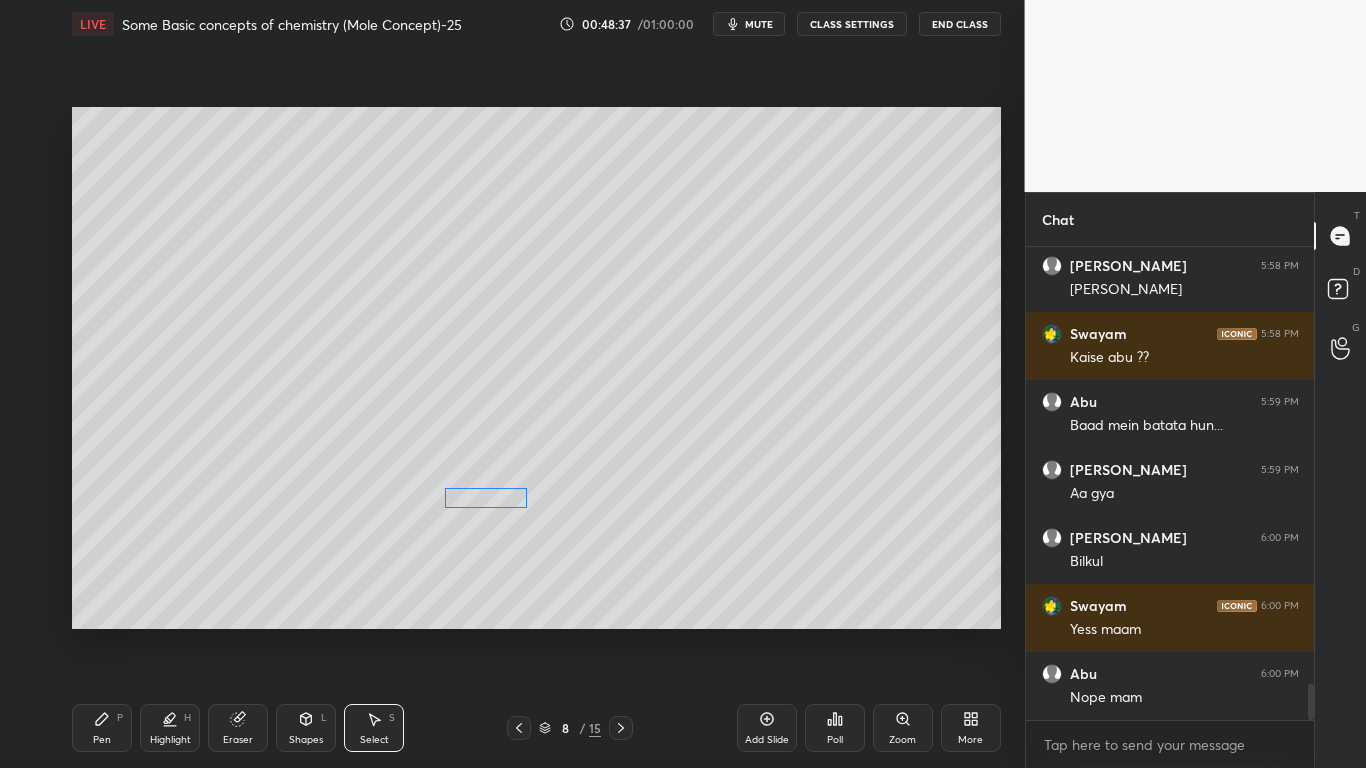 drag, startPoint x: 620, startPoint y: 503, endPoint x: 495, endPoint y: 499, distance: 125.06398 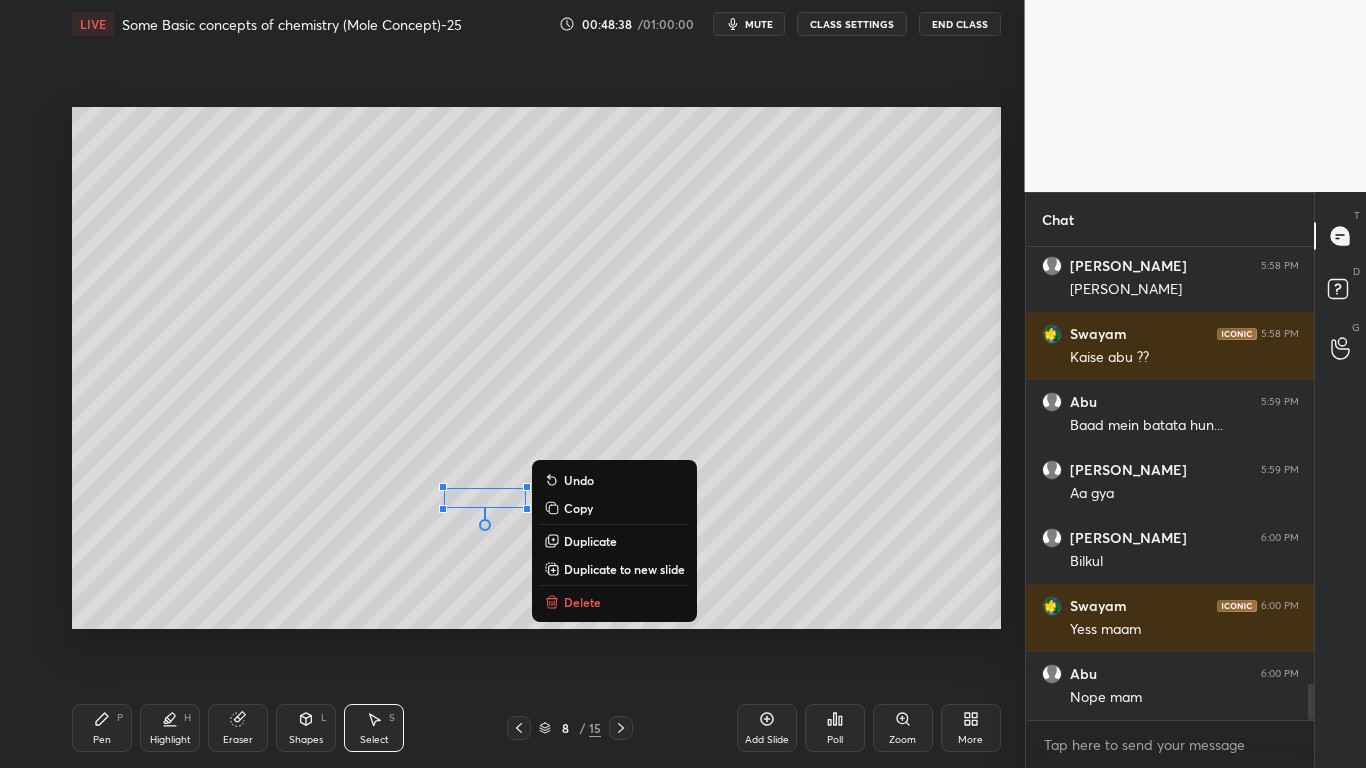 drag, startPoint x: 102, startPoint y: 733, endPoint x: 114, endPoint y: 722, distance: 16.27882 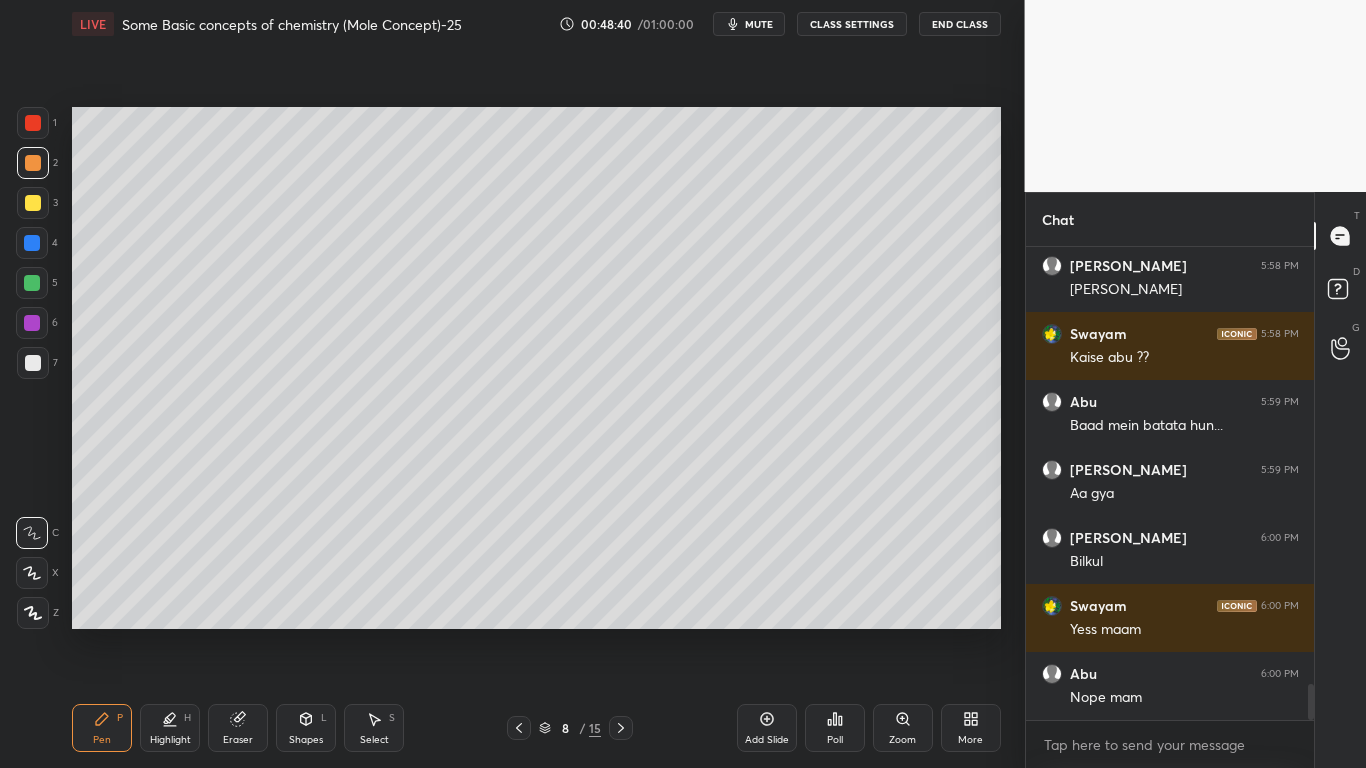 drag, startPoint x: 523, startPoint y: 729, endPoint x: 533, endPoint y: 725, distance: 10.770329 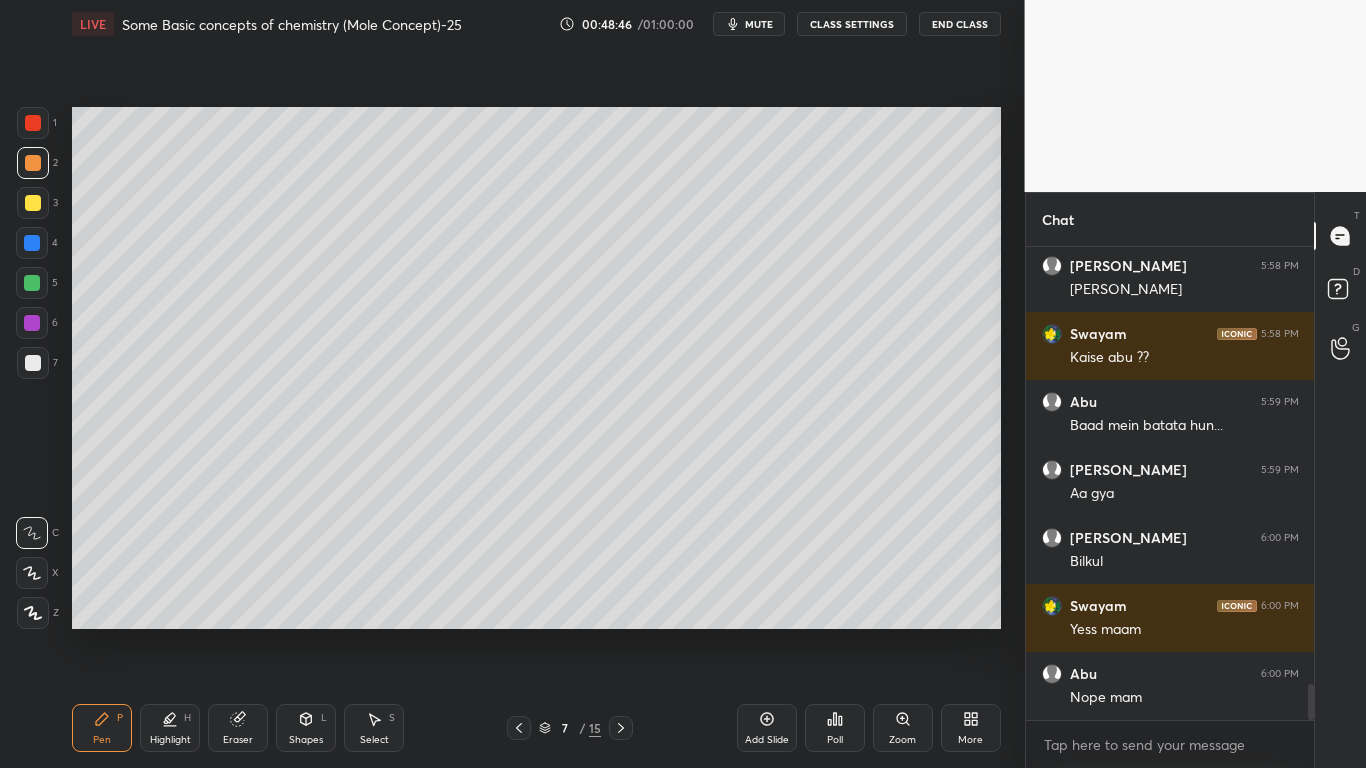 click 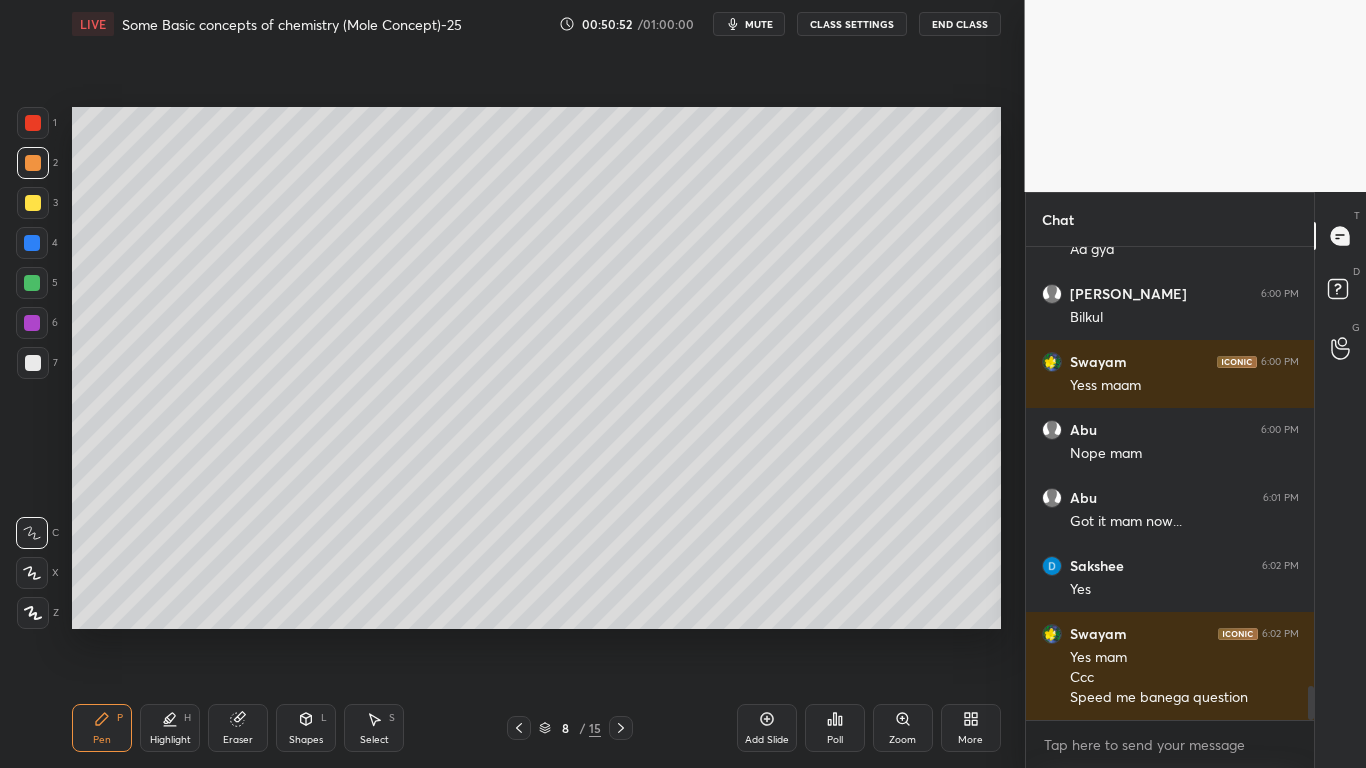 scroll, scrollTop: 6067, scrollLeft: 0, axis: vertical 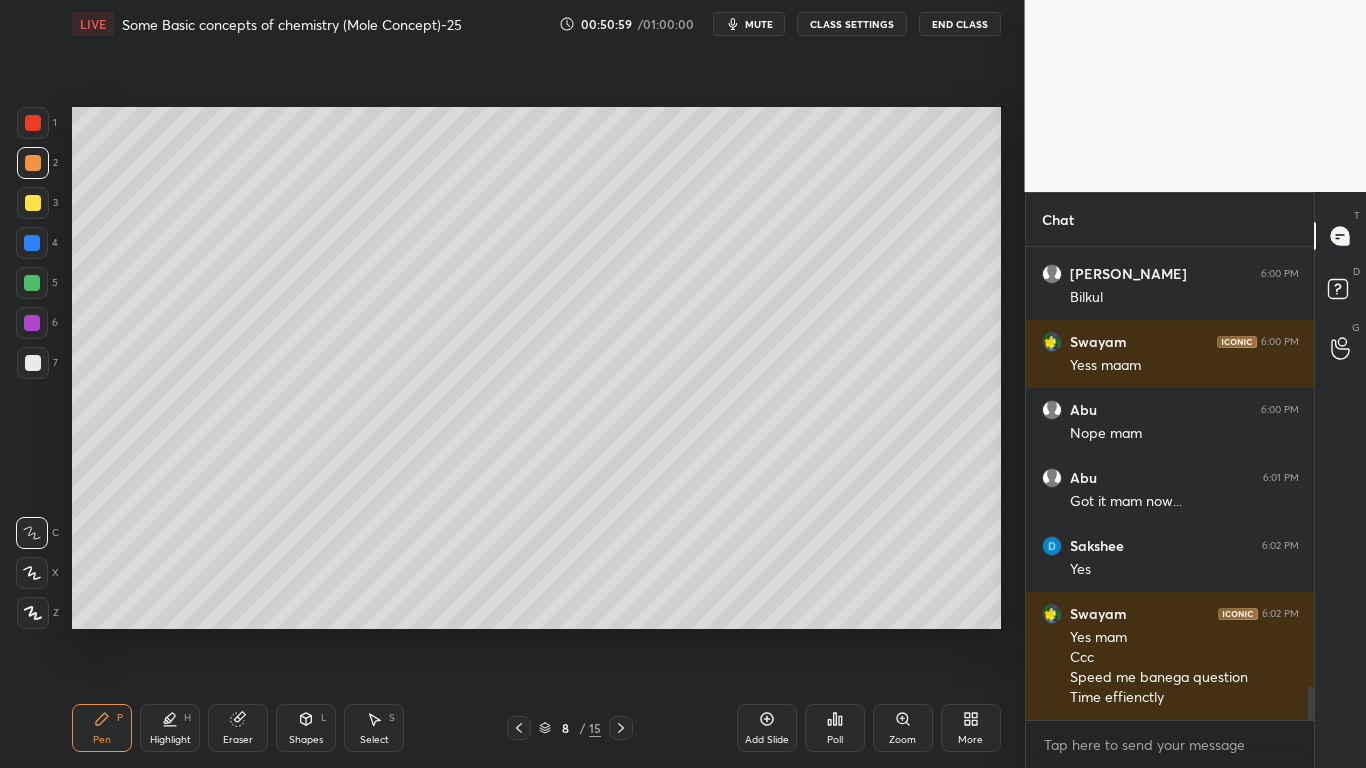 click 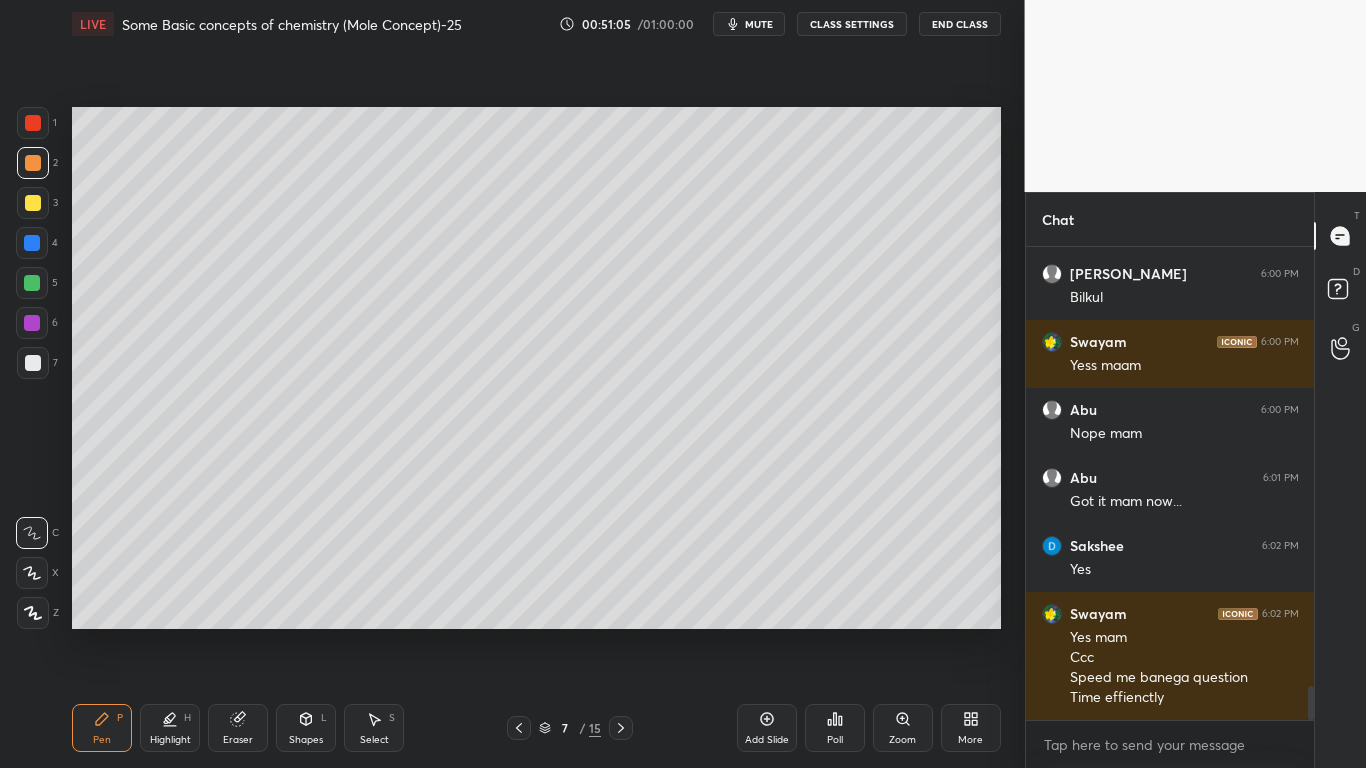click 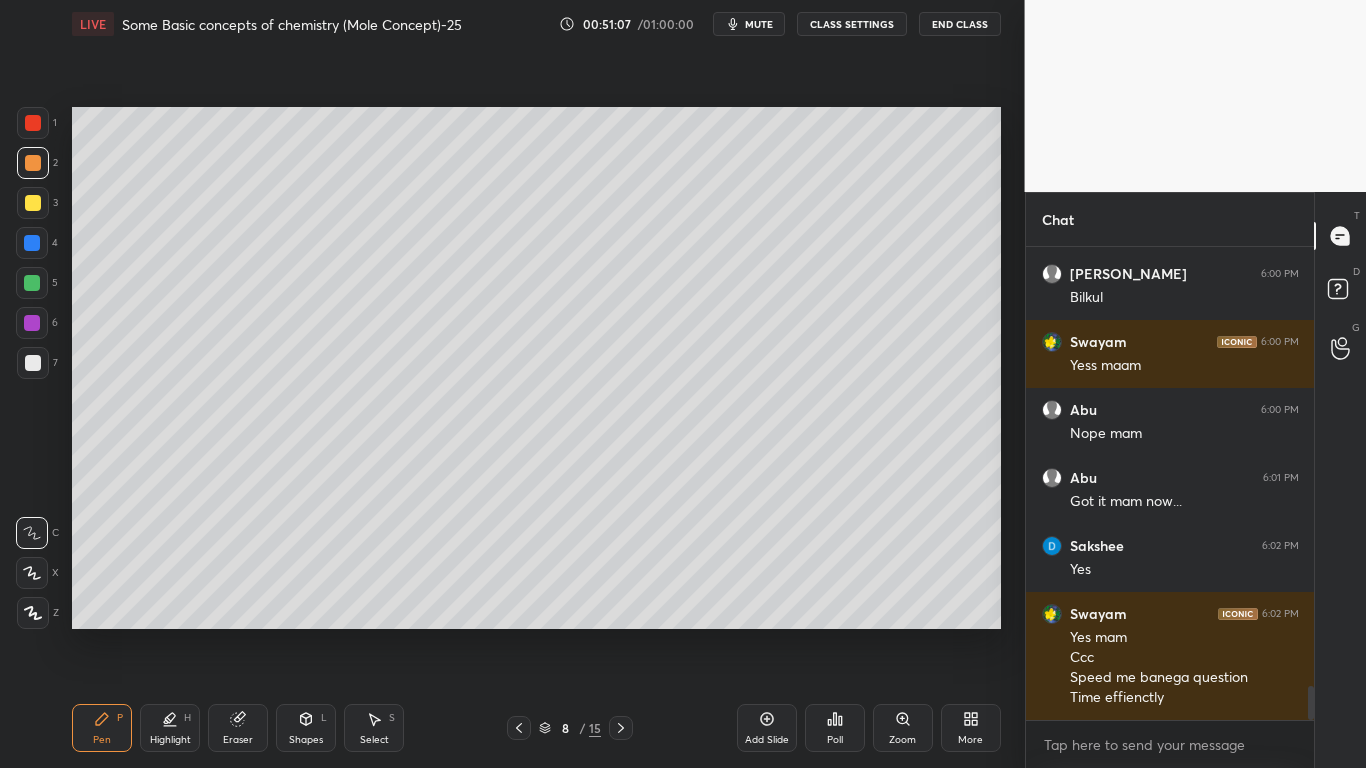 click 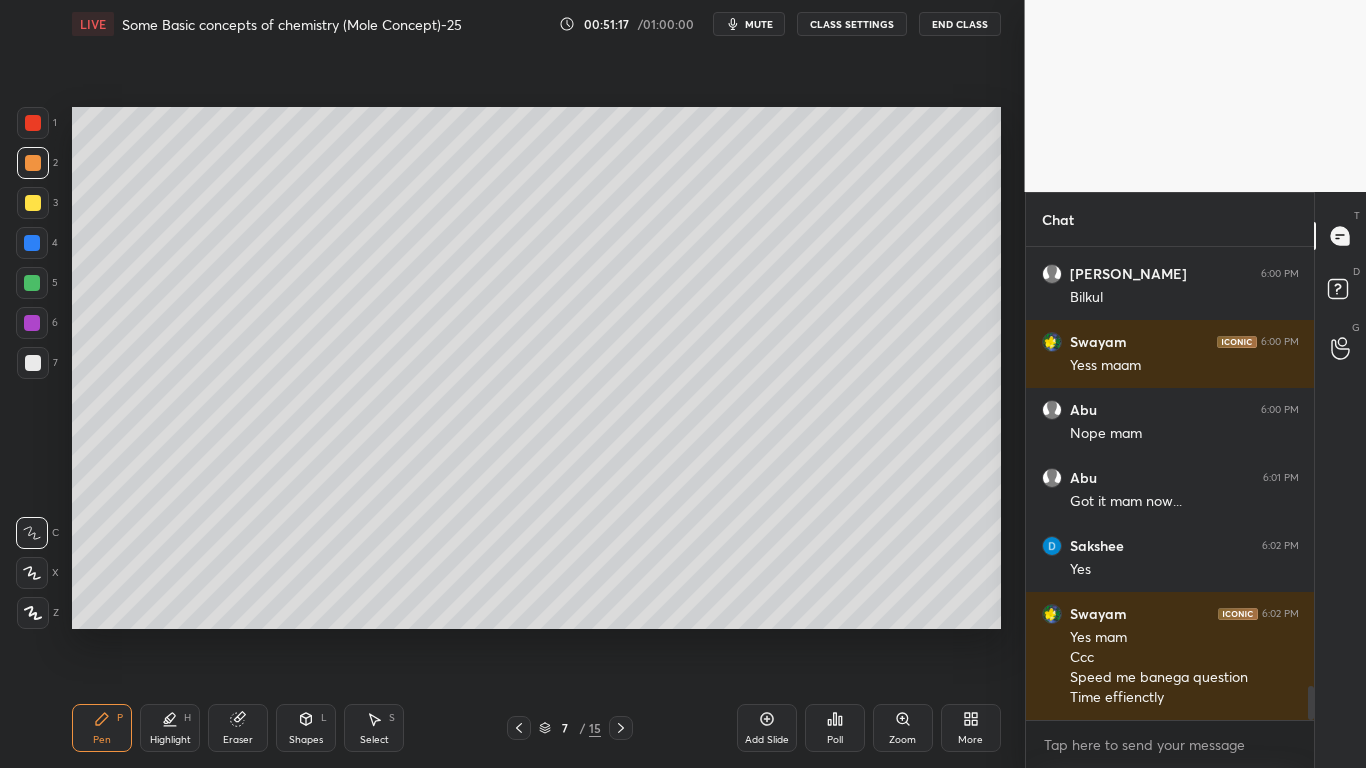click 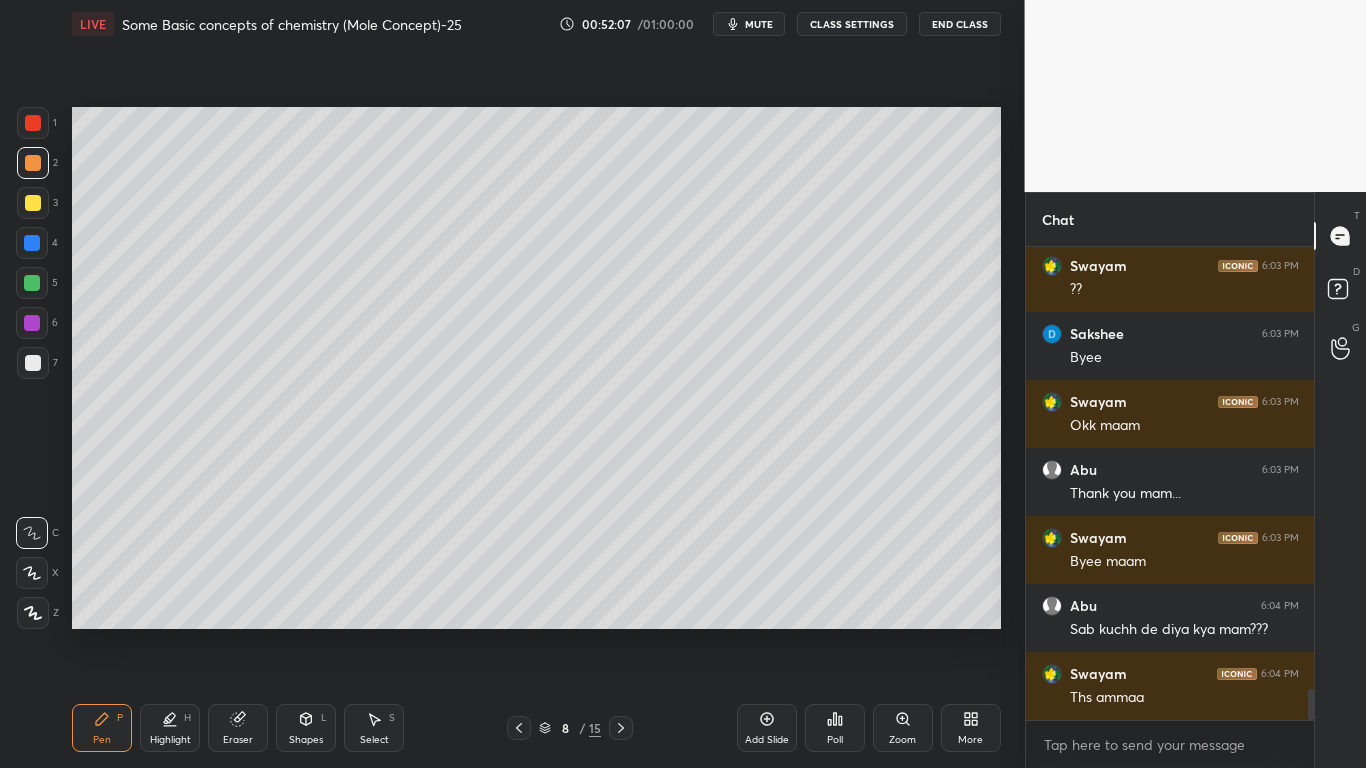 scroll, scrollTop: 6833, scrollLeft: 0, axis: vertical 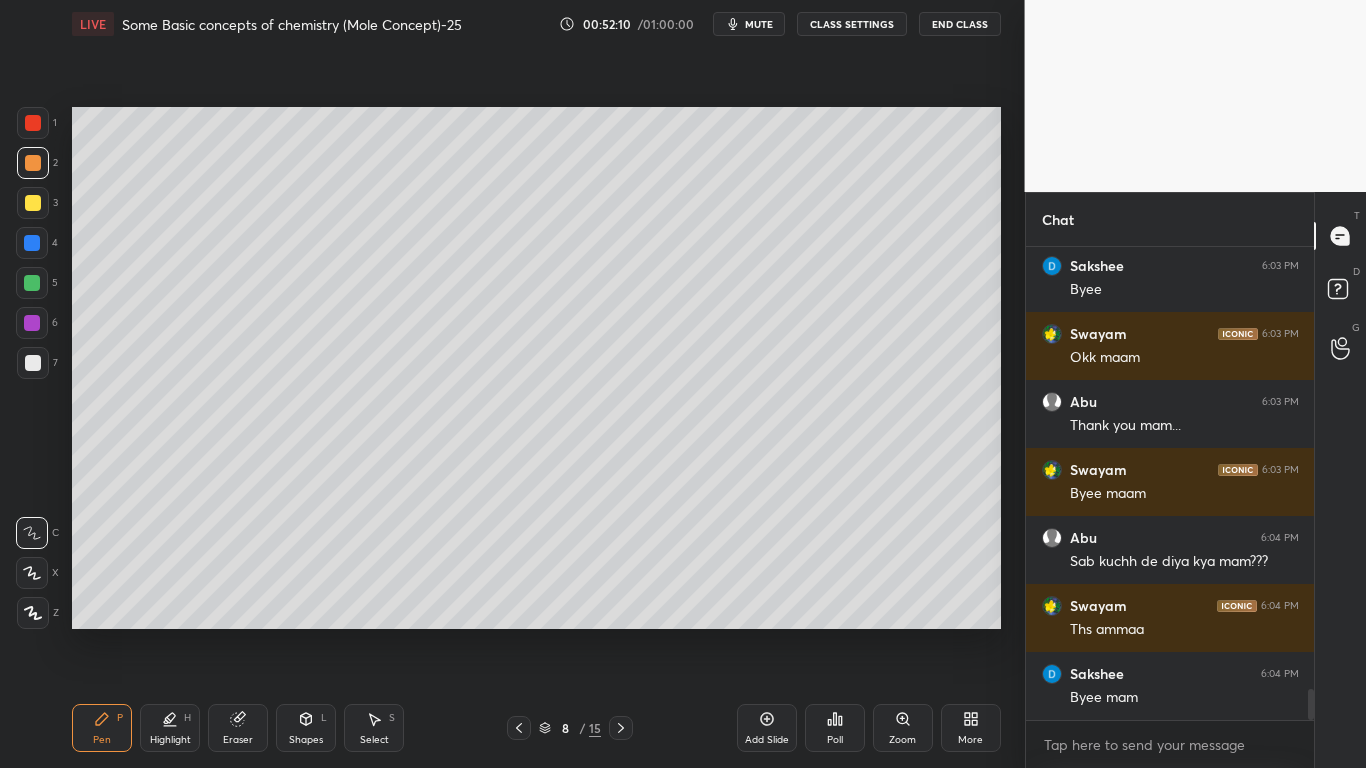 click on "End Class" at bounding box center (960, 24) 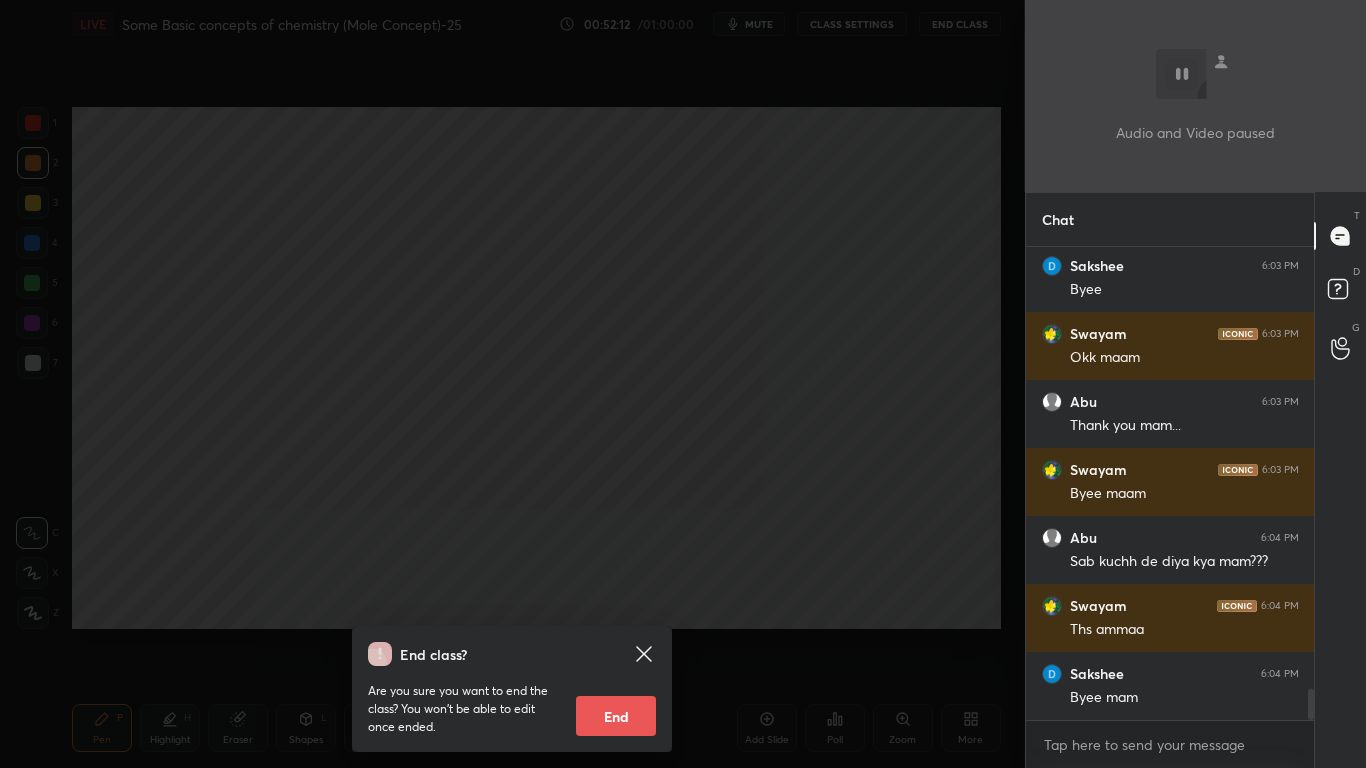 scroll, scrollTop: 6901, scrollLeft: 0, axis: vertical 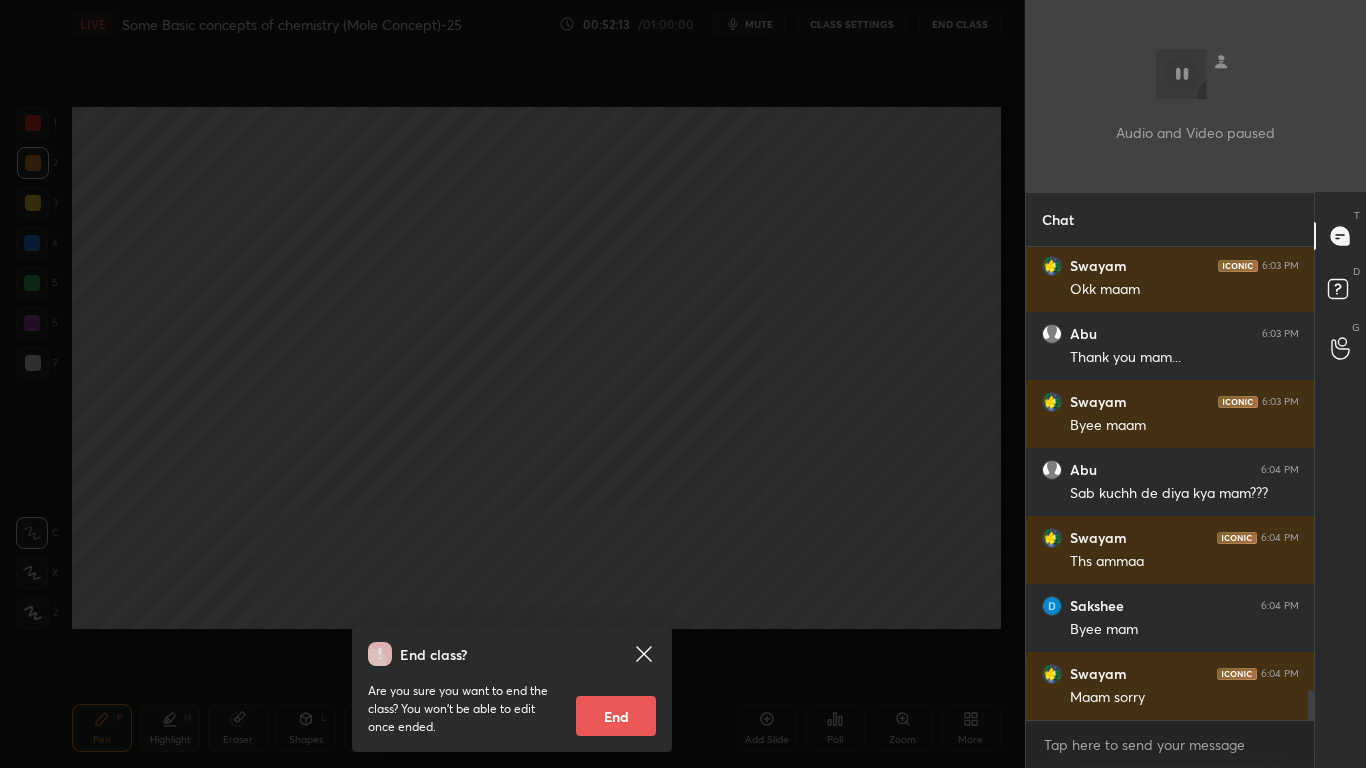 click on "End" at bounding box center (616, 716) 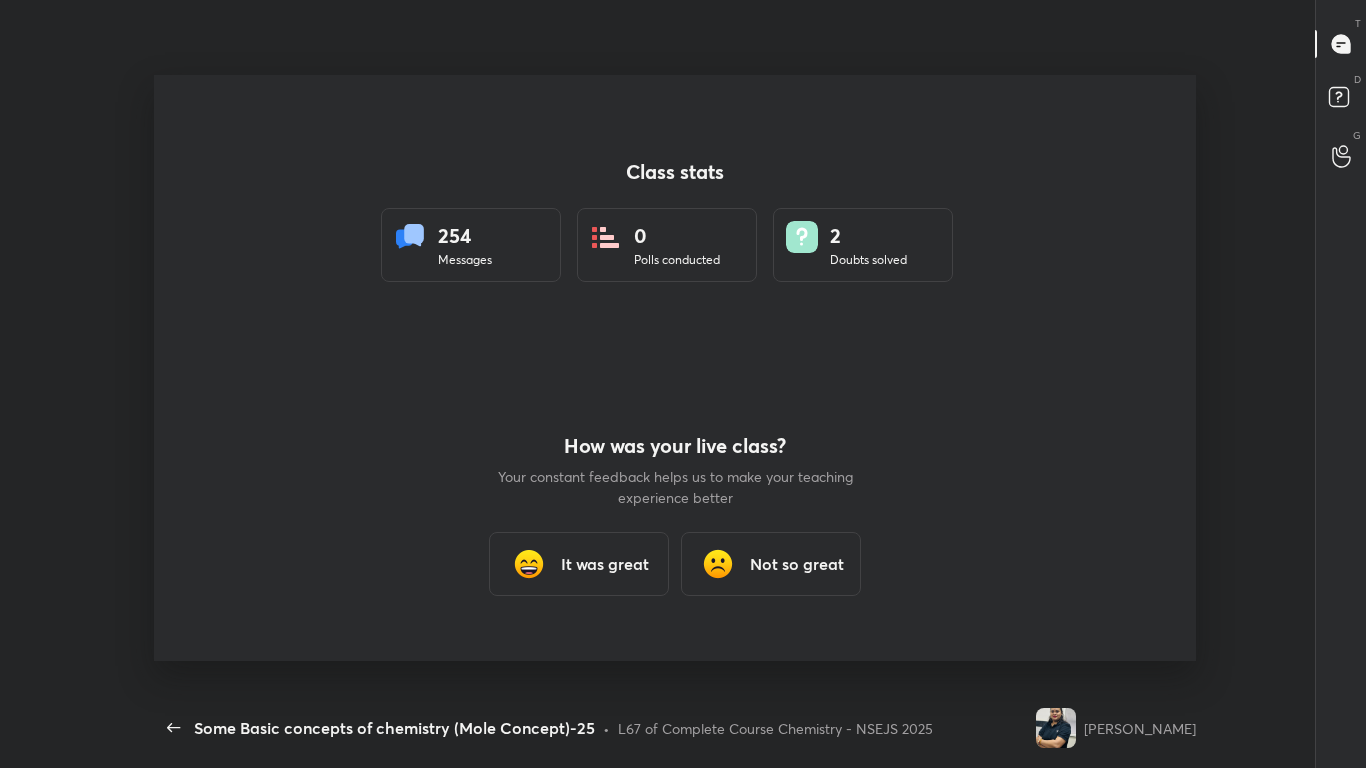 scroll, scrollTop: 99360, scrollLeft: 98896, axis: both 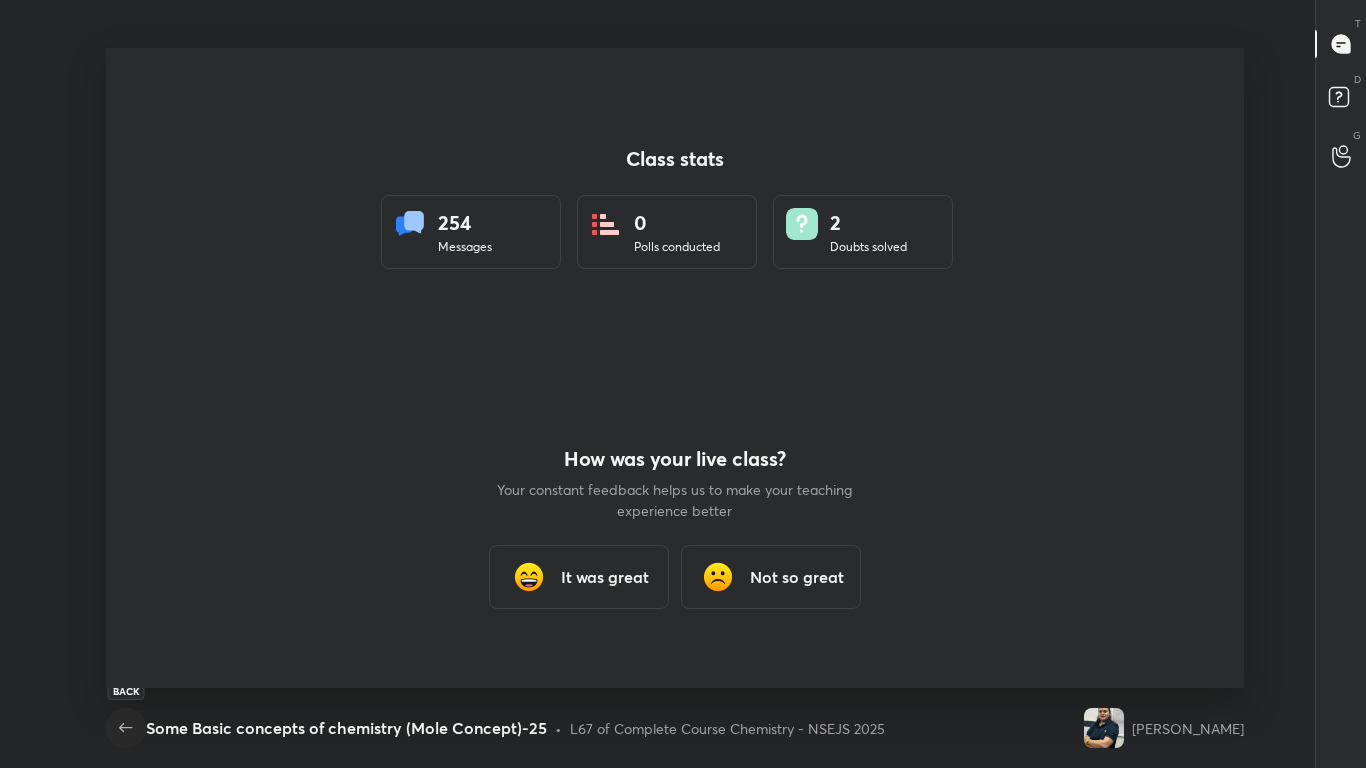 click 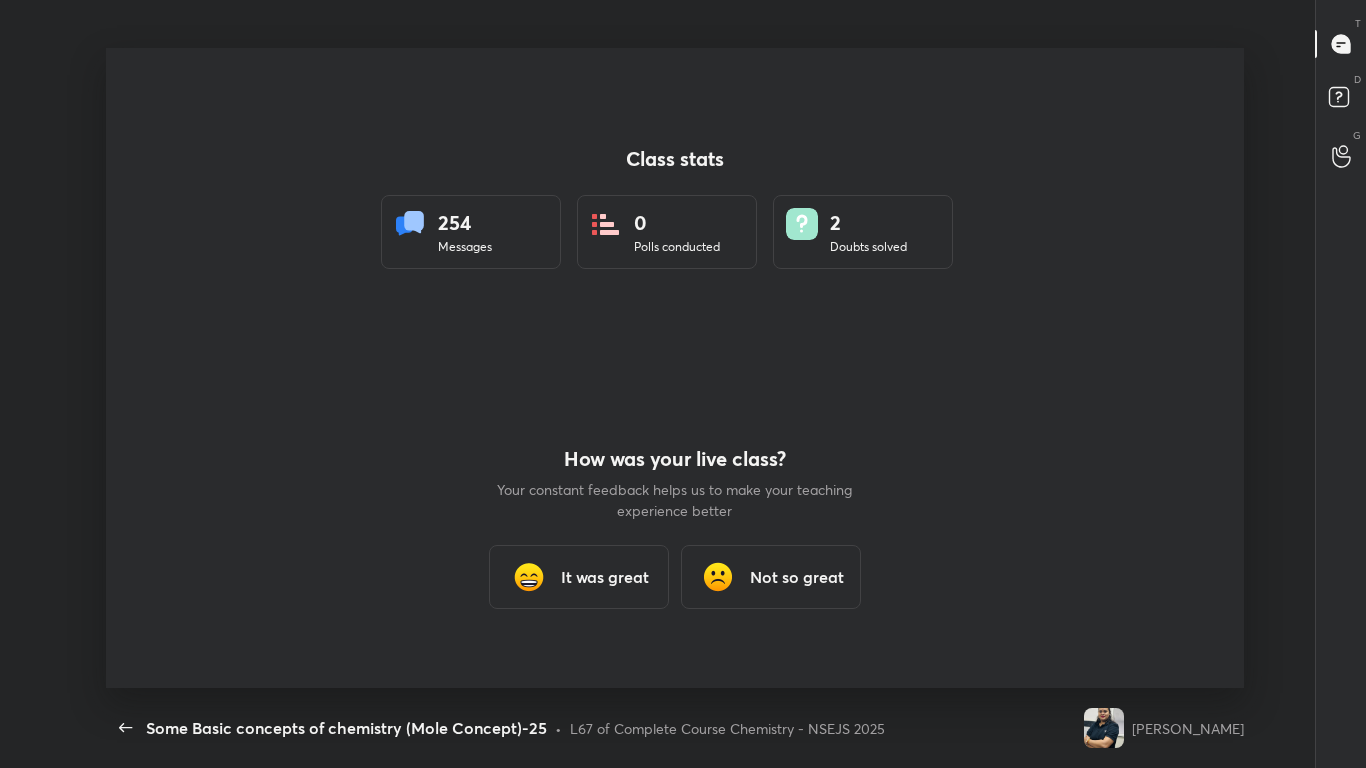 click on "It was great" at bounding box center [579, 577] 